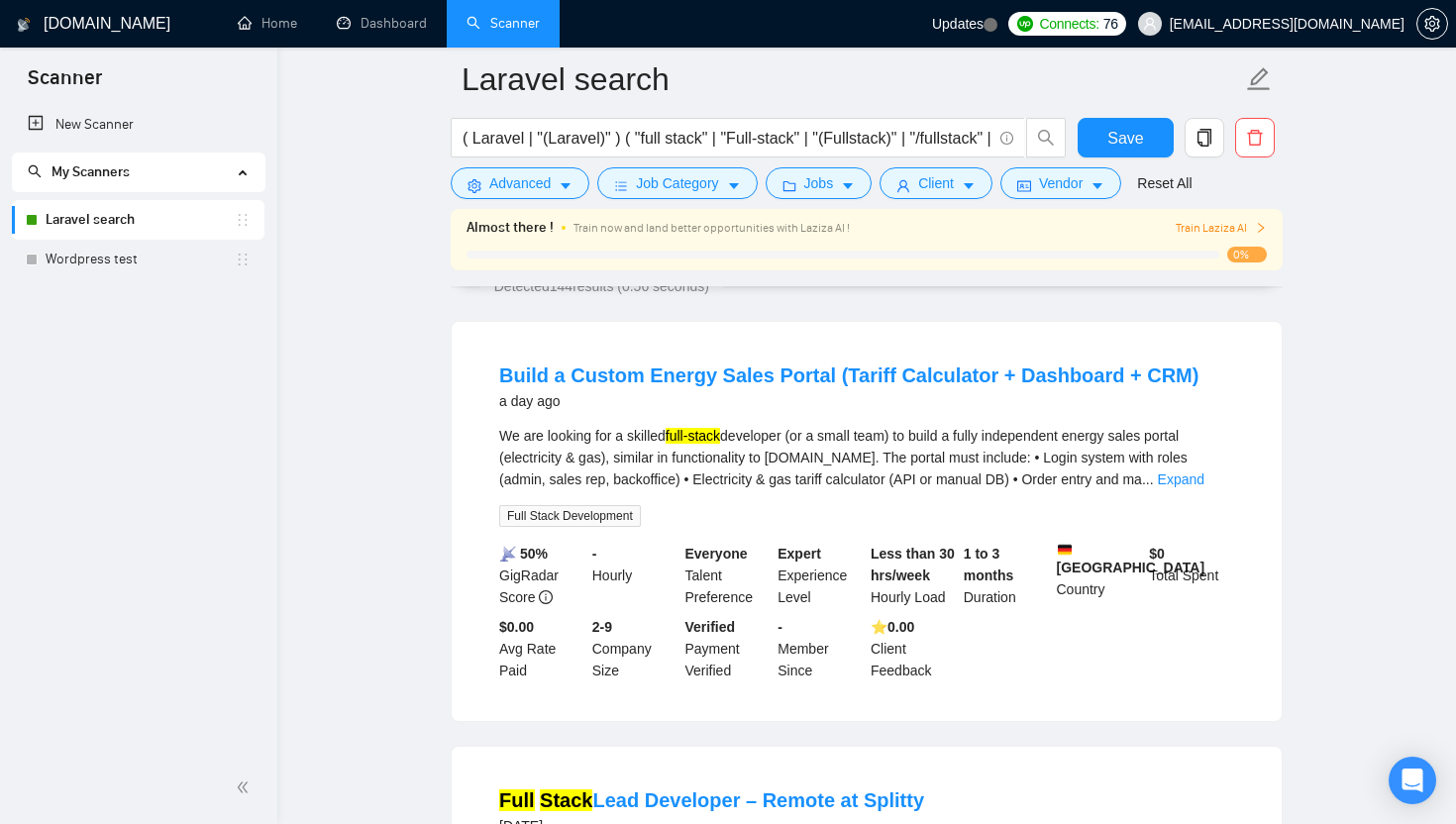 scroll, scrollTop: 159, scrollLeft: 0, axis: vertical 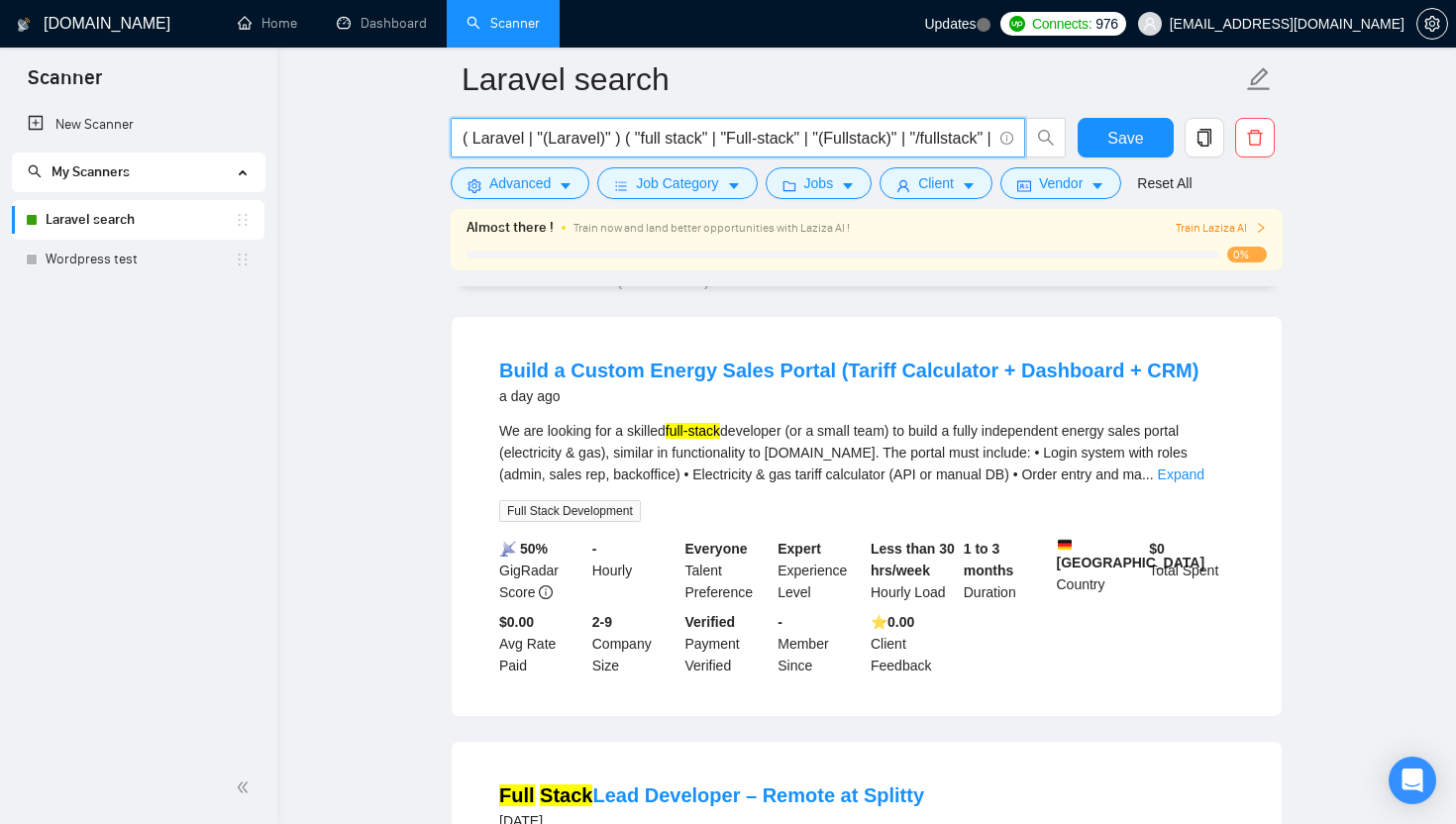drag, startPoint x: 679, startPoint y: 146, endPoint x: 670, endPoint y: 145, distance: 9.055385 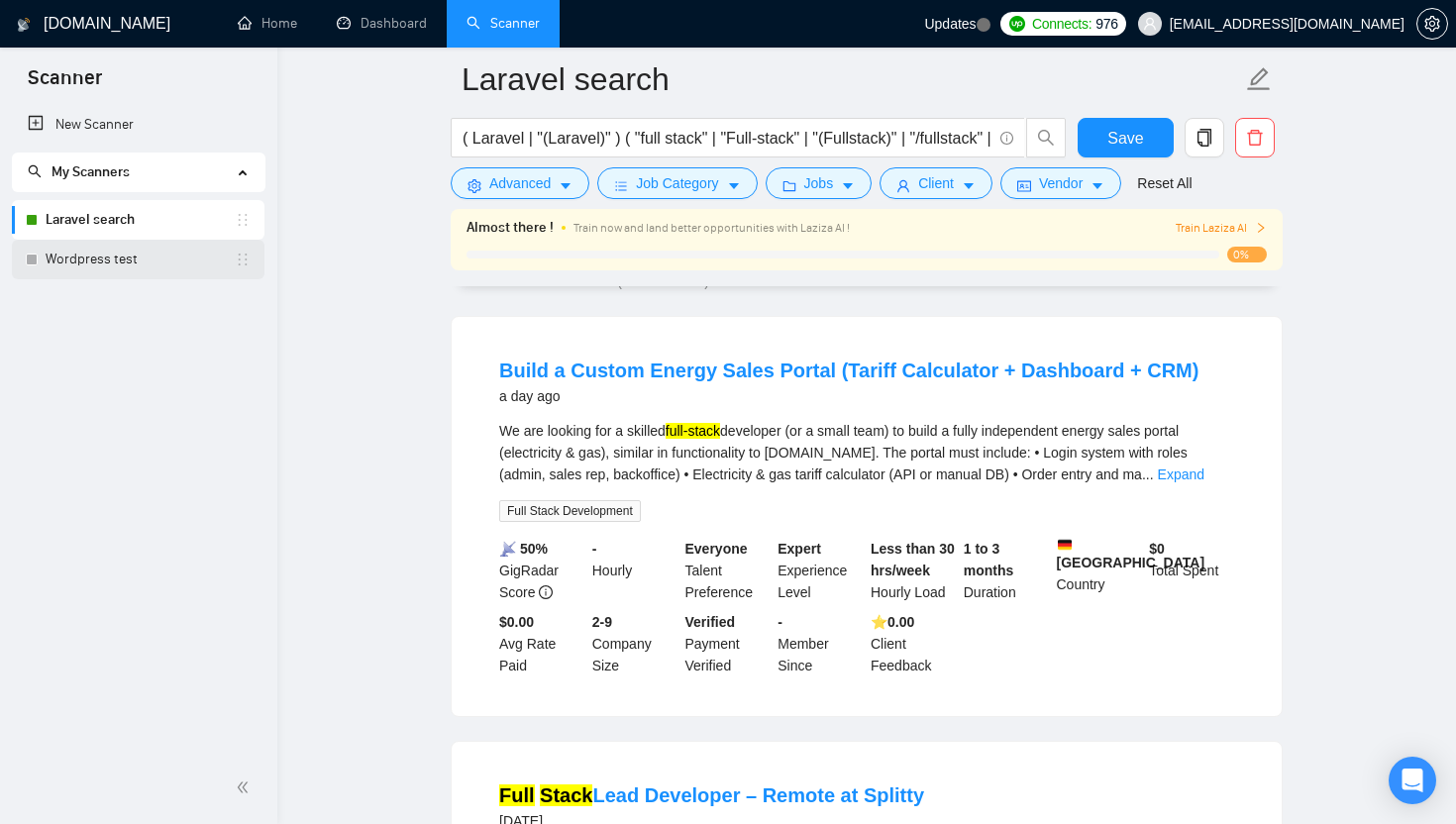 click on "Wordpress test" at bounding box center [140, 259] 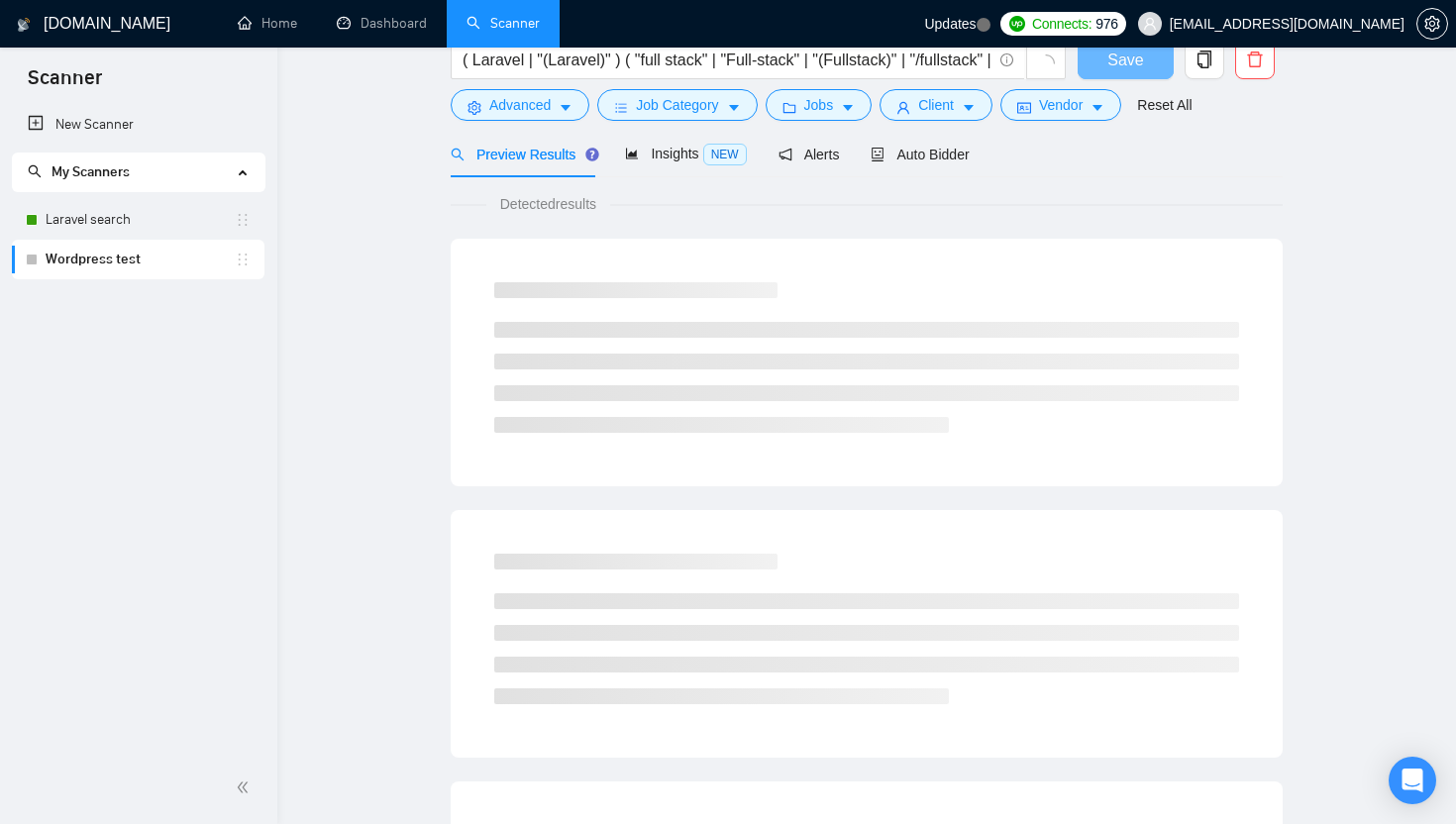 scroll, scrollTop: 0, scrollLeft: 0, axis: both 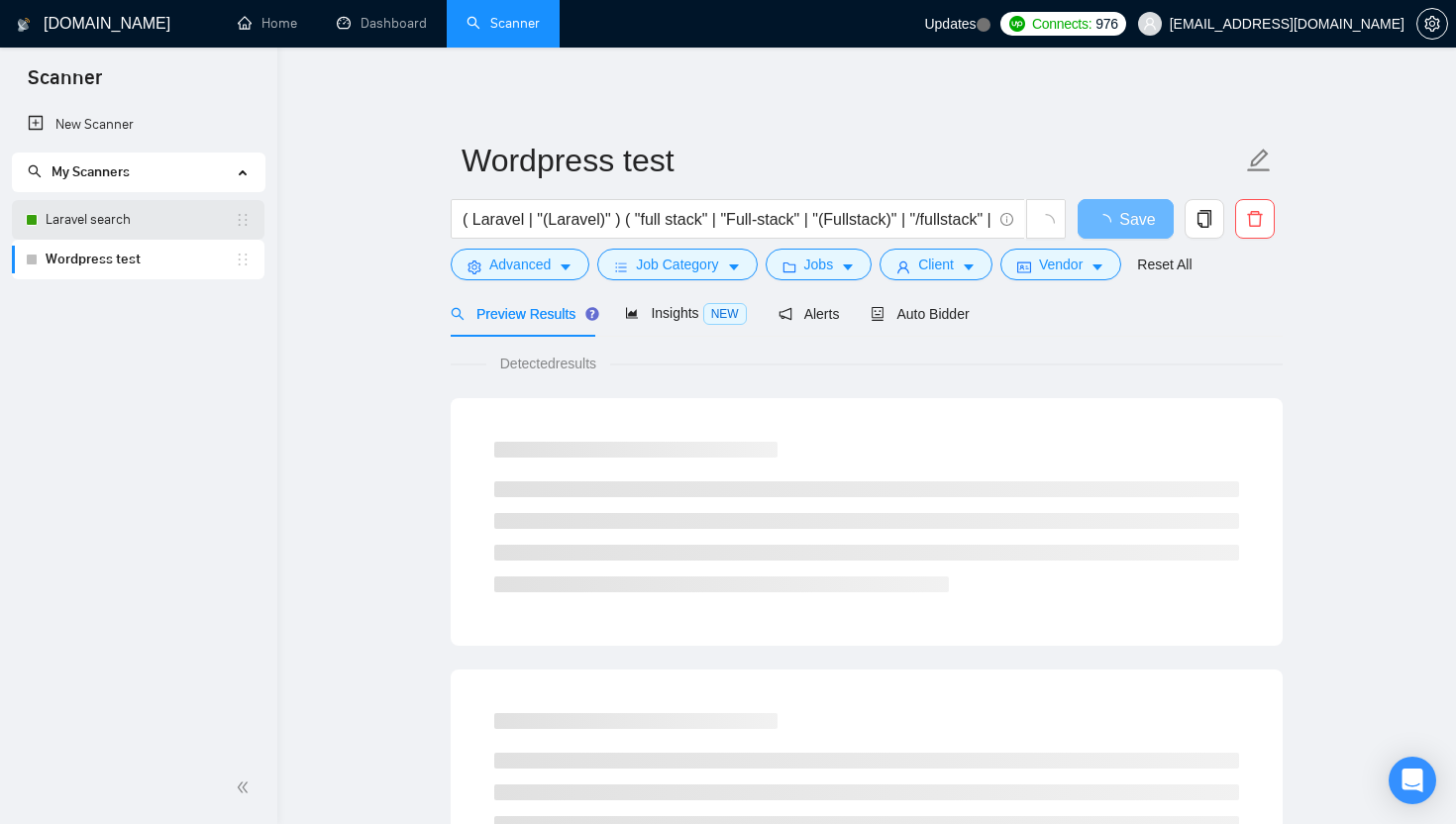 click on "Laravel search" at bounding box center (140, 220) 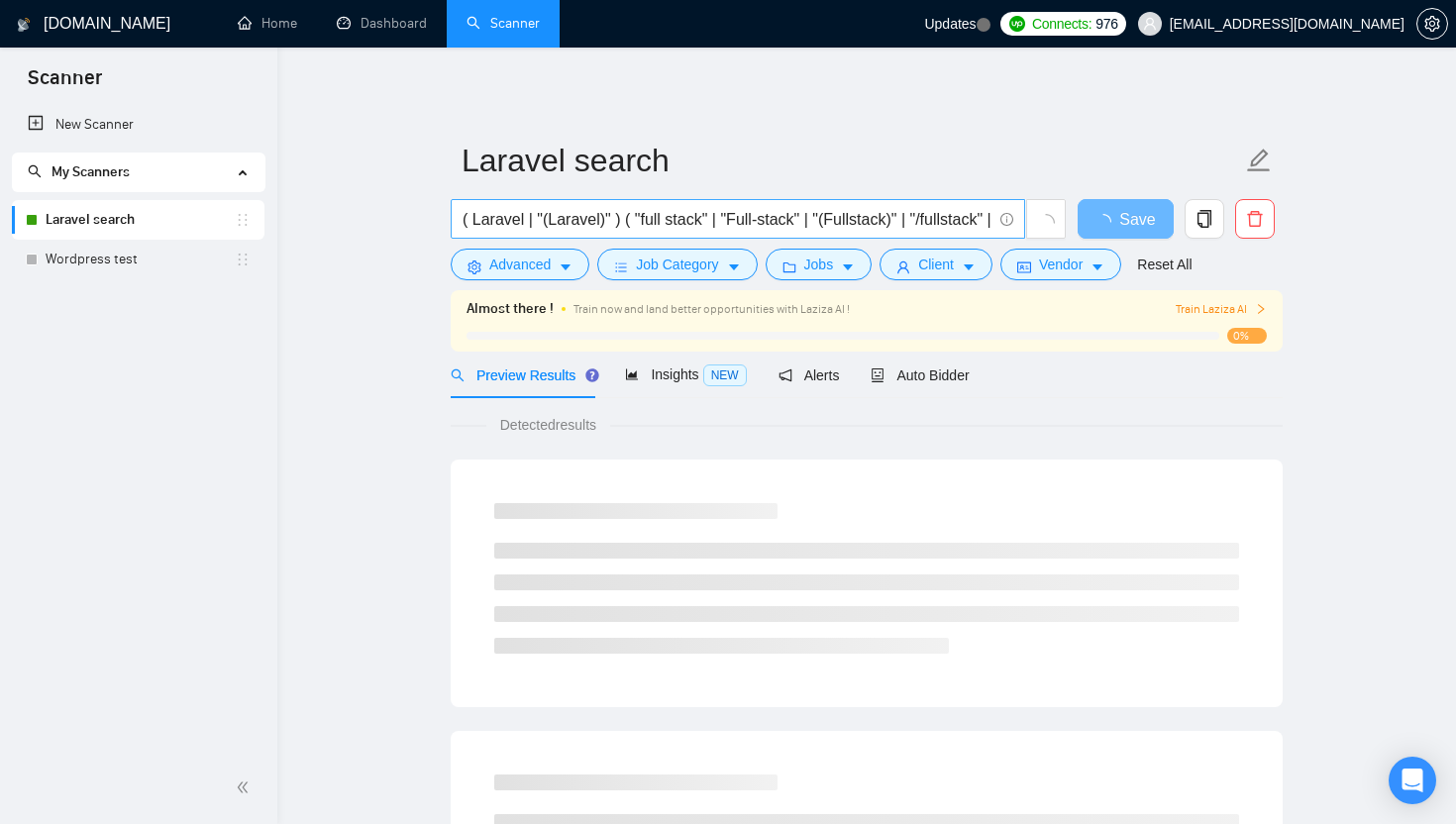 click on "( Laravel | "(Laravel)" ) ( "full stack" | "Full-stack" | "(Fullstack)" | "/fullstack" | "full - stack" )" at bounding box center [727, 219] 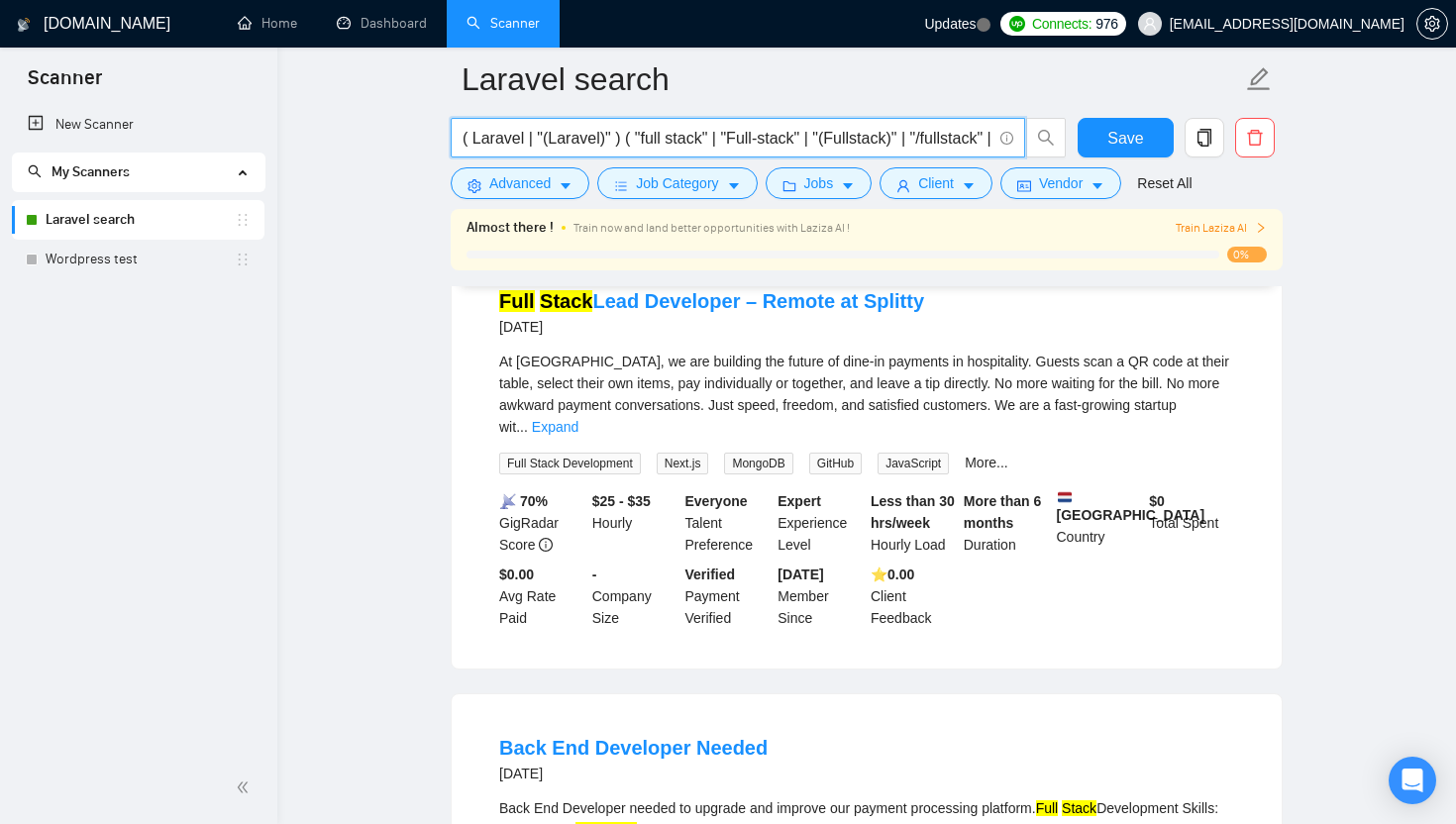 scroll, scrollTop: 611, scrollLeft: 0, axis: vertical 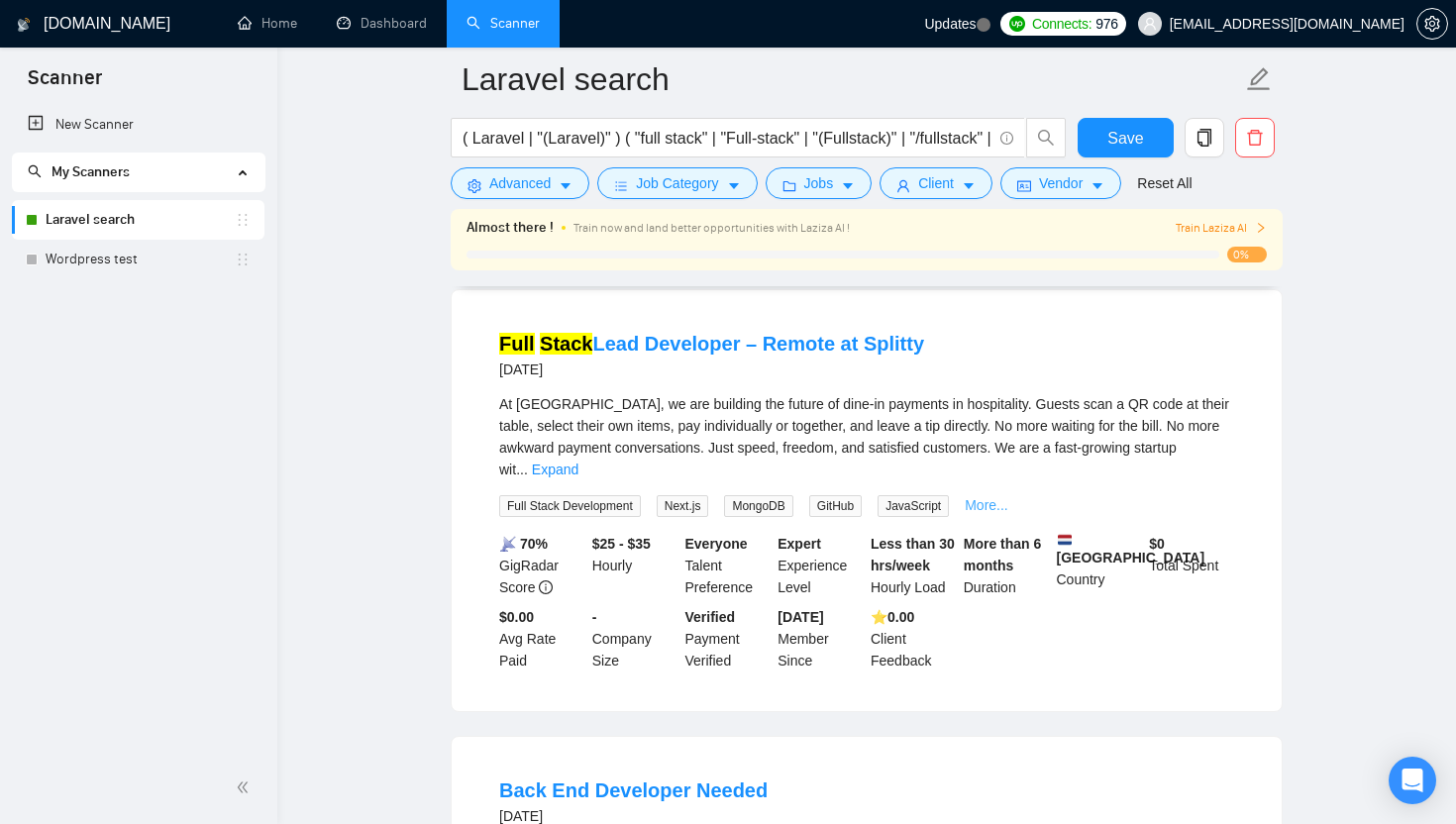 click on "More..." at bounding box center (987, 505) 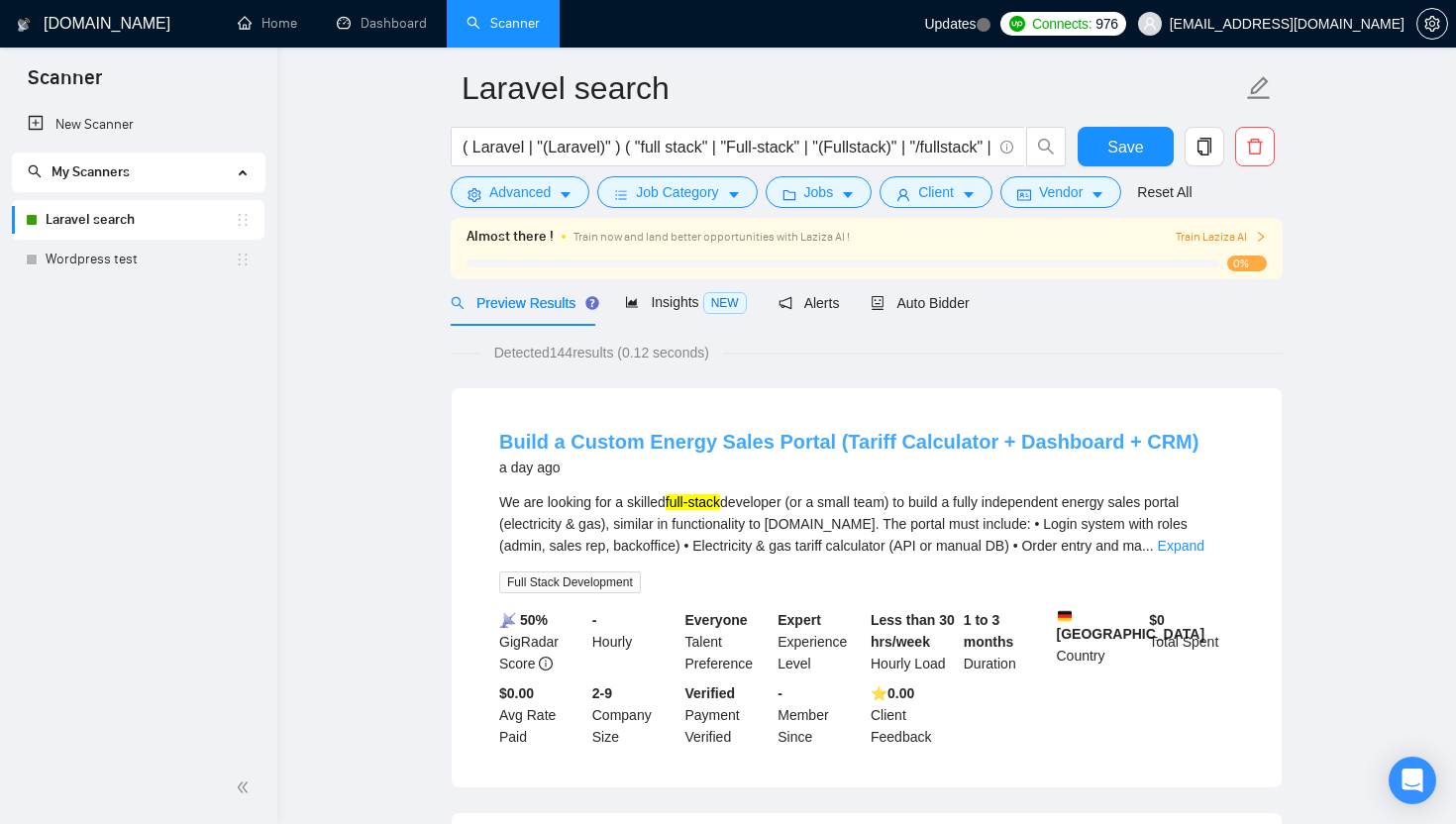 scroll, scrollTop: 0, scrollLeft: 0, axis: both 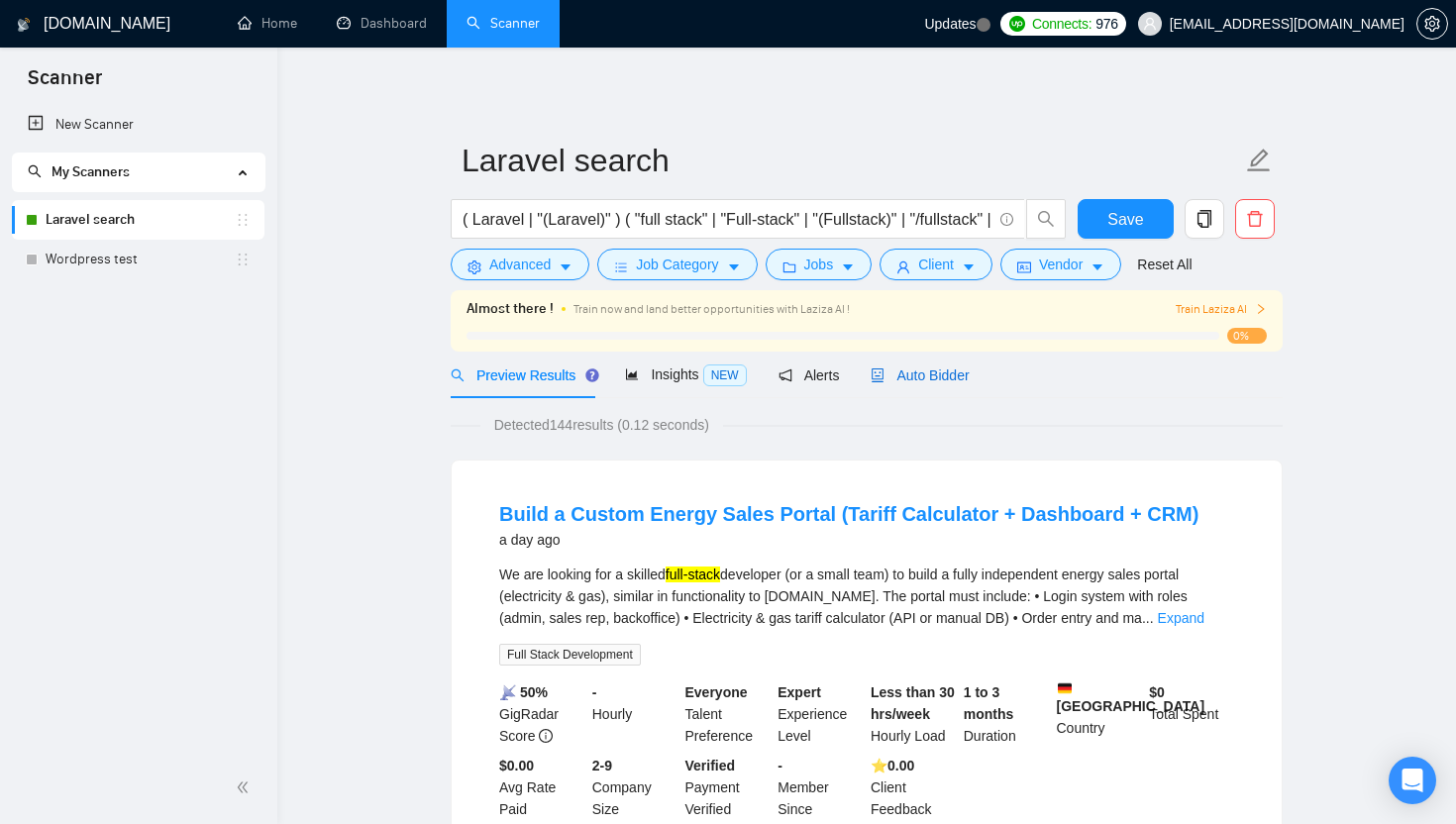 click on "Auto Bidder" at bounding box center [919, 375] 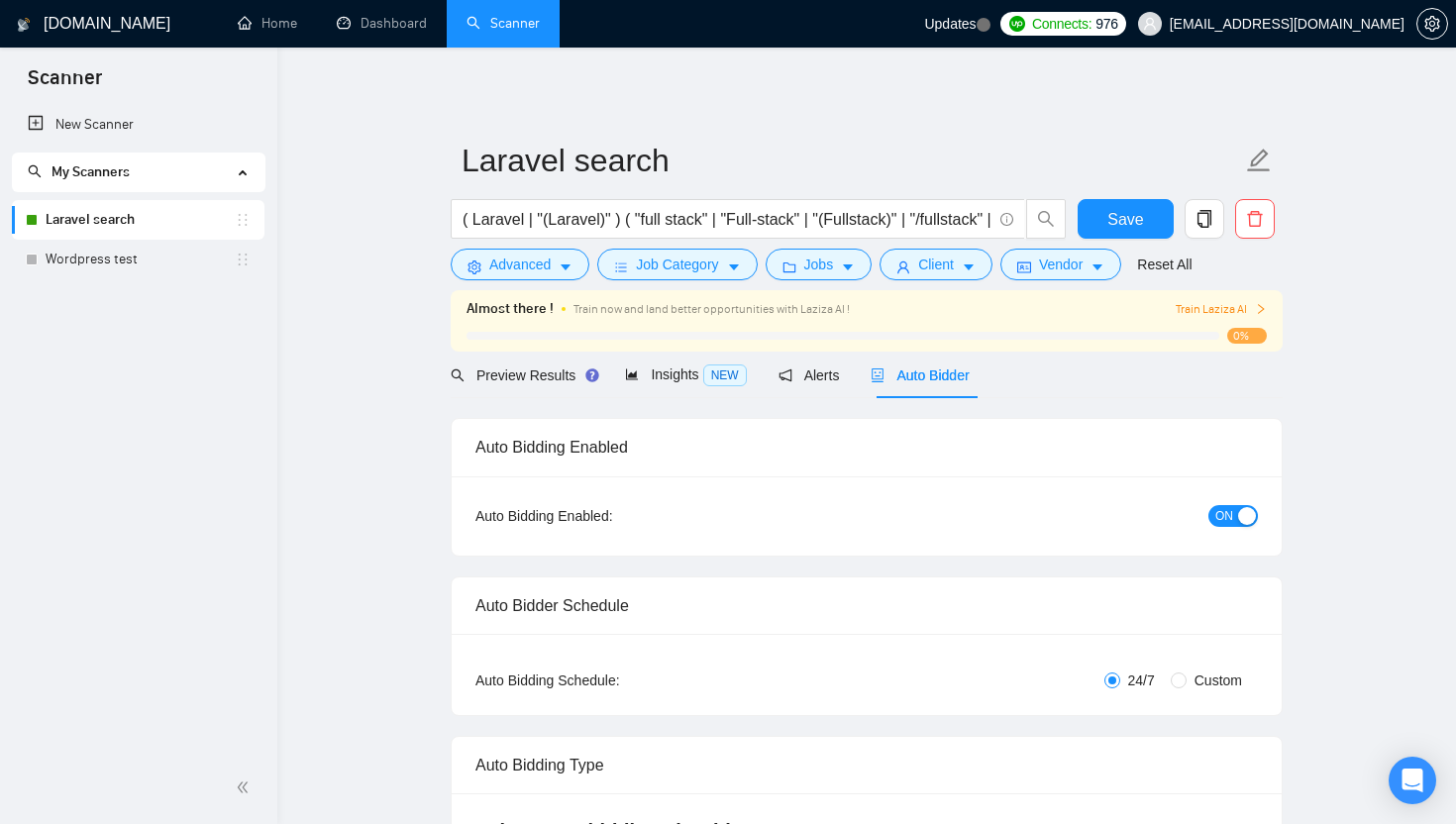 checkbox on "true" 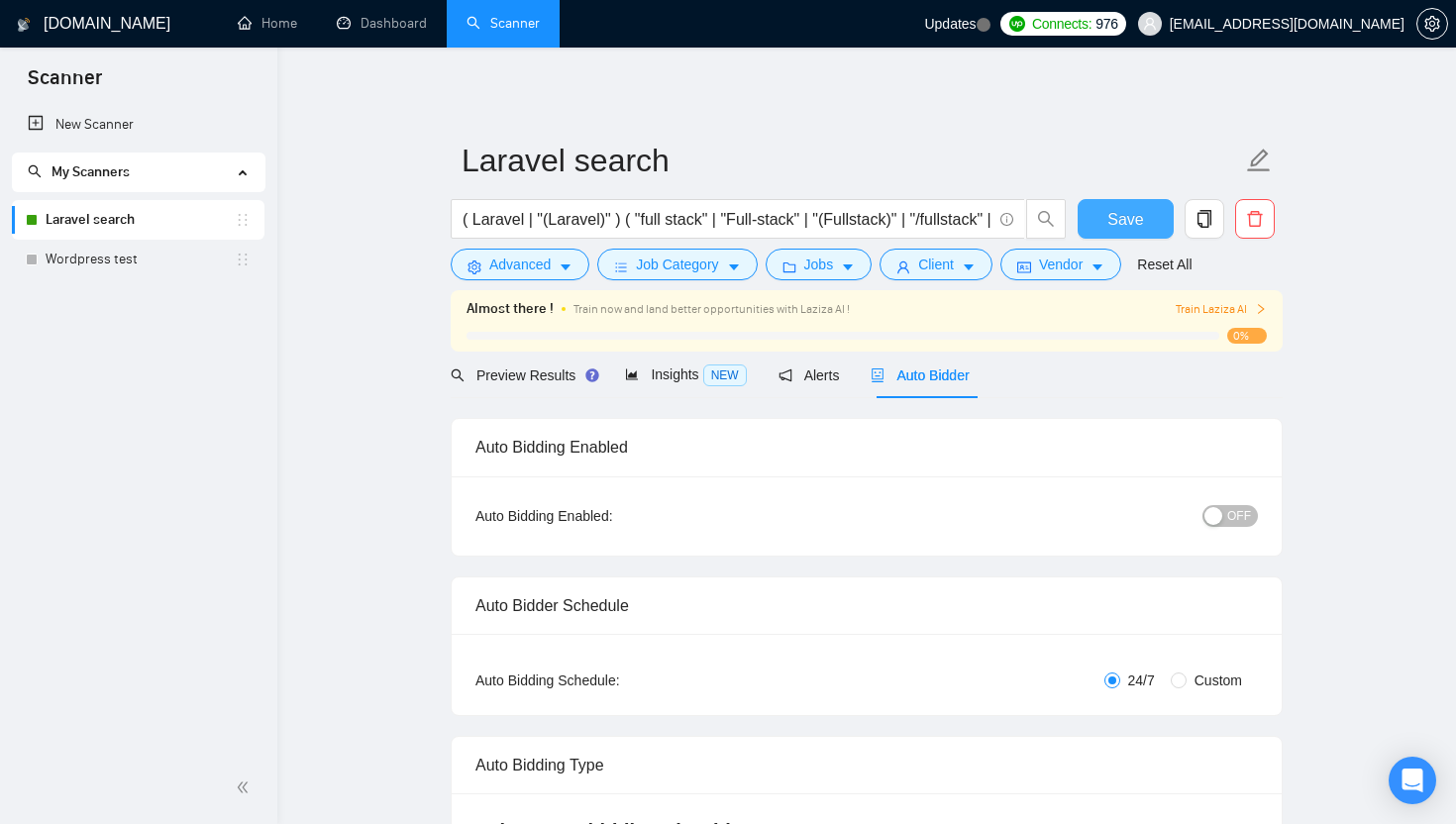 click on "Save" at bounding box center (1125, 219) 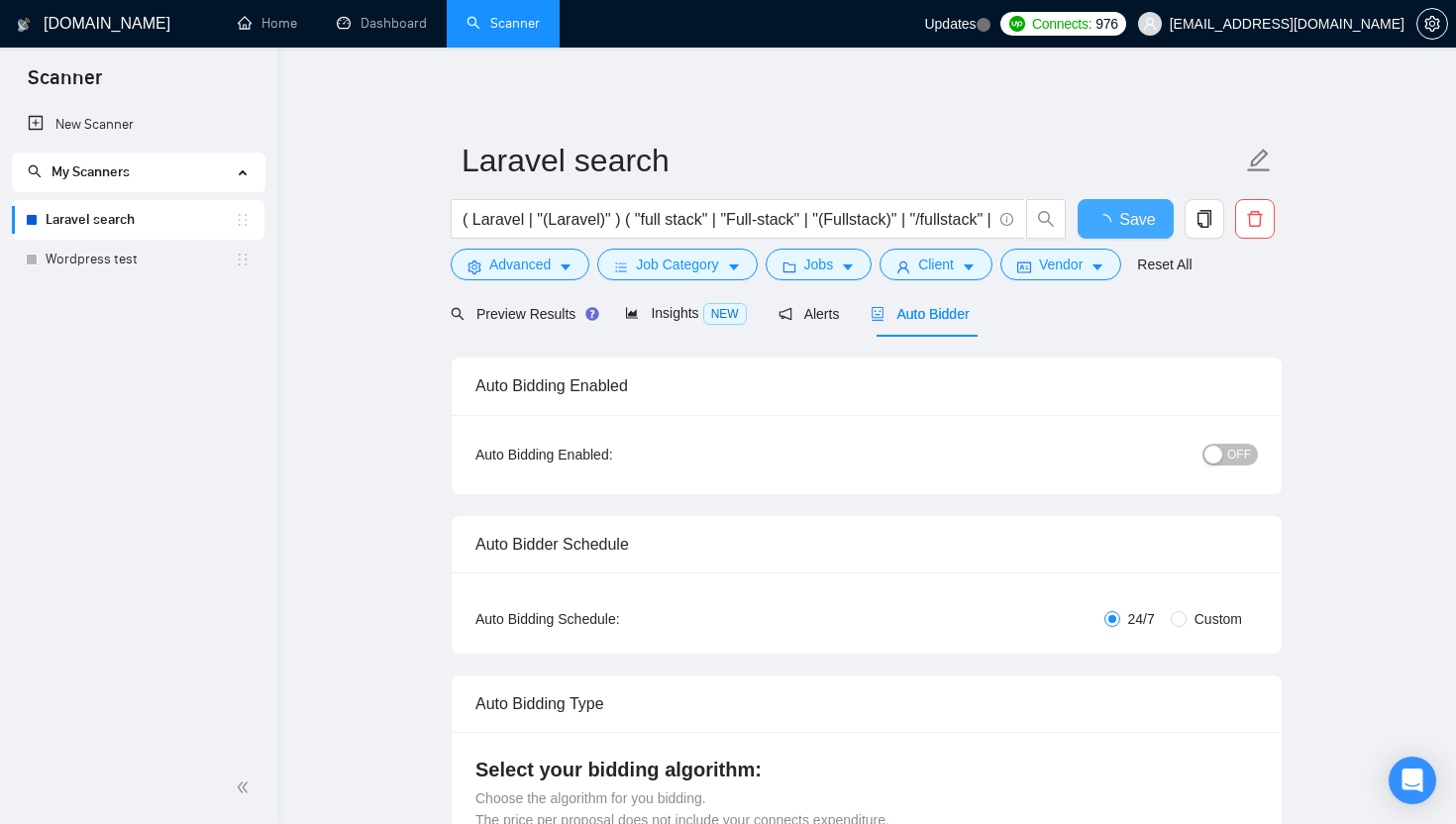 type 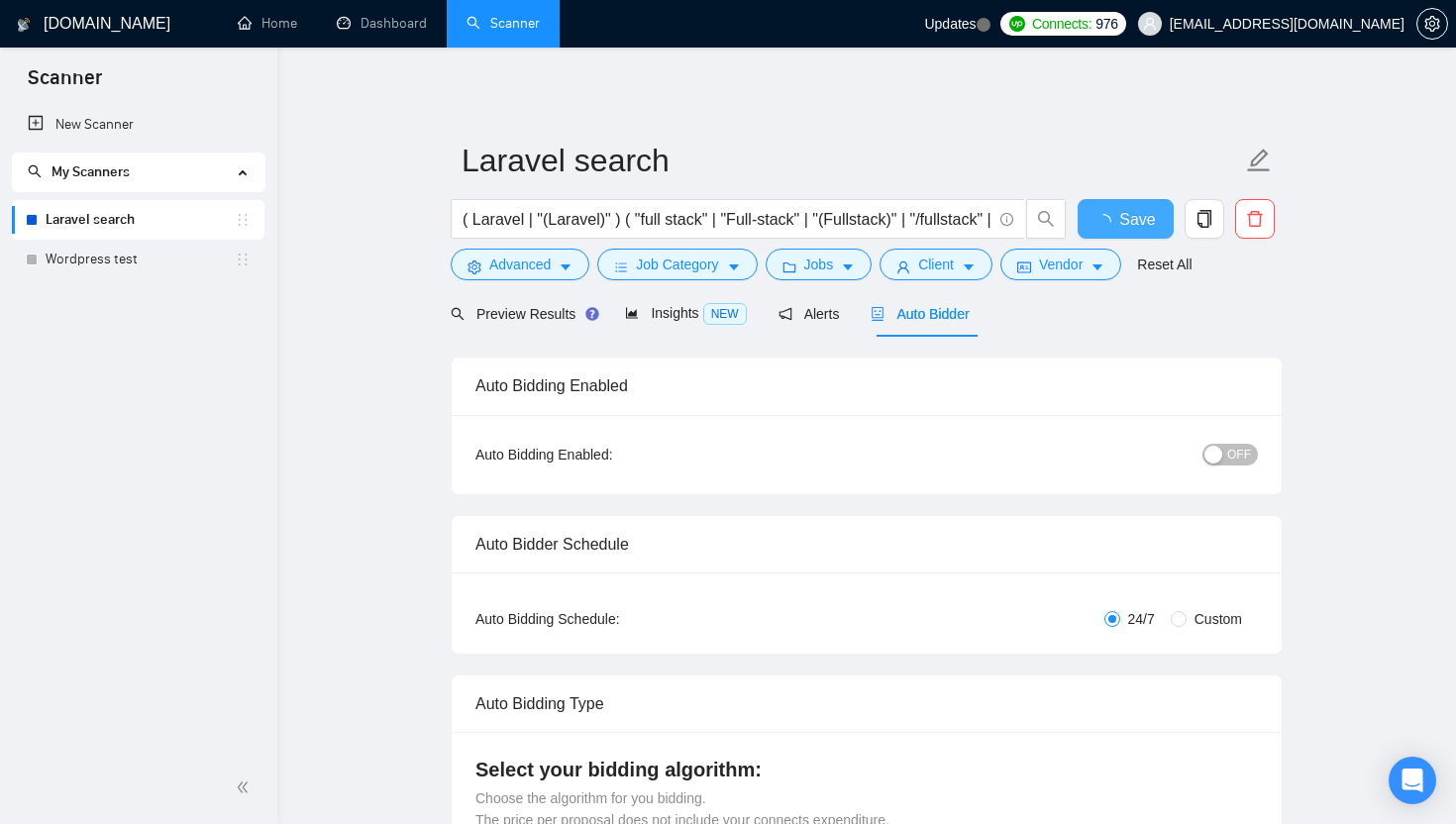 checkbox on "true" 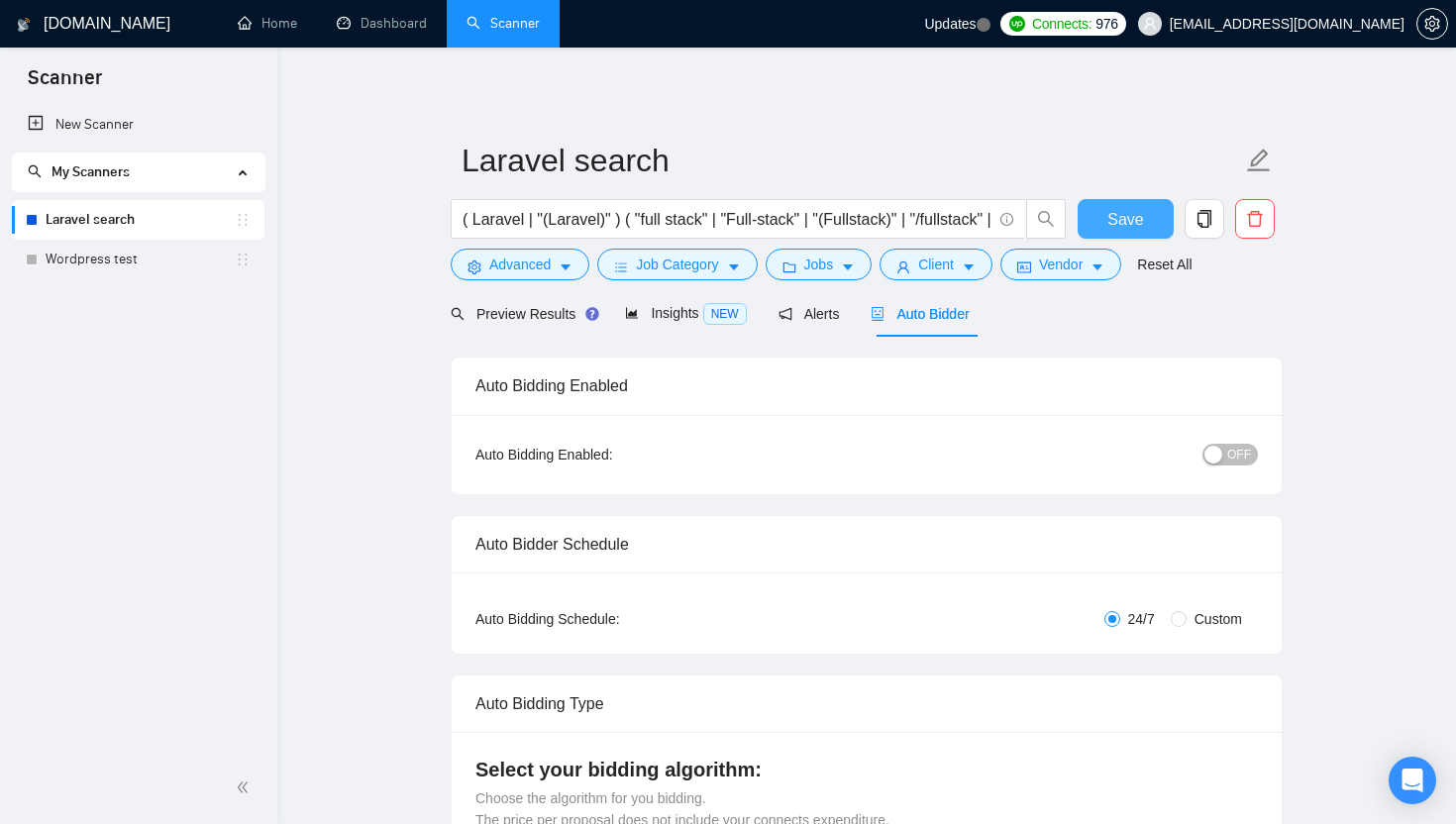 type 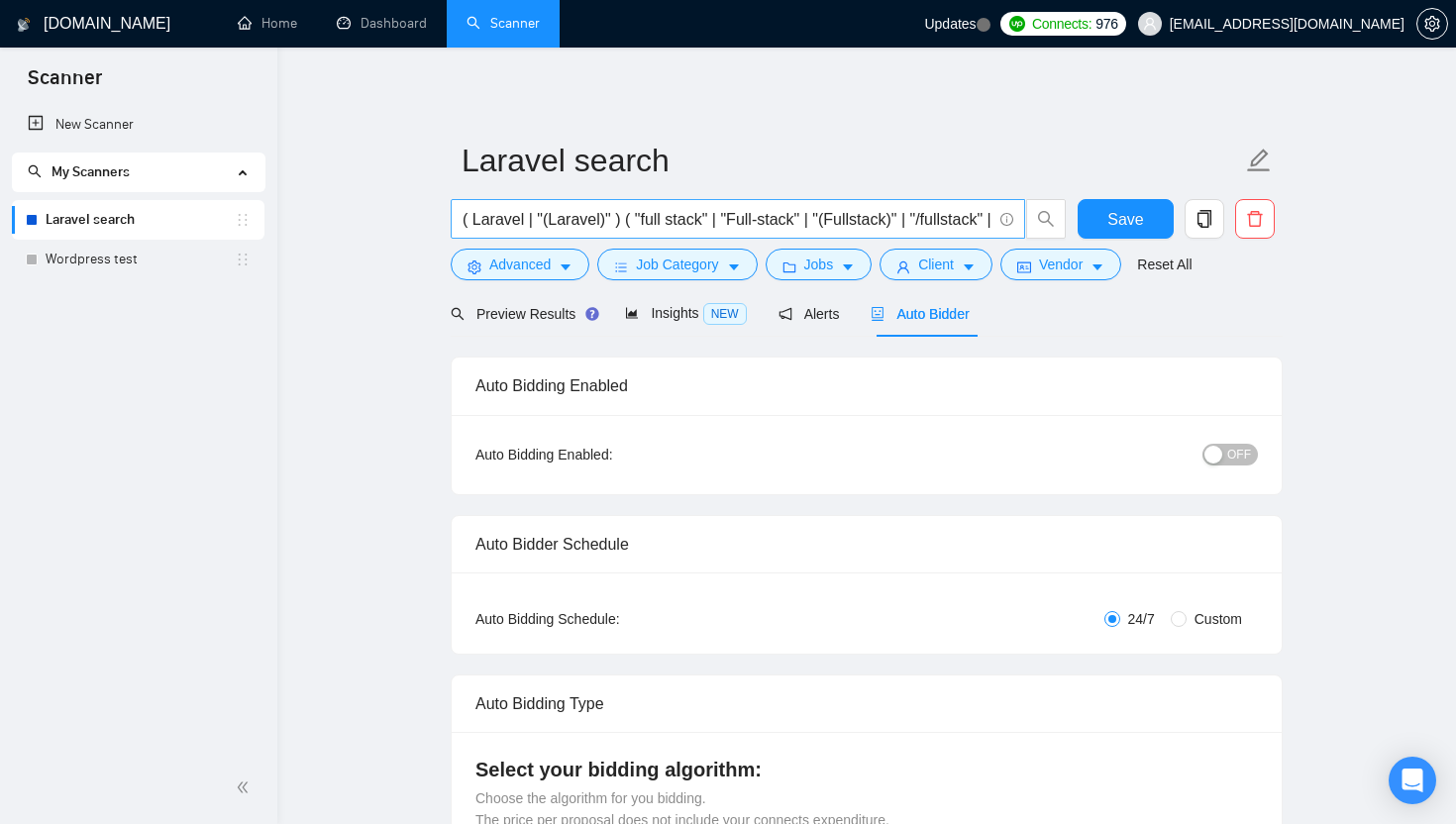 click on "( Laravel | "(Laravel)" ) ( "full stack" | "Full-stack" | "(Fullstack)" | "/fullstack" | "full - stack" )" at bounding box center [727, 219] 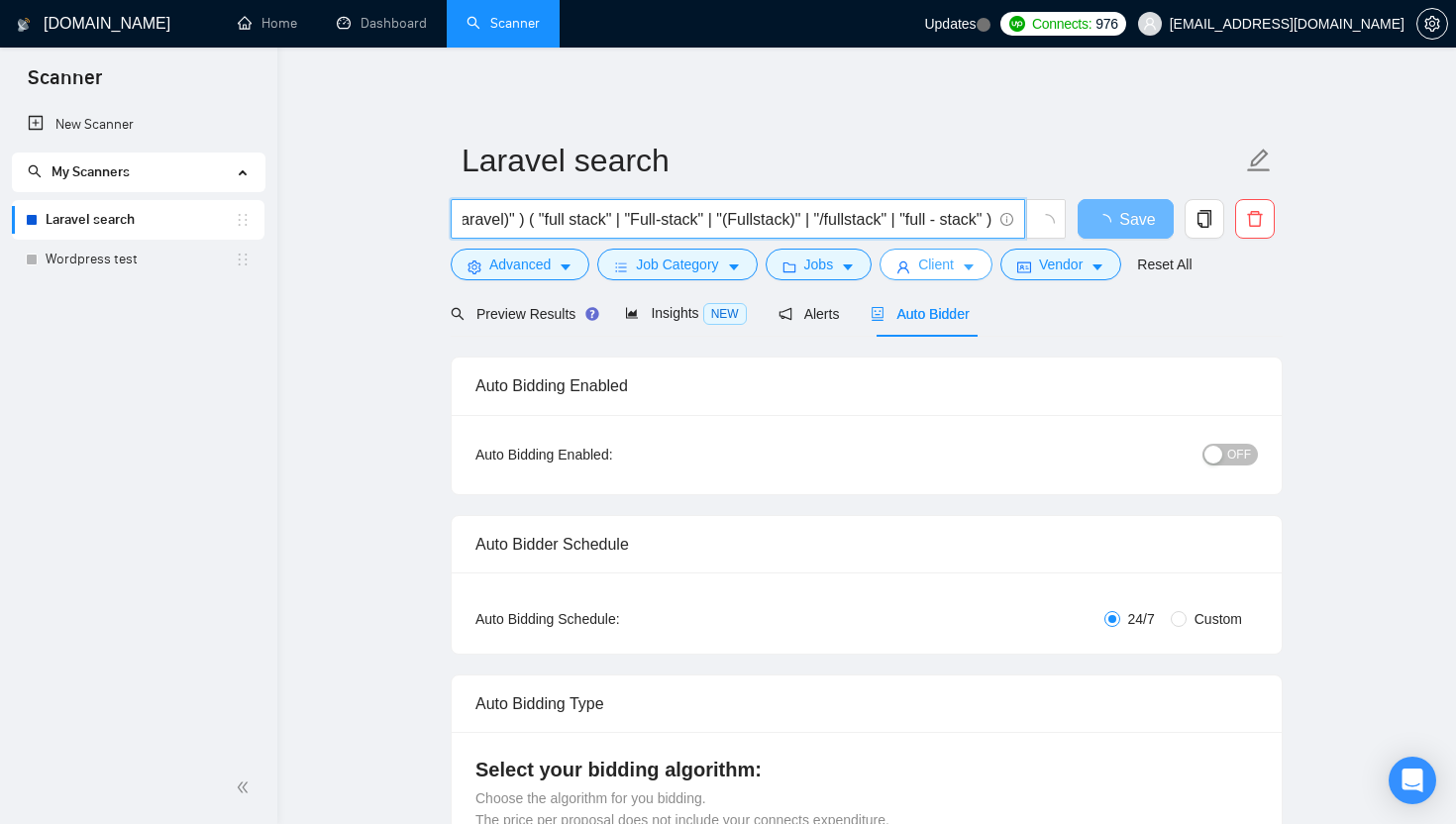 scroll, scrollTop: 0, scrollLeft: 0, axis: both 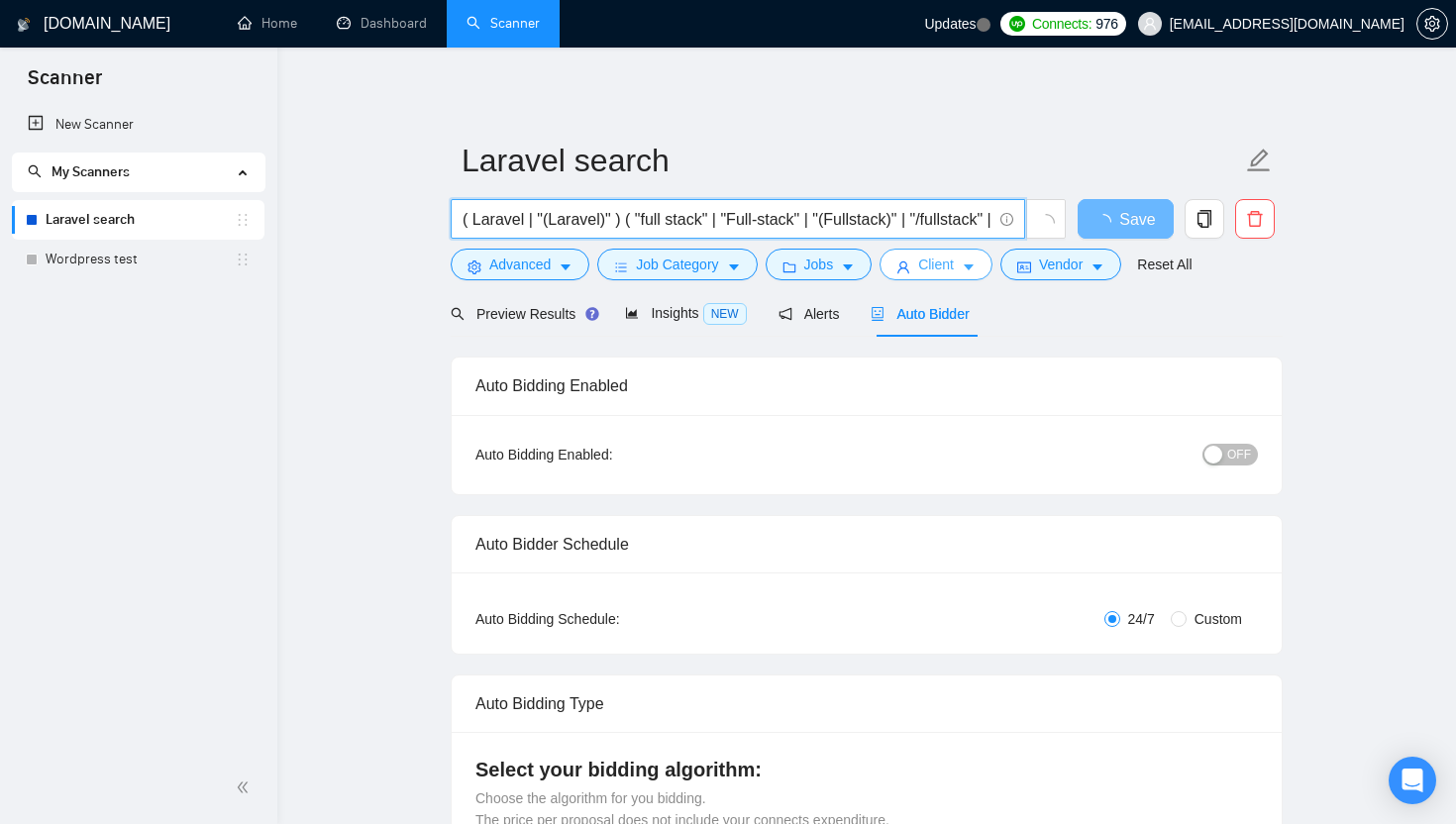 type on "( Laravel | "(Laravel)" )" 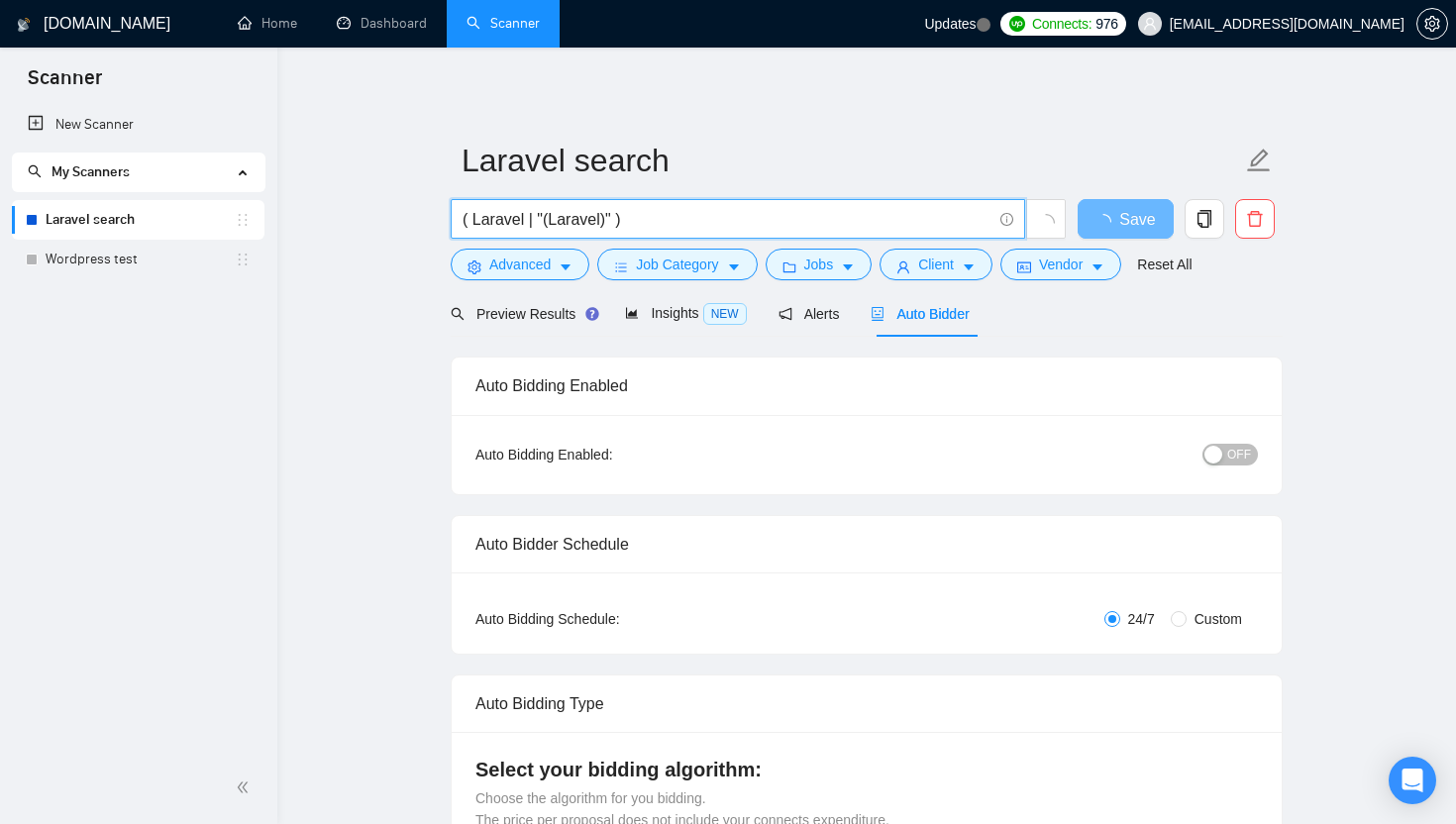 type 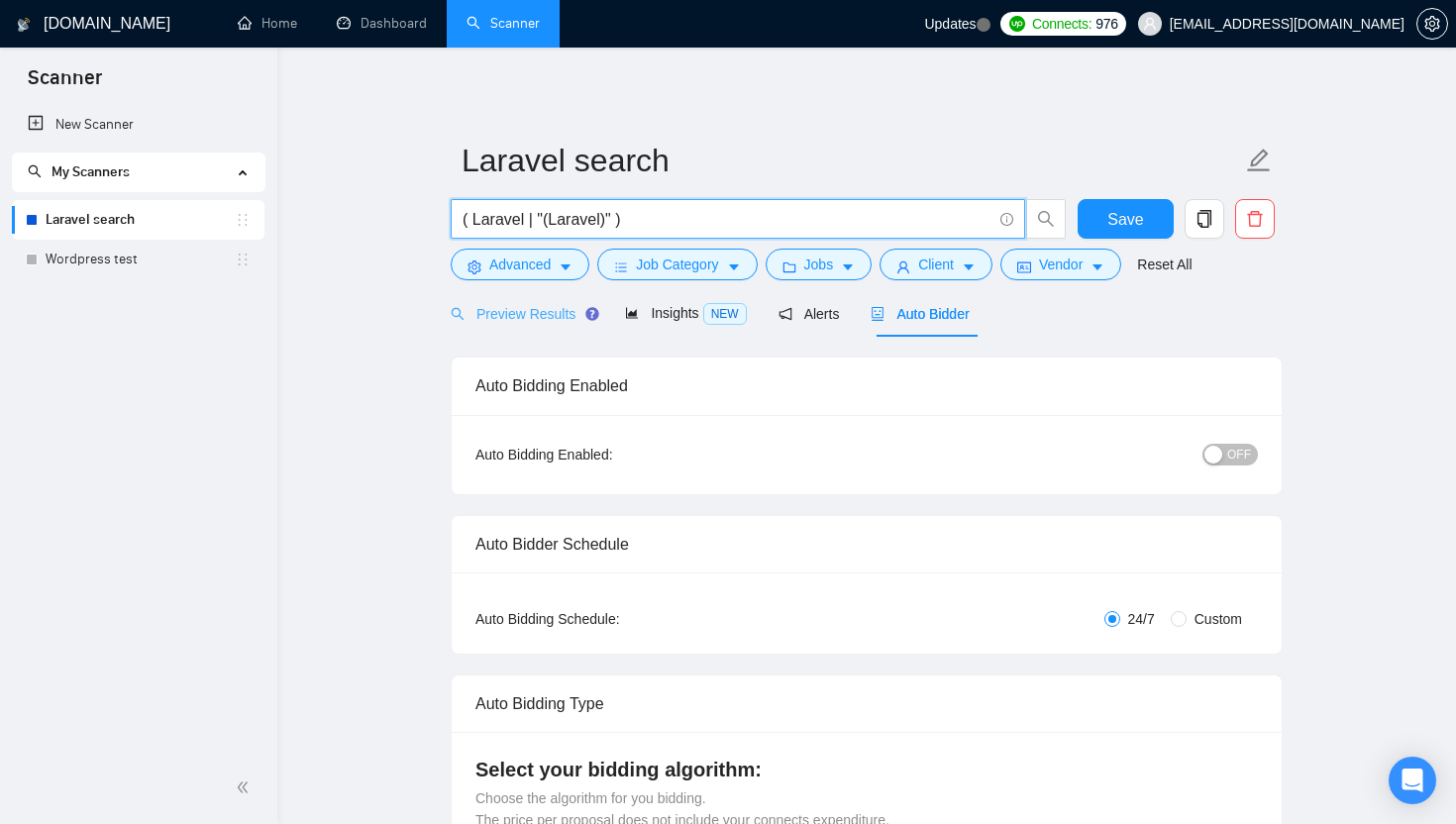 type on "( Laravel | "(Laravel)" )" 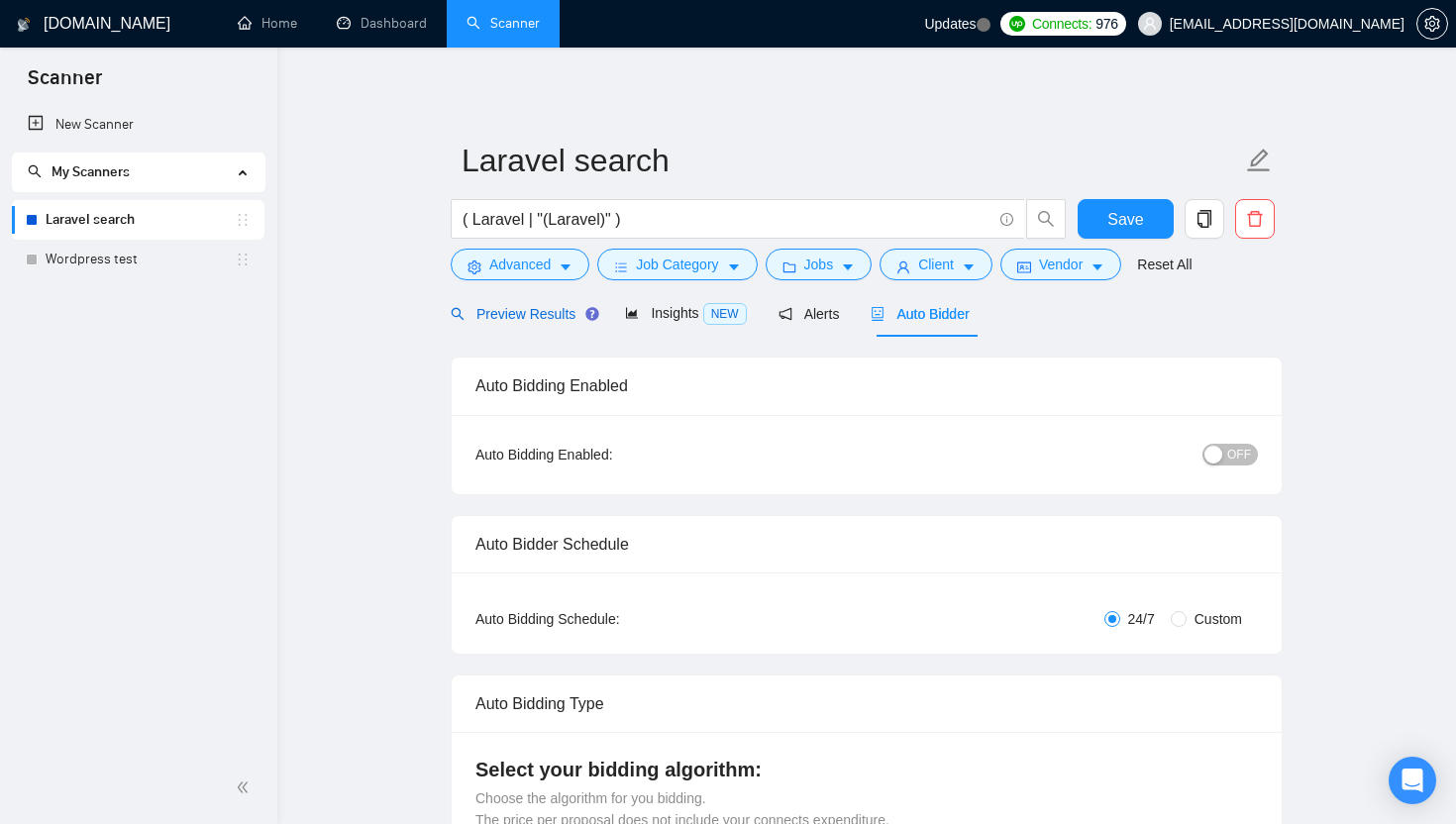 click on "Preview Results" at bounding box center [522, 314] 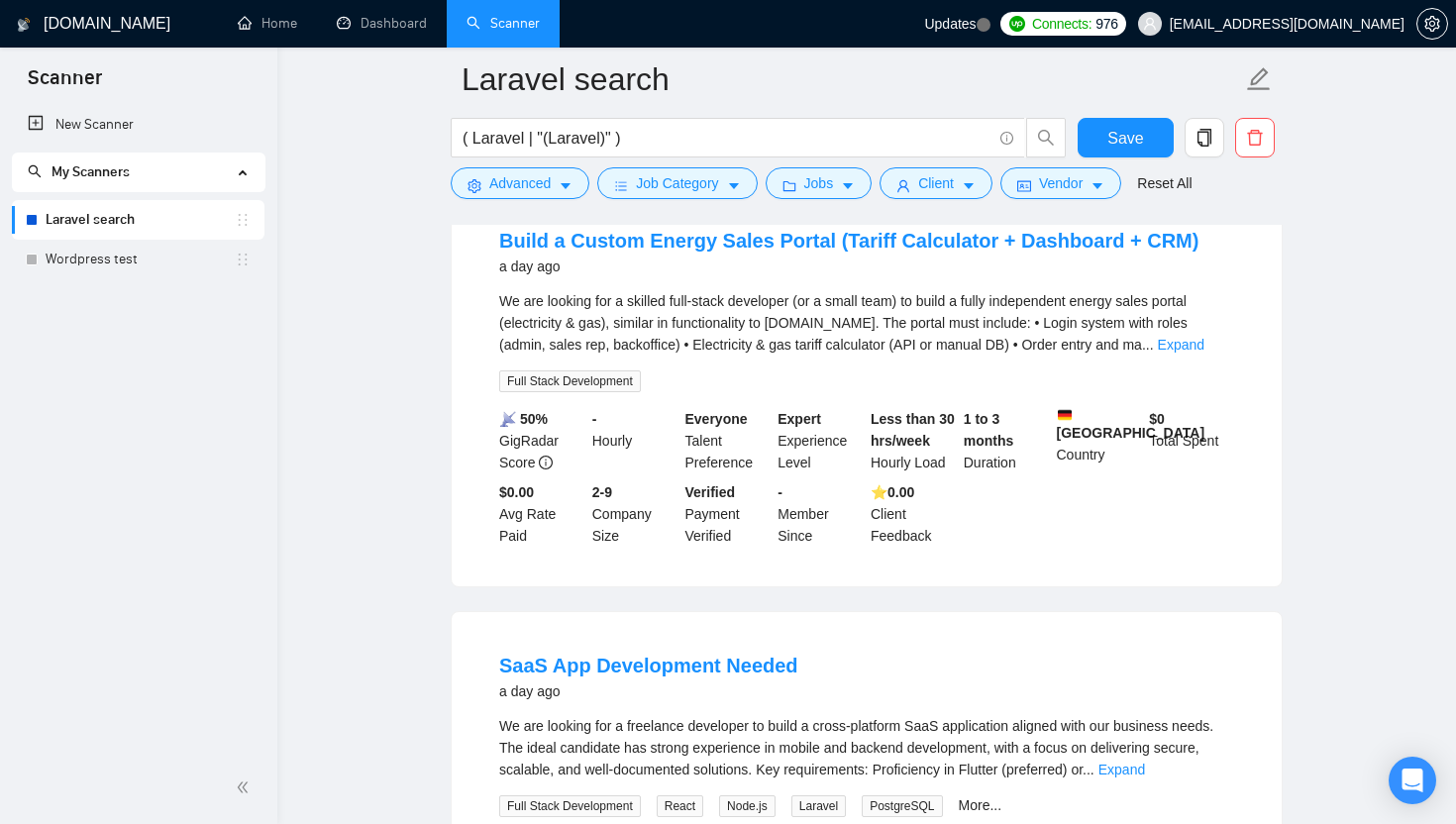 scroll, scrollTop: 637, scrollLeft: 0, axis: vertical 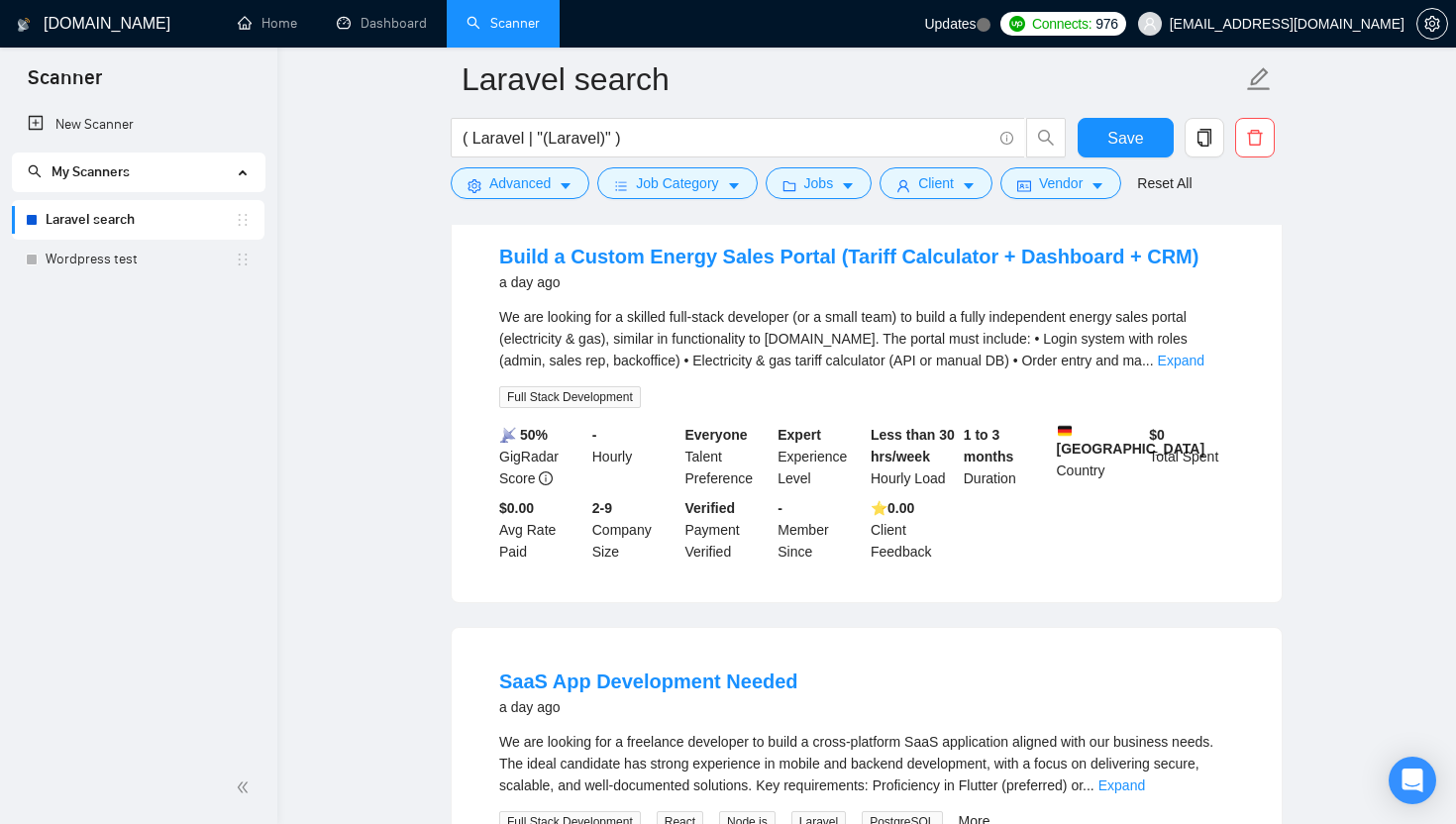 click on "Expand" at bounding box center [1181, 360] 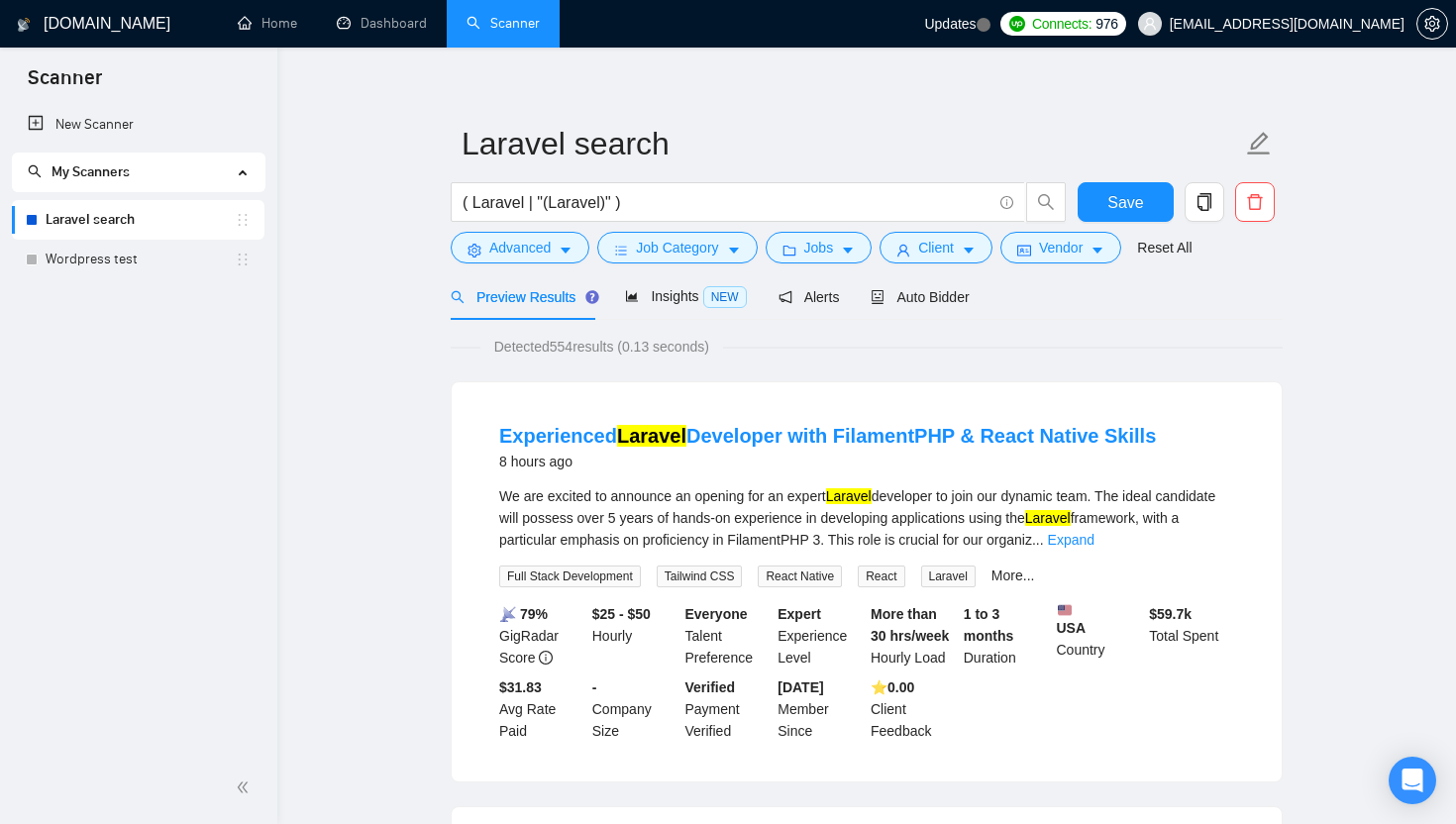 scroll, scrollTop: 0, scrollLeft: 0, axis: both 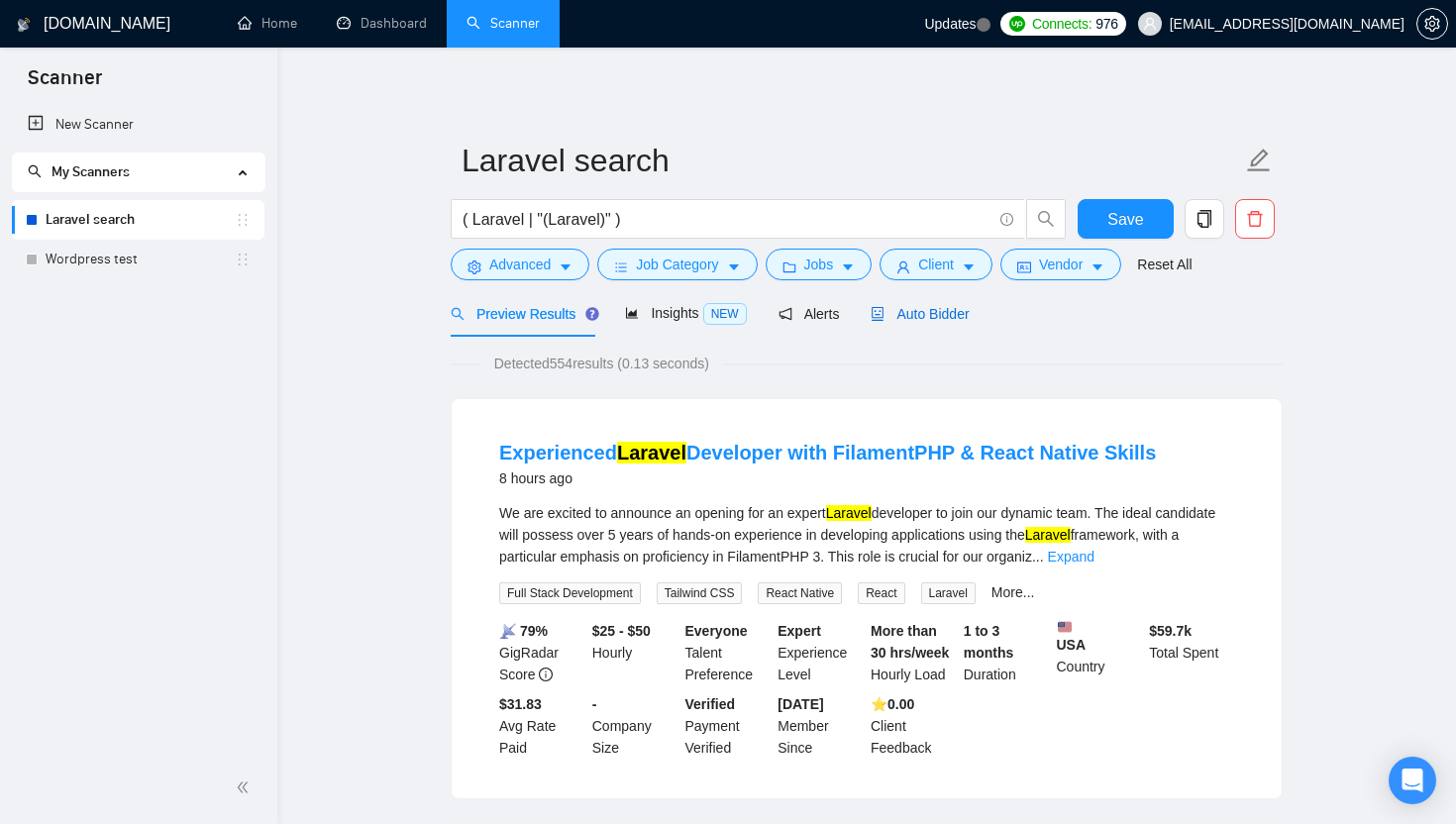 drag, startPoint x: 936, startPoint y: 317, endPoint x: 968, endPoint y: 354, distance: 48.9183 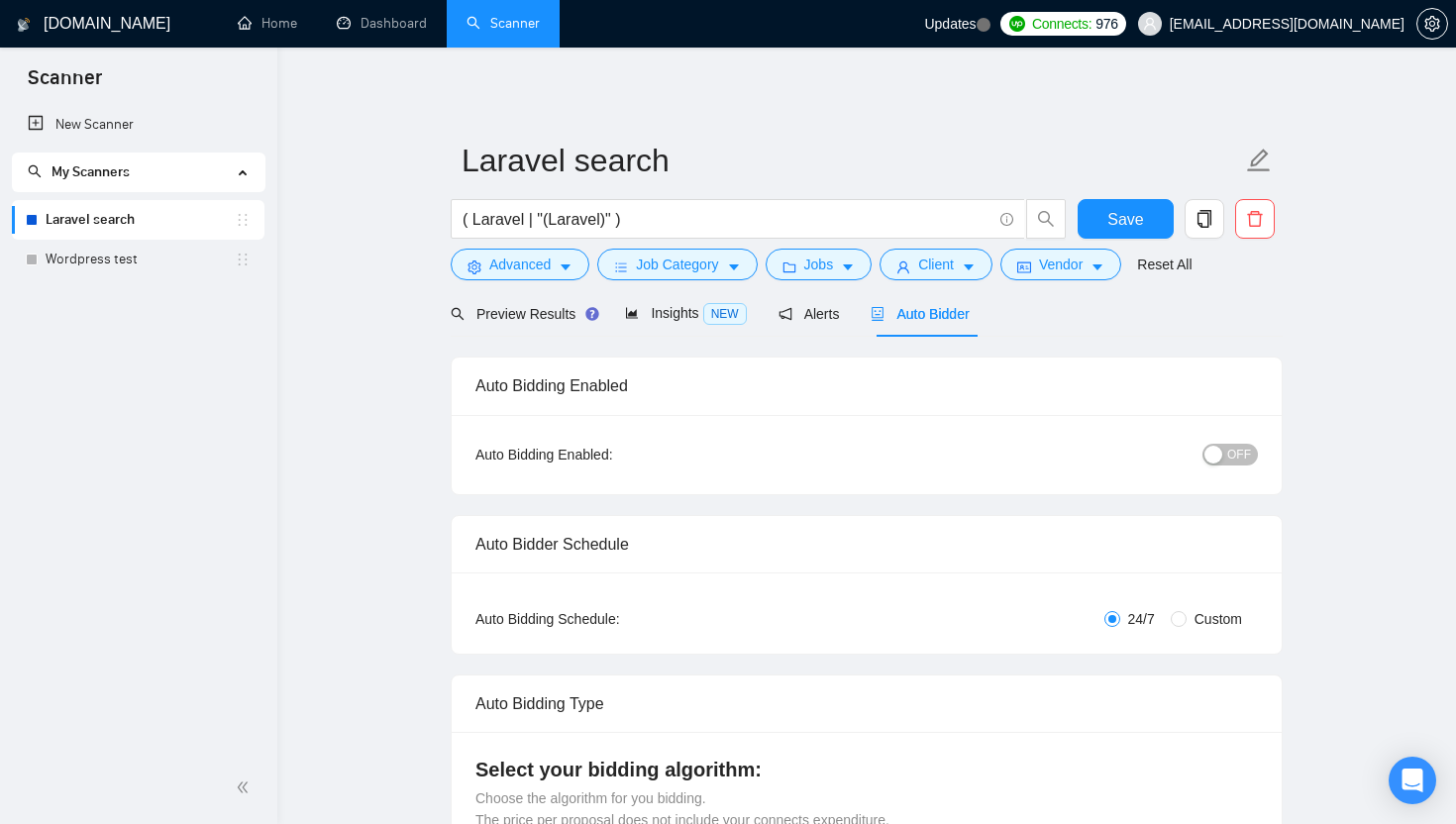 type 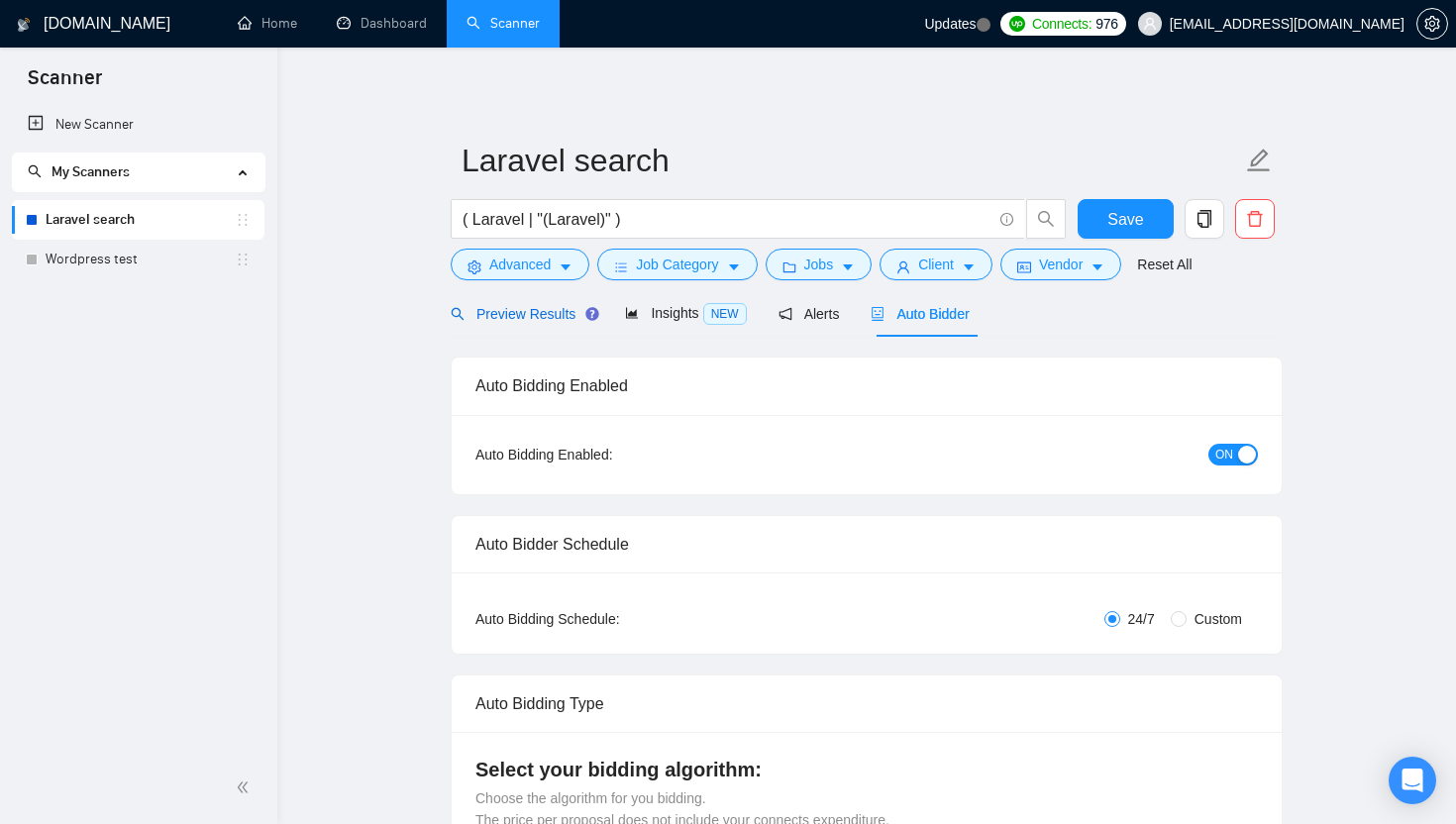 drag, startPoint x: 535, startPoint y: 312, endPoint x: 548, endPoint y: 328, distance: 20.615528 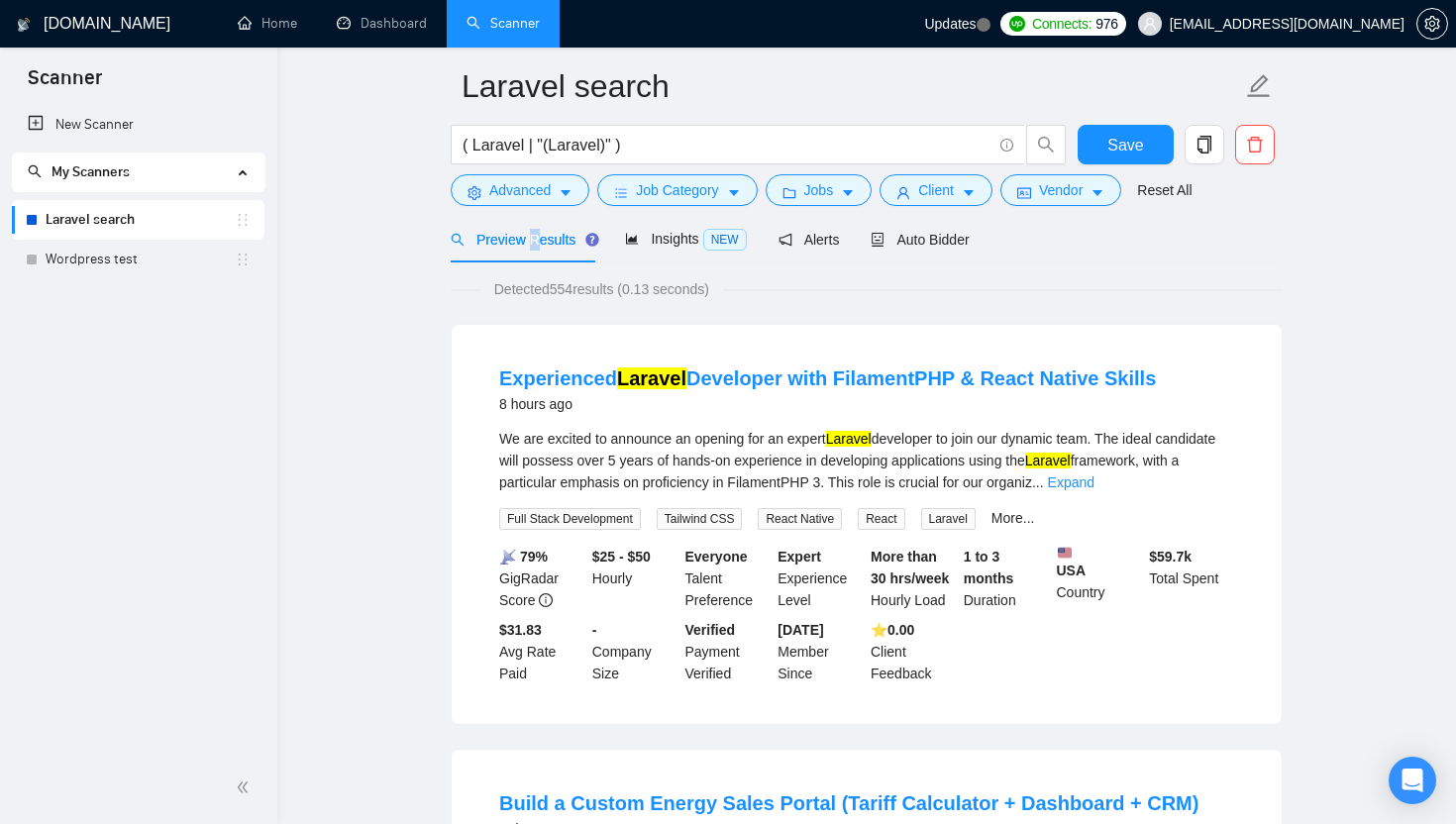 scroll, scrollTop: 57, scrollLeft: 0, axis: vertical 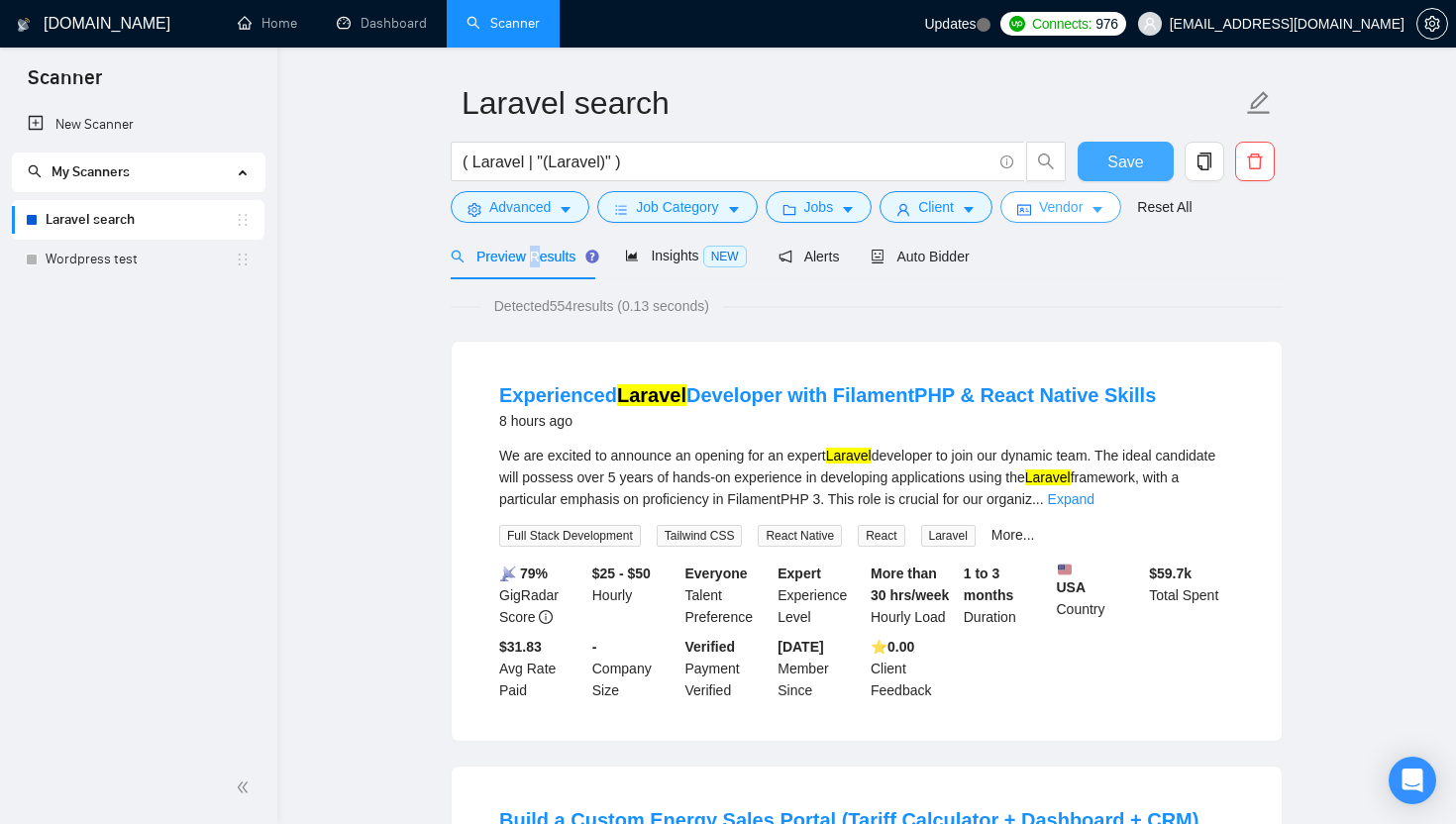 drag, startPoint x: 1117, startPoint y: 156, endPoint x: 1069, endPoint y: 211, distance: 73 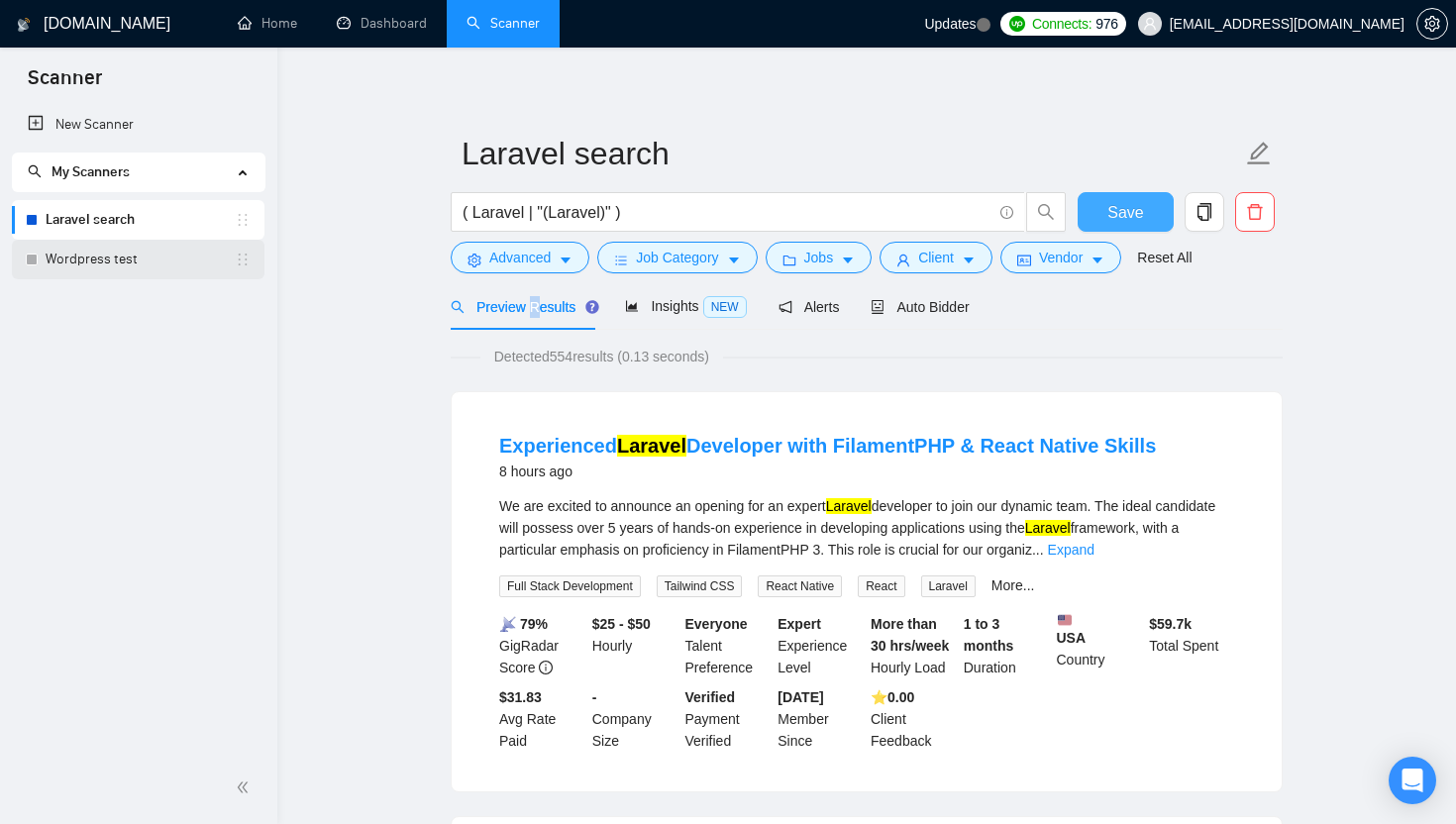 scroll, scrollTop: 0, scrollLeft: 0, axis: both 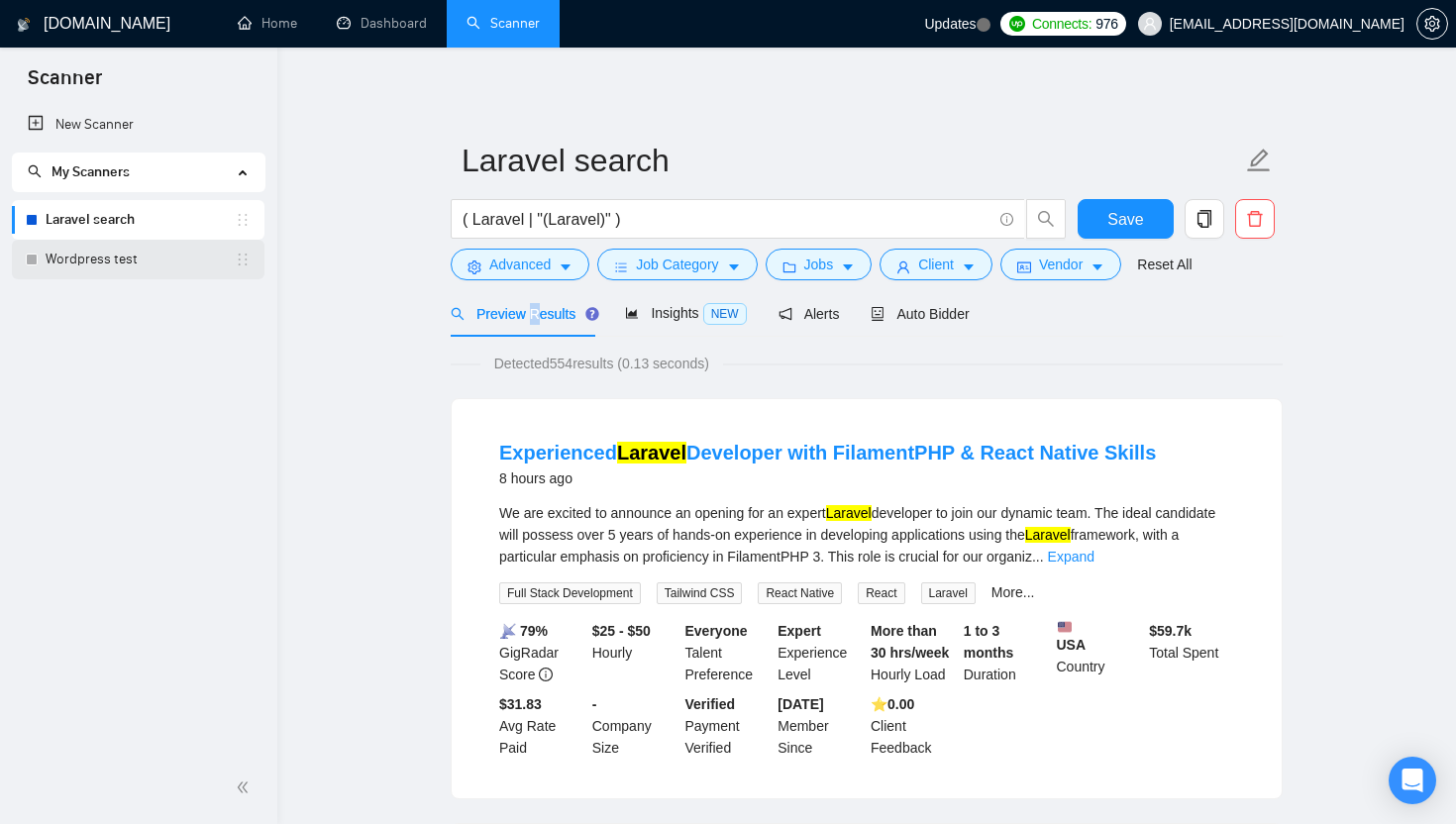 click on "Wordpress test" at bounding box center [140, 259] 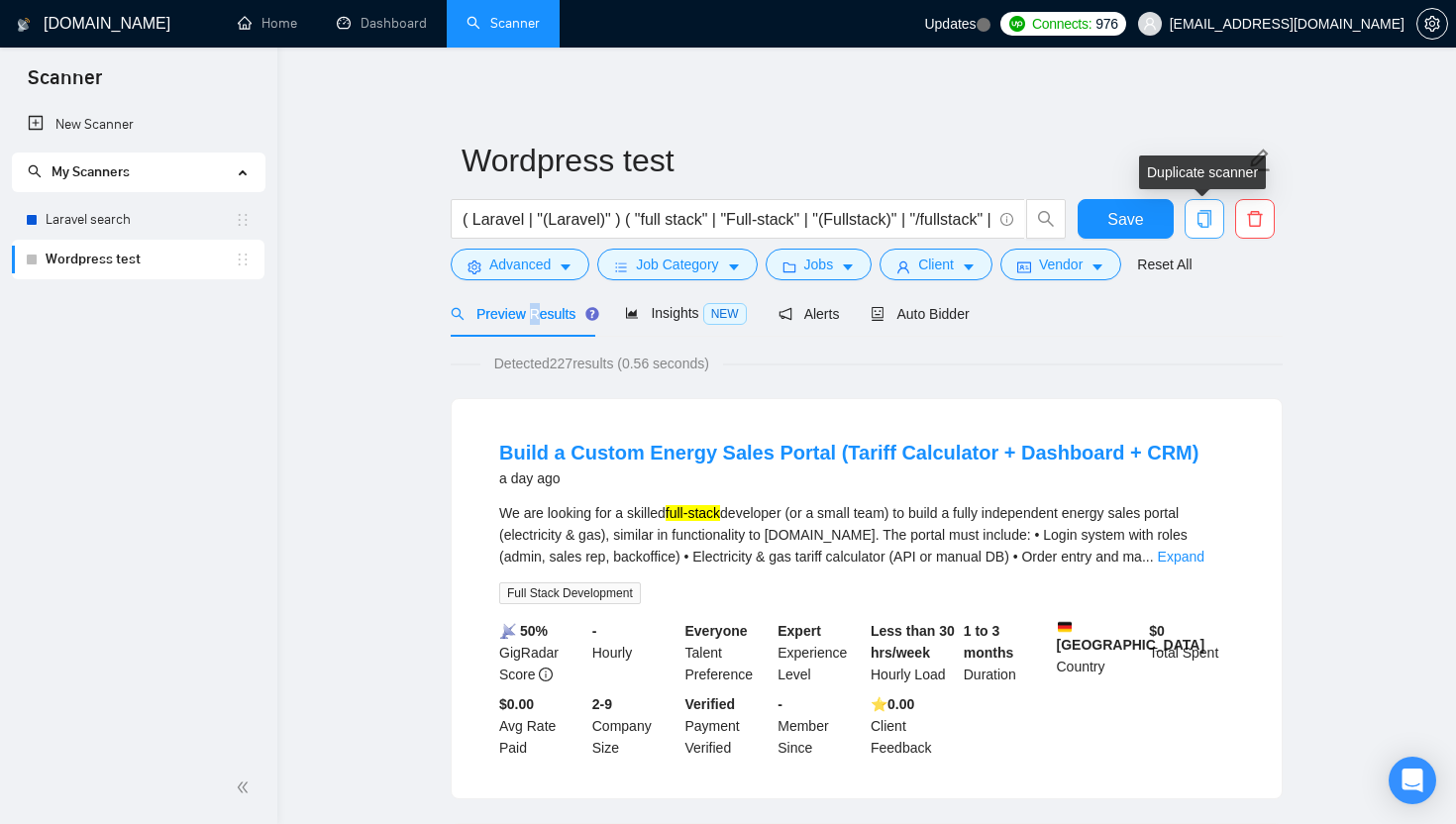 click 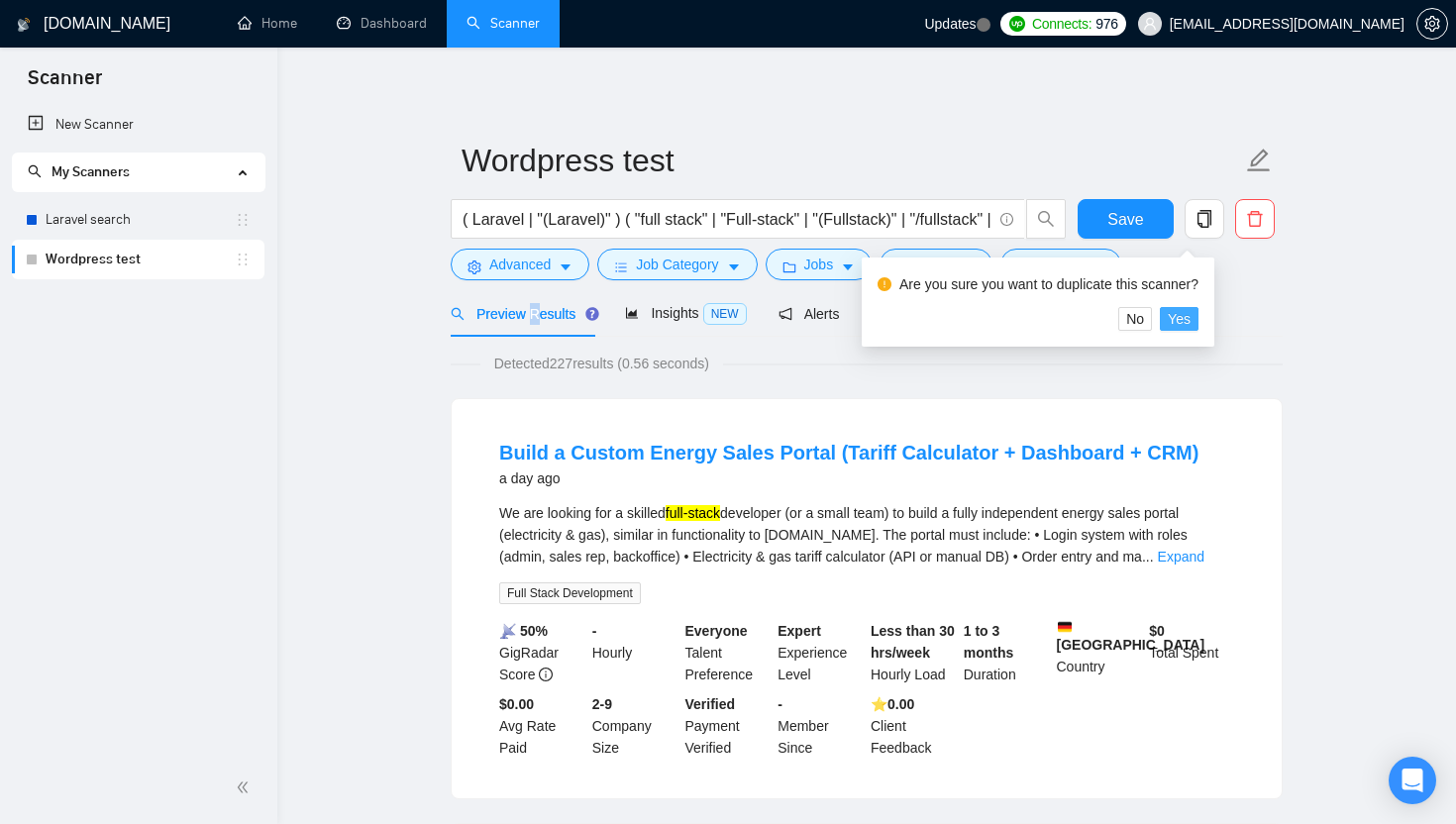 click on "Yes" at bounding box center (1179, 319) 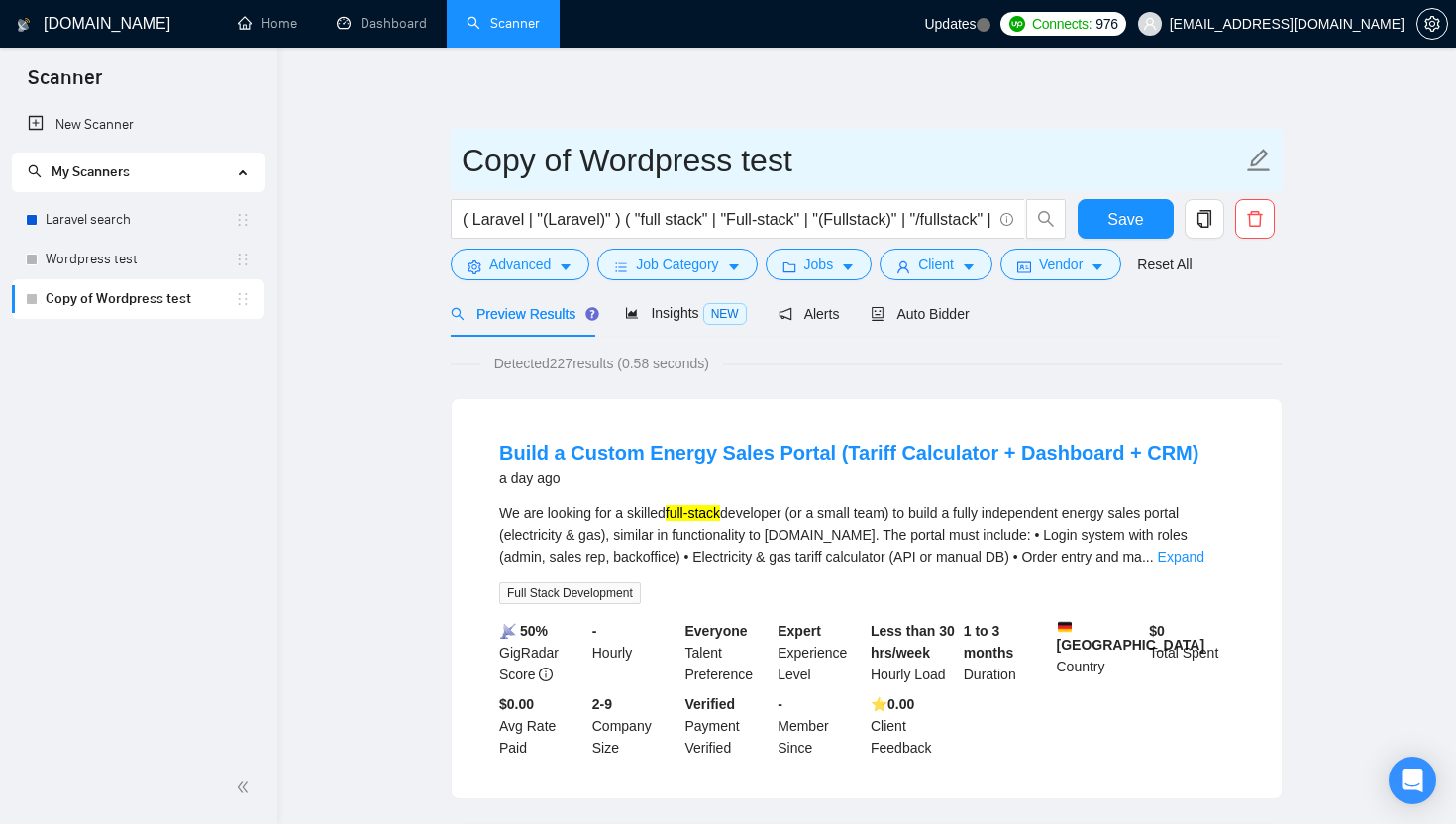 click 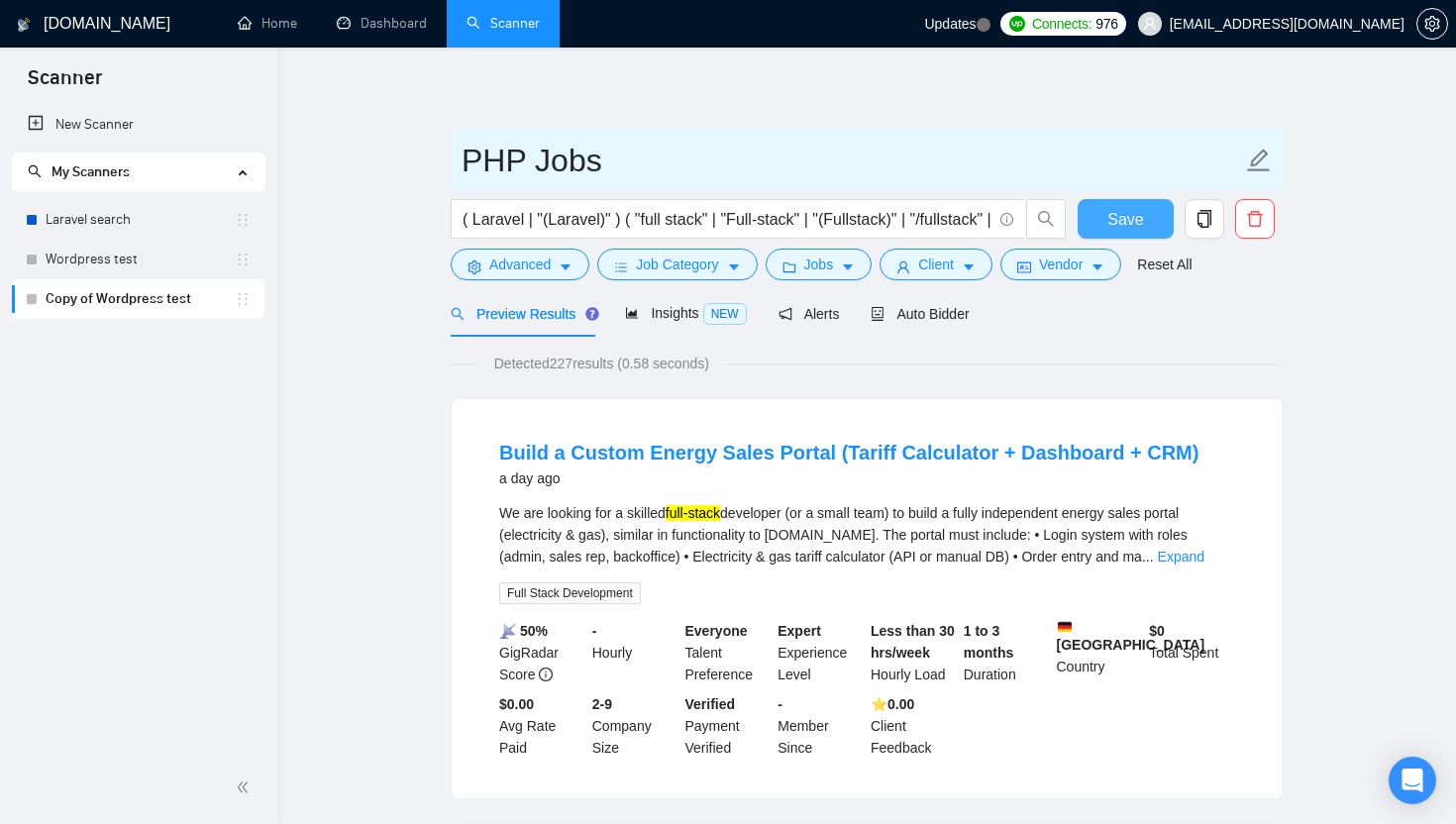 type on "PHP Jobs" 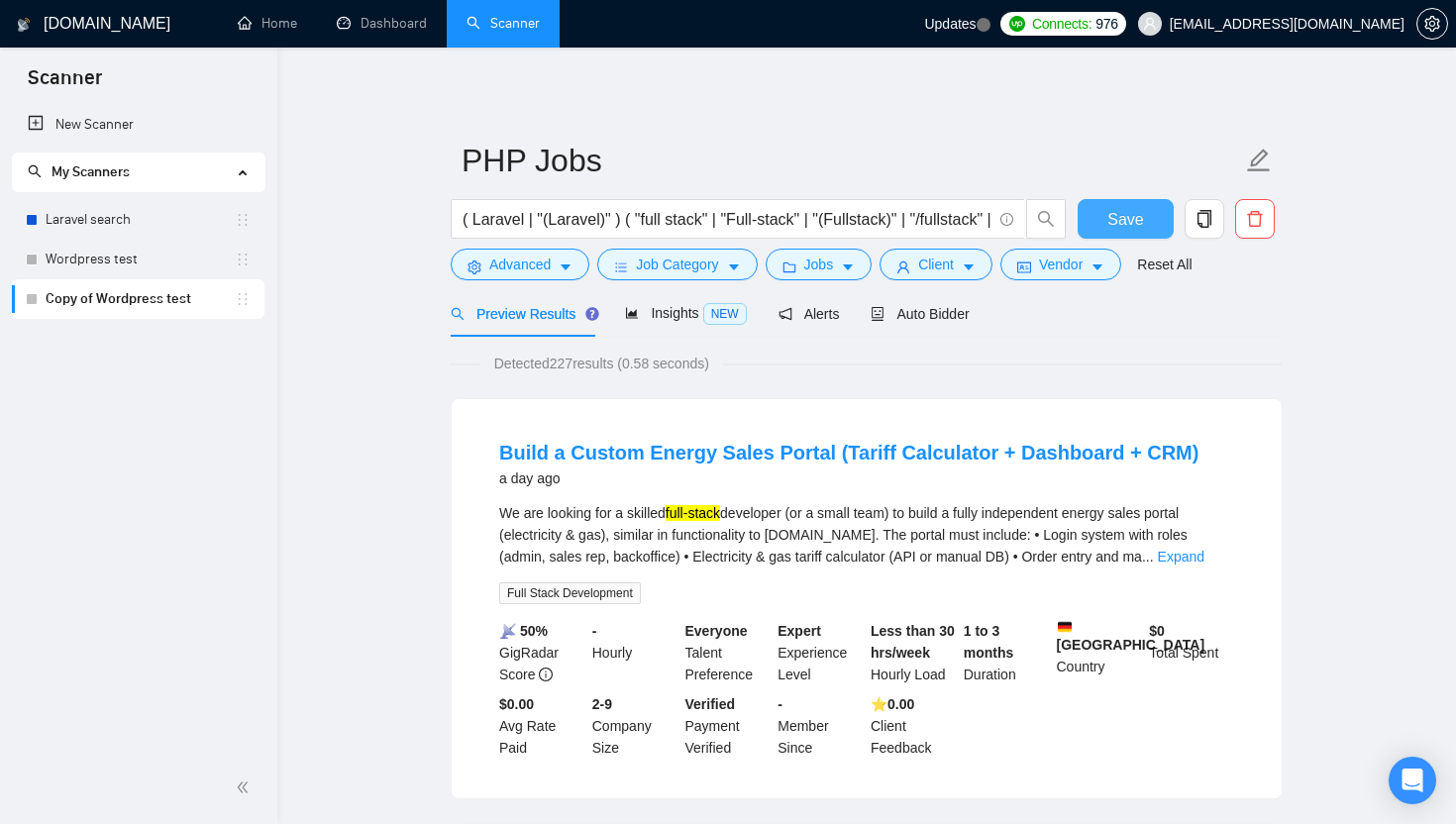 click on "Save" at bounding box center [1125, 219] 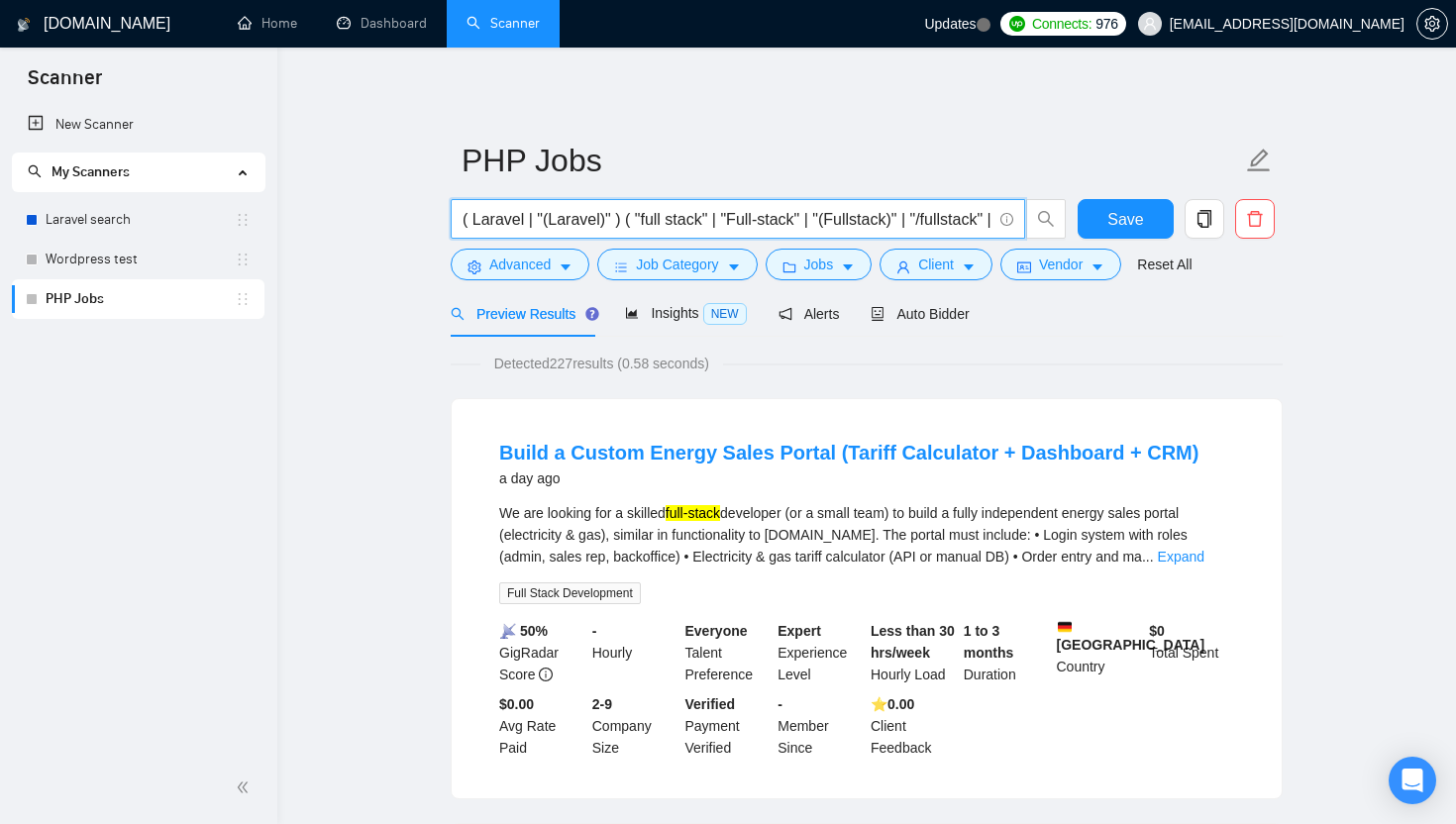 click on "( Laravel | "(Laravel)" ) ( "full stack" | "Full-stack" | "(Fullstack)" | "/fullstack" | "full - stack" )" at bounding box center [727, 219] 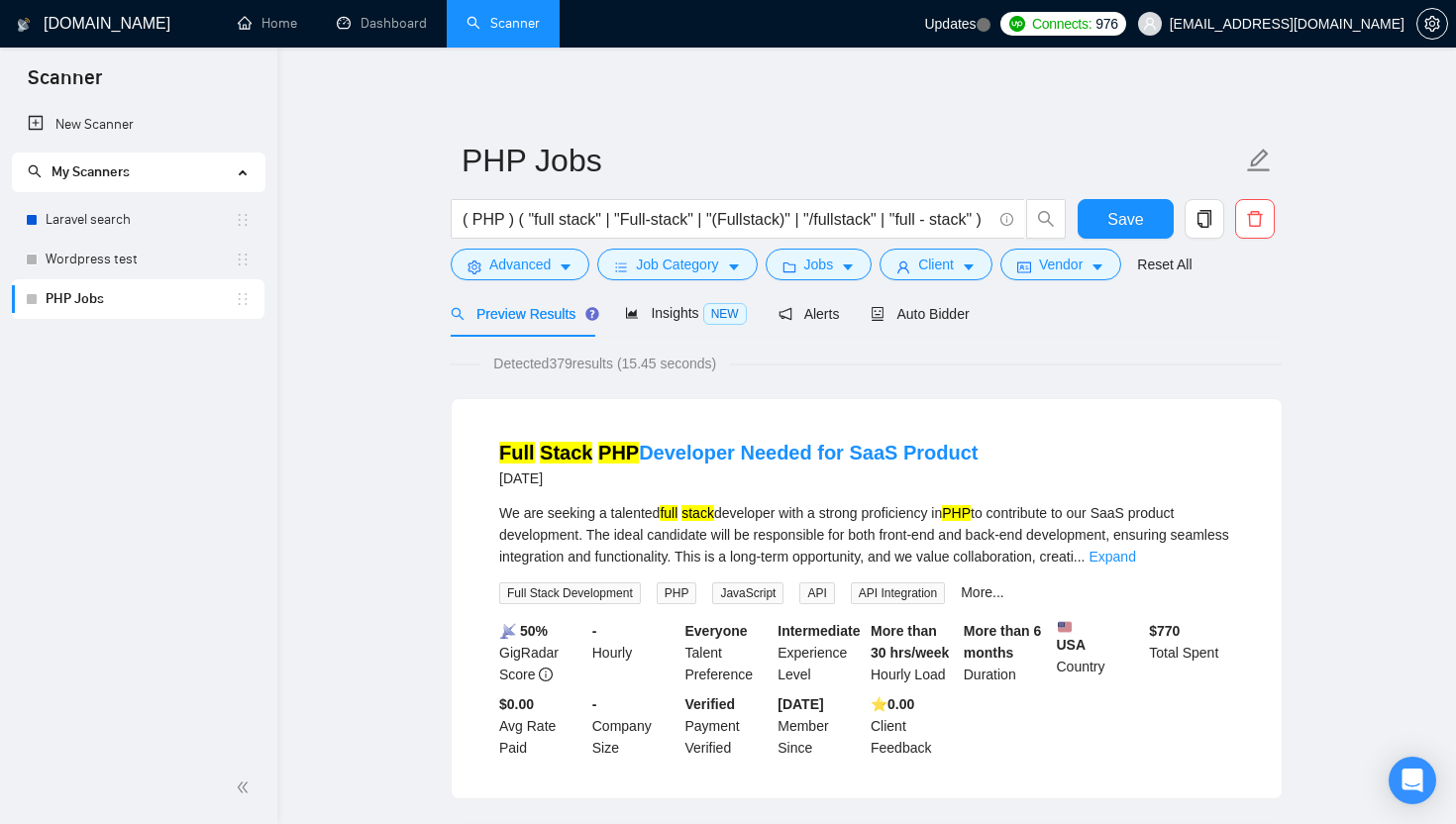 click on "Detected   379  results   (15.45 seconds) Full   Stack   PHP  Developer Needed for SaaS Product [DATE] We are seeking a talented  full   stack  developer with a strong proficiency in  PHP  to contribute to our SaaS product development. The ideal candidate will be responsible for both front-end and back-end development, ensuring seamless integration and functionality. This is a long-term opportunity, and we value collaboration, creati ... Expand Full Stack Development PHP JavaScript API API Integration More... 📡   50% GigRadar Score   - Hourly Everyone Talent Preference Intermediate Experience Level More than 30 hrs/week Hourly Load More than 6 months Duration   [GEOGRAPHIC_DATA] Country $ 770 Total Spent $0.00 Avg Rate Paid - Company Size Verified Payment Verified [DATE] Member Since ⭐️  0.00 Client Feedback Back End Developer Needed [DATE] Back End Developer needed to upgrade and improve our payment processing platform.
Full   Stack  Development Skills:
HTML,  PHP Back-End Development 📡   58%     $" at bounding box center (867, 2568) 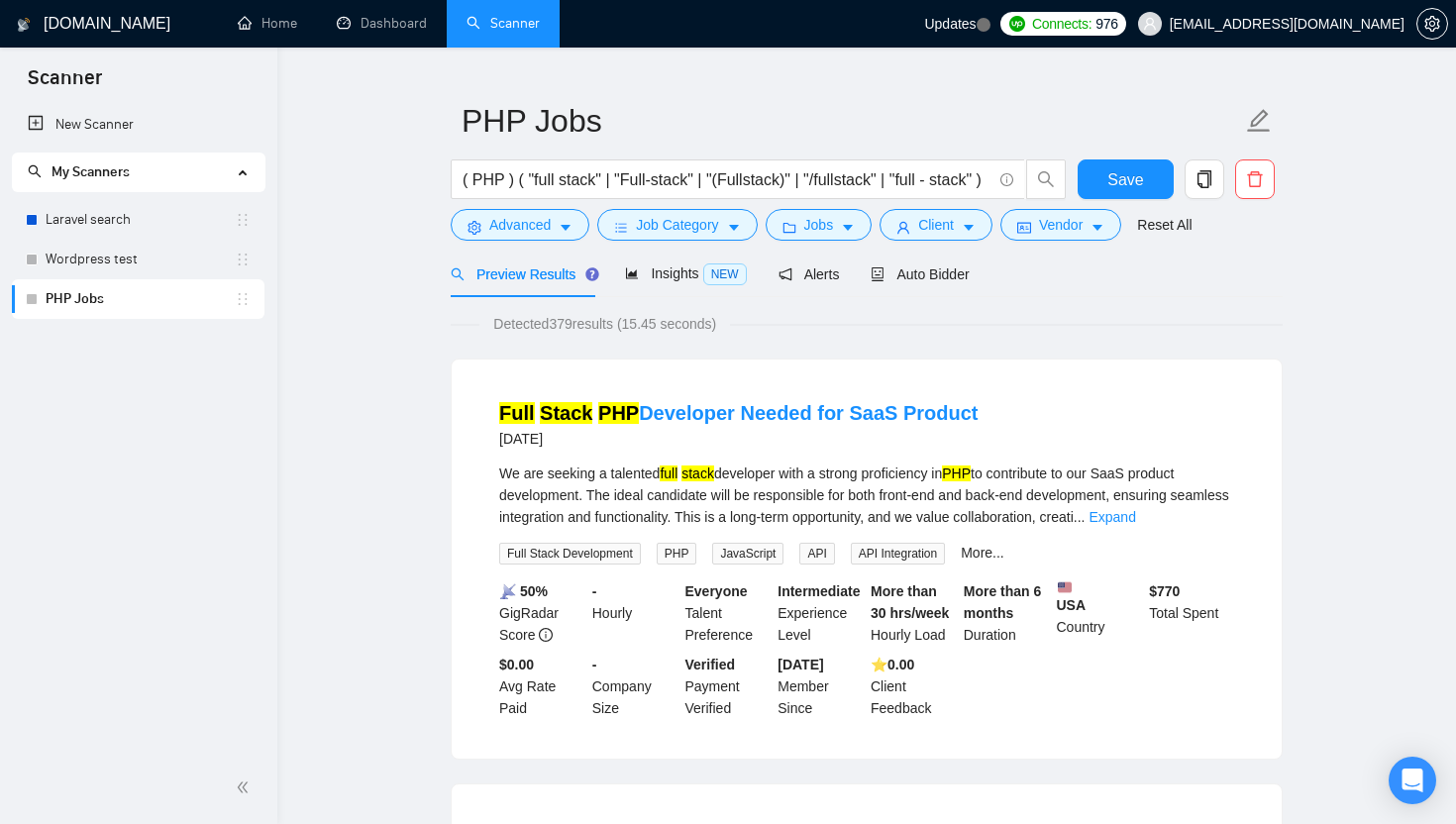 scroll, scrollTop: 48, scrollLeft: 0, axis: vertical 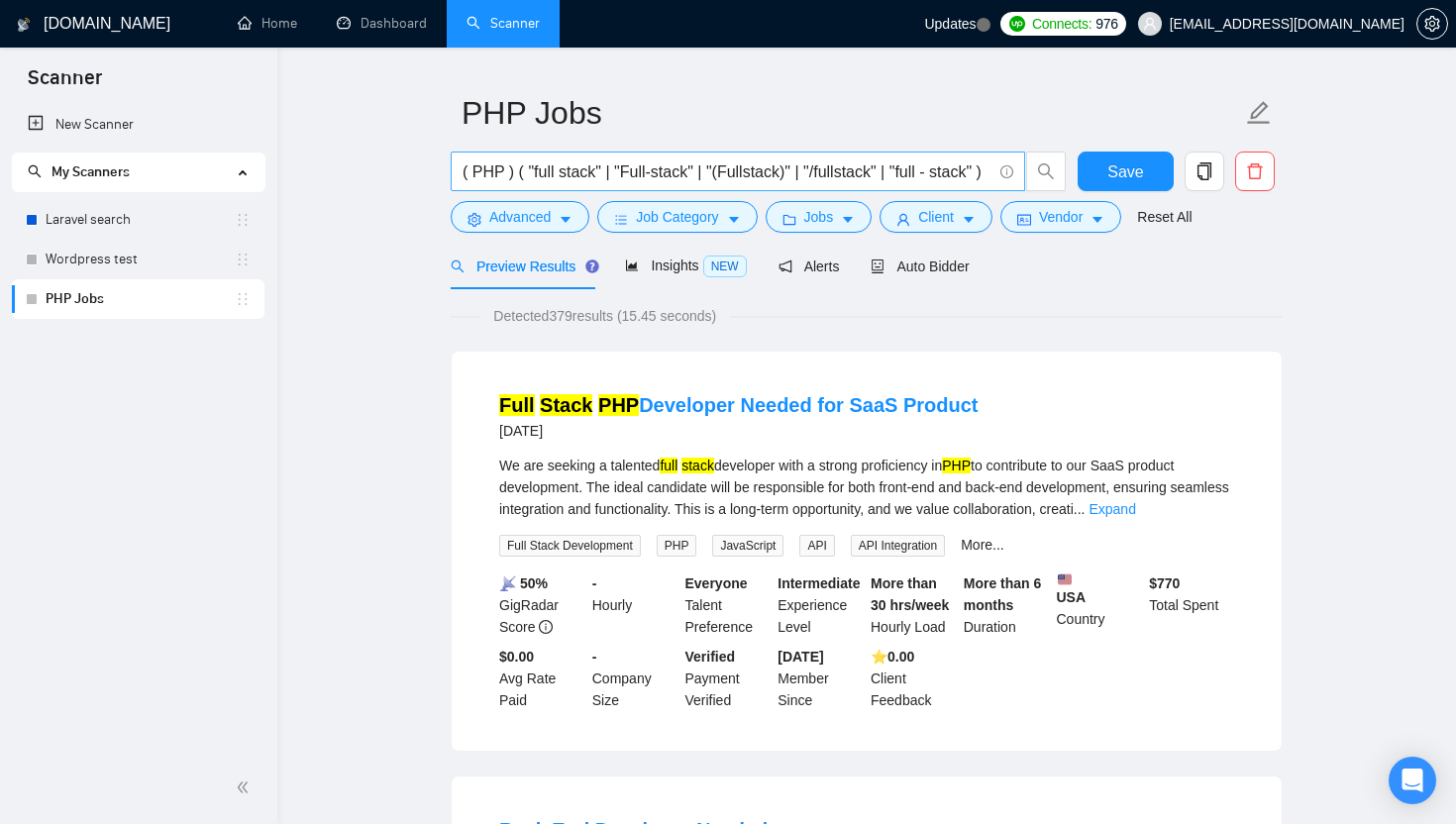 click on "( PHP ) ( "full stack" | "Full-stack" | "(Fullstack)" | "/fullstack" | "full - stack" )" at bounding box center [727, 171] 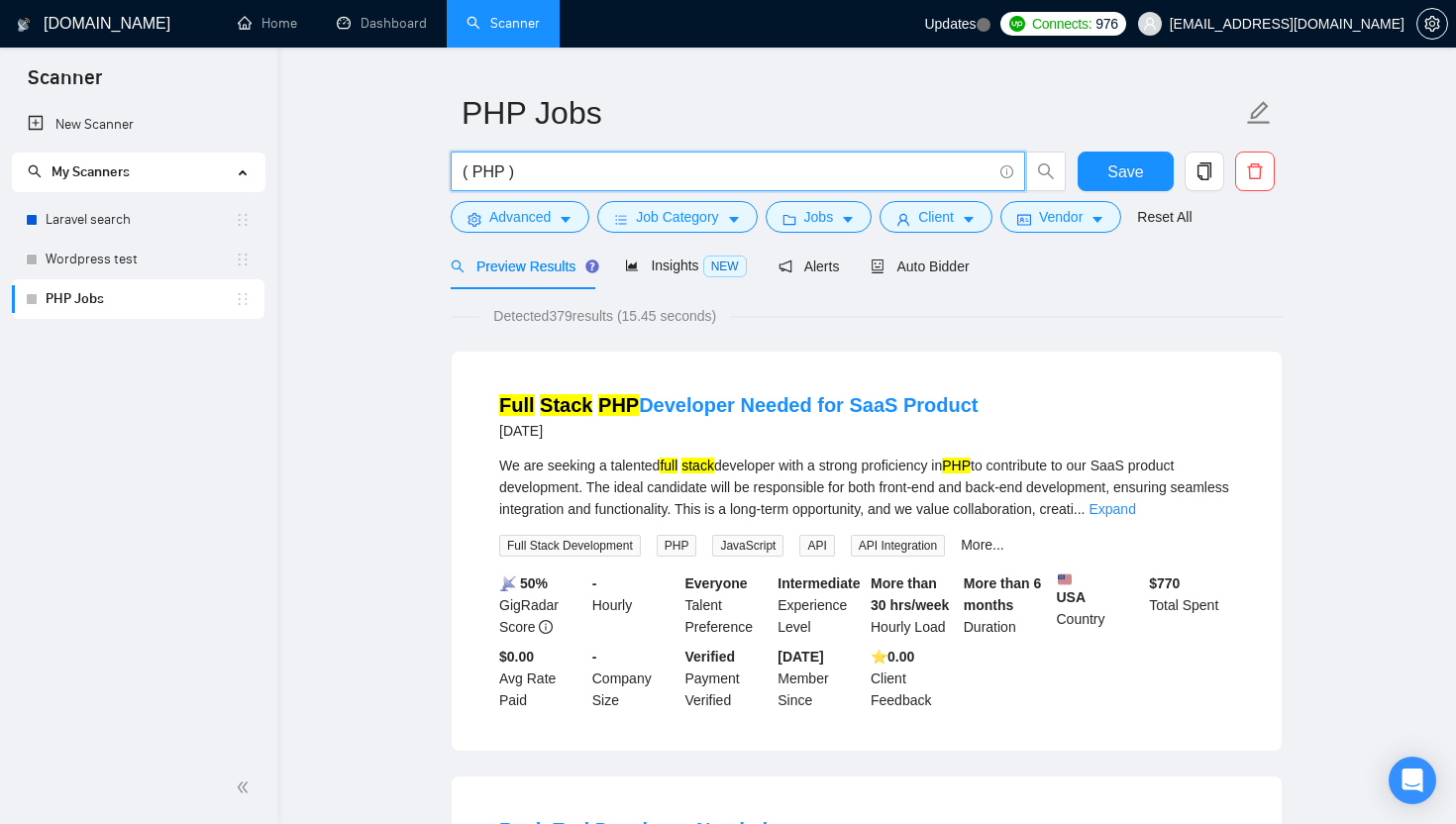 scroll, scrollTop: 0, scrollLeft: 0, axis: both 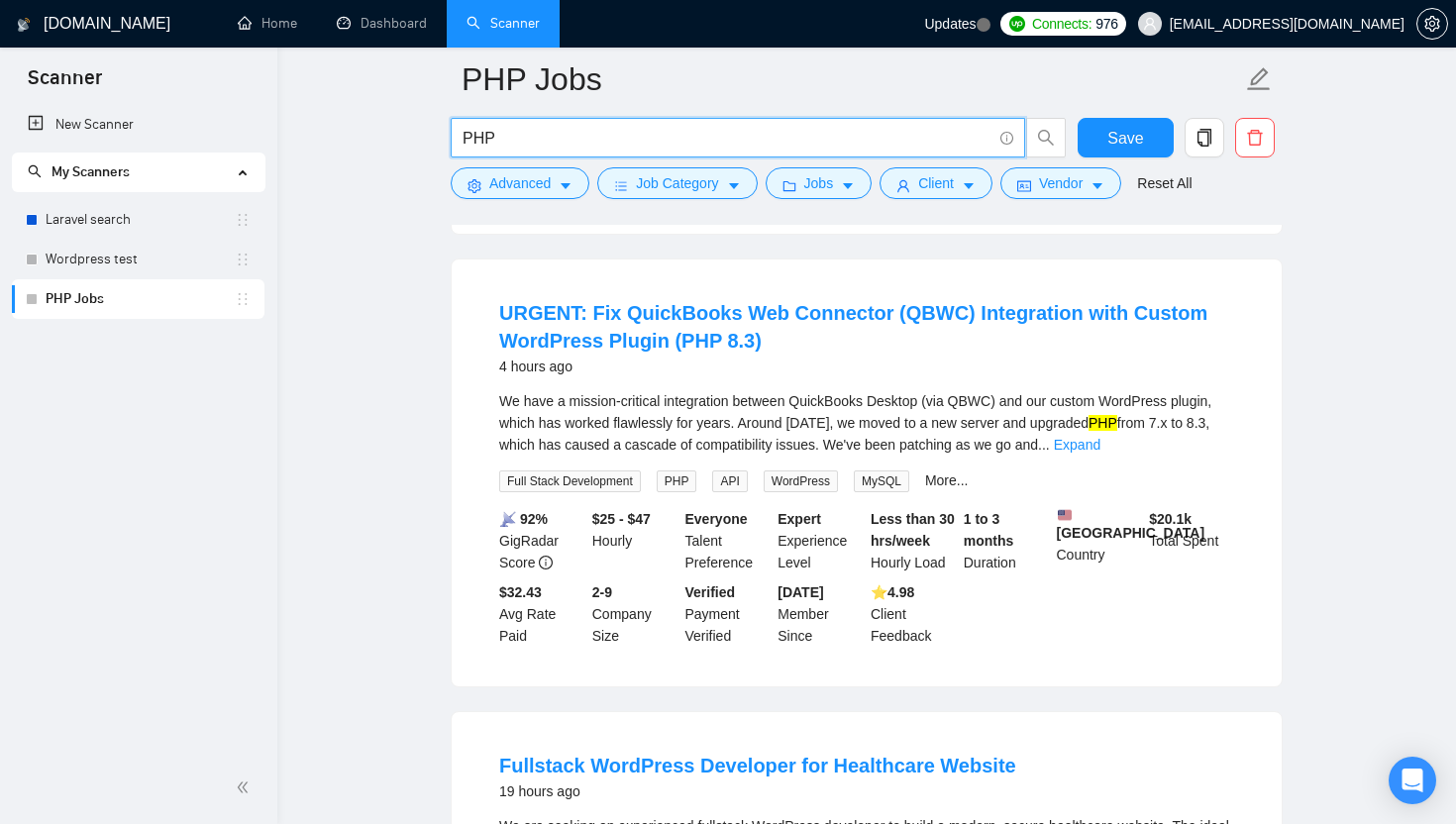 type on "PHP" 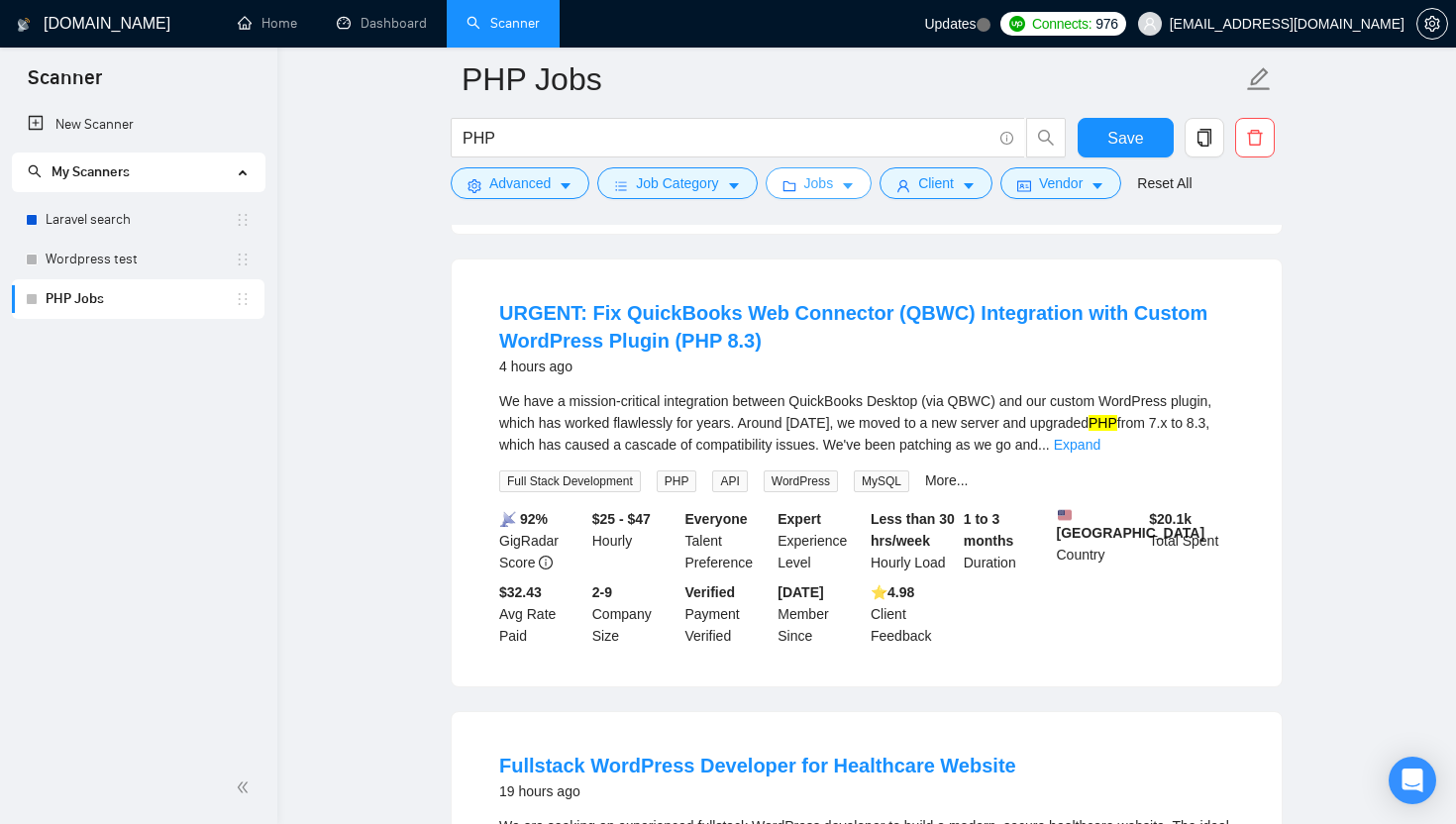 click on "Jobs" at bounding box center [819, 183] 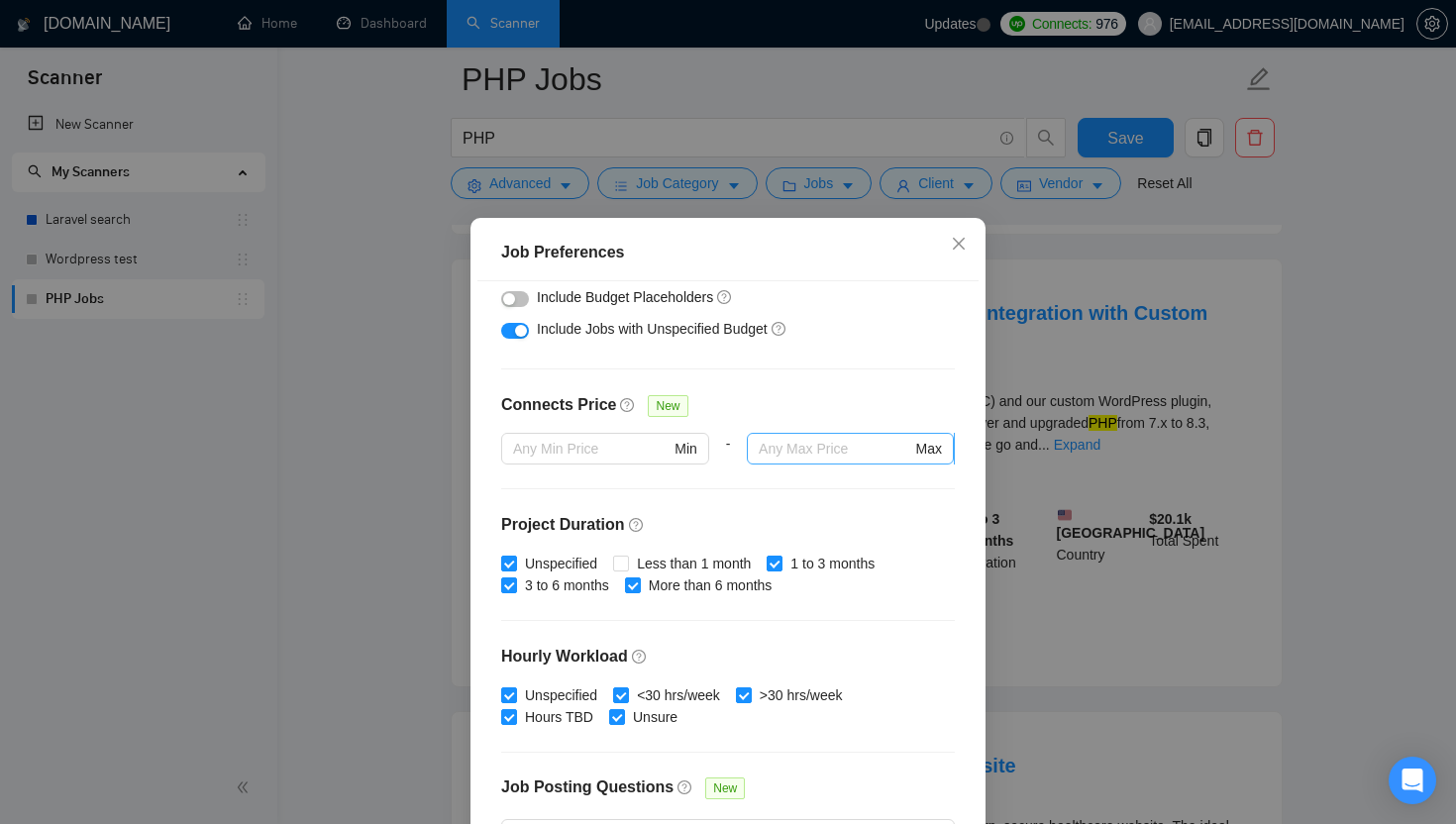 scroll, scrollTop: 376, scrollLeft: 0, axis: vertical 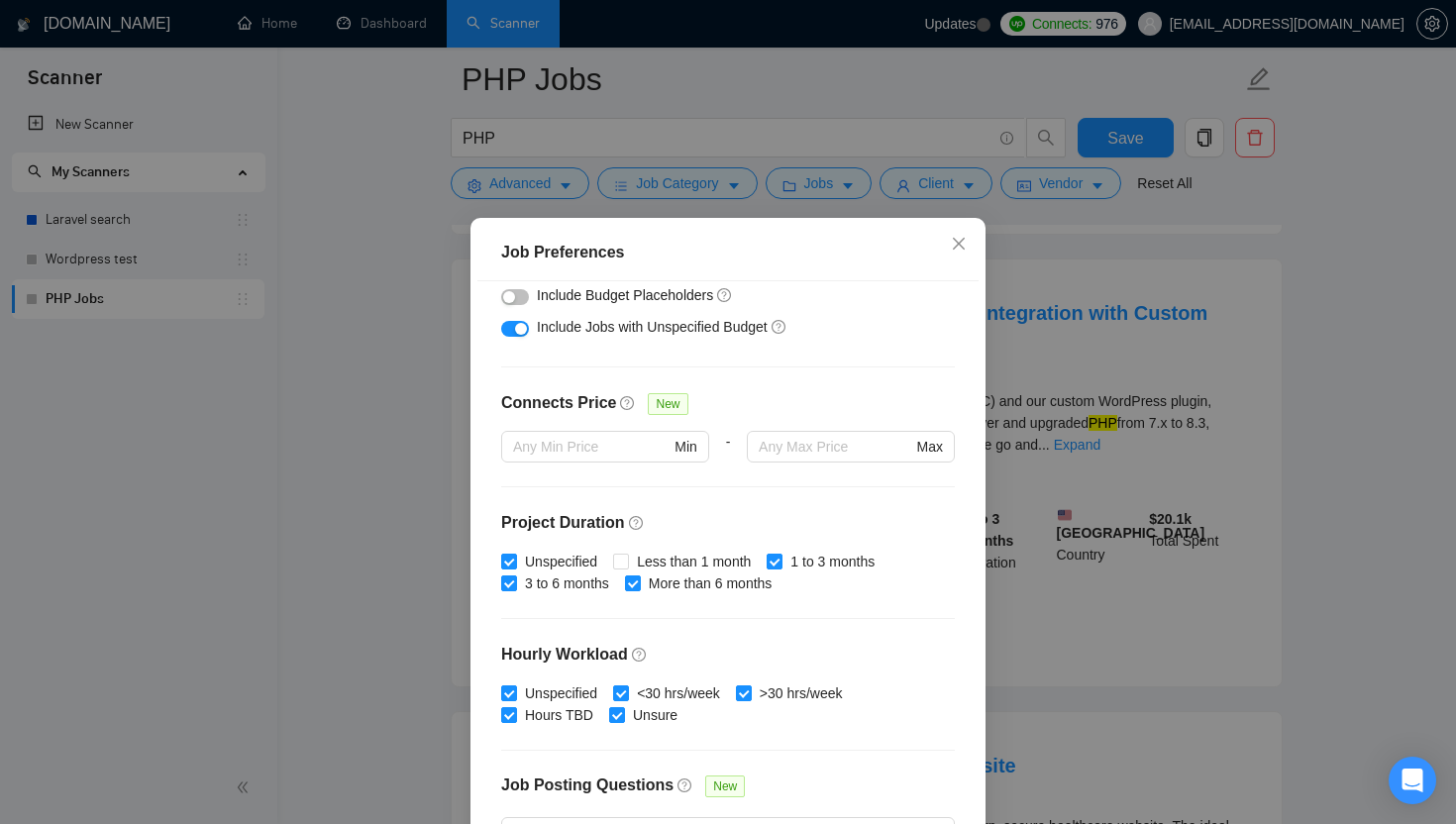 click on "Job Preferences Budget Project Type All Fixed Price Hourly Rate   Fixed Price Budget $ 5000 Min - $ Max Estimate Fixed Price When It’s Not Available New   Hourly Rate Price Budget $ 25 Min - $ Max Estimate Hourly Rate When It’s Not Available New Include Budget Placeholders Include Jobs with Unspecified Budget   Connects Price New Min - Max Project Duration   Unspecified Less than 1 month 1 to 3 months 3 to 6 months More than 6 months Hourly Workload   Unspecified <30 hrs/week >30 hrs/week Hours TBD Unsure Job Posting Questions New   Any posting questions Description Preferences Description Size New   Any description size Reset OK" at bounding box center (728, 412) 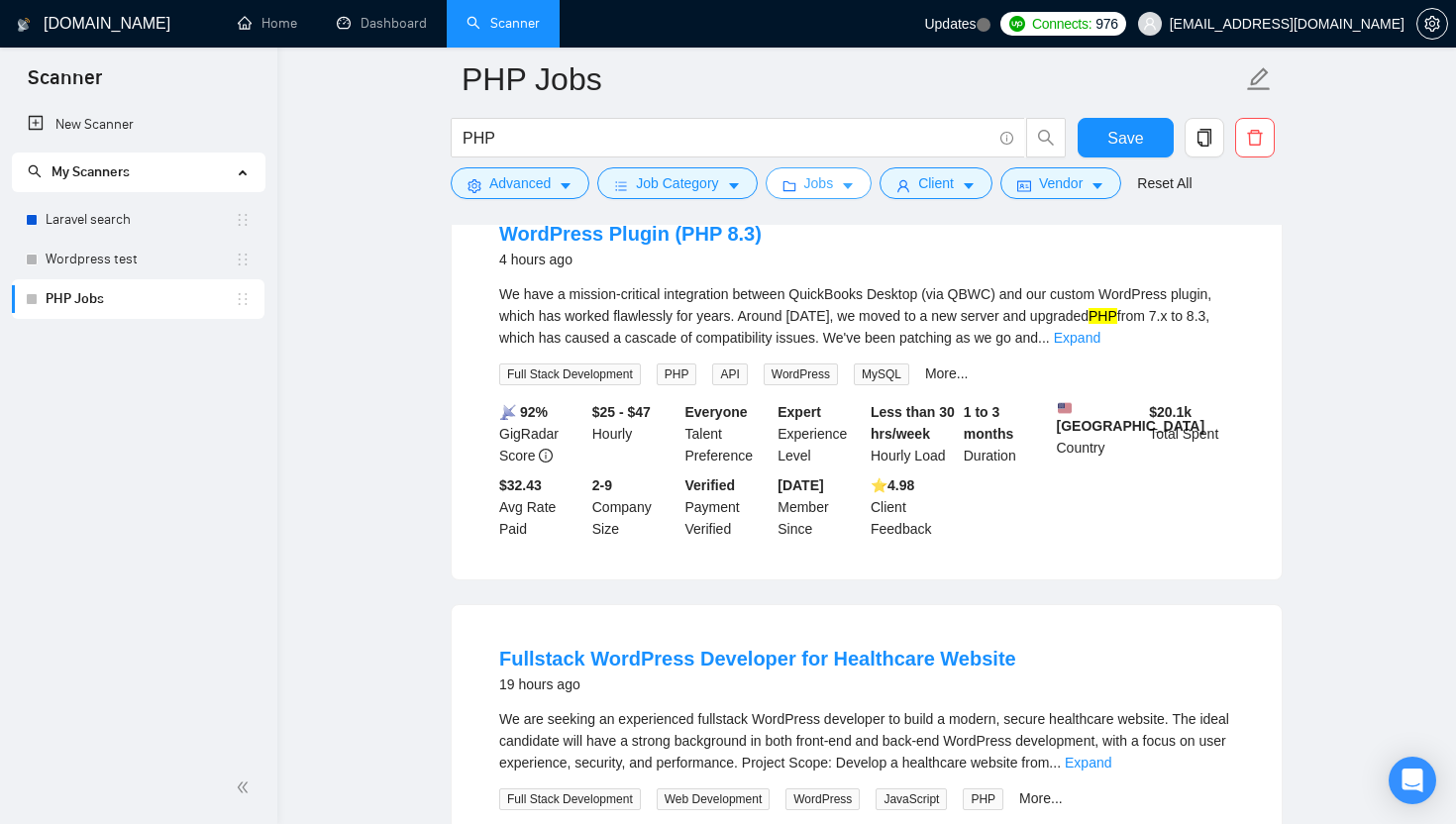 scroll, scrollTop: 671, scrollLeft: 0, axis: vertical 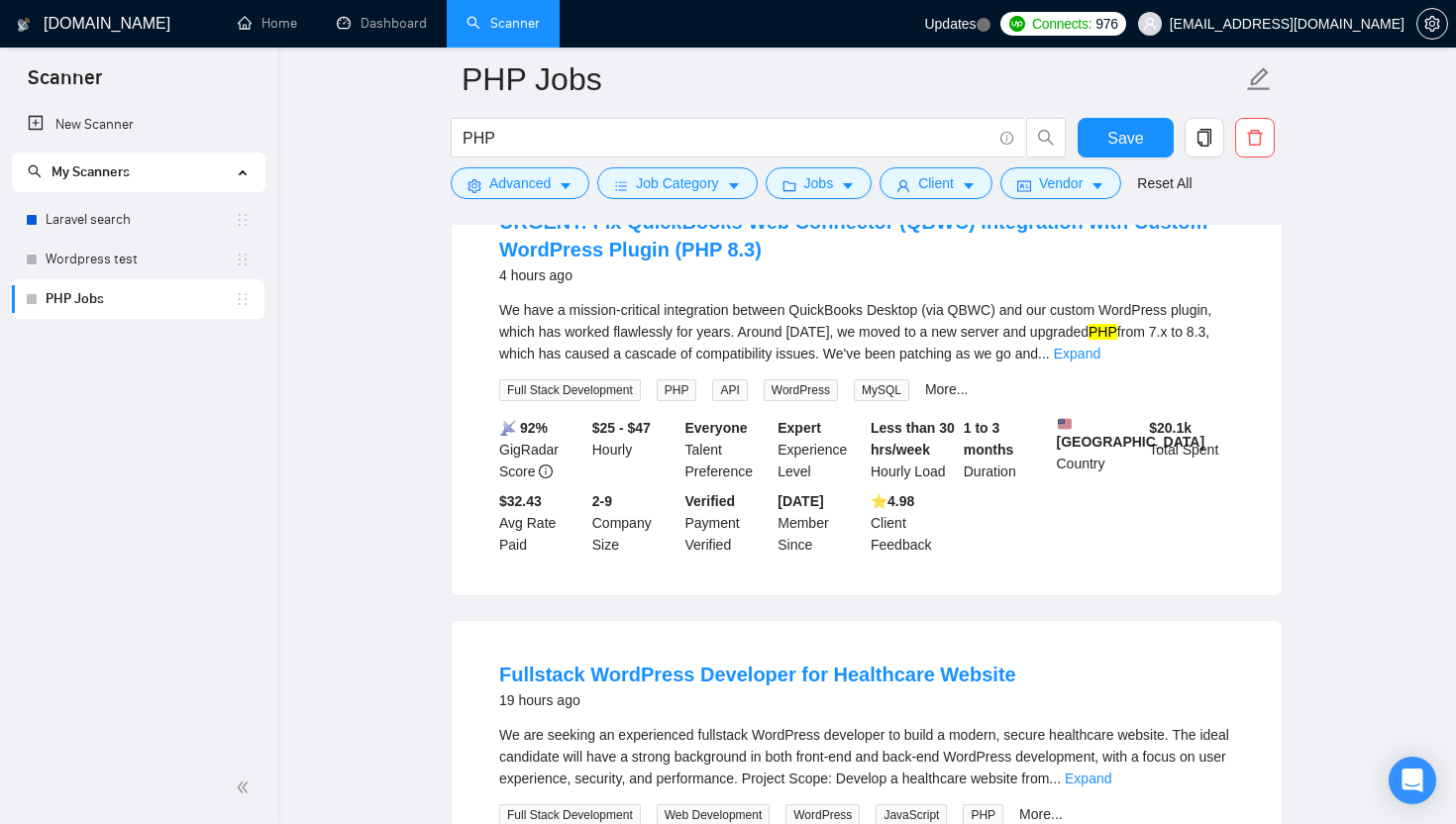 click on "Expand" at bounding box center (1077, 354) 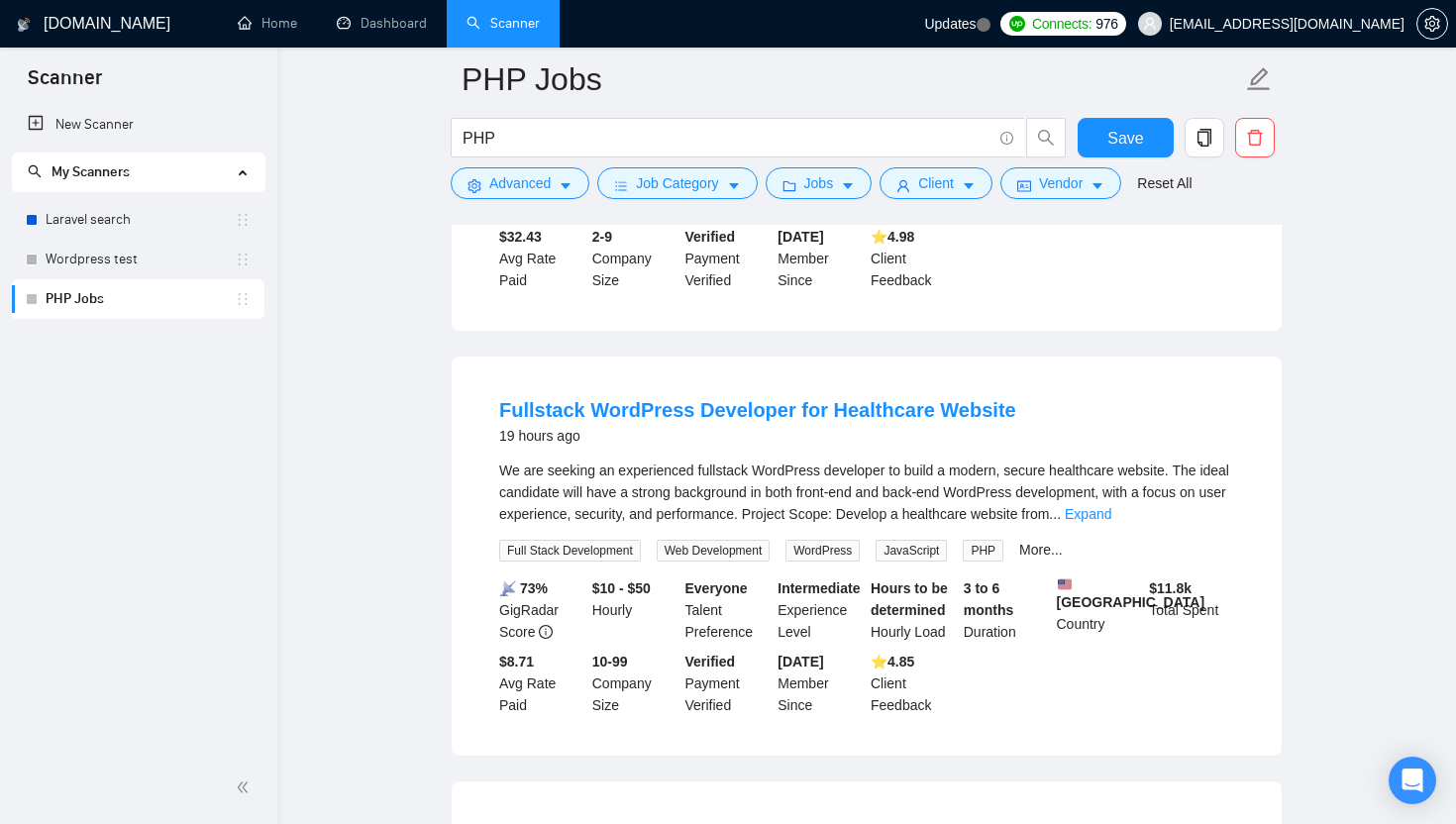 scroll, scrollTop: 1198, scrollLeft: 0, axis: vertical 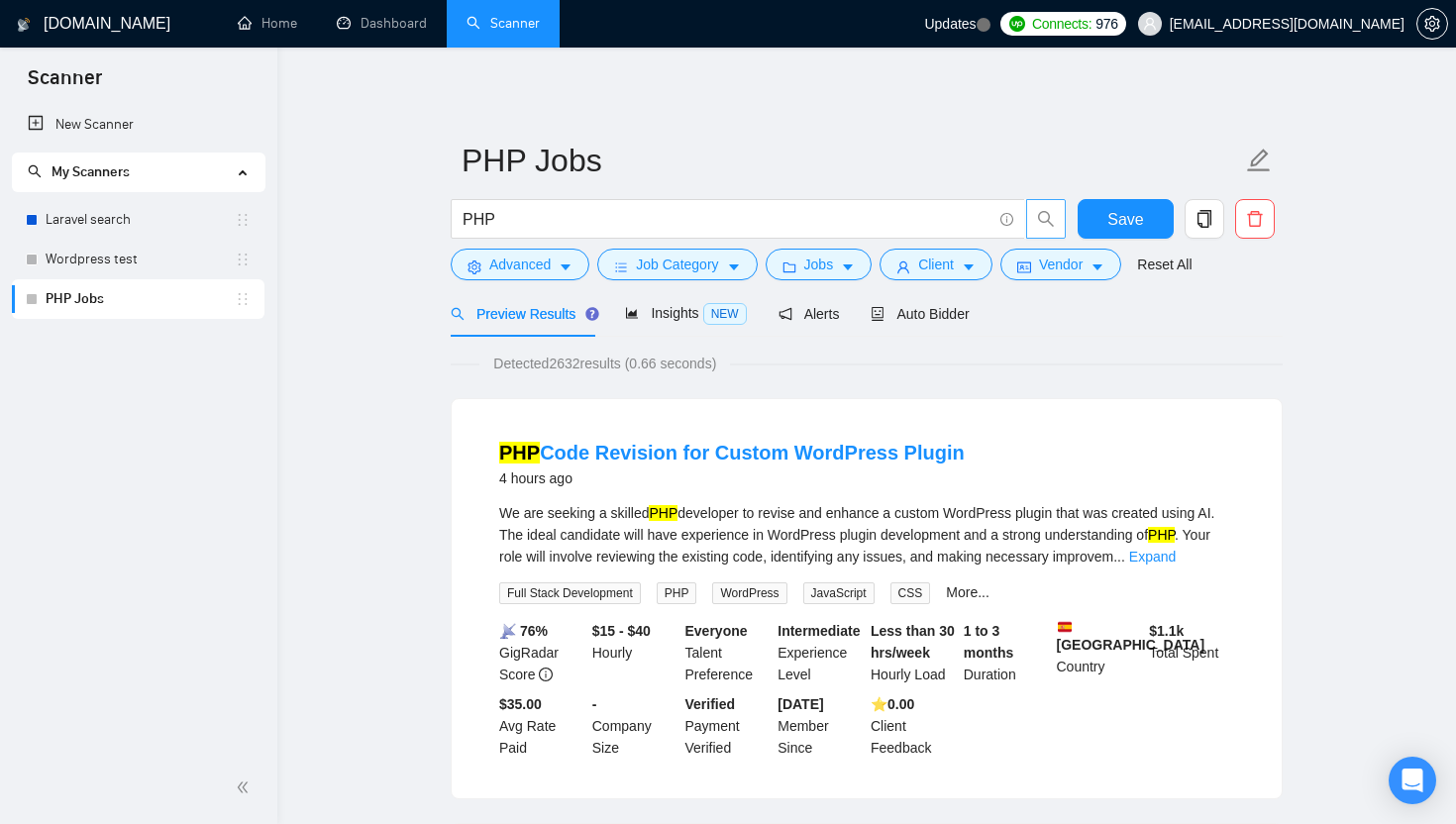 click at bounding box center (1046, 219) 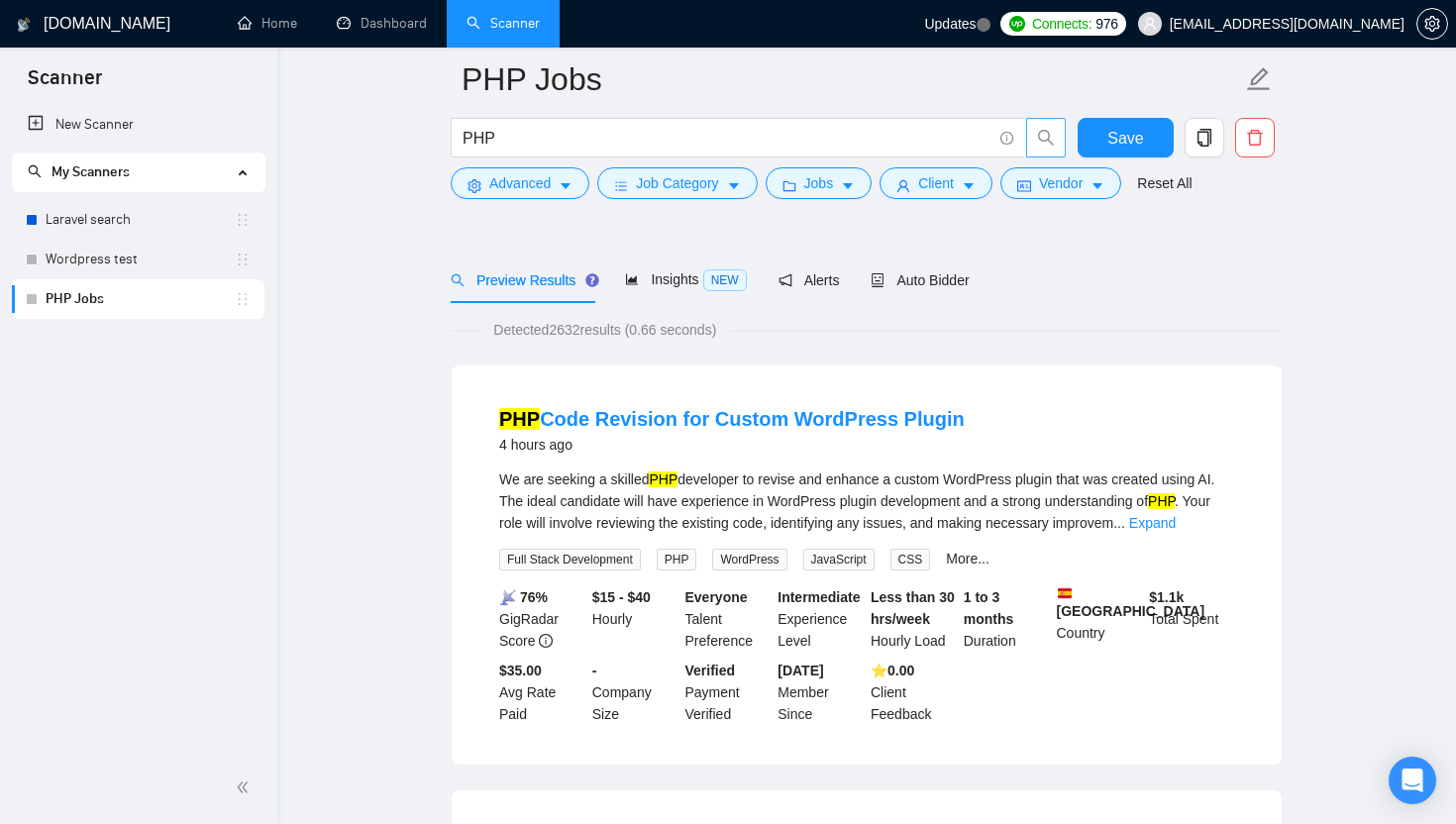 scroll, scrollTop: 129, scrollLeft: 0, axis: vertical 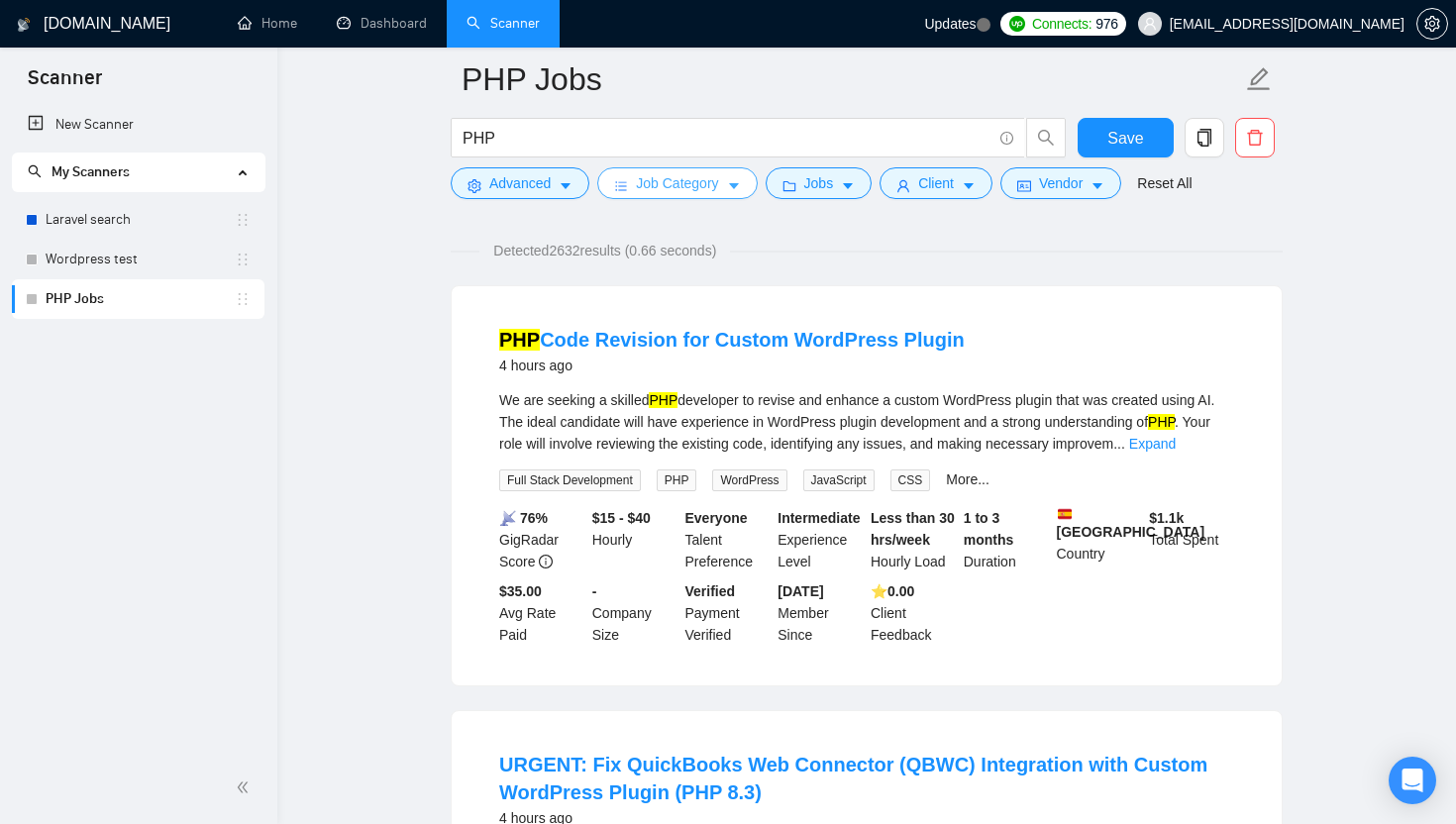 click on "Job Category" at bounding box center [676, 183] 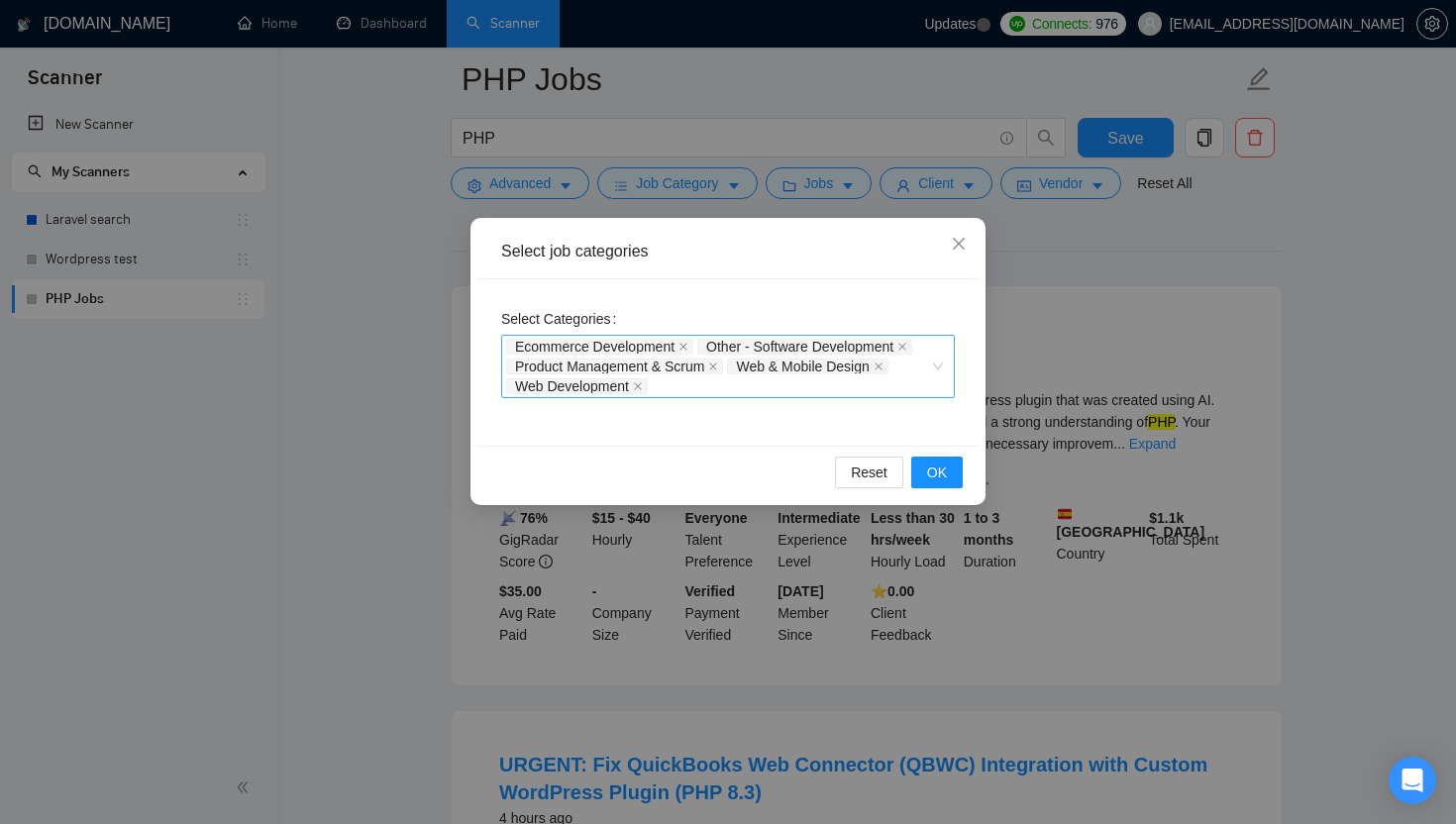 click on "Ecommerce Development Other - Software Development Product Management & Scrum Web & Mobile Design Web Development" at bounding box center (728, 366) 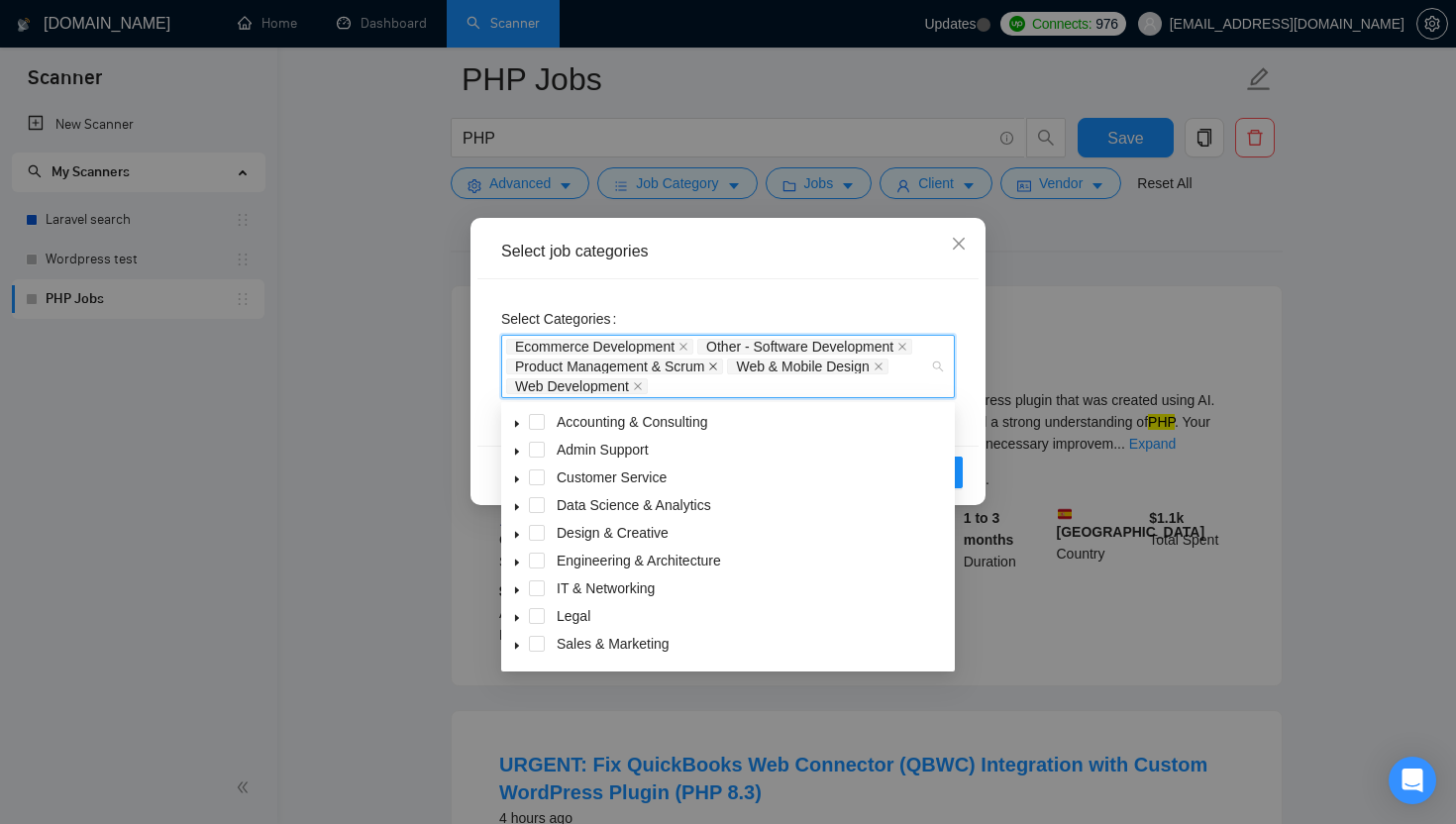 click 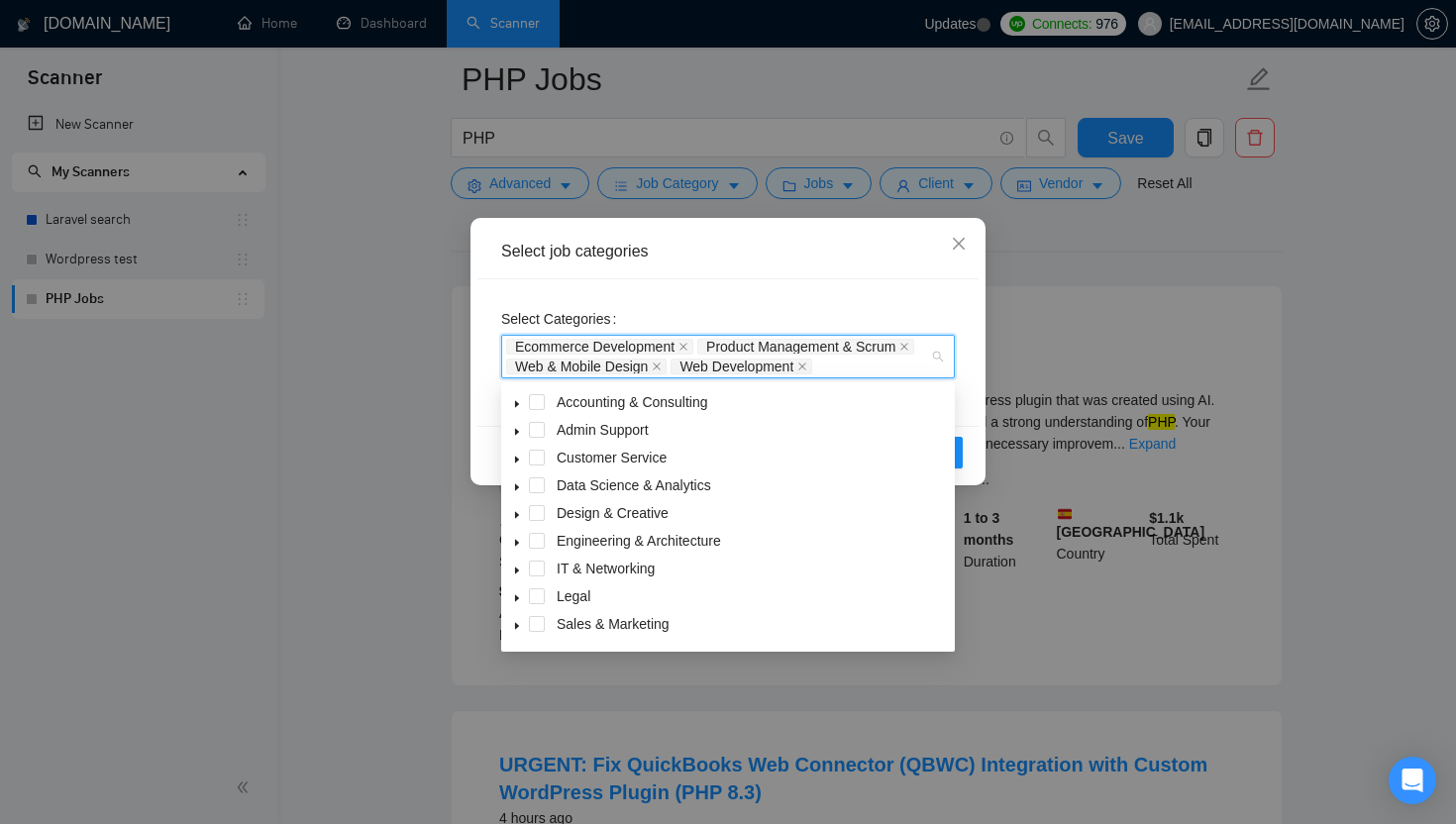 click 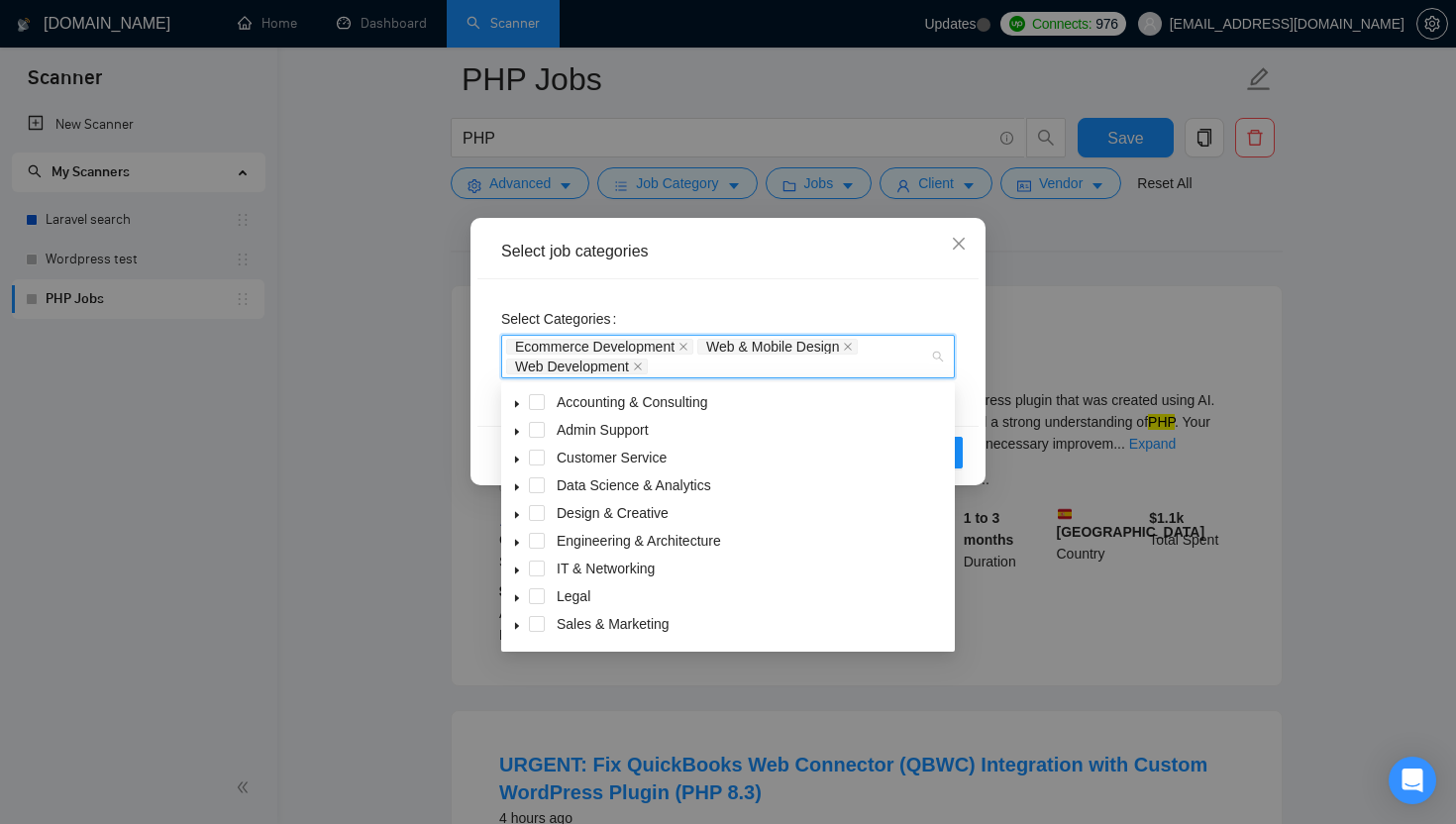 click on "Ecommerce Development Web & Mobile Design Web Development" at bounding box center (718, 357) 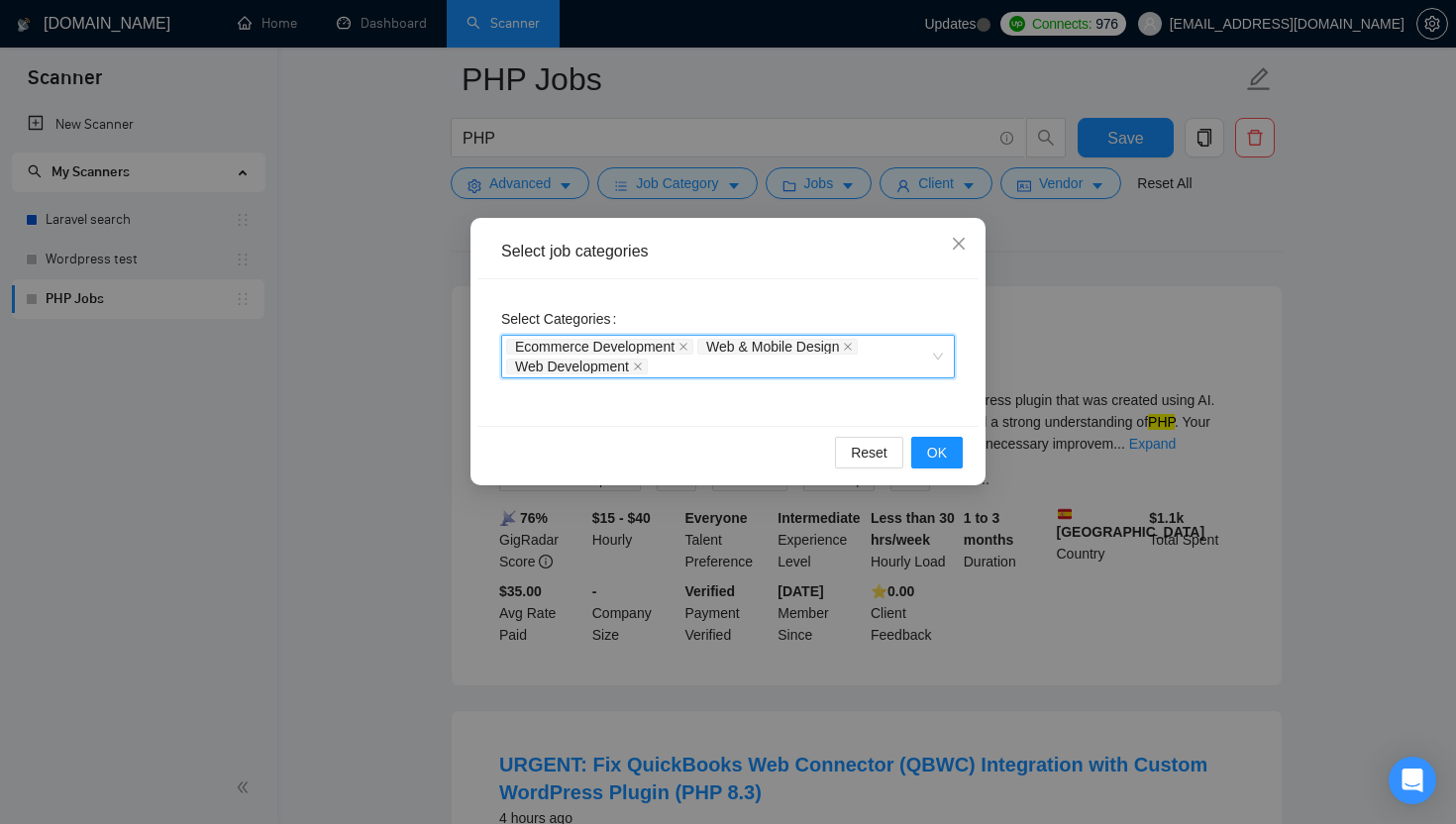 click 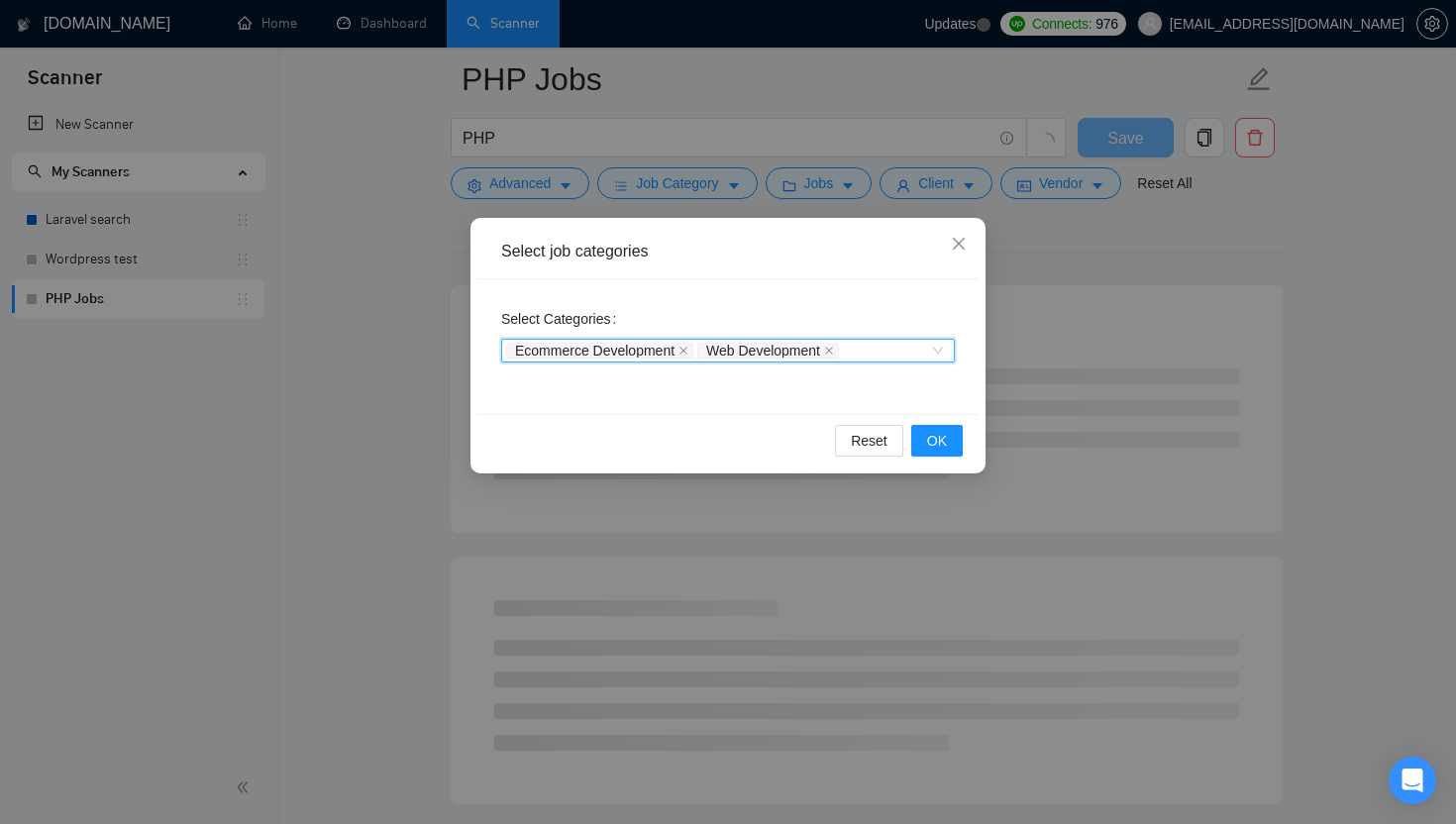 click 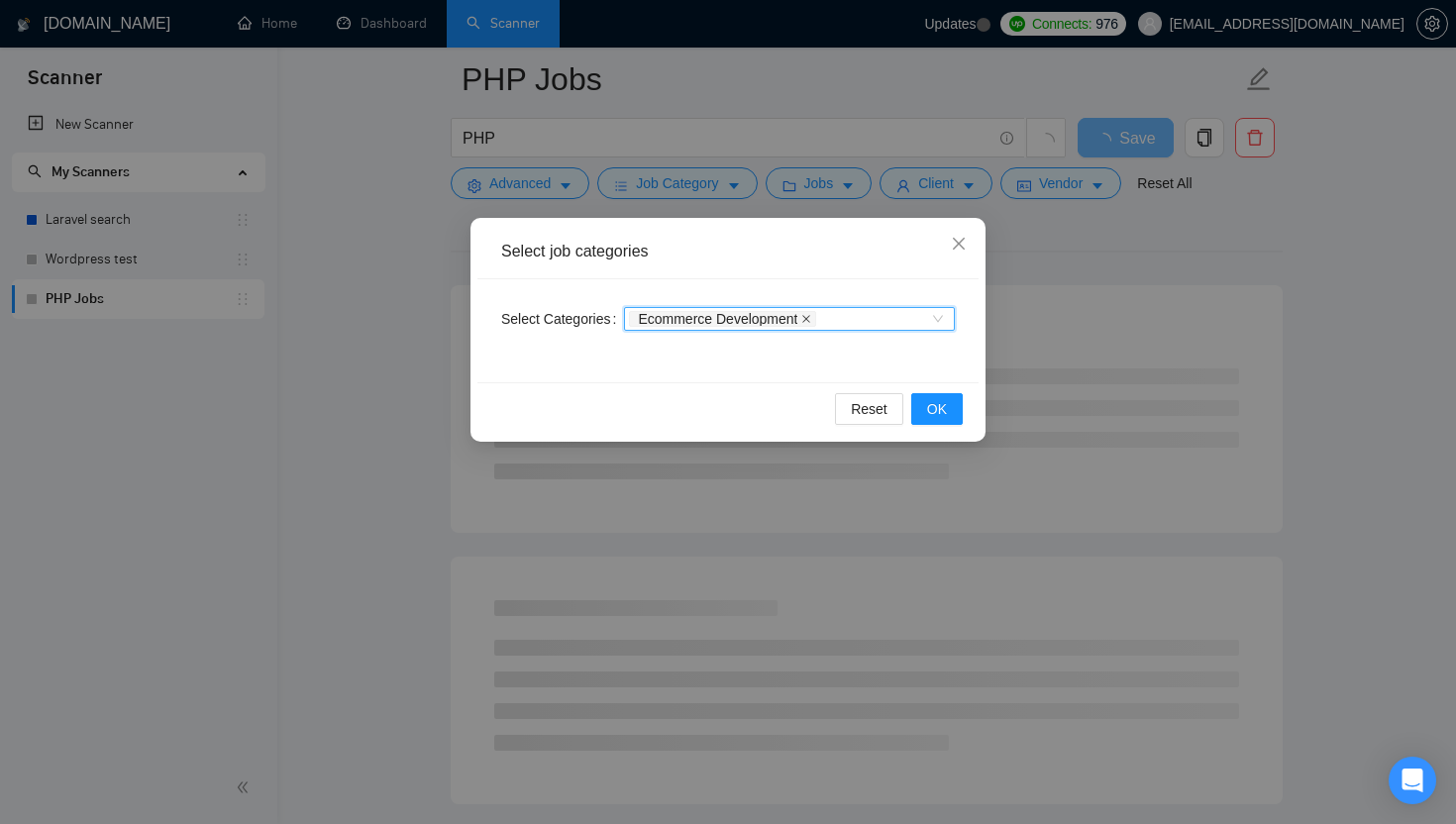 click 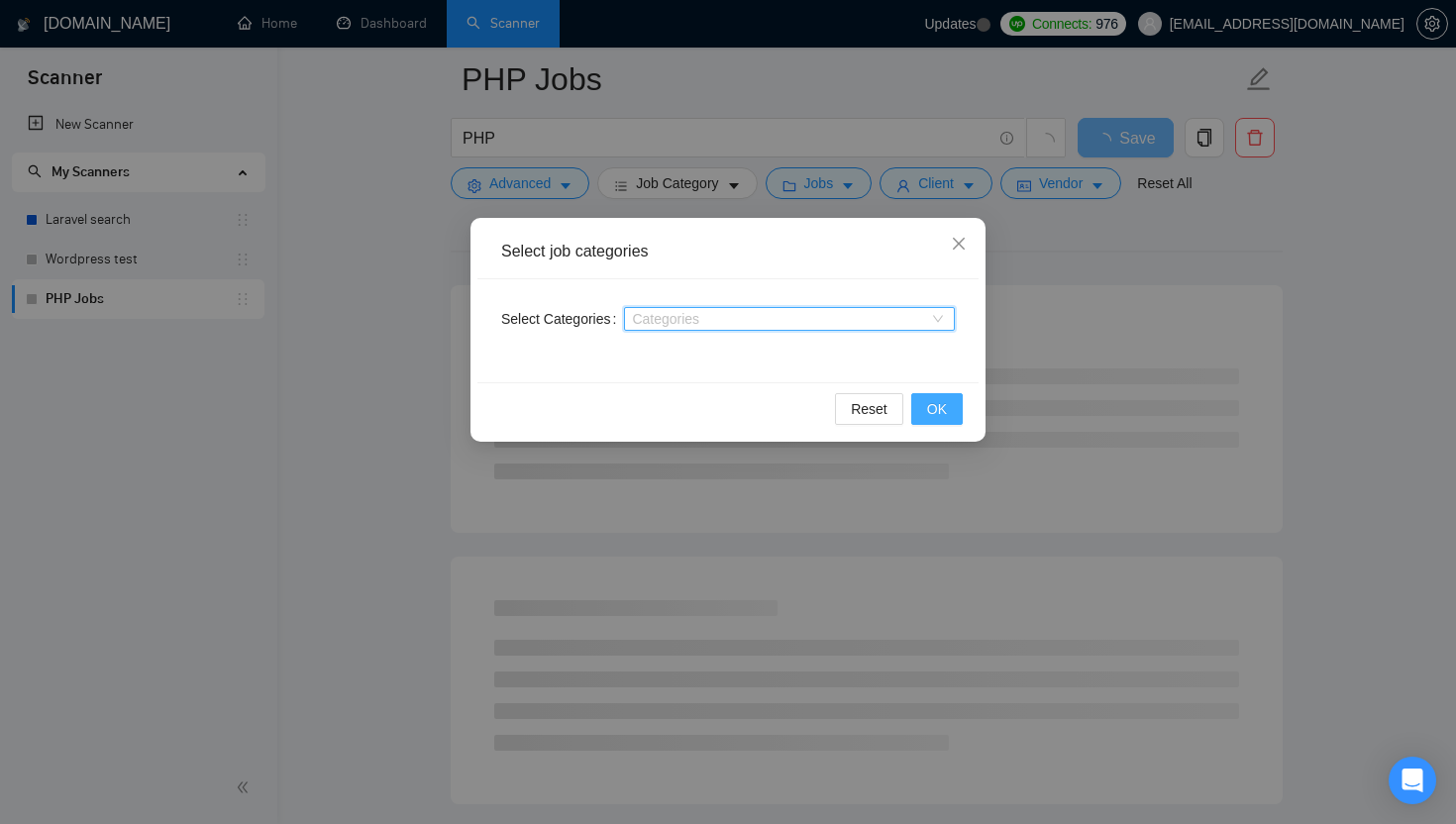click on "OK" at bounding box center (937, 409) 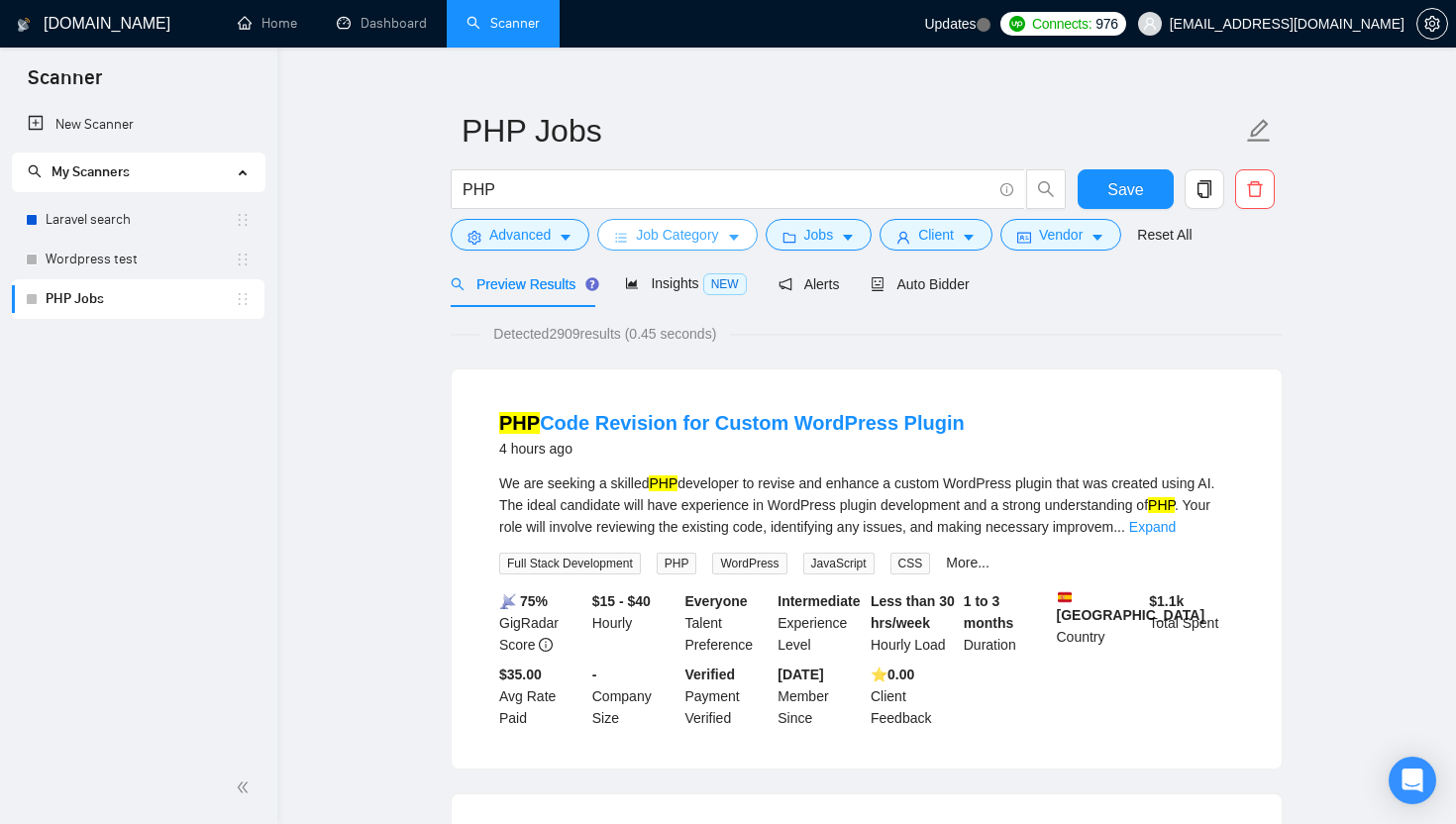 scroll, scrollTop: 29, scrollLeft: 0, axis: vertical 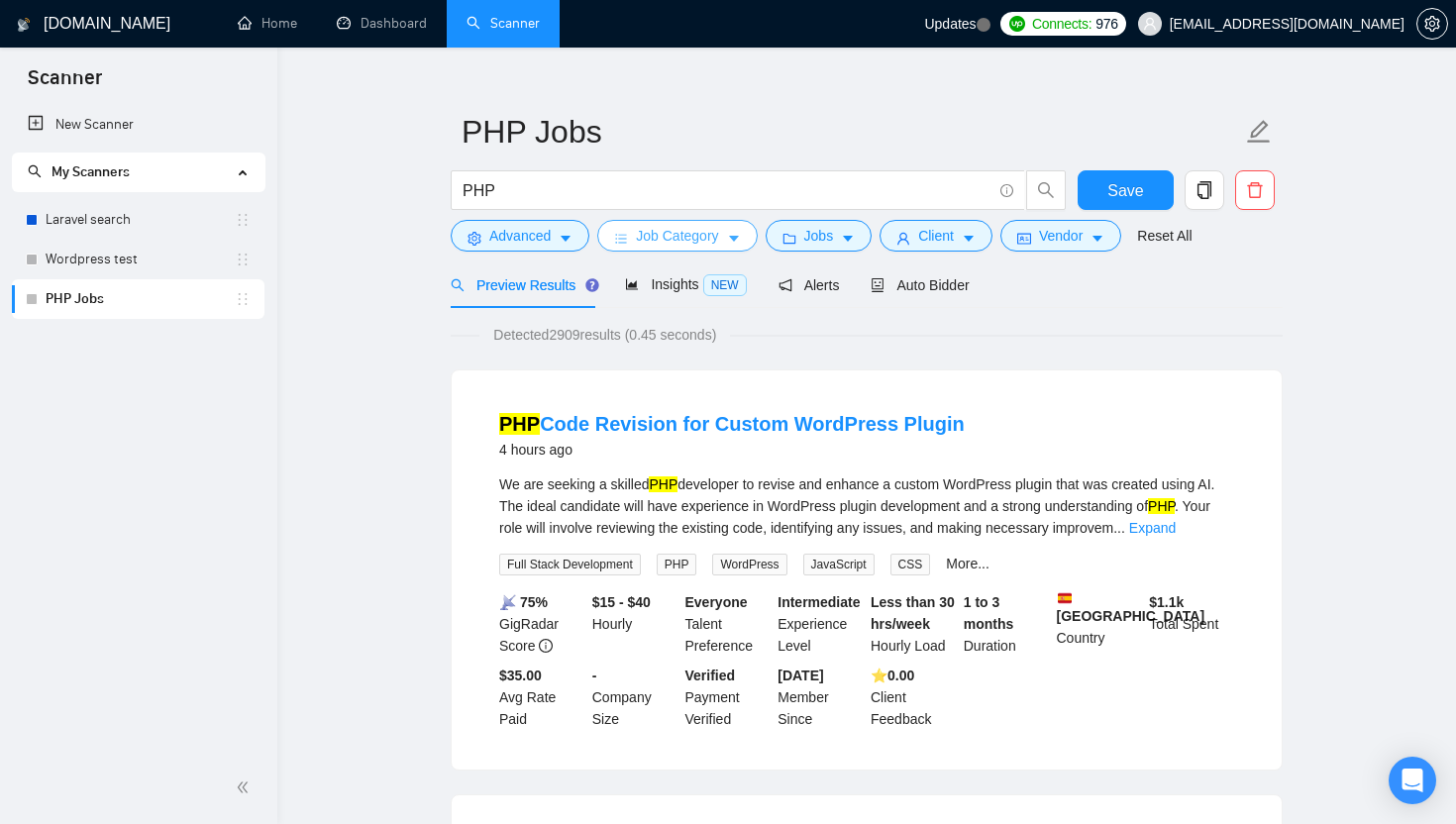 type 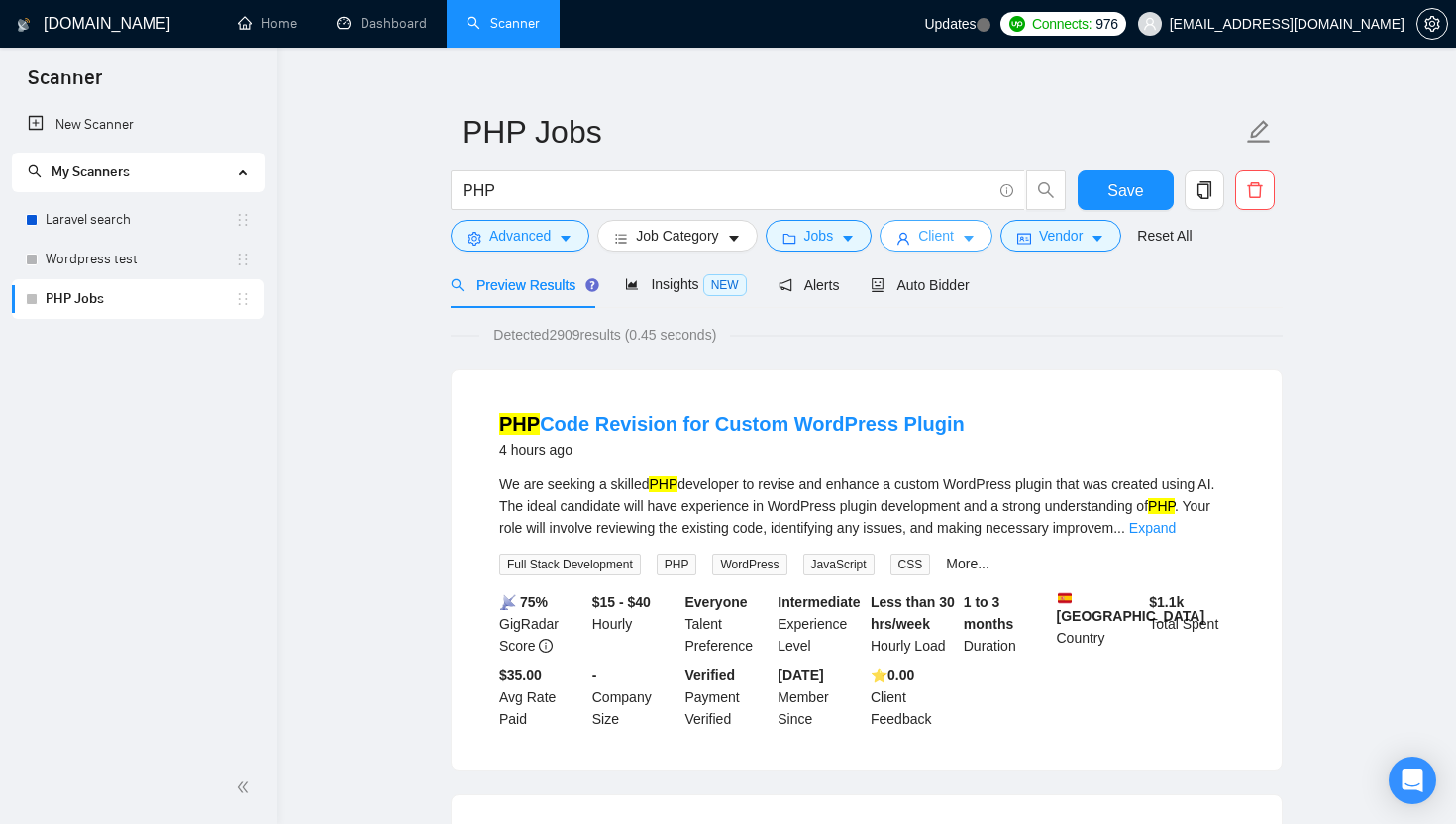 click on "Client" at bounding box center (936, 236) 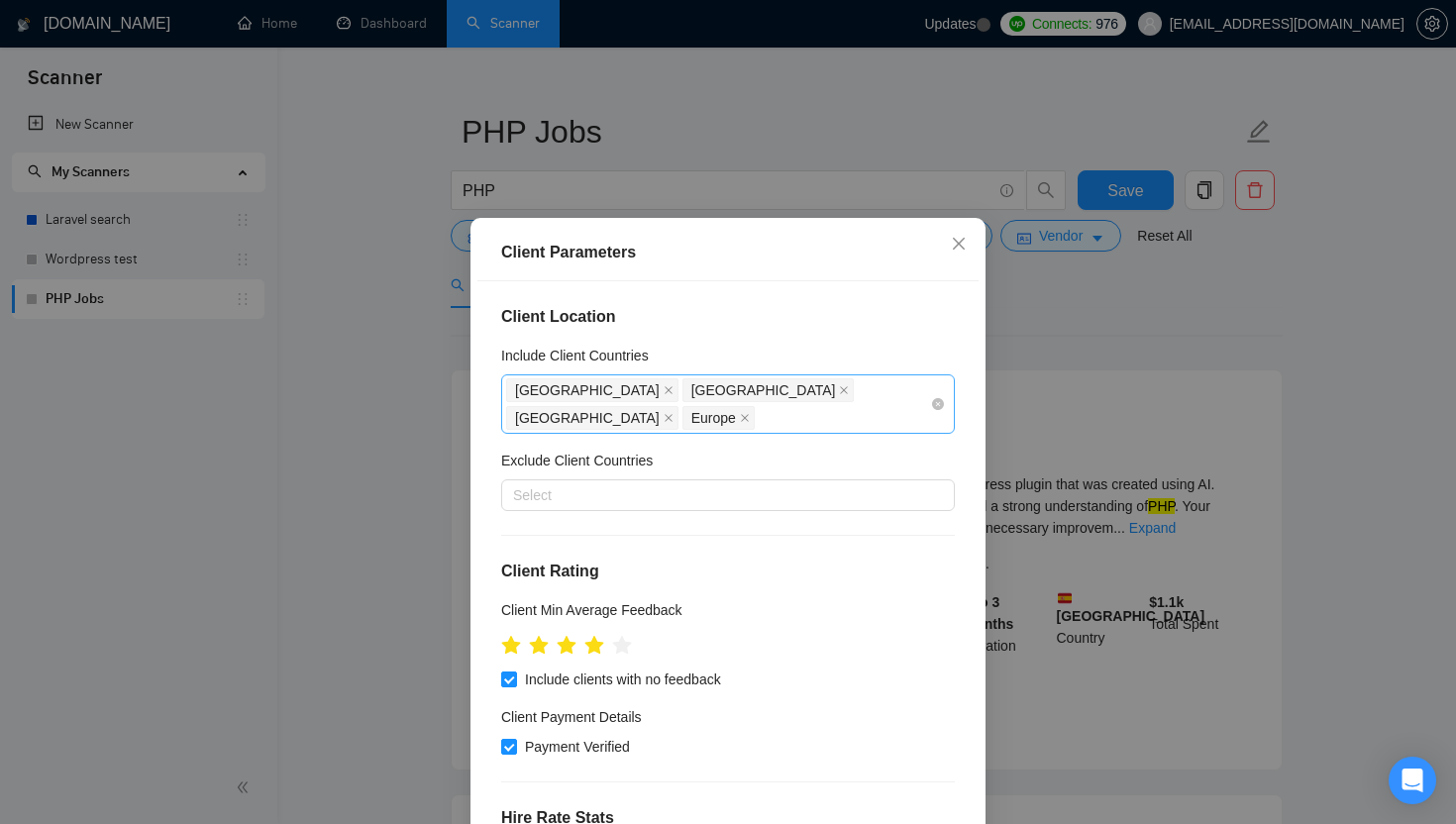click on "[GEOGRAPHIC_DATA] [GEOGRAPHIC_DATA] [GEOGRAPHIC_DATA] [GEOGRAPHIC_DATA]" at bounding box center (718, 404) 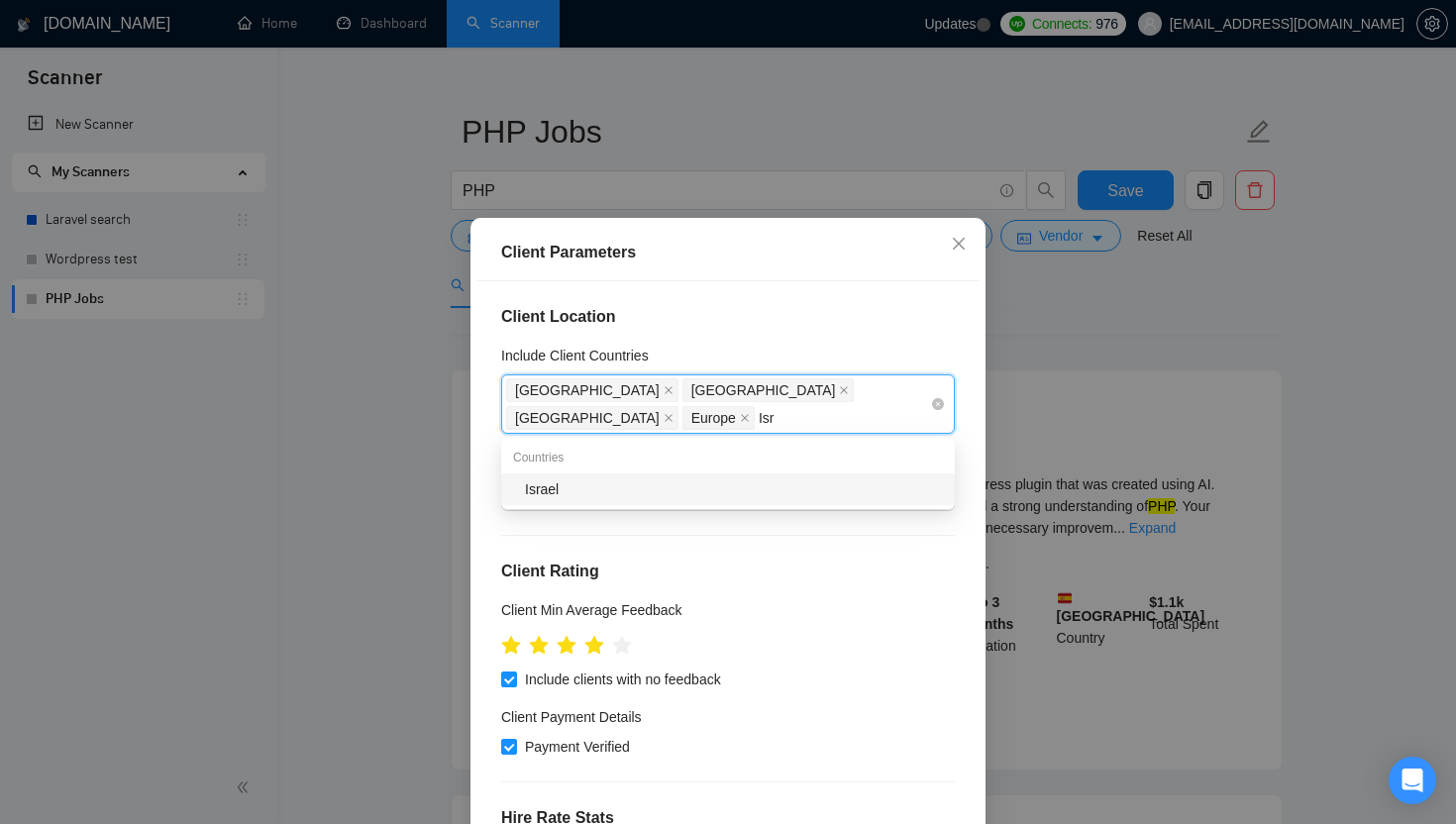 type on "Isra" 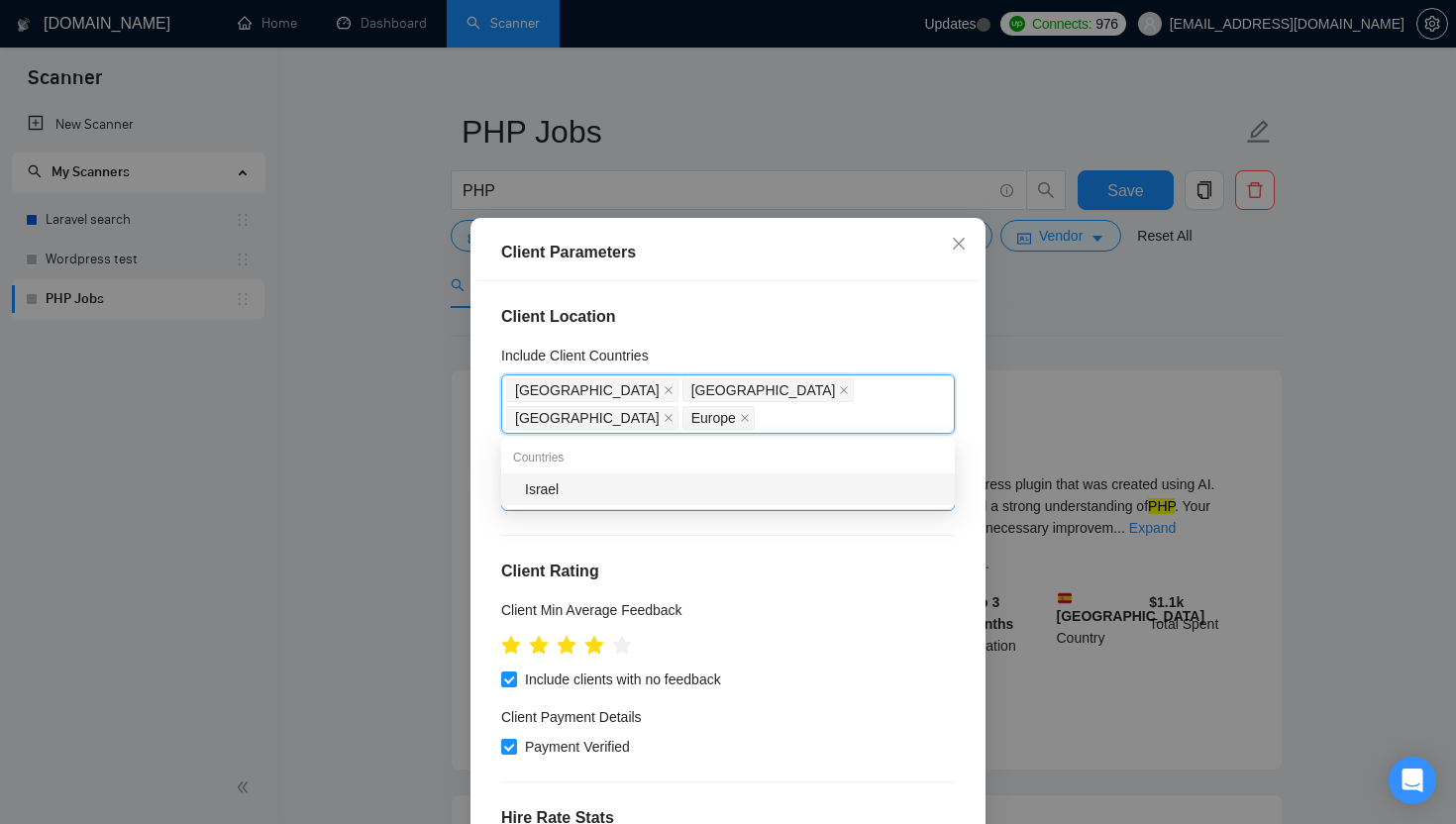 click on "Scanner New Scanner My Scanners Laravel search Wordpress test PHP Jobs [DOMAIN_NAME] Home Dashboard Scanner Updates
Connects: 976 [EMAIL_ADDRESS][DOMAIN_NAME] PHP Jobs PHP Save Advanced   Job Category   Jobs   Client   Vendor   Reset All Preview Results Insights NEW Alerts Auto Bidder Detected   2909  results   (0.45 seconds) PHP  Code Revision for Custom WordPress Plugin 4 hours ago We are seeking a skilled  PHP  developer to revise and enhance a custom WordPress plugin that was created using AI. The ideal candidate will have experience in WordPress plugin development and a strong understanding of  PHP . Your role will involve reviewing the existing code, identifying any issues, and making necessary improvem ... Expand Full Stack Development PHP WordPress JavaScript CSS More... 📡   75% GigRadar Score   $15 - $40 Hourly Everyone Talent Preference Intermediate Experience Level Less than 30 hrs/week Hourly Load 1 to 3 months Duration   [GEOGRAPHIC_DATA] Country $ -" at bounding box center [728, 383] 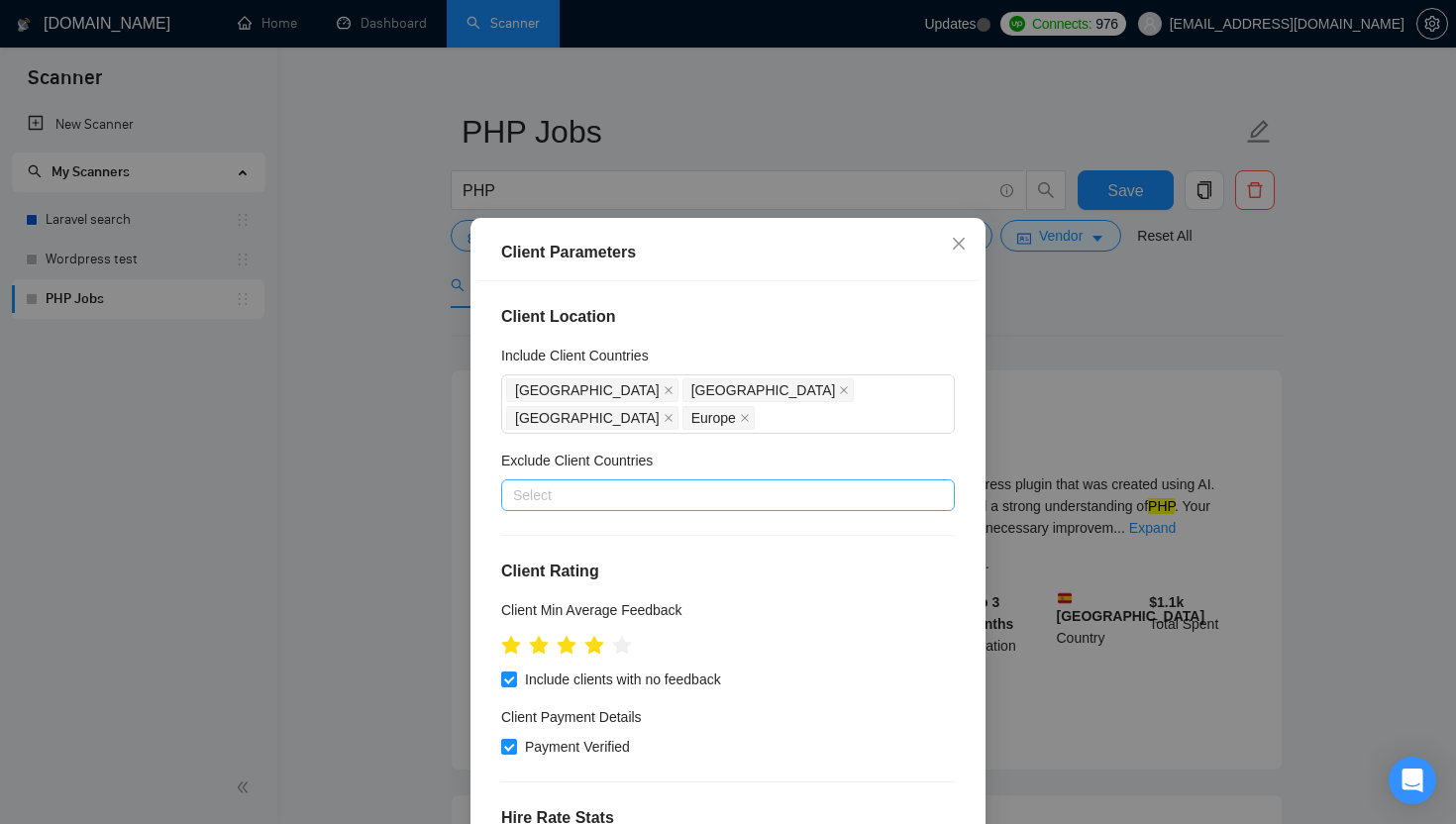 click at bounding box center [718, 495] 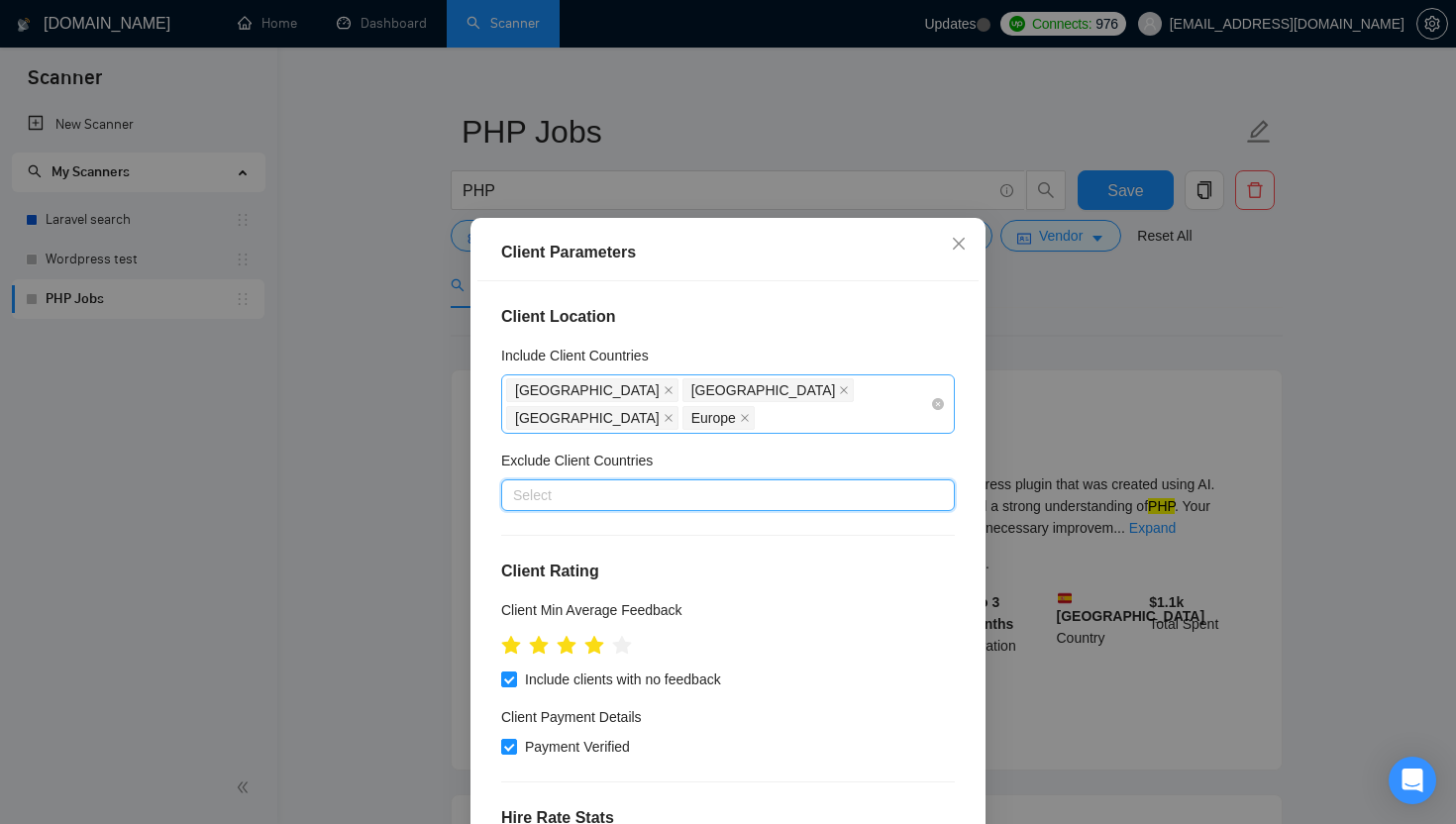 click on "[GEOGRAPHIC_DATA] [GEOGRAPHIC_DATA] [GEOGRAPHIC_DATA] [GEOGRAPHIC_DATA]" at bounding box center (718, 404) 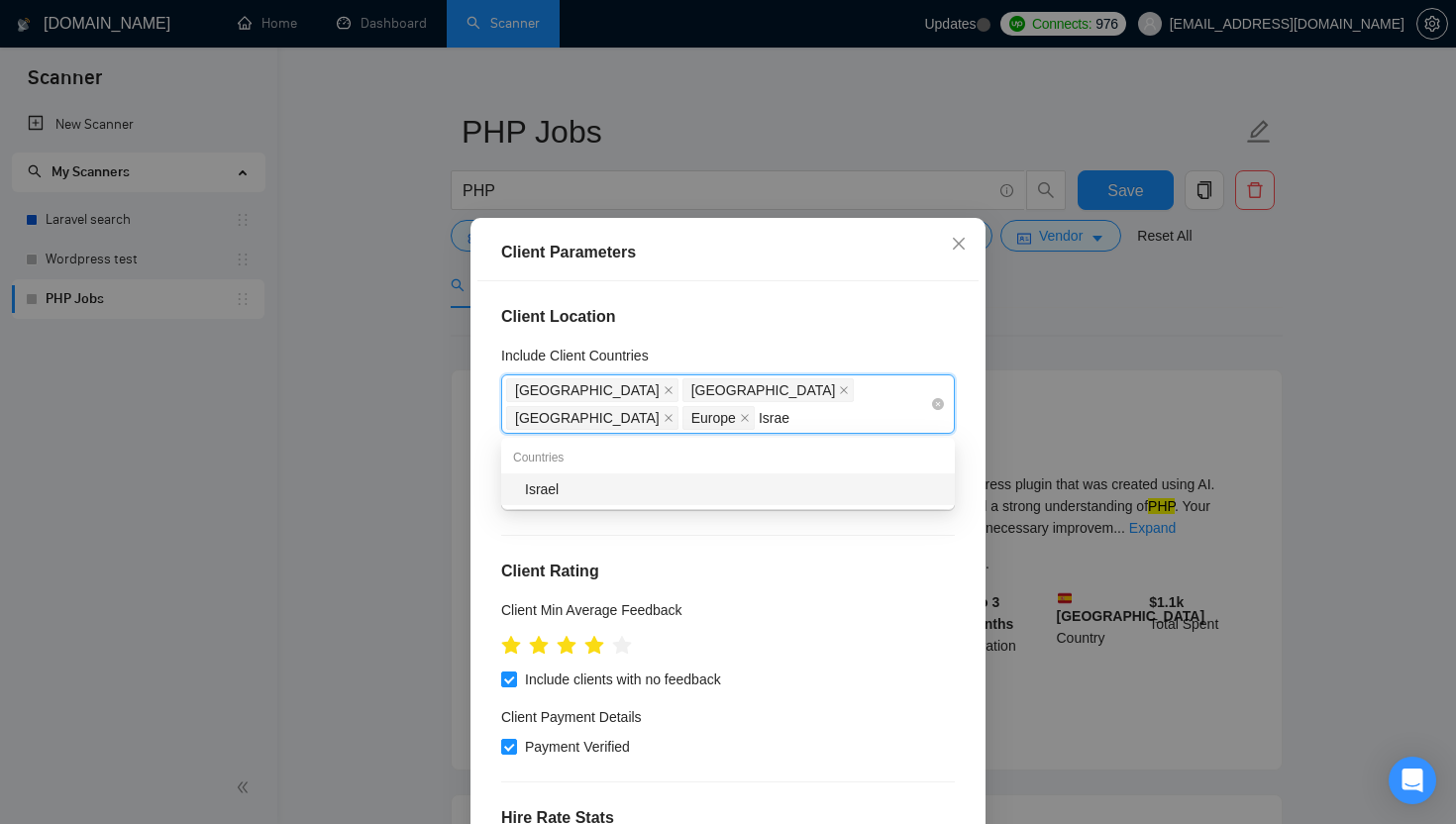 type on "Israel" 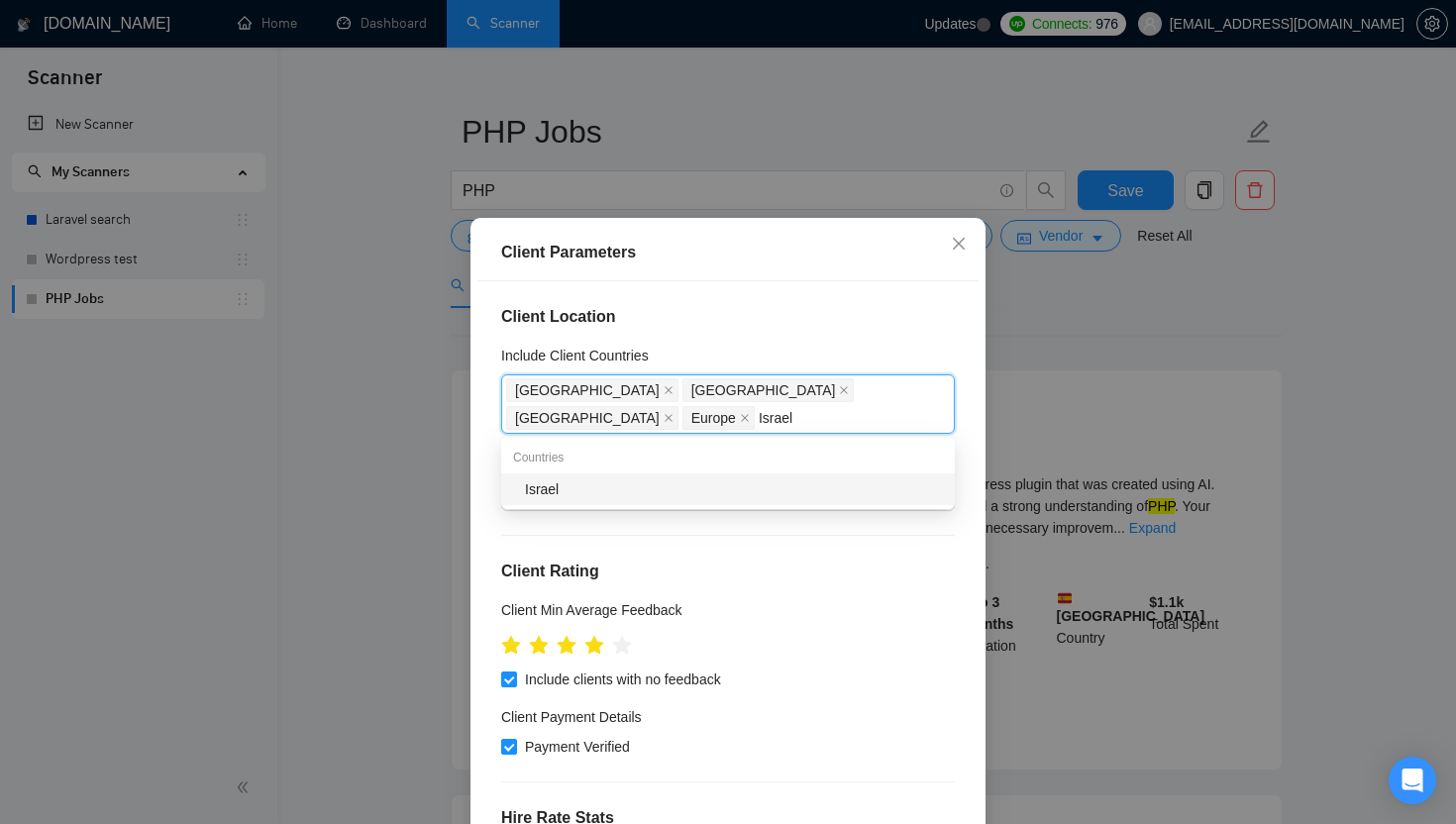 click on "Israel" at bounding box center (734, 489) 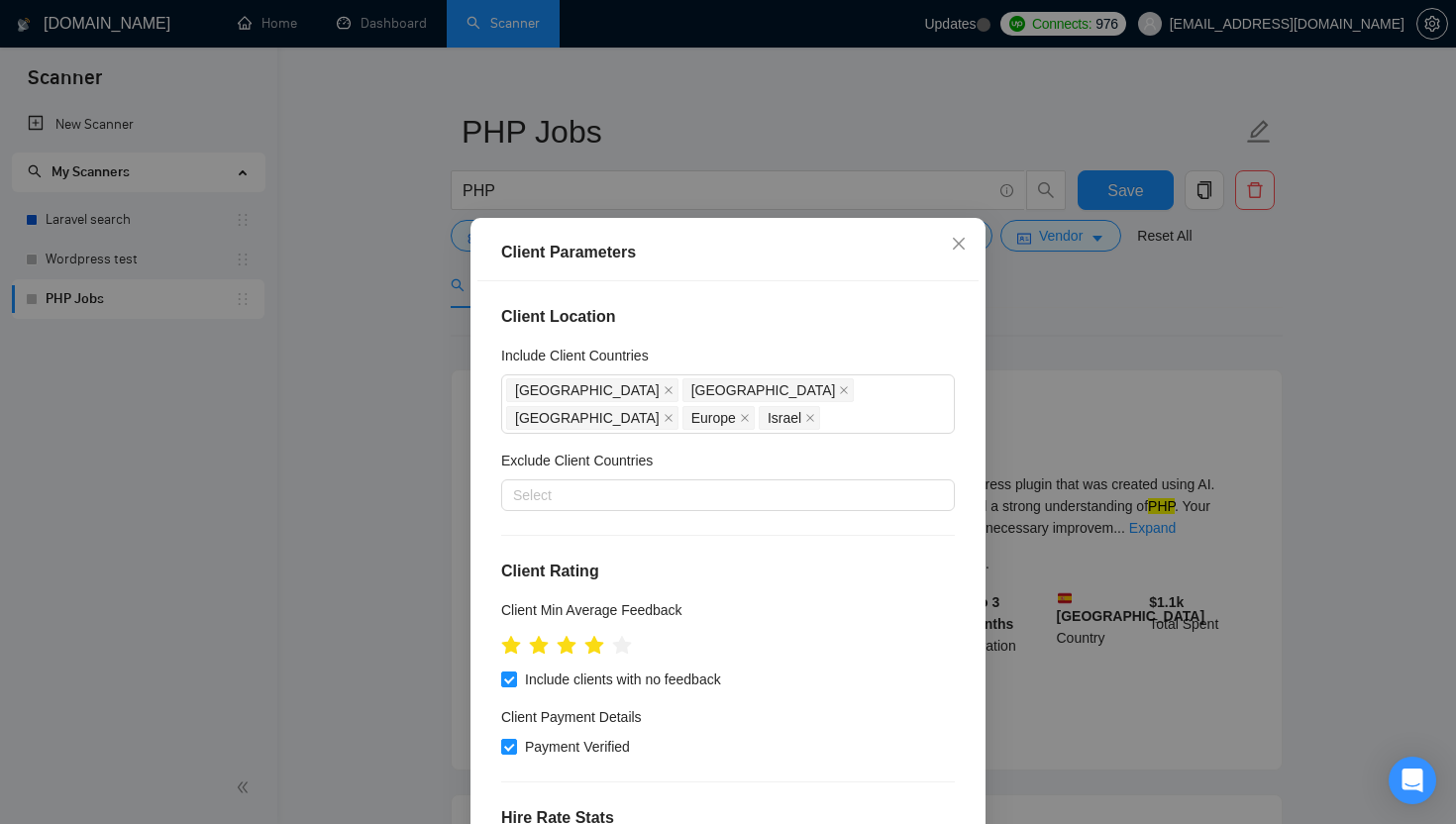 click on "Client Parameters Client Location Include Client Countries [GEOGRAPHIC_DATA] [GEOGRAPHIC_DATA] [GEOGRAPHIC_DATA] [GEOGRAPHIC_DATA] [GEOGRAPHIC_DATA]   Exclude Client Countries   Select Client Rating Client Min Average Feedback Include clients with no feedback Client Payment Details Payment Verified Hire Rate Stats   Client Total Spent $ Min - $ Max Client Hire Rate New Max Rates High Rates Low Rates     Avg Hourly Rate Paid New $ Min - $ Max Include Clients without Sufficient History Client Profile Client Industry New   Any industry Client Company Size   Any company size Enterprise Clients New   Any clients Reset OK" at bounding box center [728, 412] 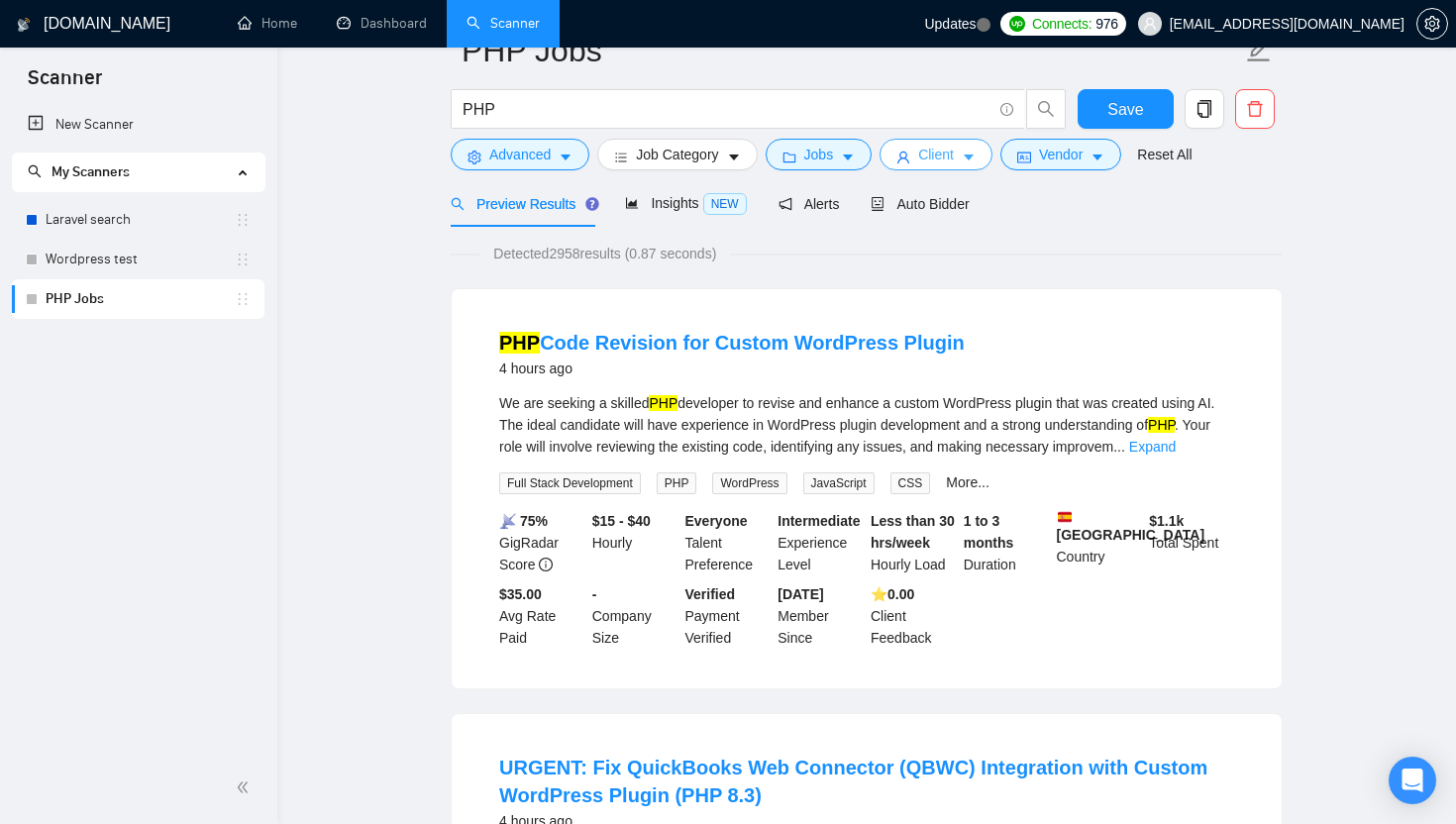 scroll, scrollTop: 0, scrollLeft: 0, axis: both 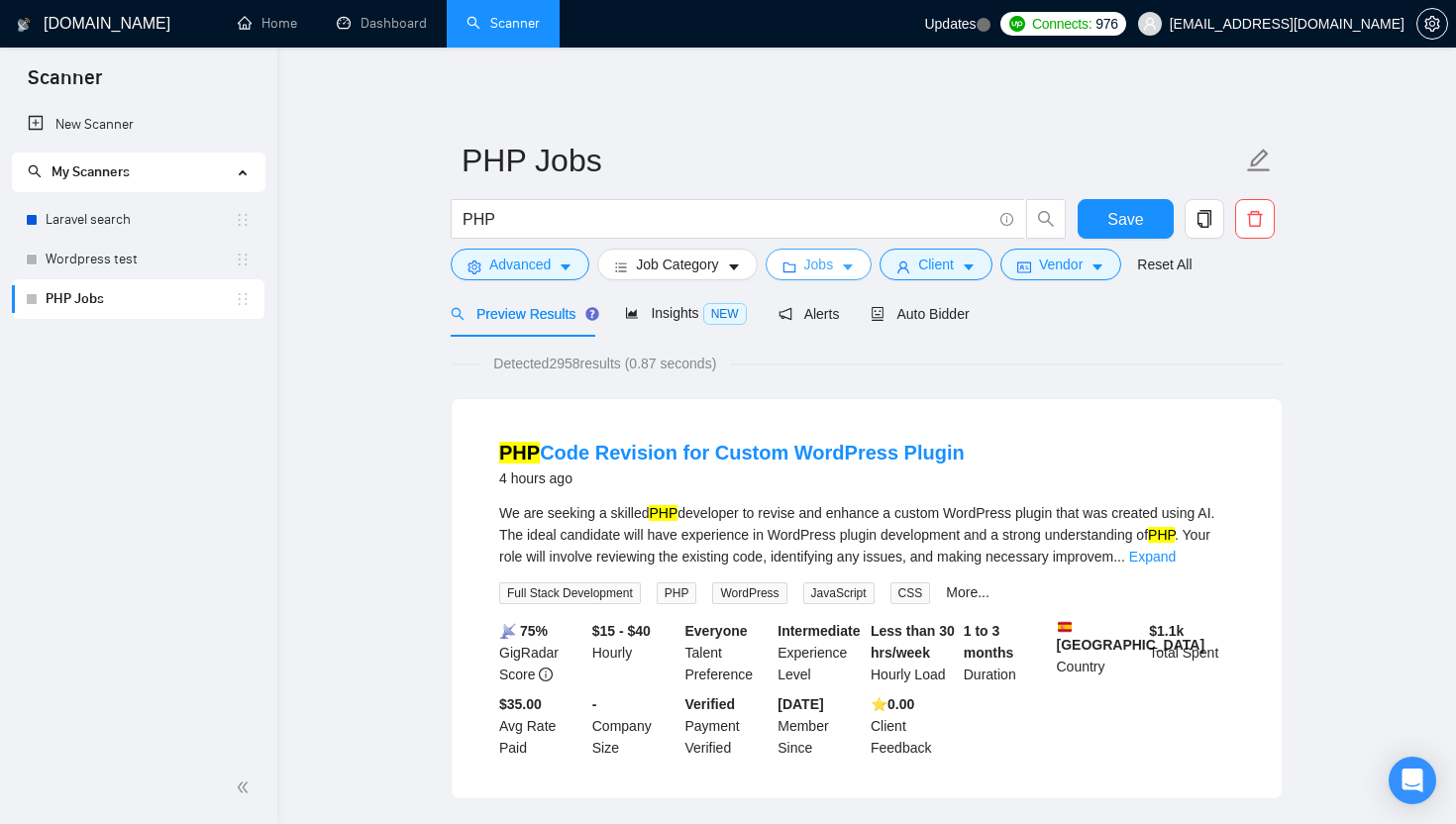 click 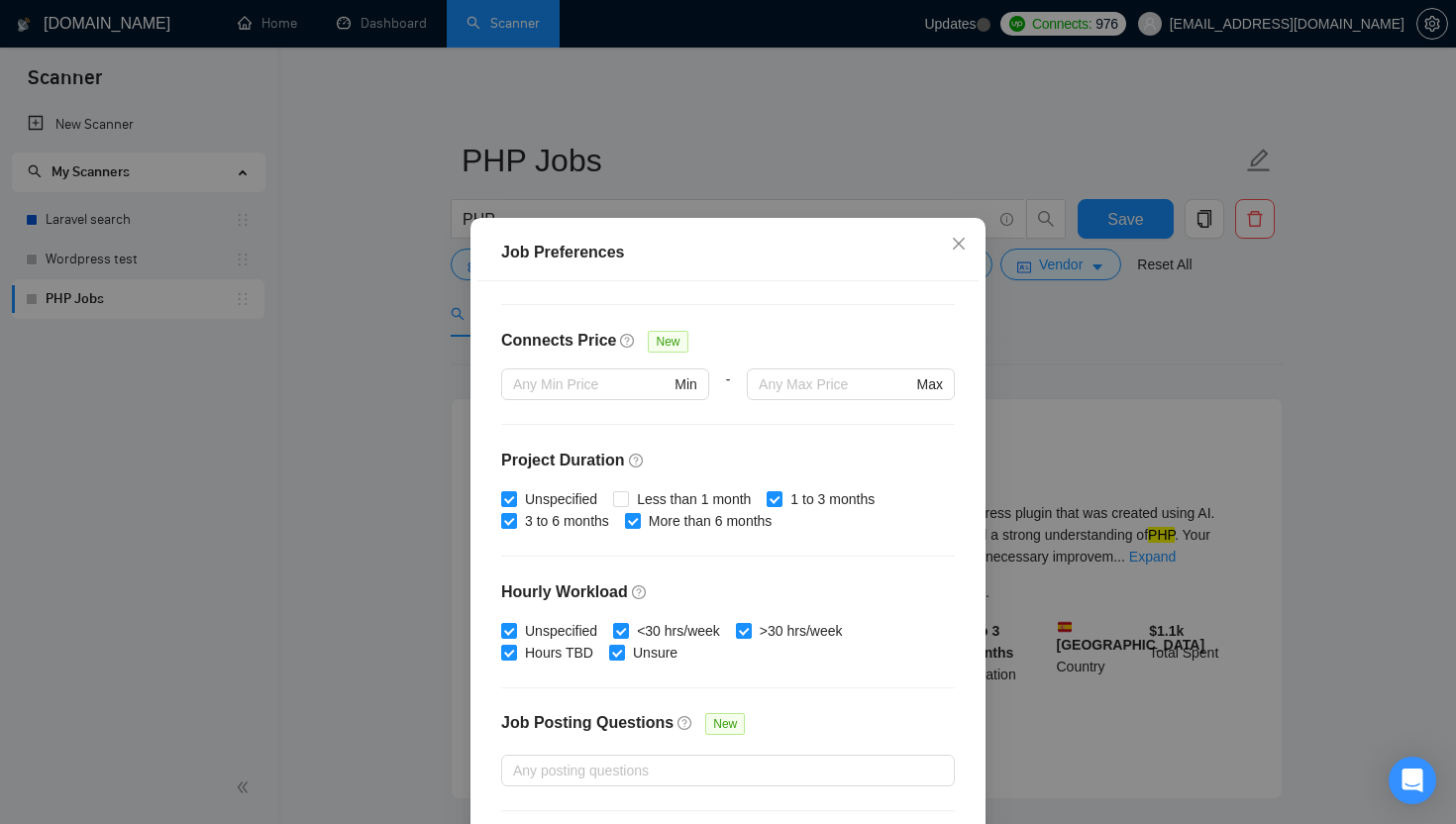 scroll, scrollTop: 540, scrollLeft: 0, axis: vertical 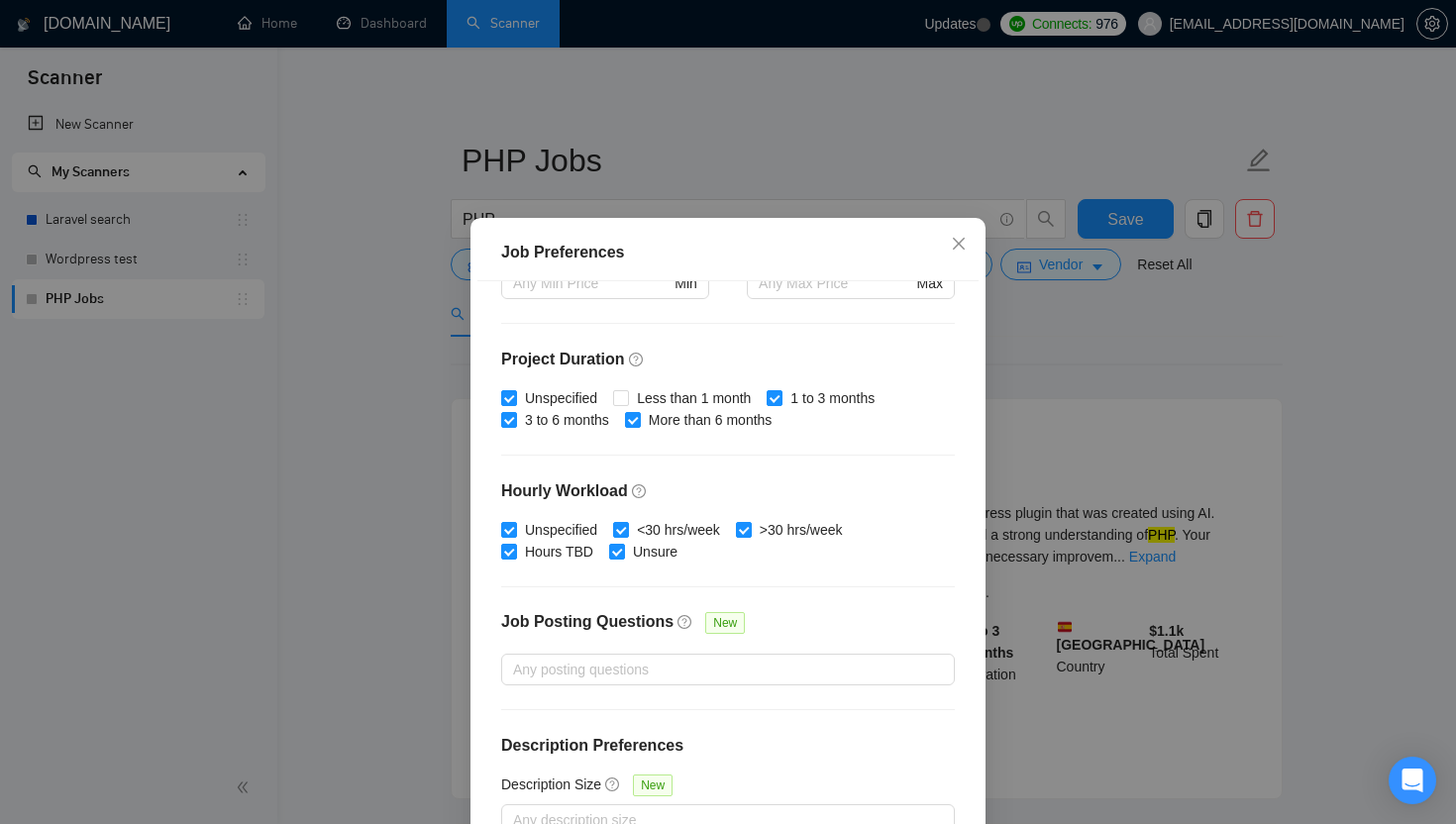 drag, startPoint x: 1074, startPoint y: 372, endPoint x: 1071, endPoint y: 332, distance: 40.112342 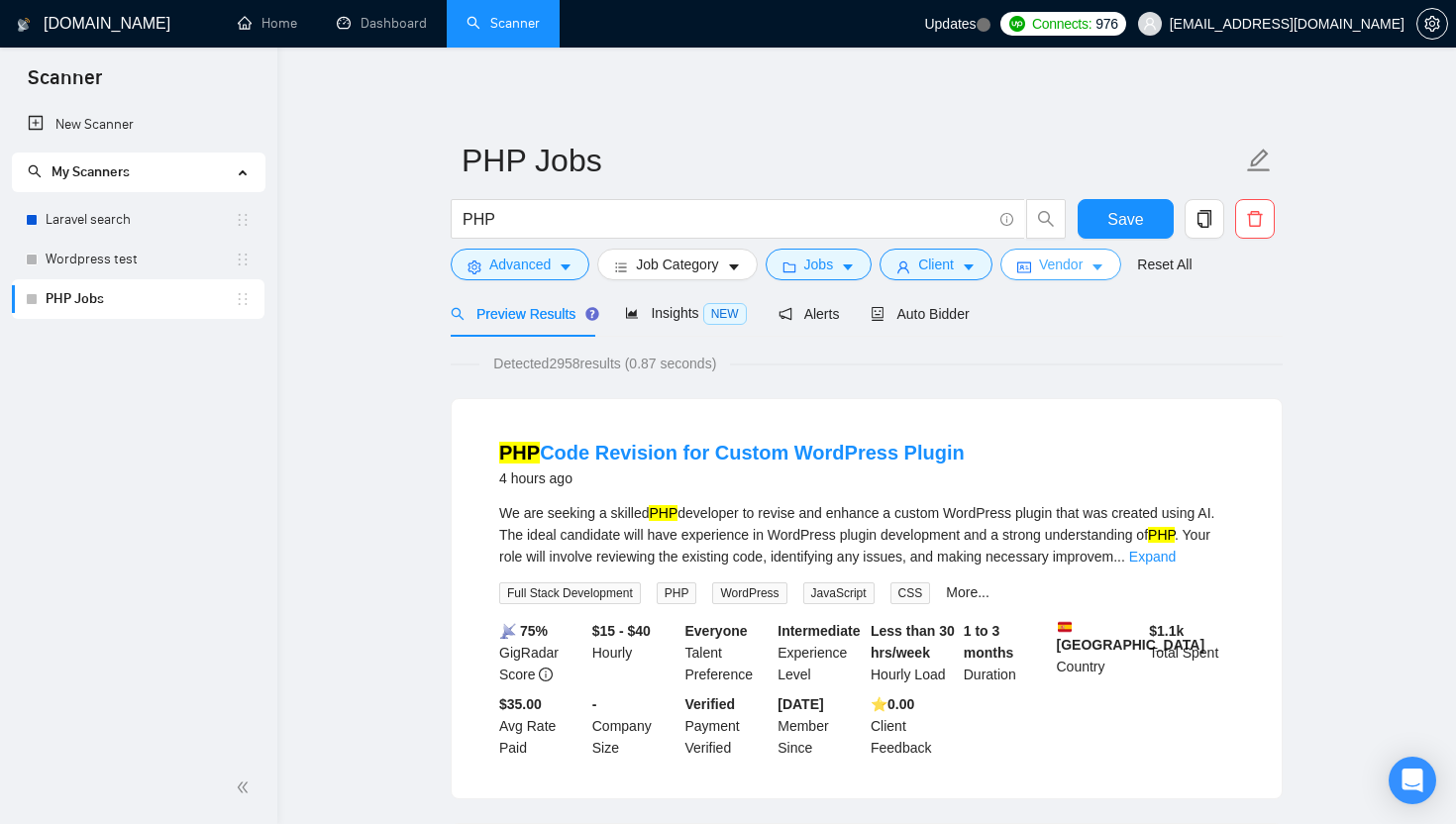 click on "Vendor" at bounding box center (1061, 264) 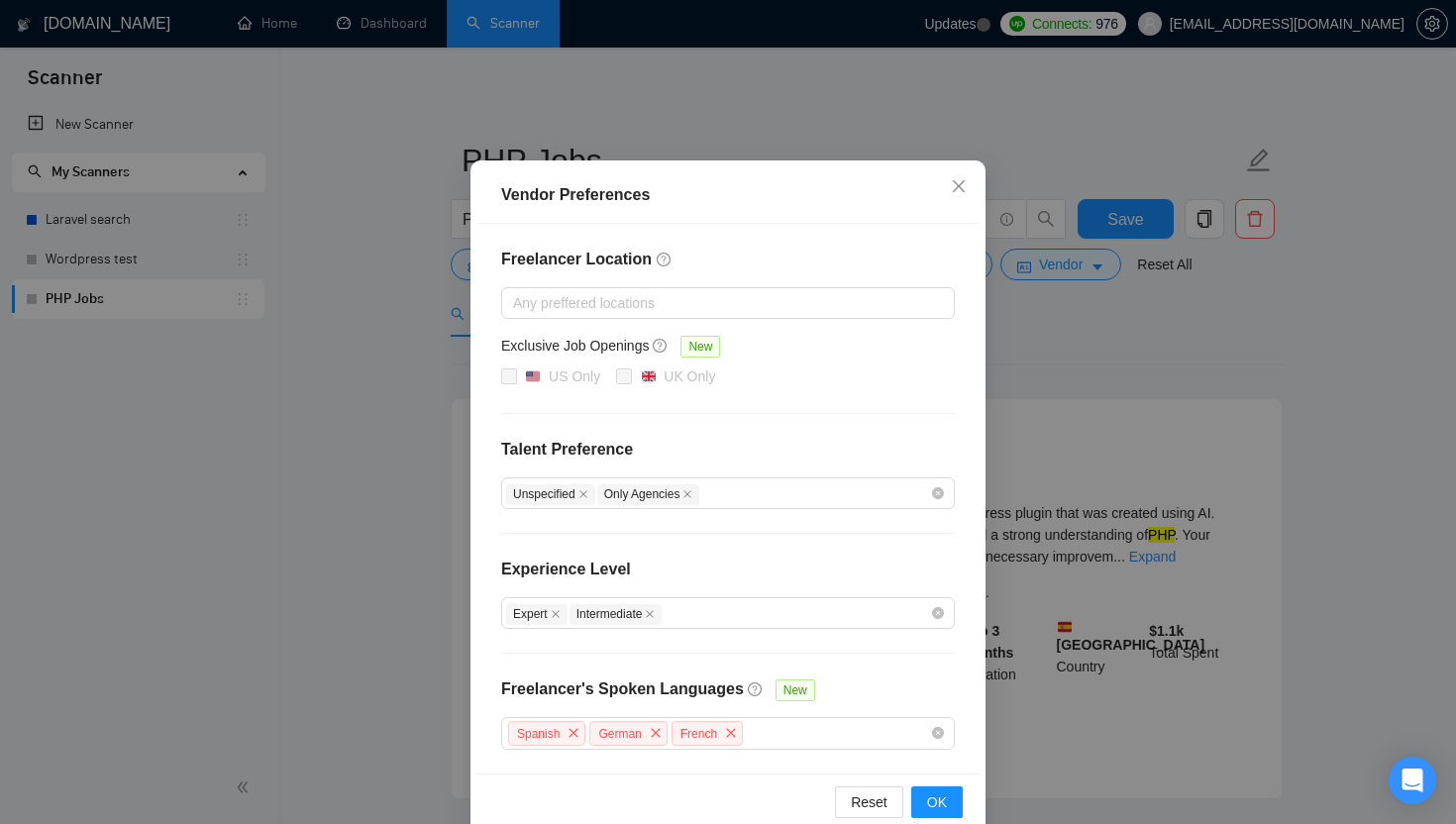 scroll, scrollTop: 92, scrollLeft: 0, axis: vertical 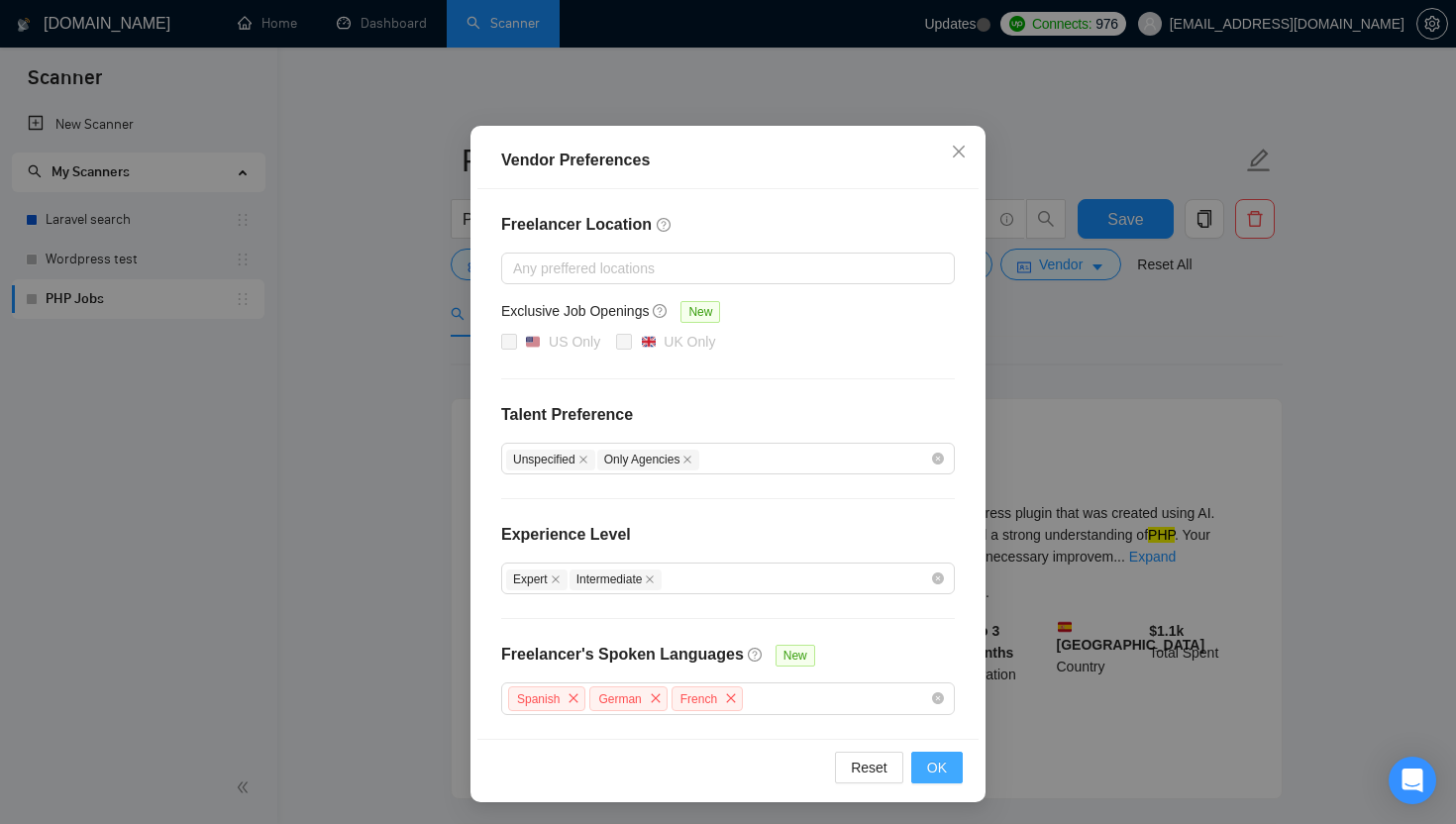 click on "OK" at bounding box center (937, 768) 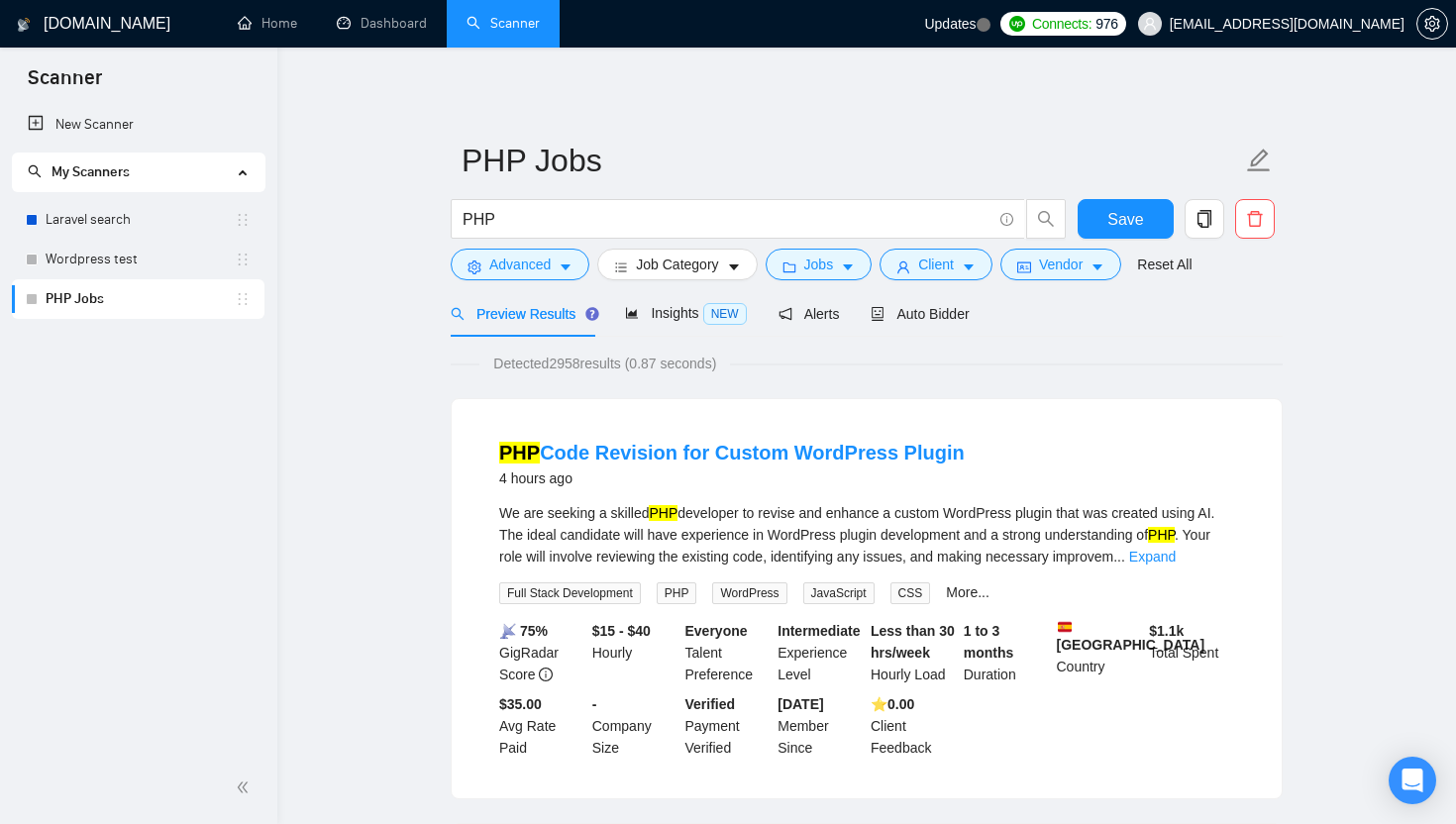 scroll, scrollTop: 0, scrollLeft: 0, axis: both 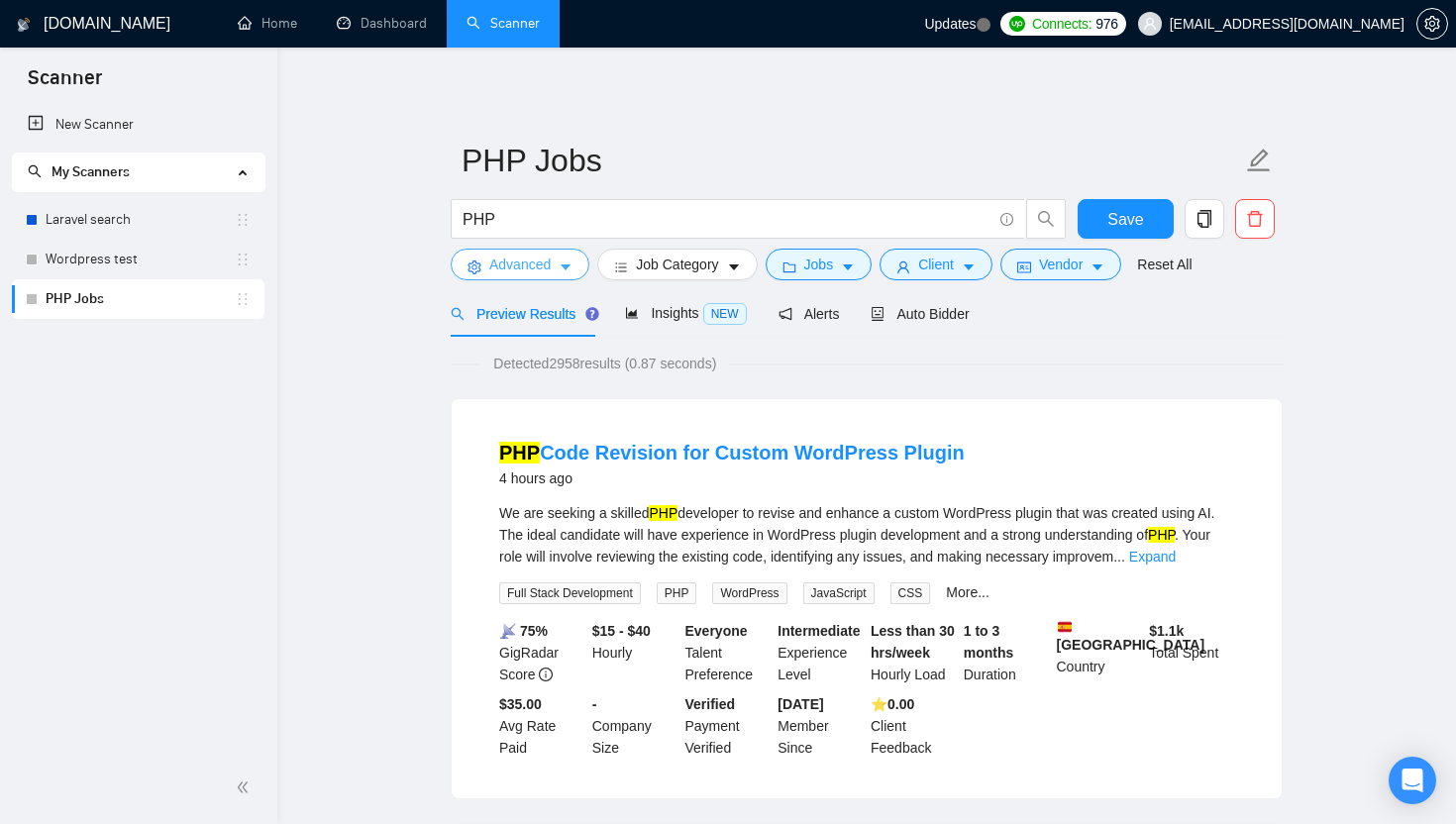 click on "Advanced" at bounding box center [520, 264] 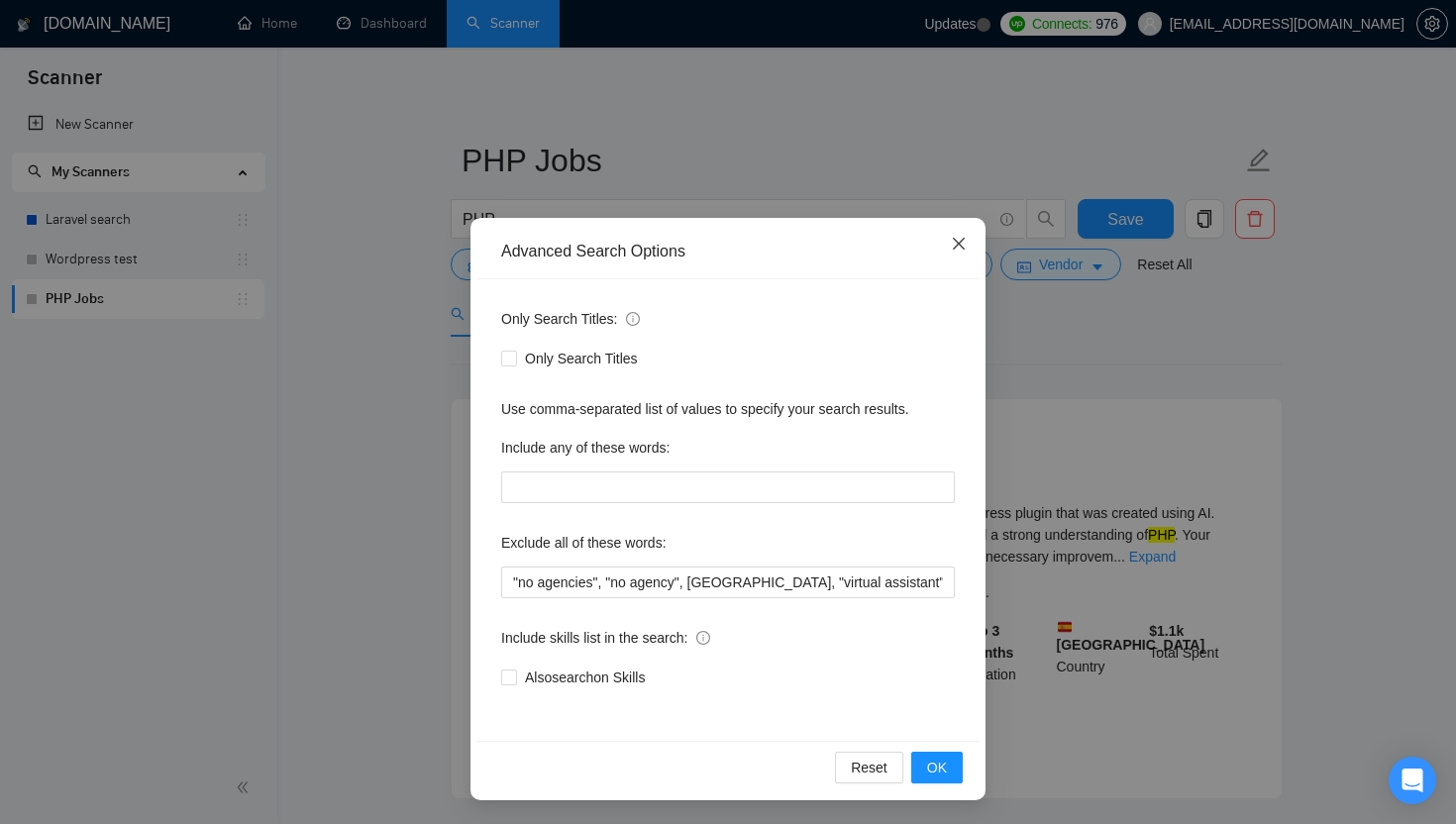 click 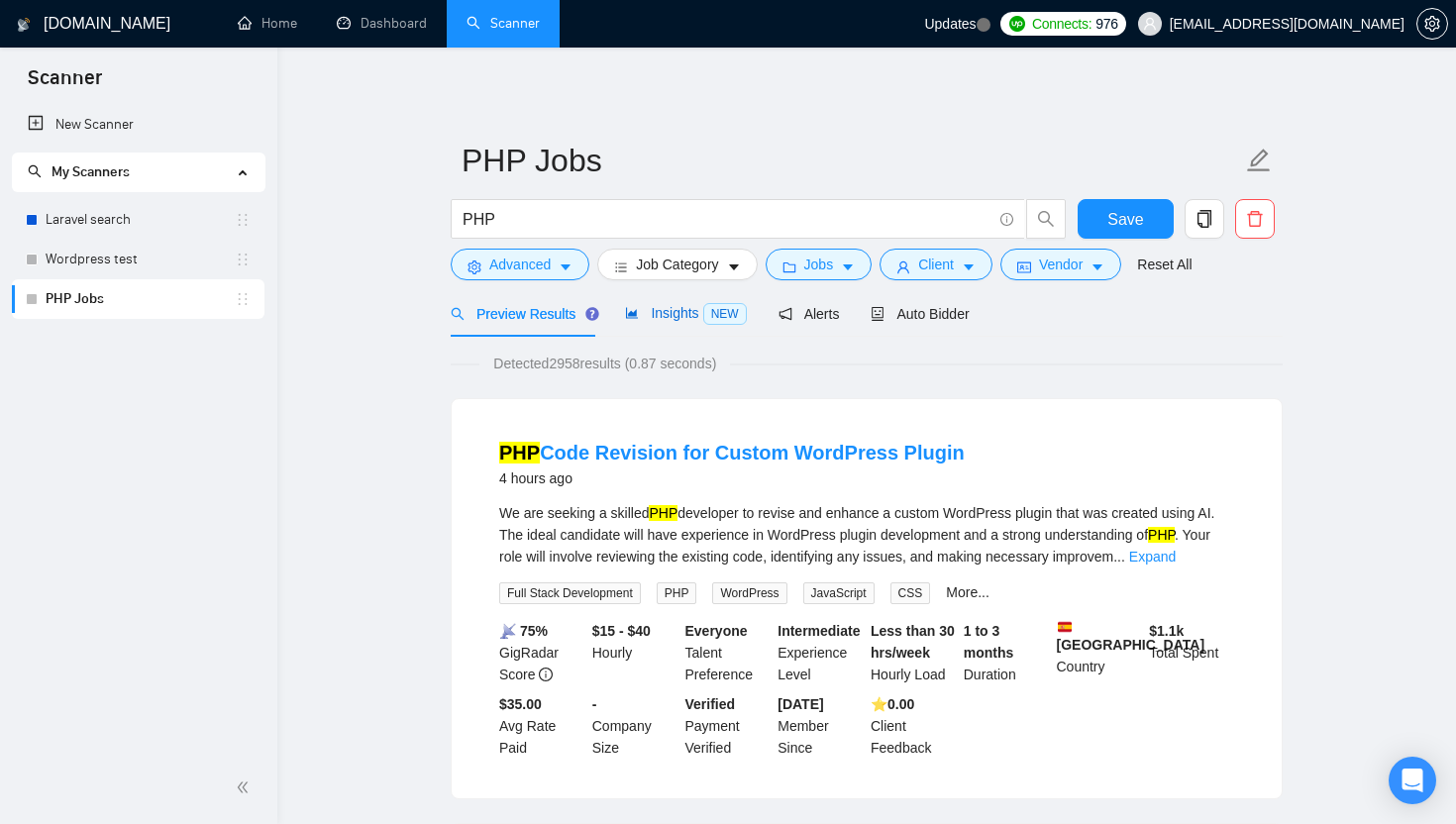 click on "Insights NEW" at bounding box center (685, 313) 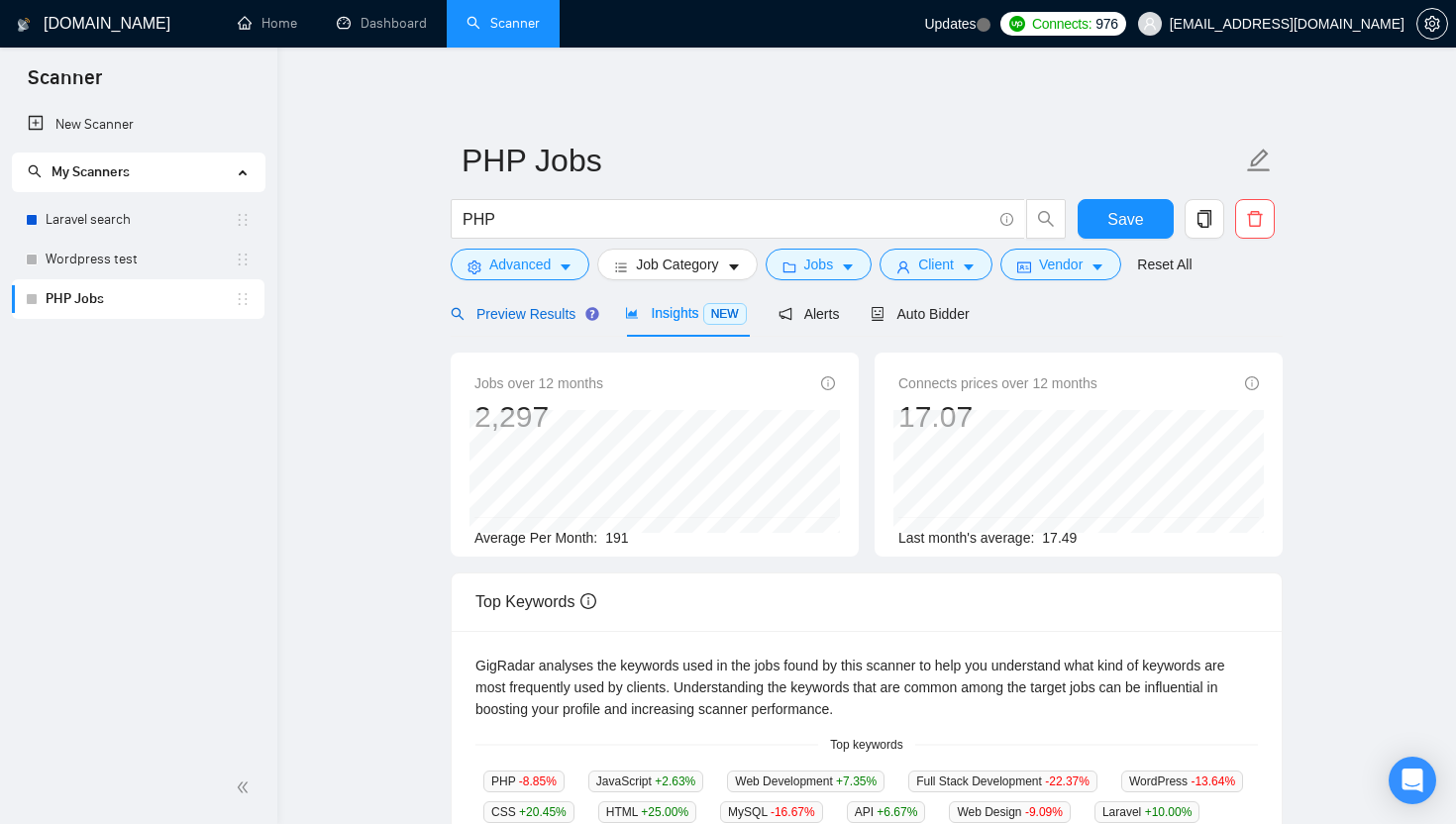 click on "Preview Results" at bounding box center [522, 314] 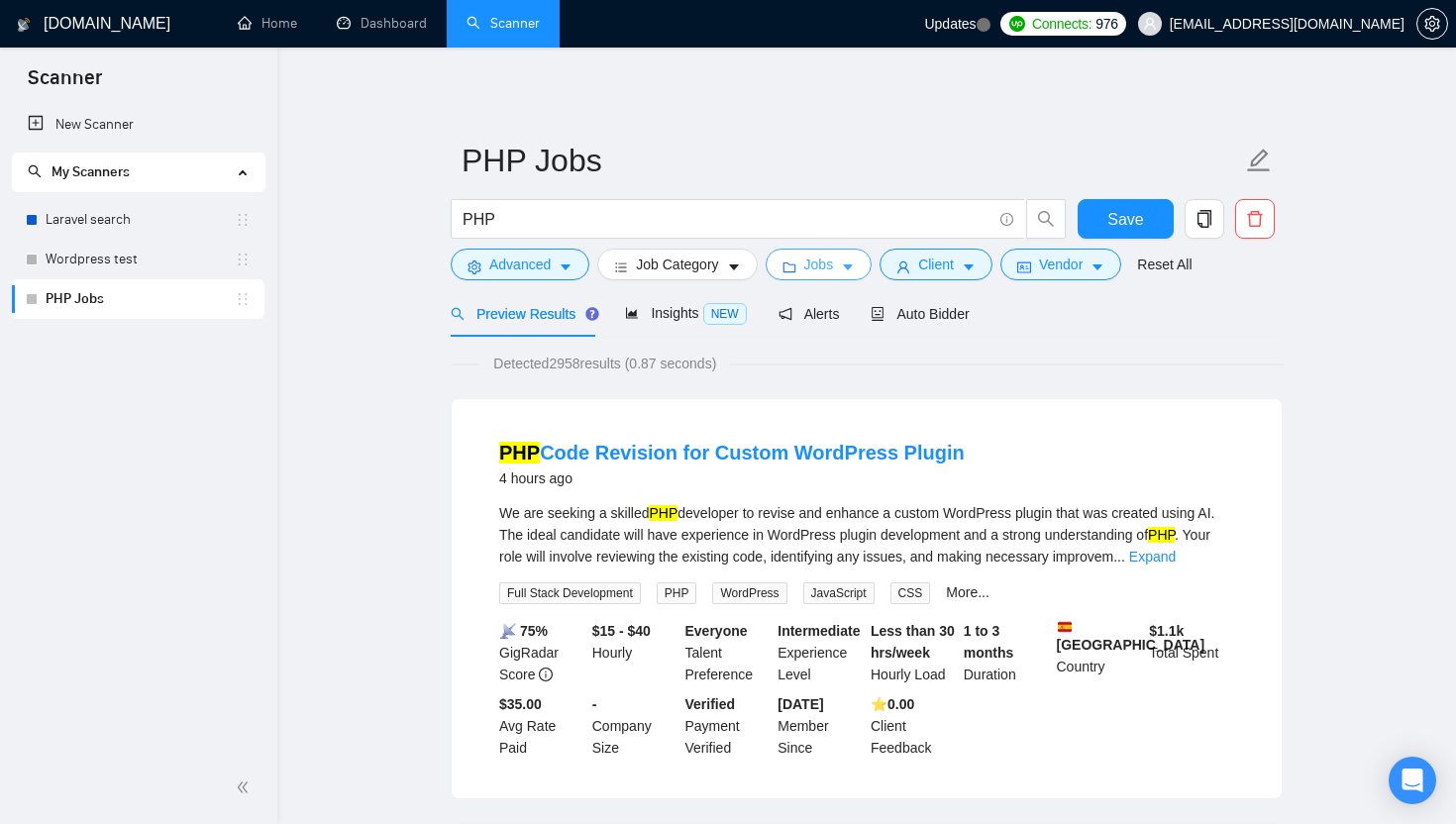 click on "Jobs" at bounding box center [819, 264] 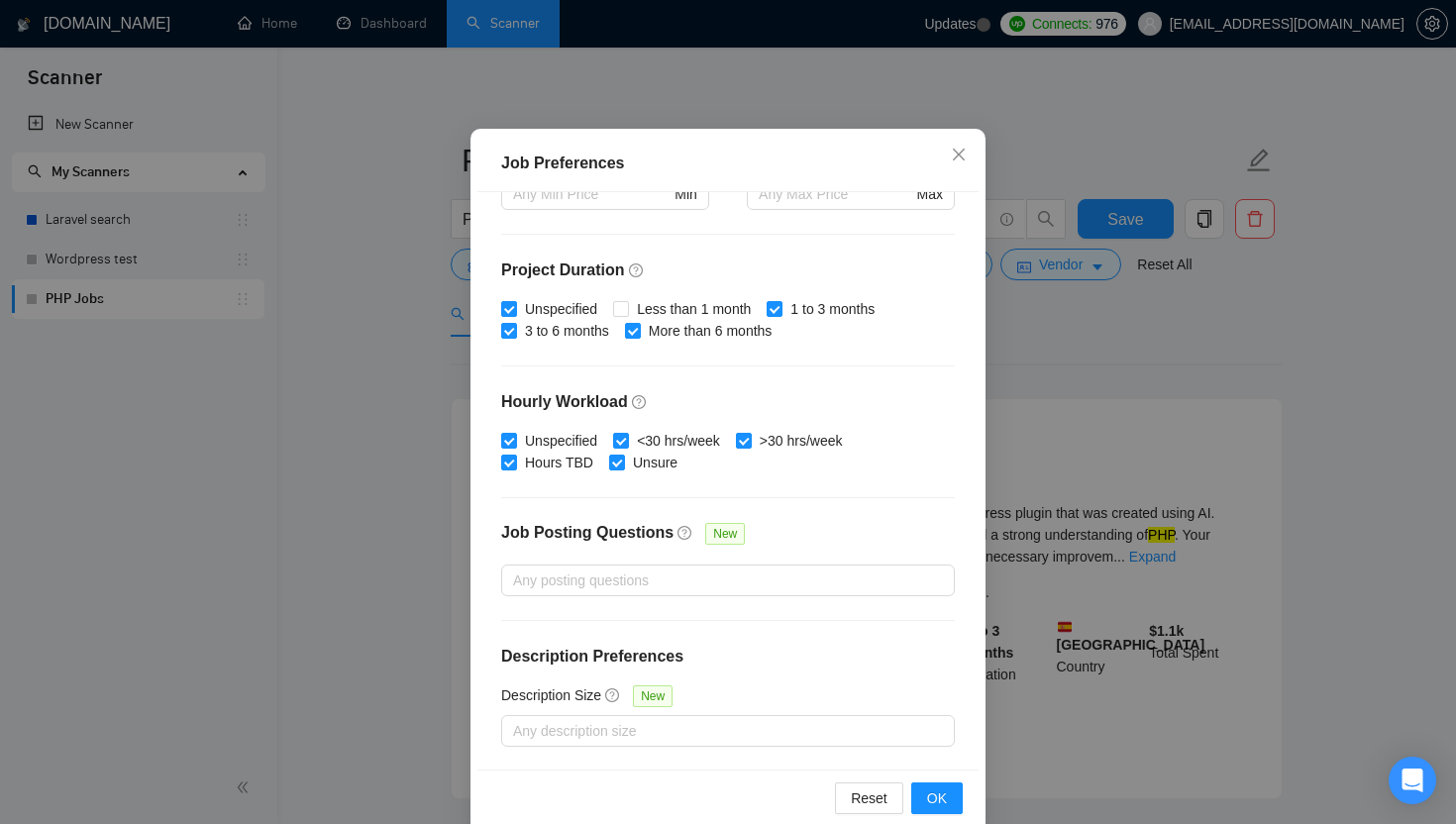 scroll, scrollTop: 102, scrollLeft: 0, axis: vertical 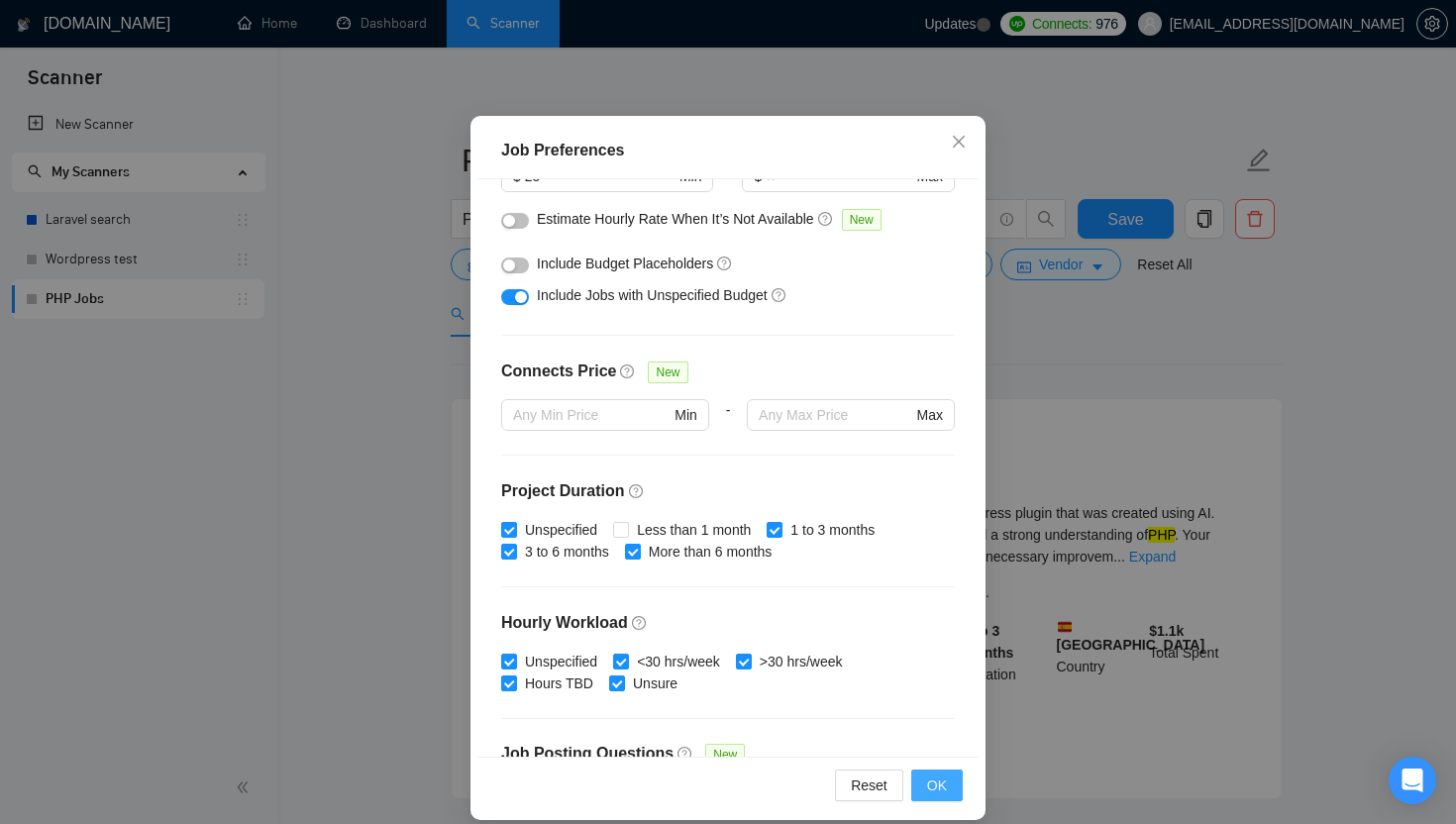 click on "OK" at bounding box center [937, 785] 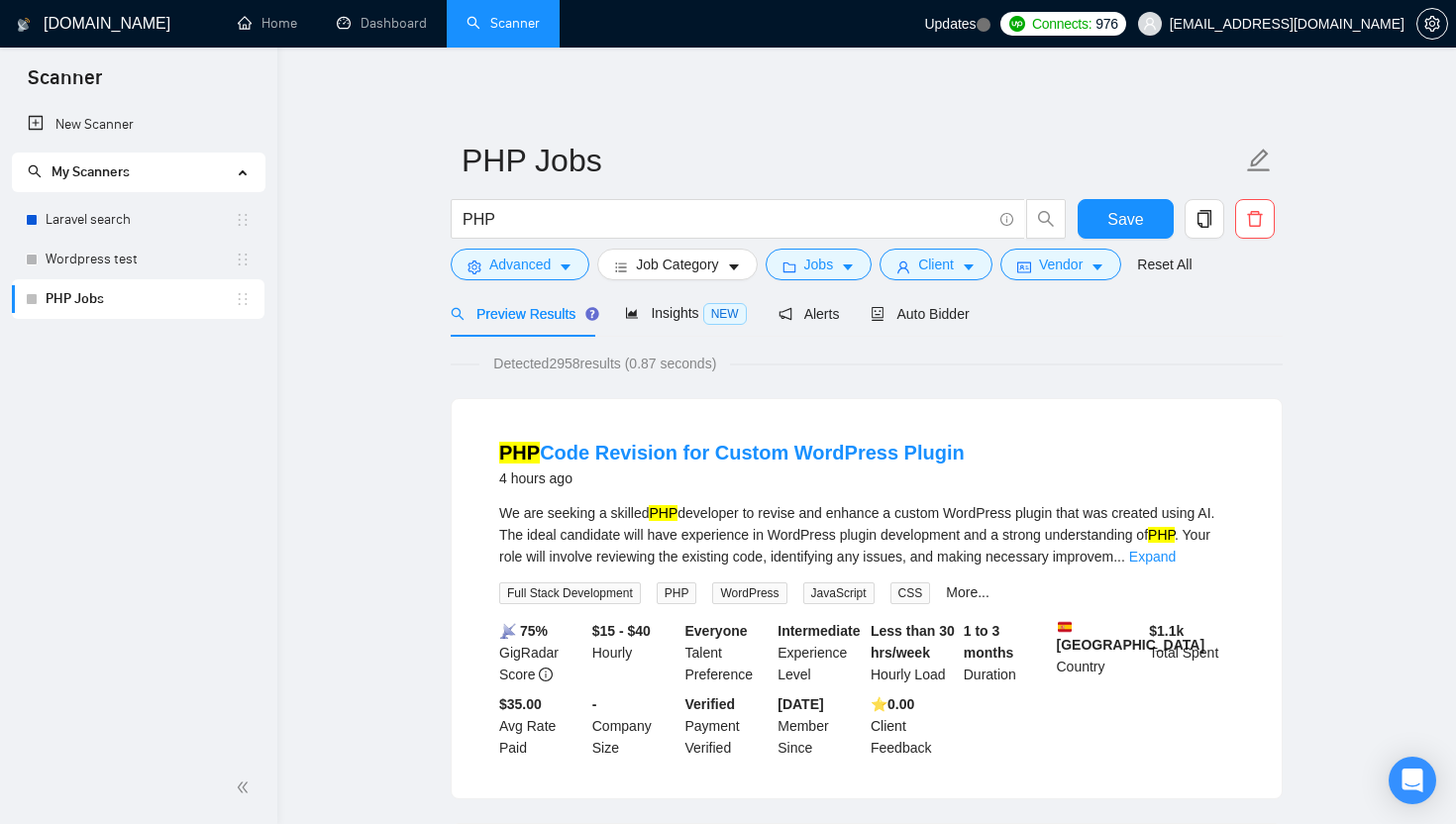scroll, scrollTop: 22, scrollLeft: 0, axis: vertical 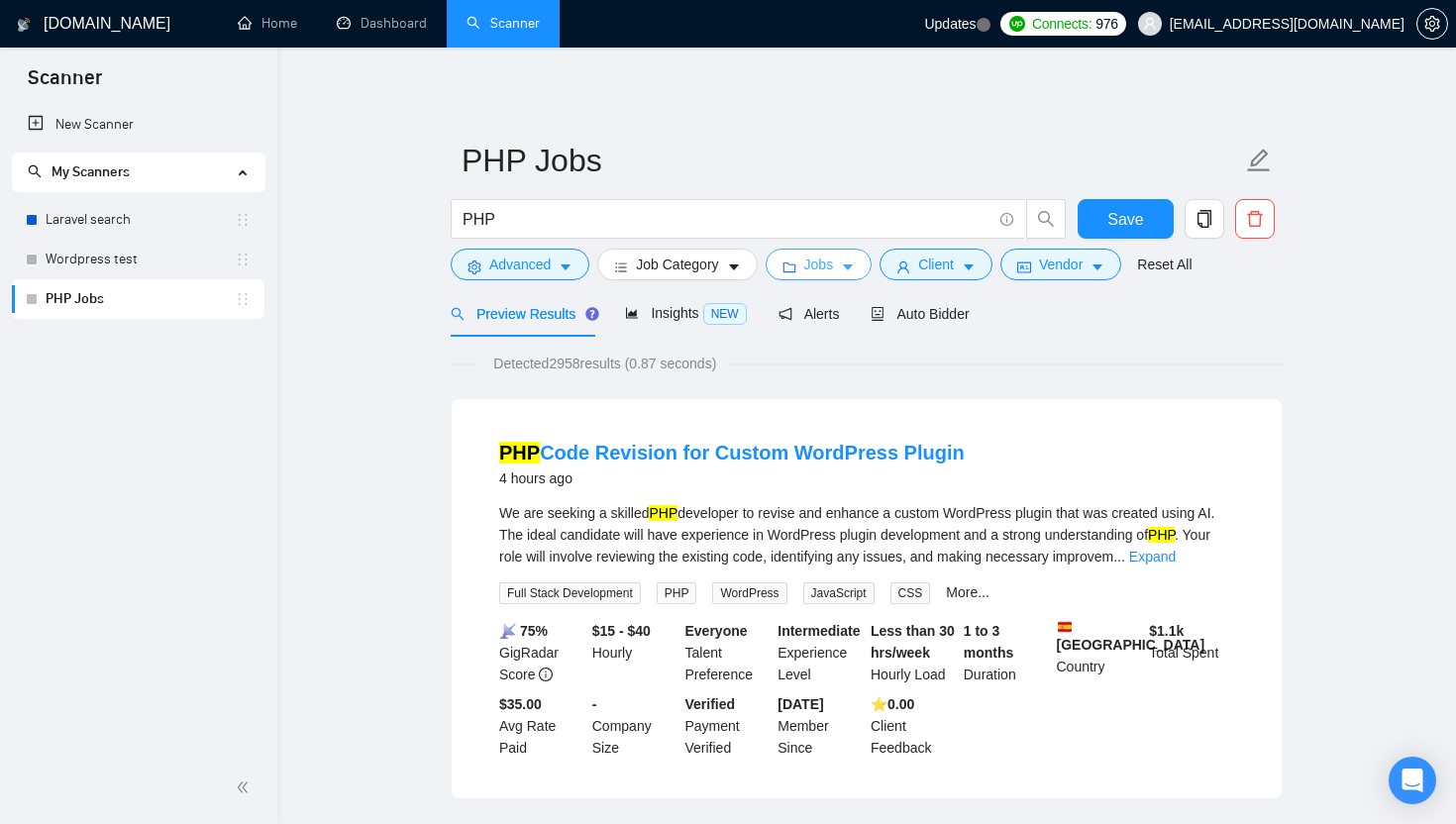 click on "Jobs" at bounding box center [819, 264] 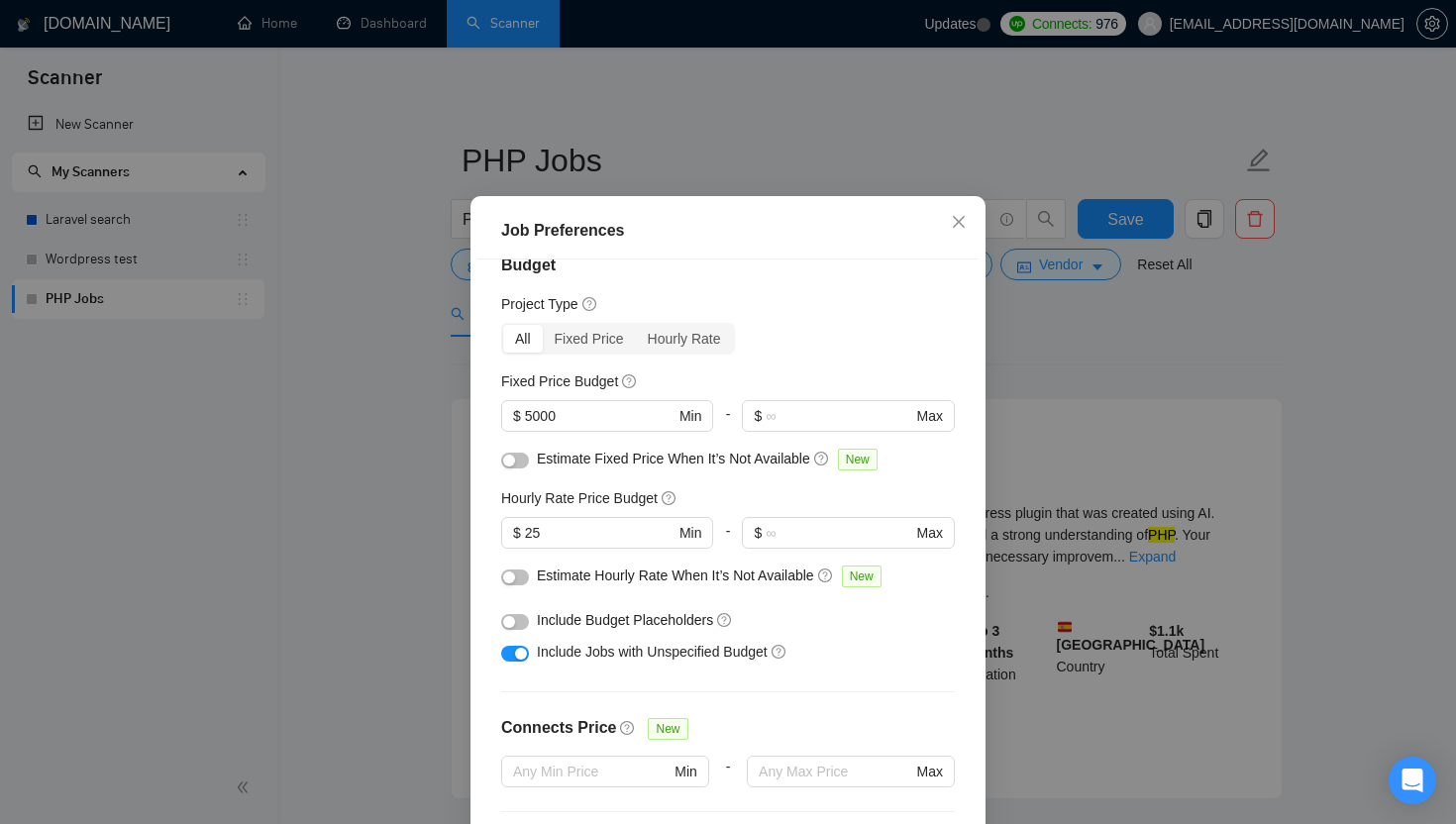 scroll, scrollTop: 15, scrollLeft: 0, axis: vertical 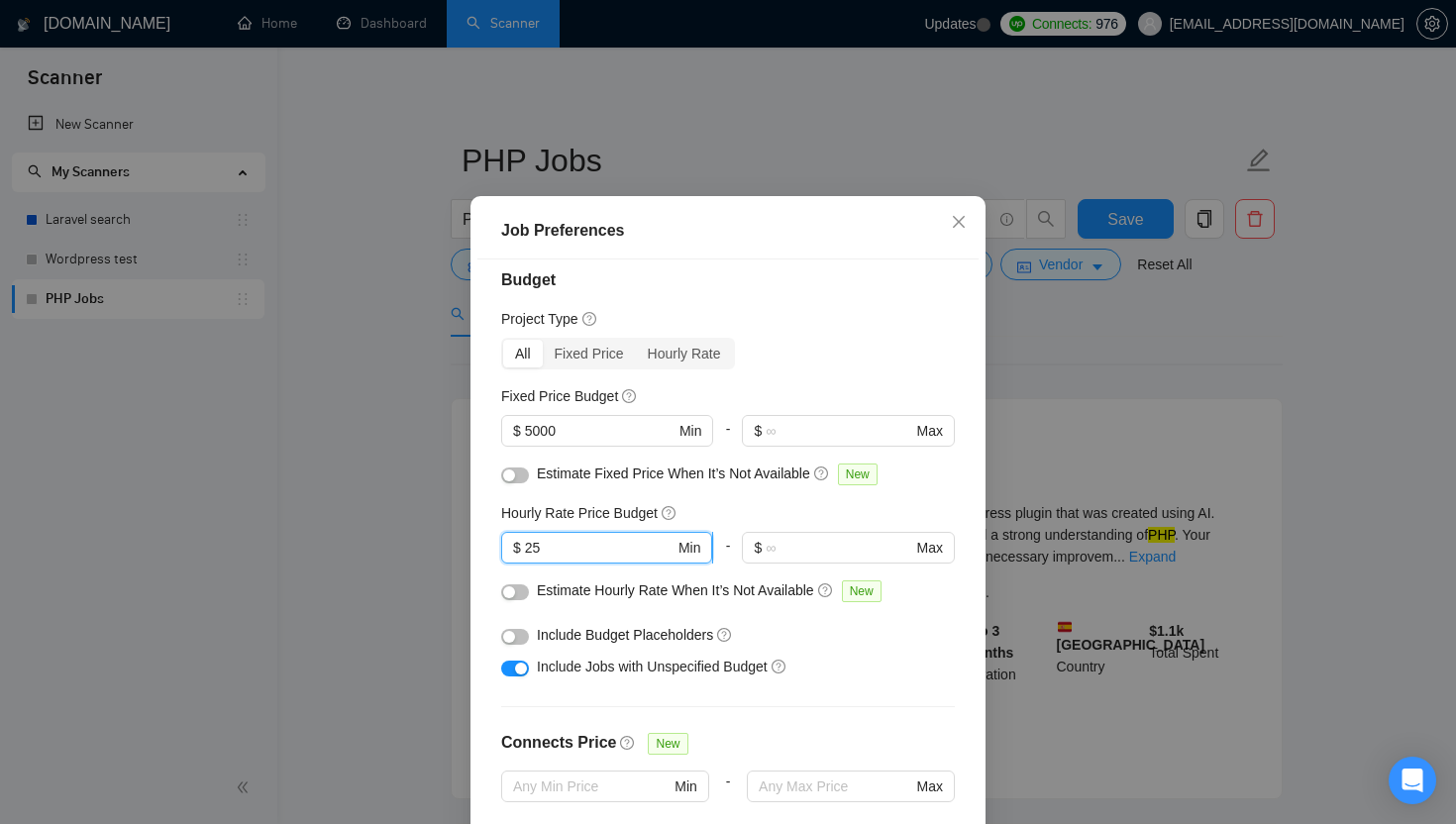 click on "25" at bounding box center [599, 548] 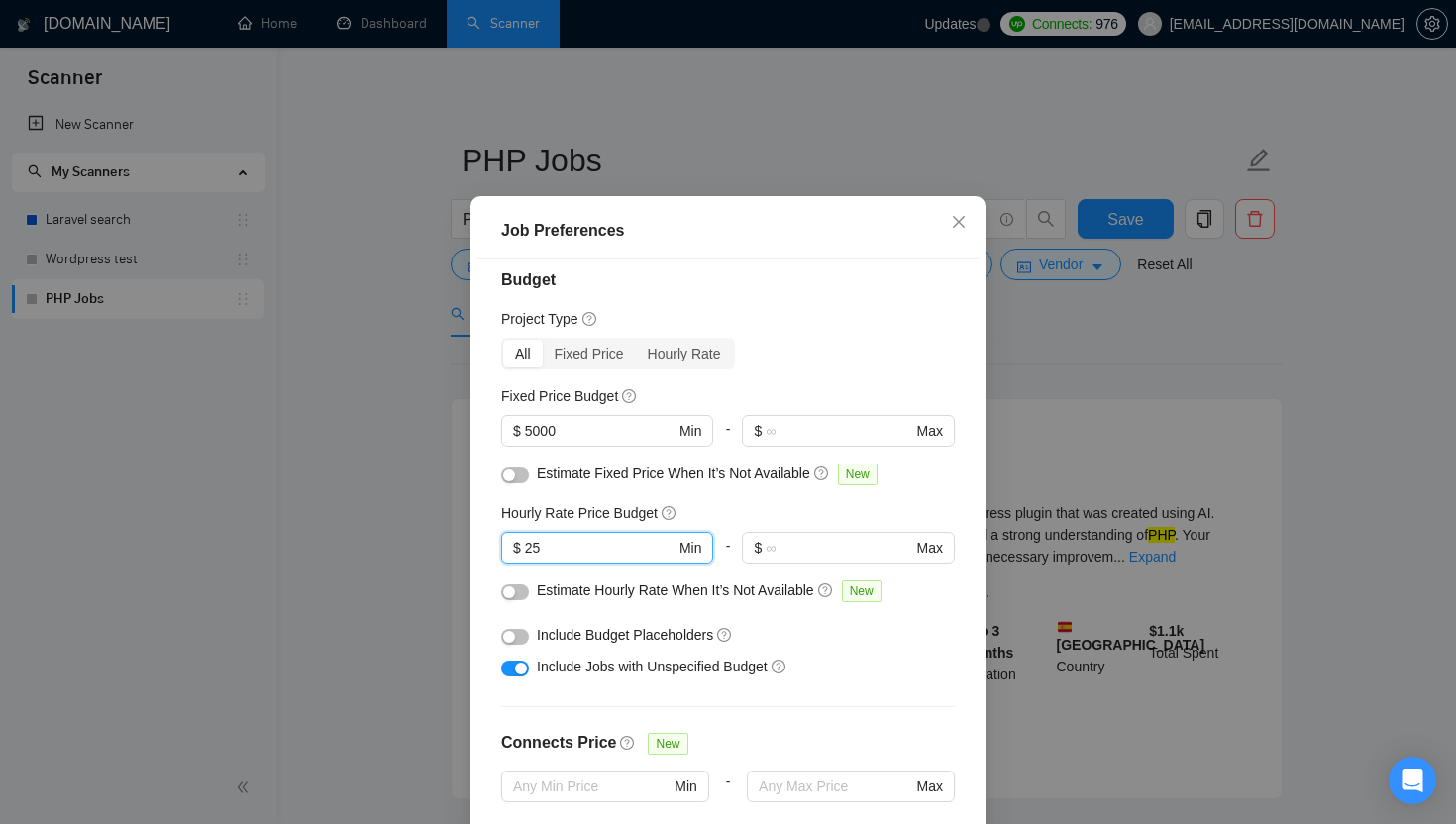 click on "Job Preferences Budget Project Type All Fixed Price Hourly Rate   Fixed Price Budget $ 5000 Min - $ Max Estimate Fixed Price When It’s Not Available New   Hourly Rate Price Budget 25 $ 25 Min - $ Max Estimate Hourly Rate When It’s Not Available New Include Budget Placeholders Include Jobs with Unspecified Budget   Connects Price New Min - Max Project Duration   Unspecified Less than 1 month 1 to 3 months 3 to 6 months More than 6 months Hourly Workload   Unspecified <30 hrs/week >30 hrs/week Hours TBD Unsure Job Posting Questions New   Any posting questions Description Preferences Description Size New   Any description size Reset OK" at bounding box center (728, 412) 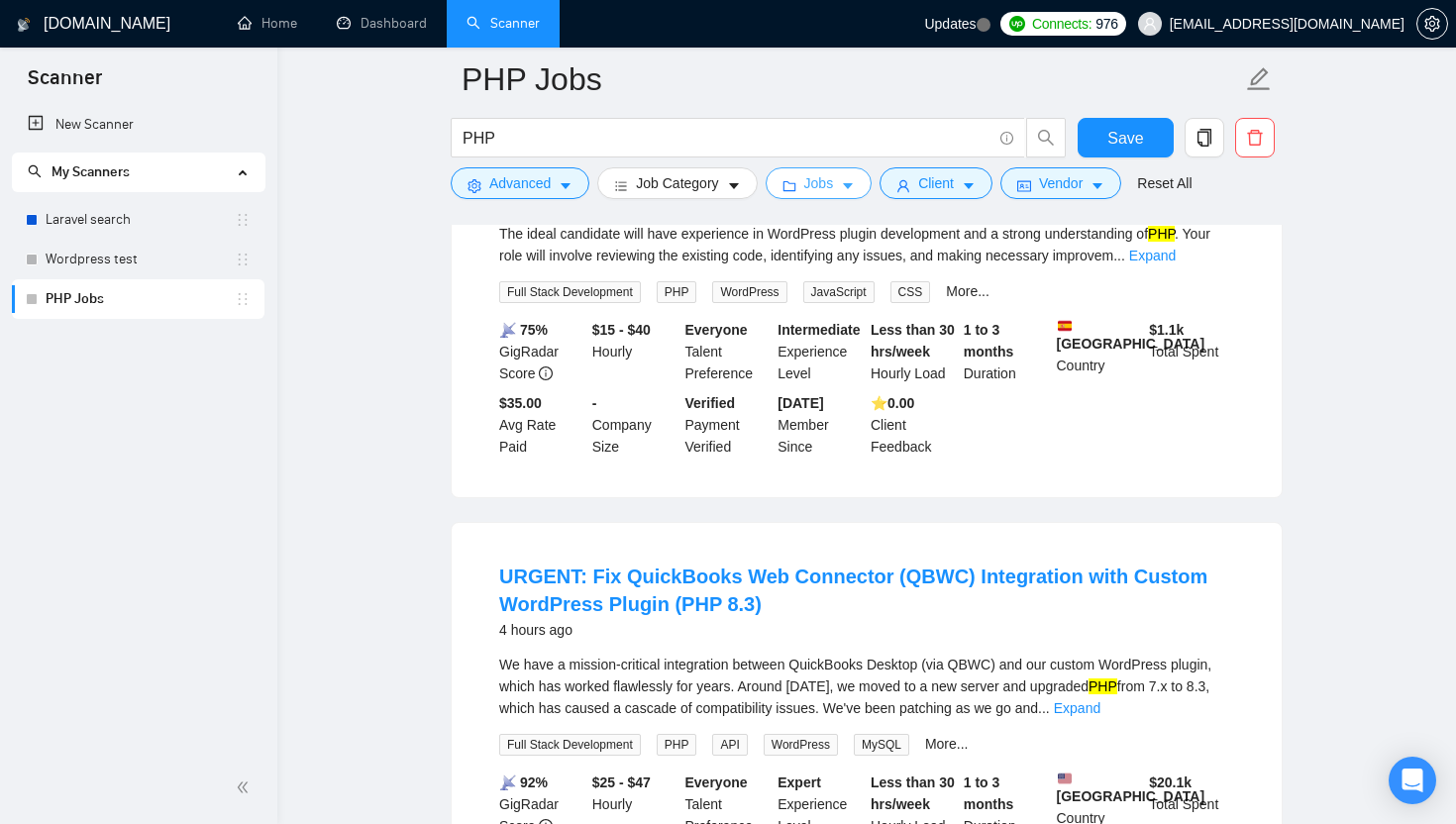 scroll, scrollTop: 0, scrollLeft: 0, axis: both 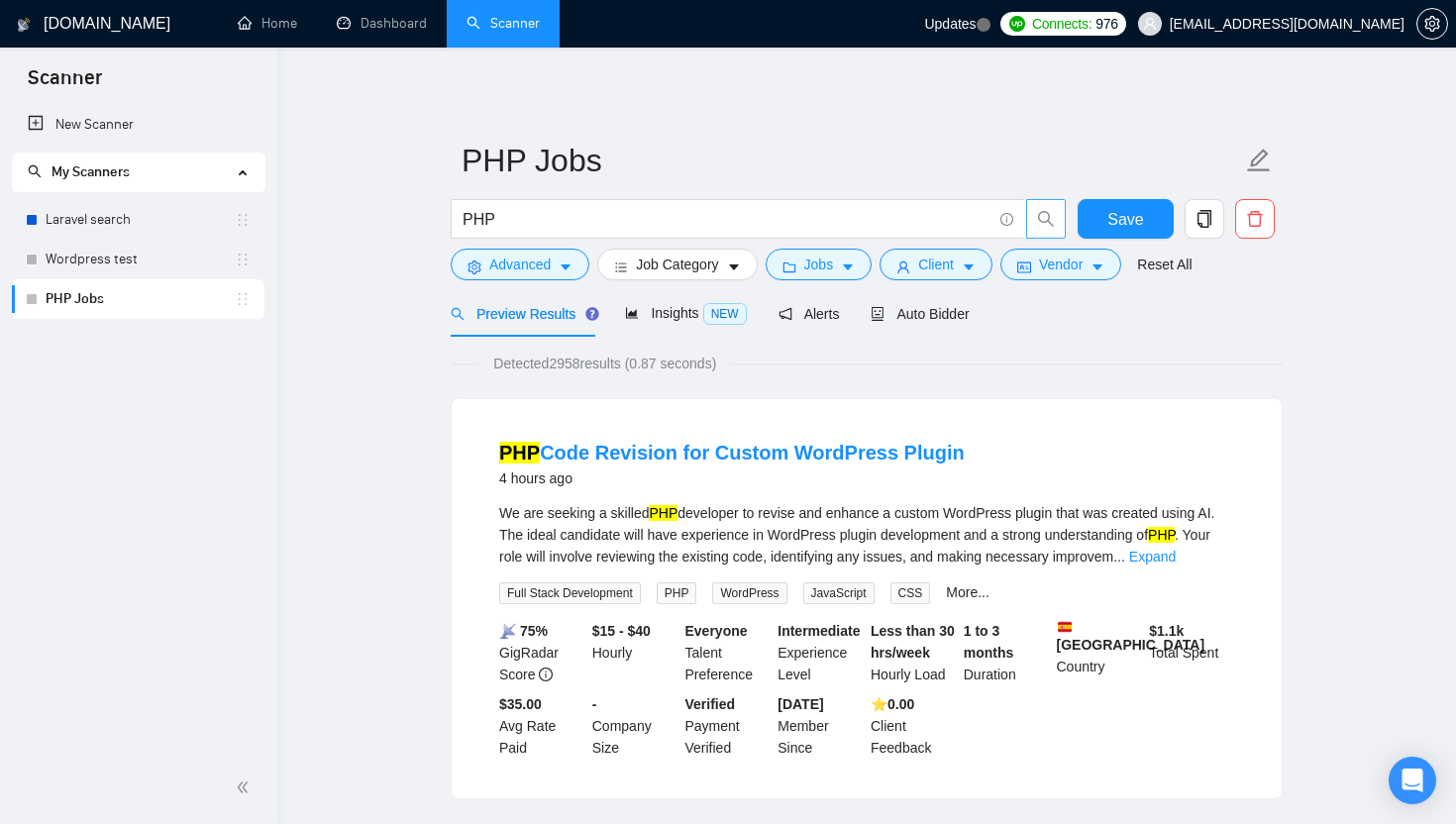 click 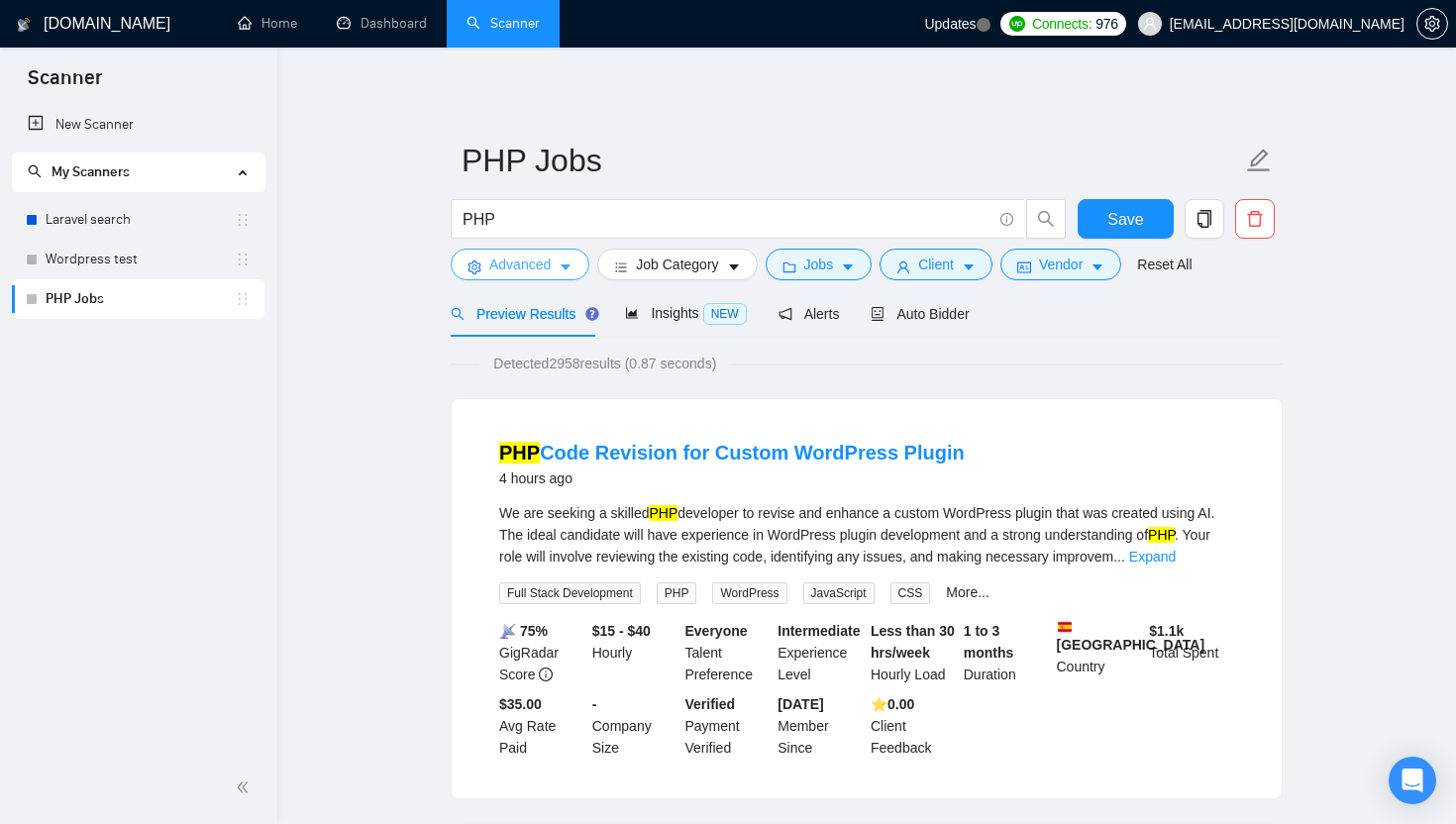 click 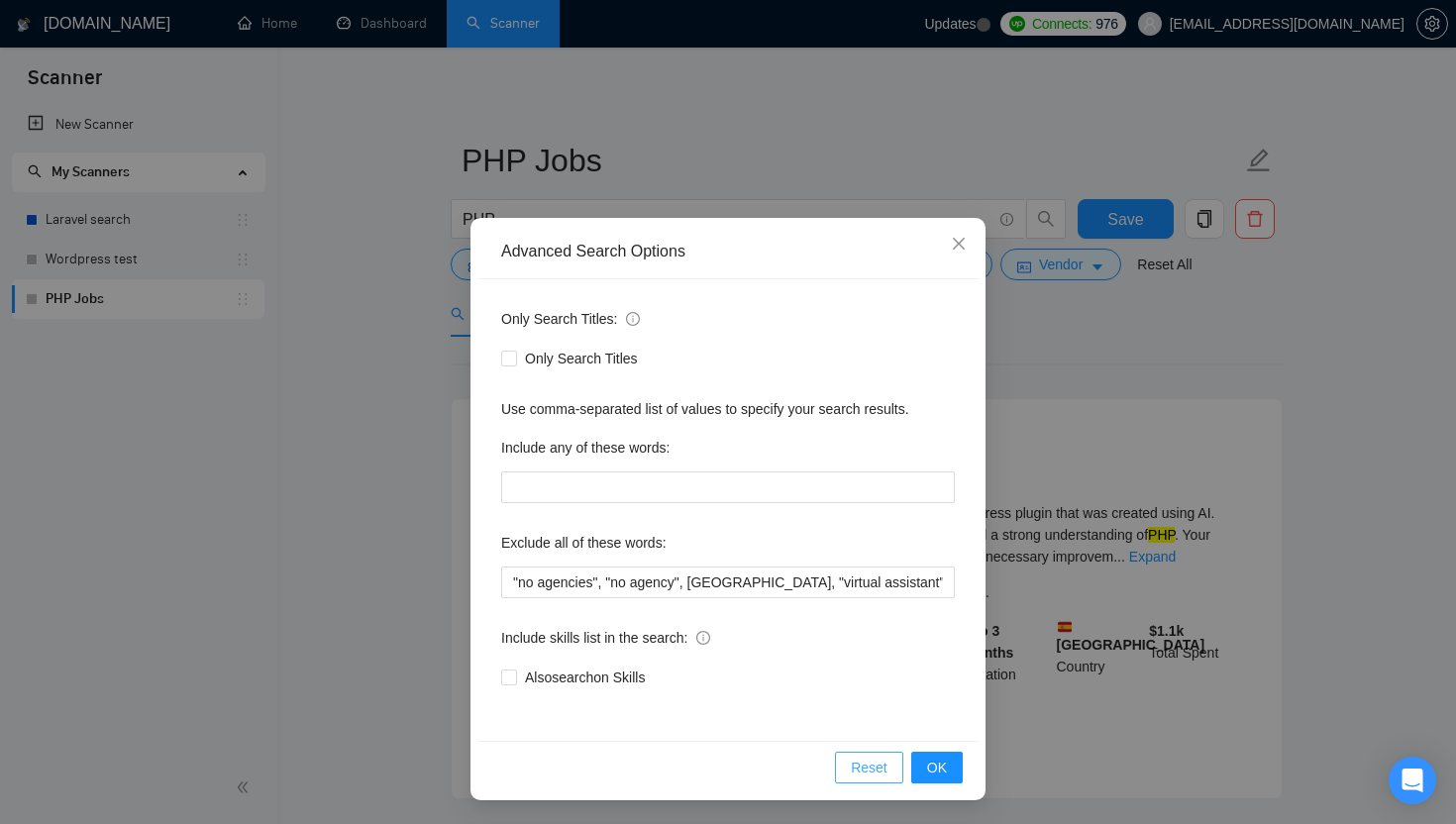 click on "Reset" at bounding box center (869, 768) 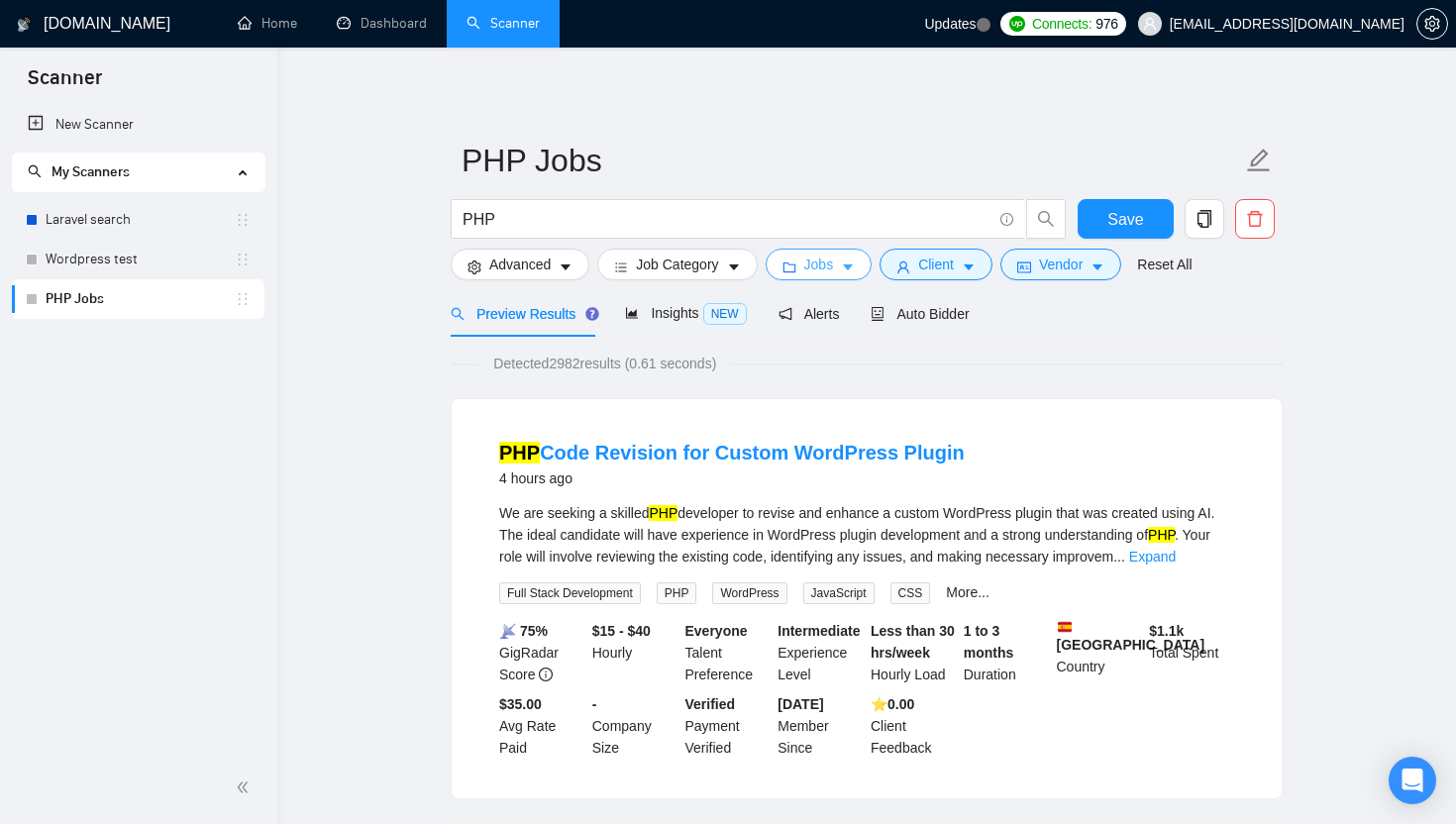 click 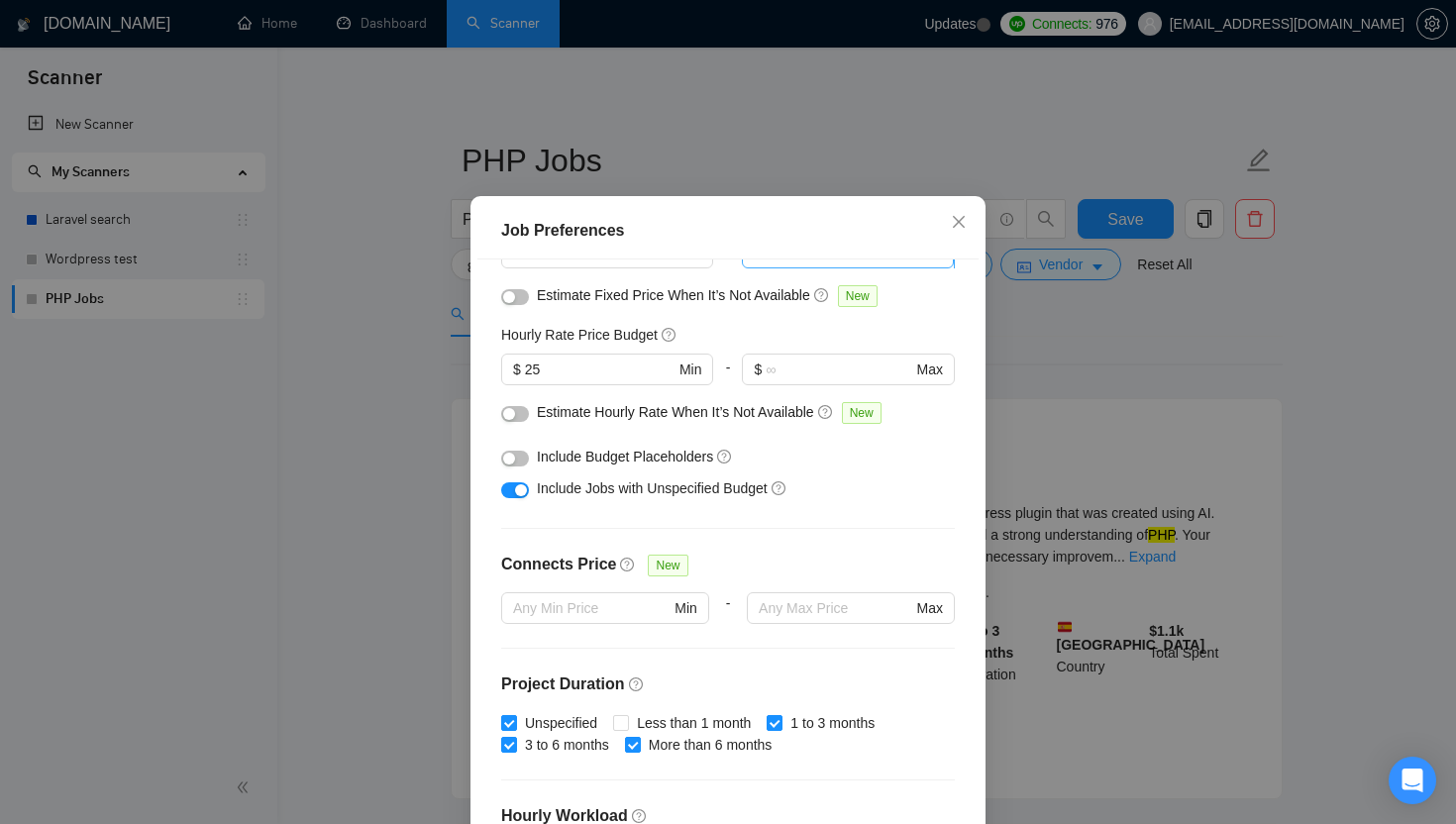 scroll, scrollTop: 0, scrollLeft: 0, axis: both 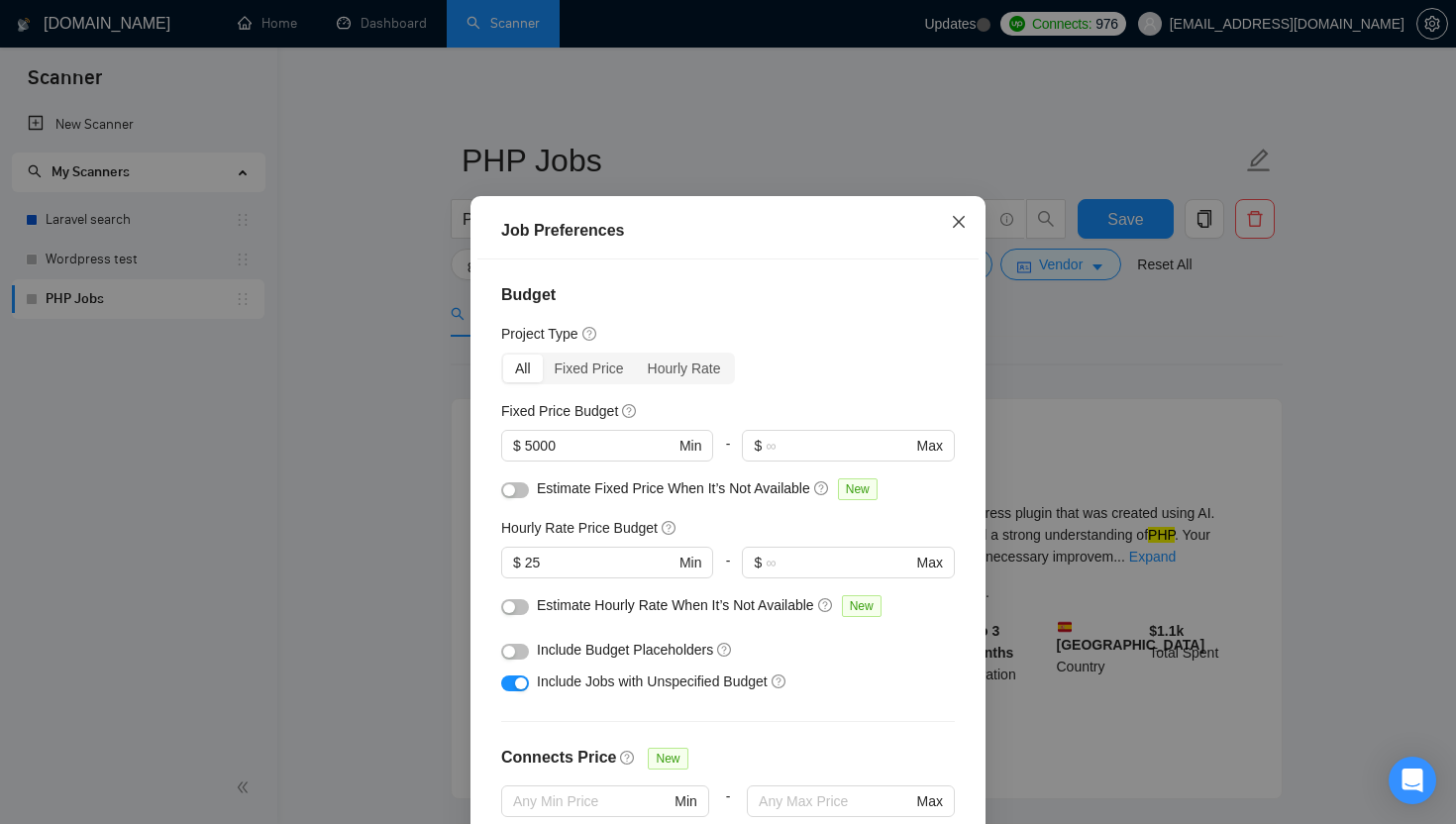 click 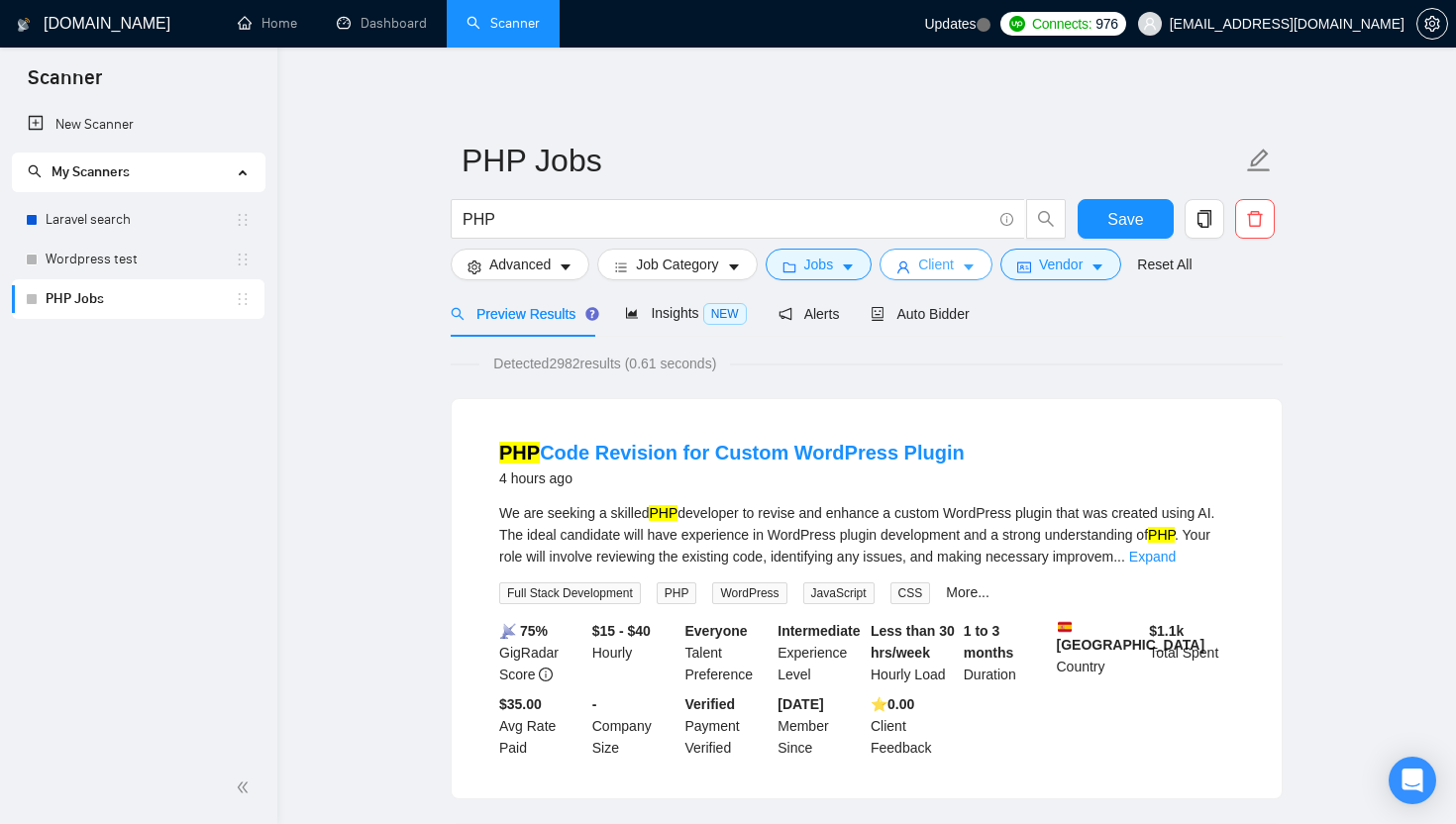 click on "Client" at bounding box center [936, 264] 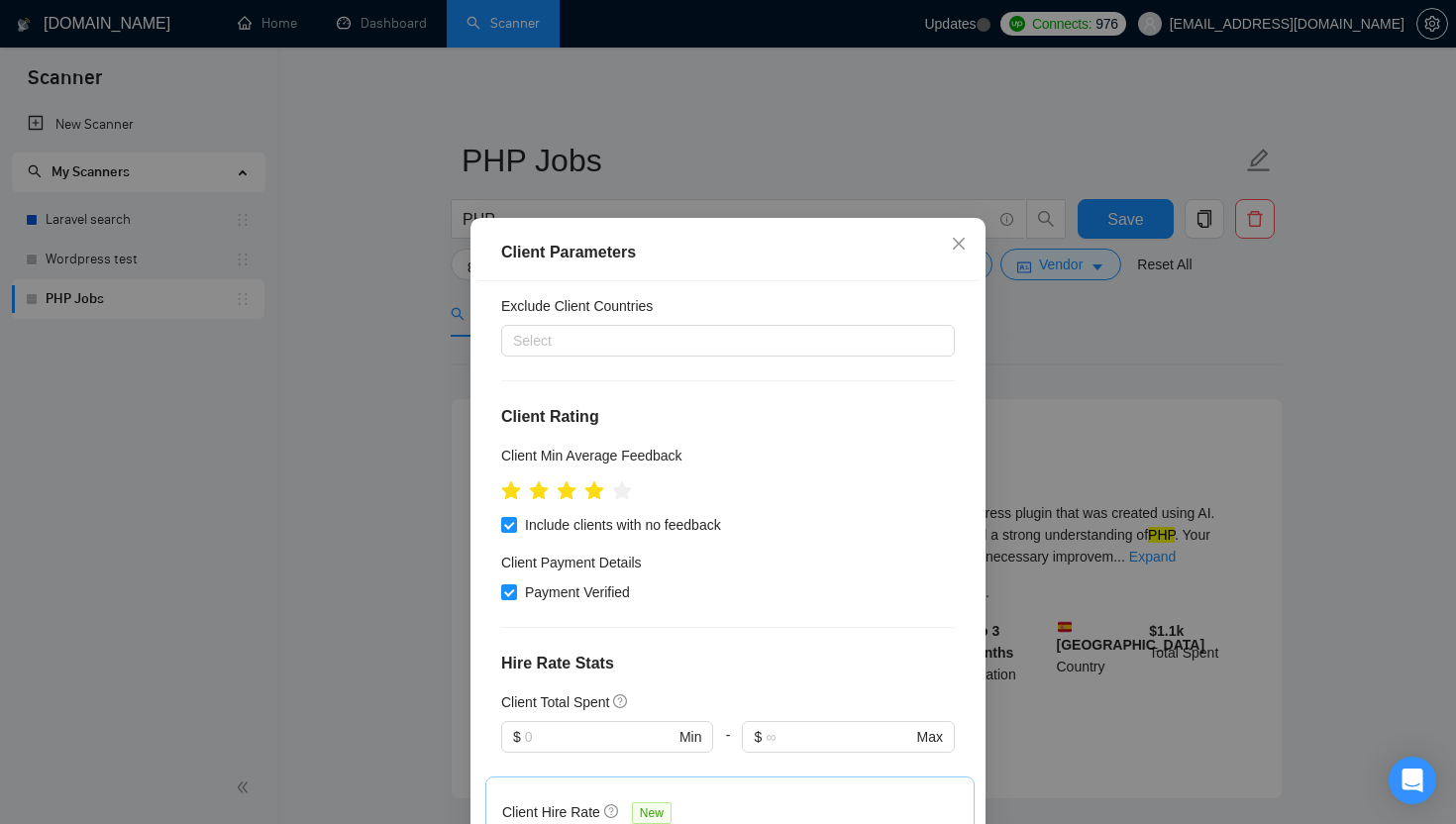 scroll, scrollTop: 175, scrollLeft: 0, axis: vertical 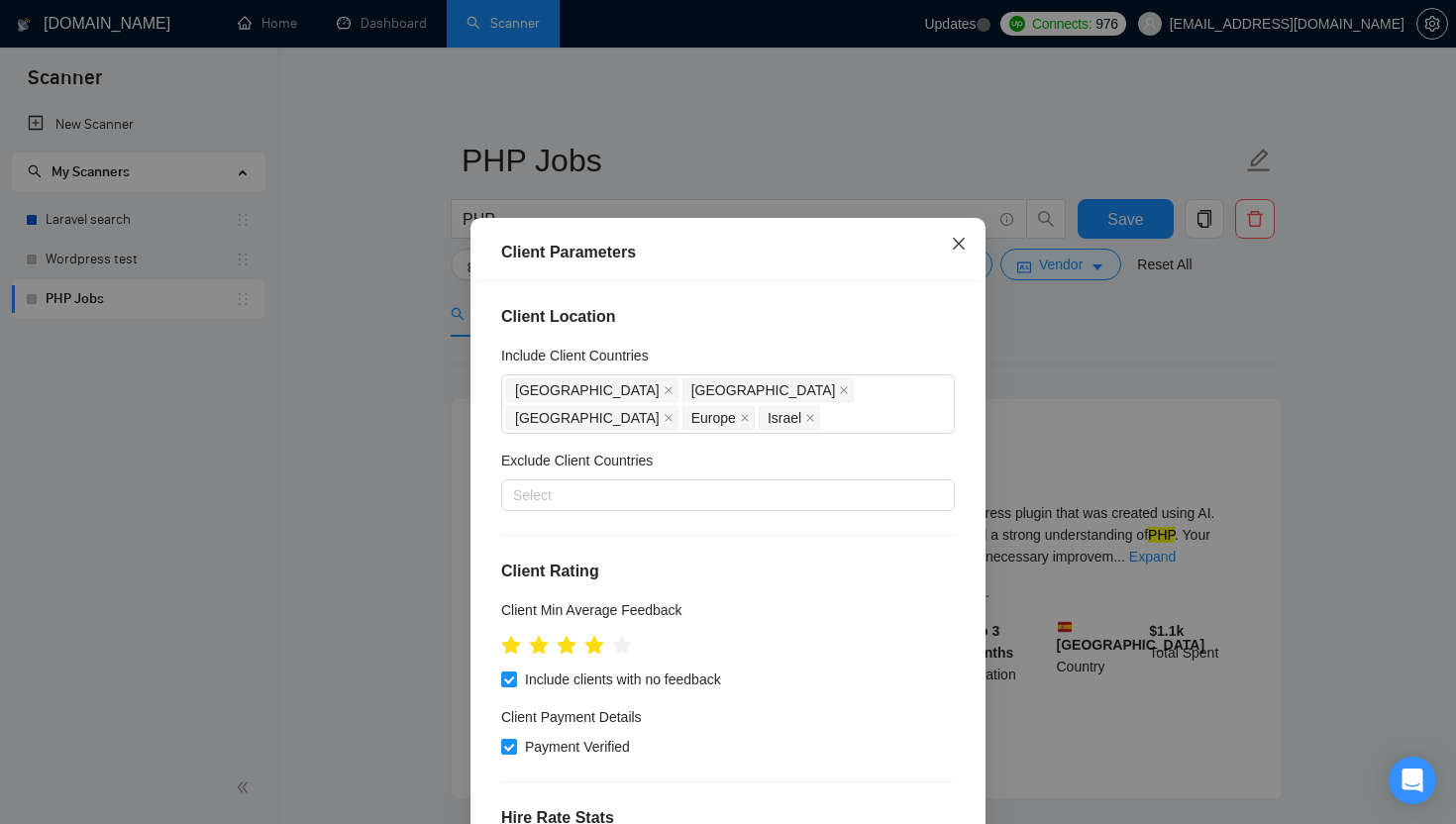 click 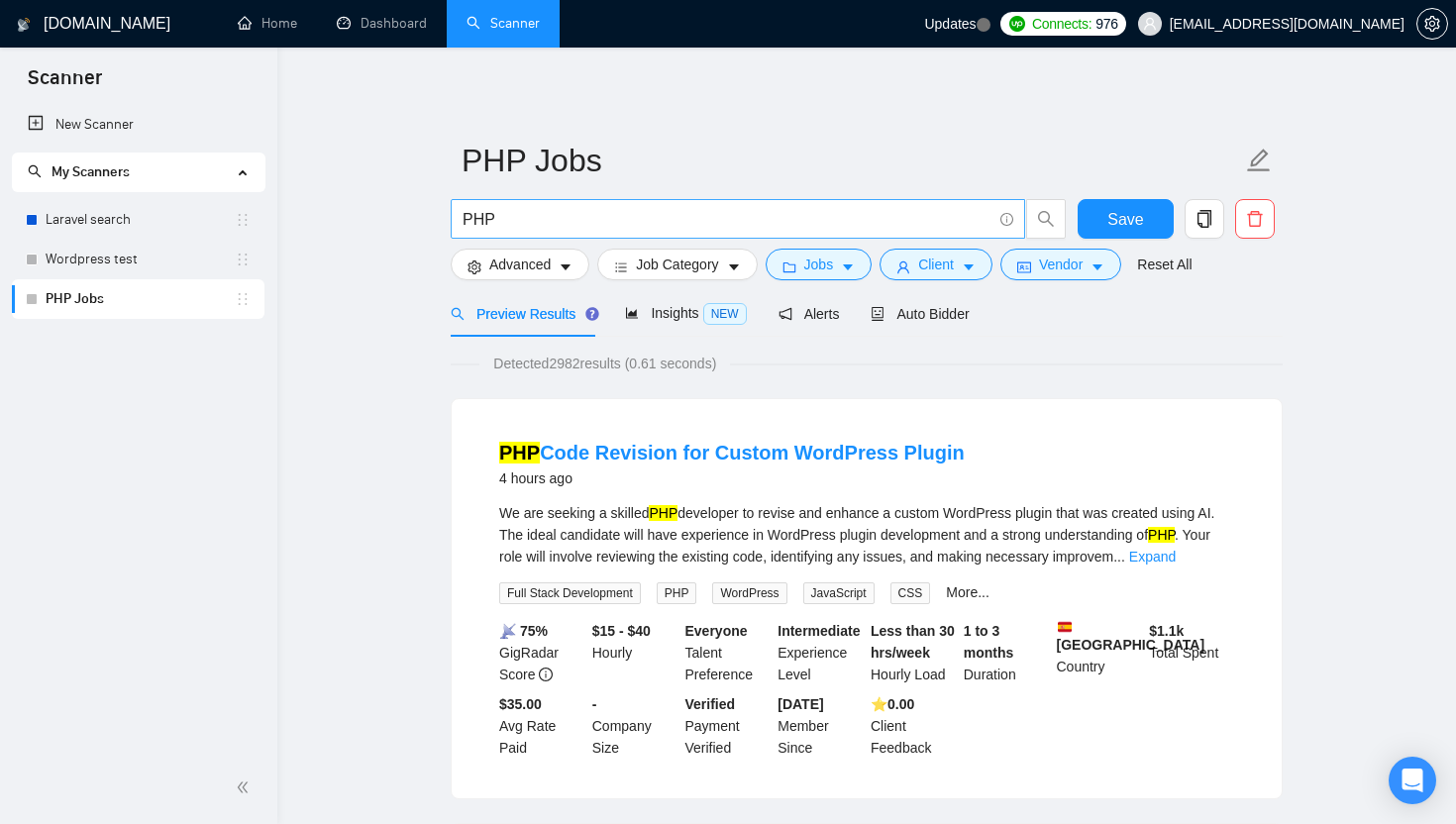 click on "PHP" at bounding box center (727, 219) 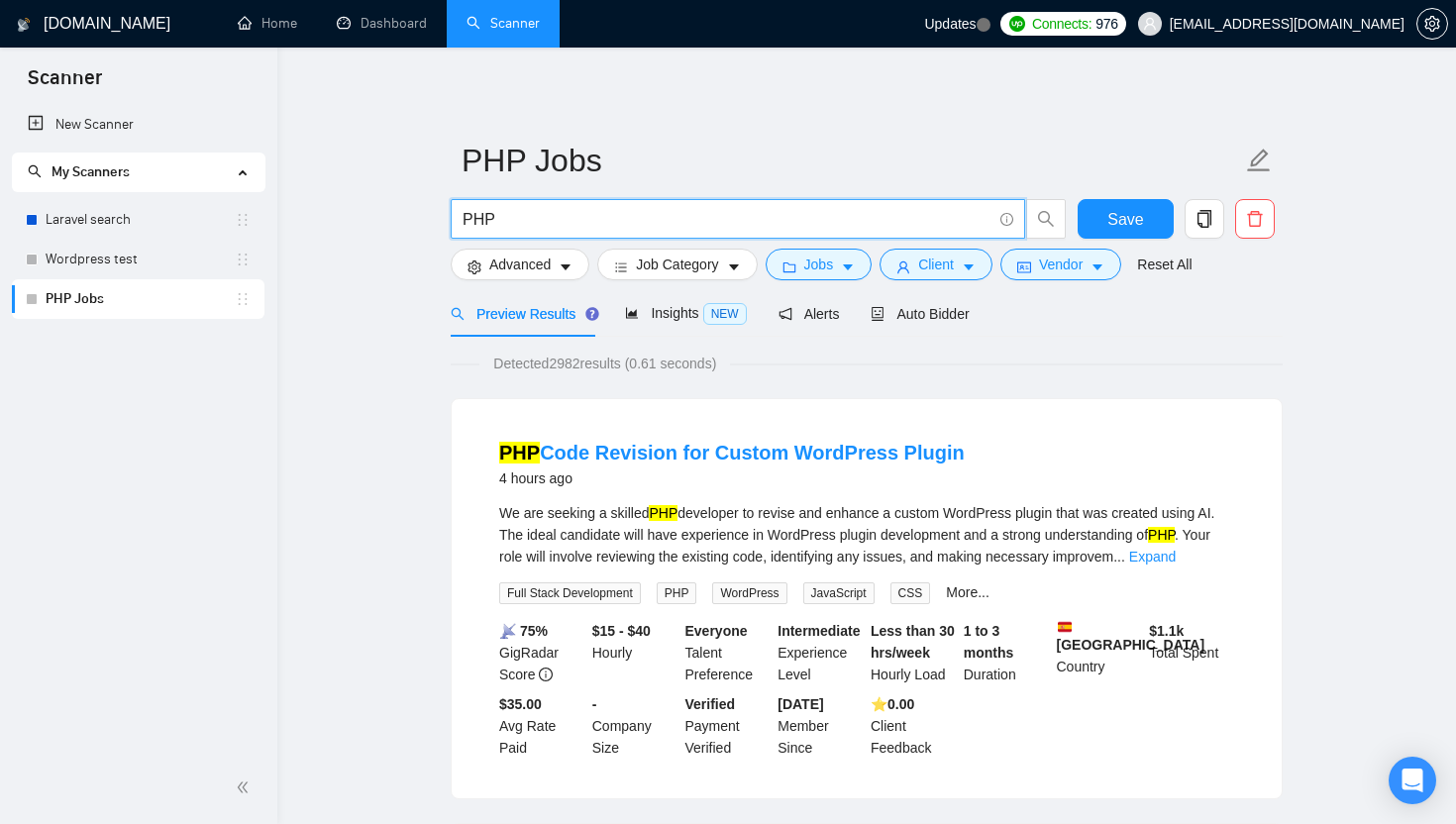 click on "PHP" at bounding box center (727, 219) 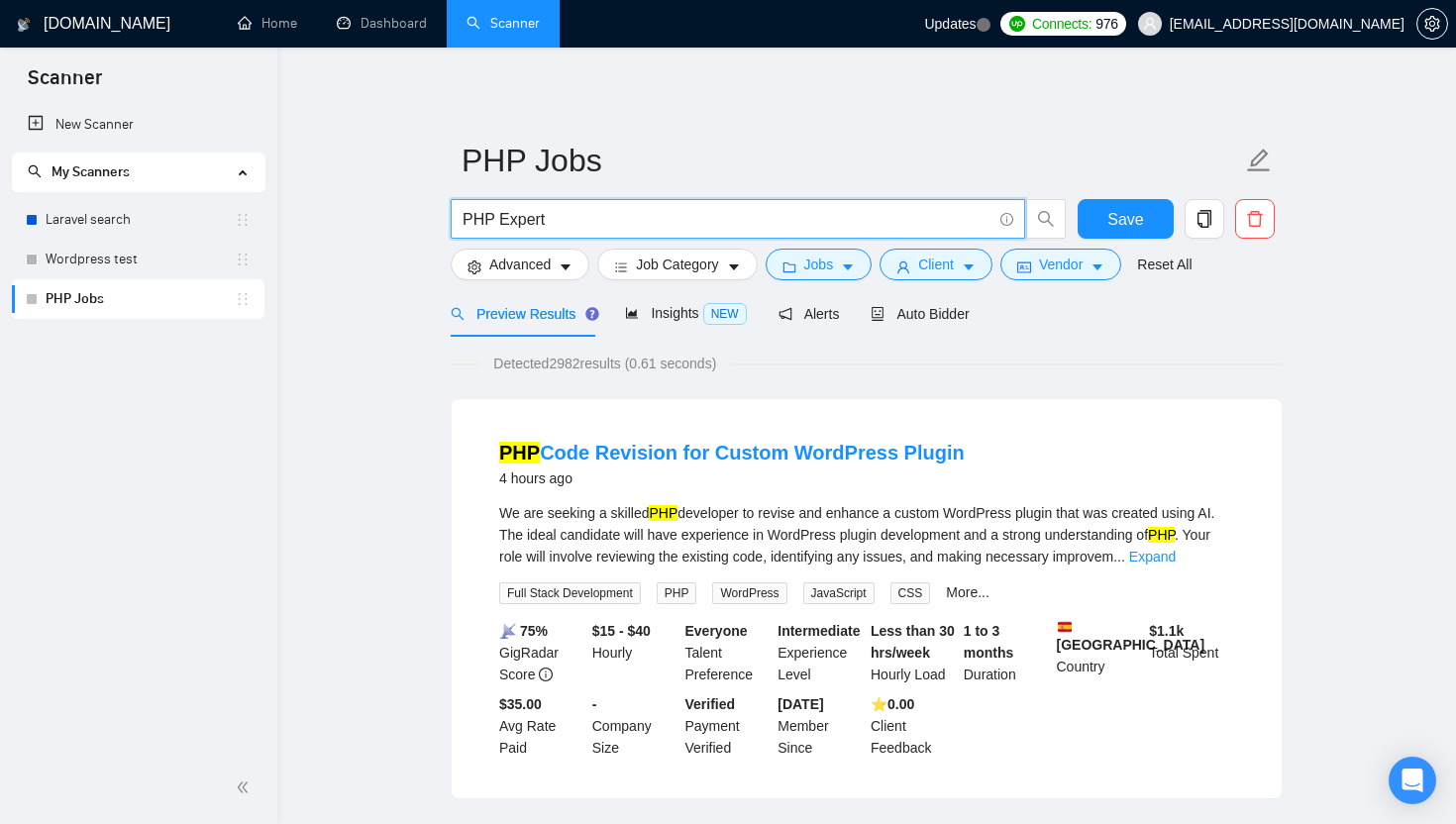 type on "PHP Expert" 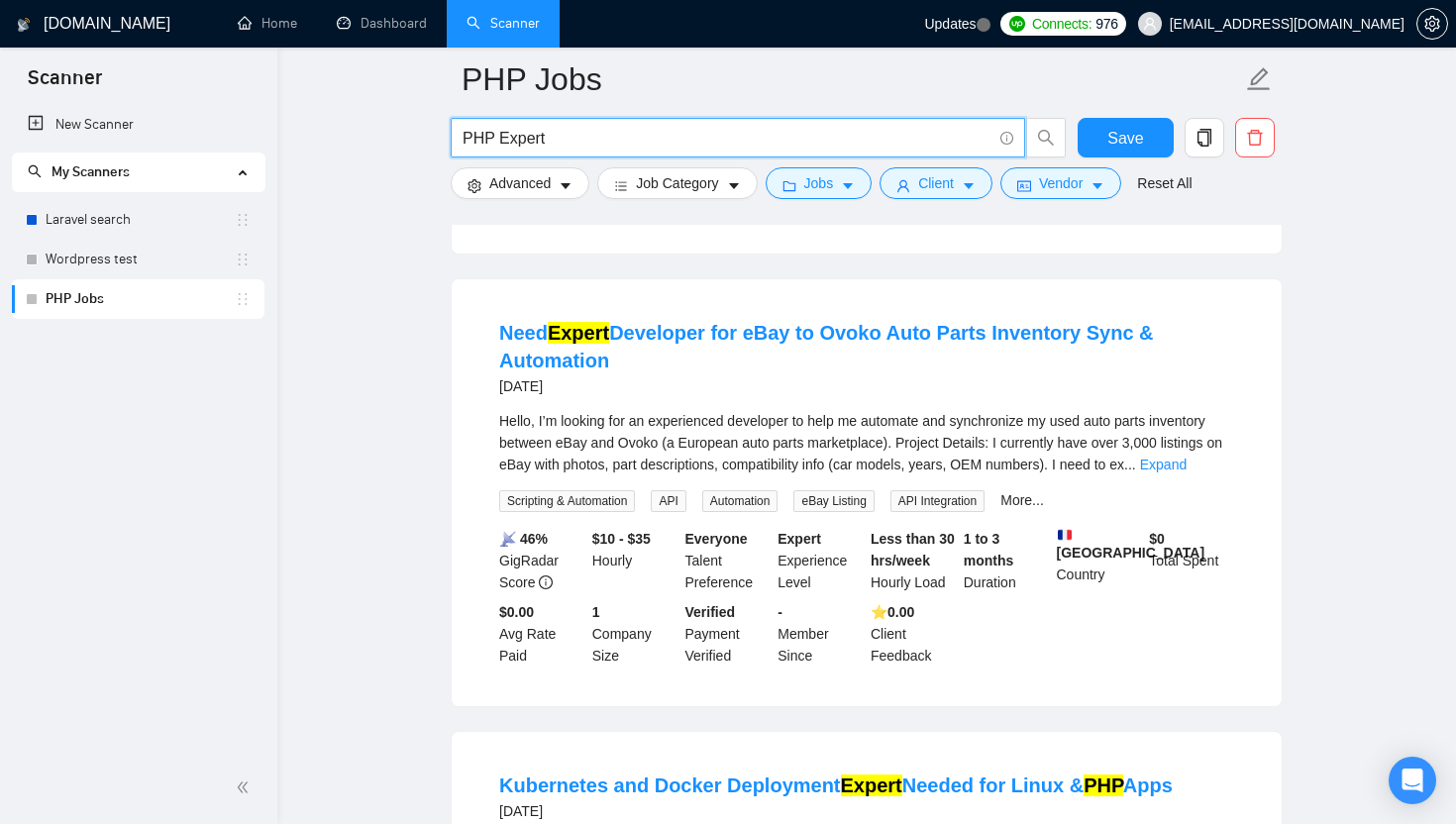 scroll, scrollTop: 1006, scrollLeft: 0, axis: vertical 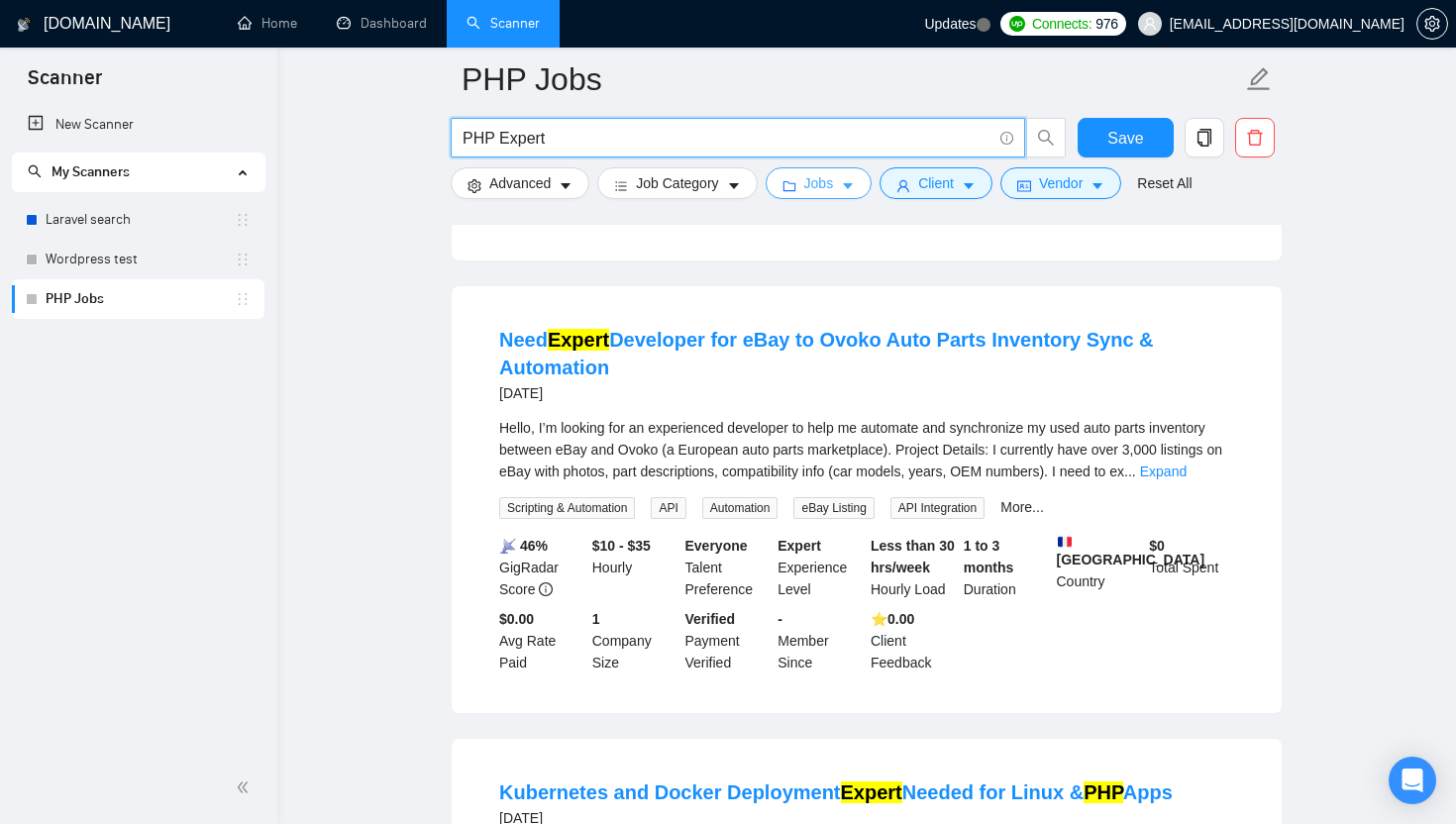 click on "Jobs" at bounding box center [819, 183] 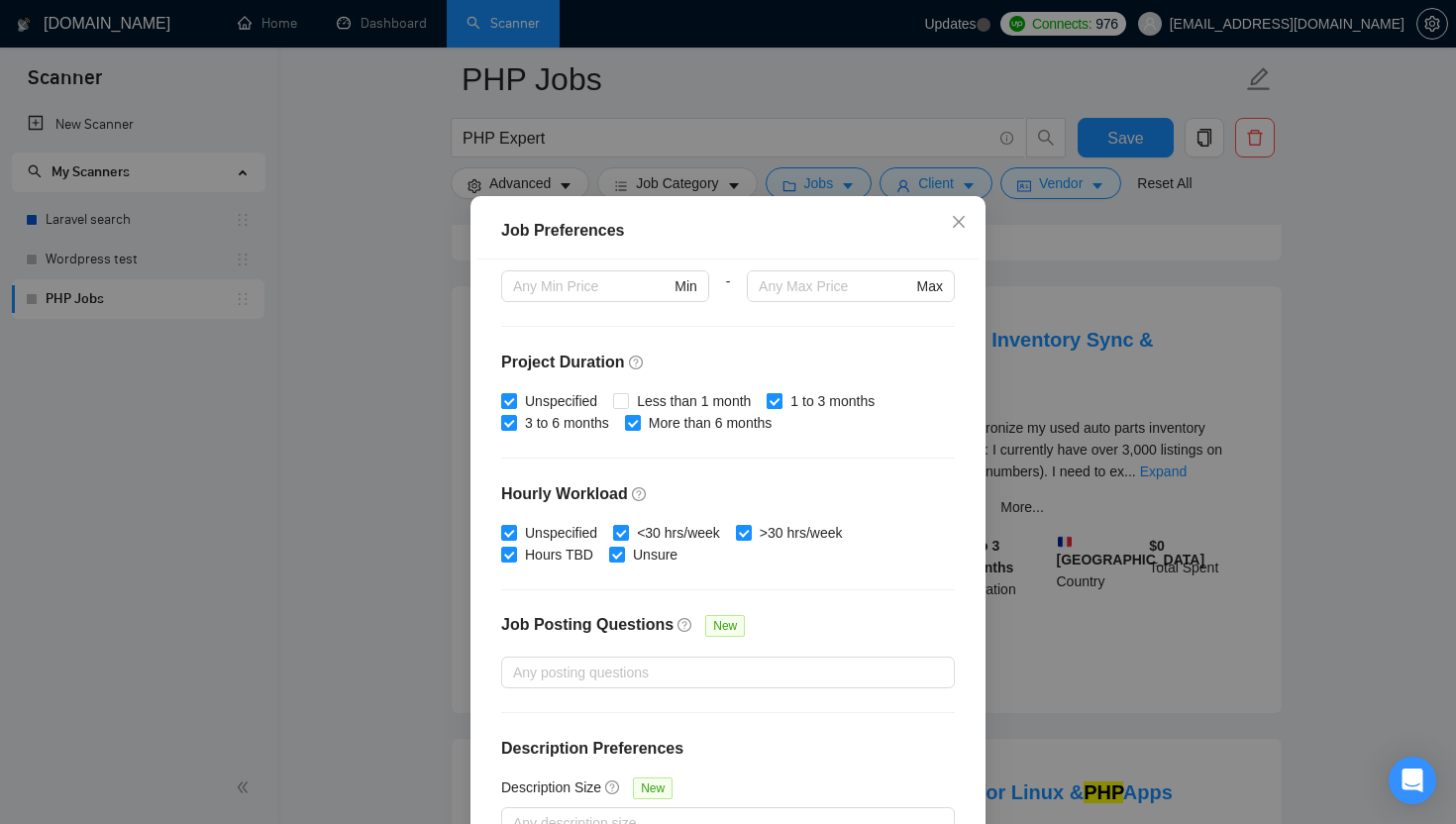 scroll, scrollTop: 540, scrollLeft: 0, axis: vertical 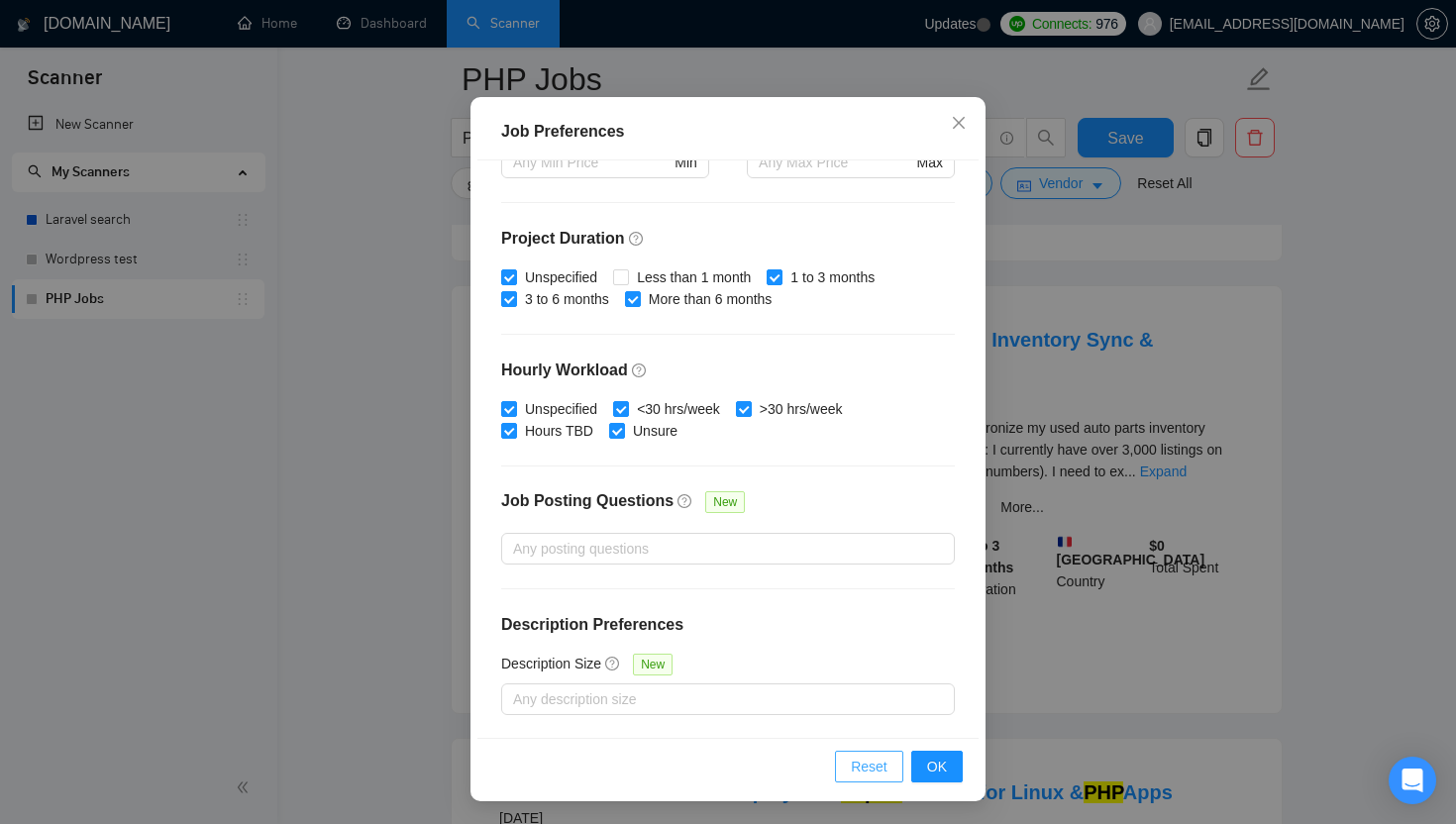 drag, startPoint x: 873, startPoint y: 759, endPoint x: 884, endPoint y: 729, distance: 31.95309 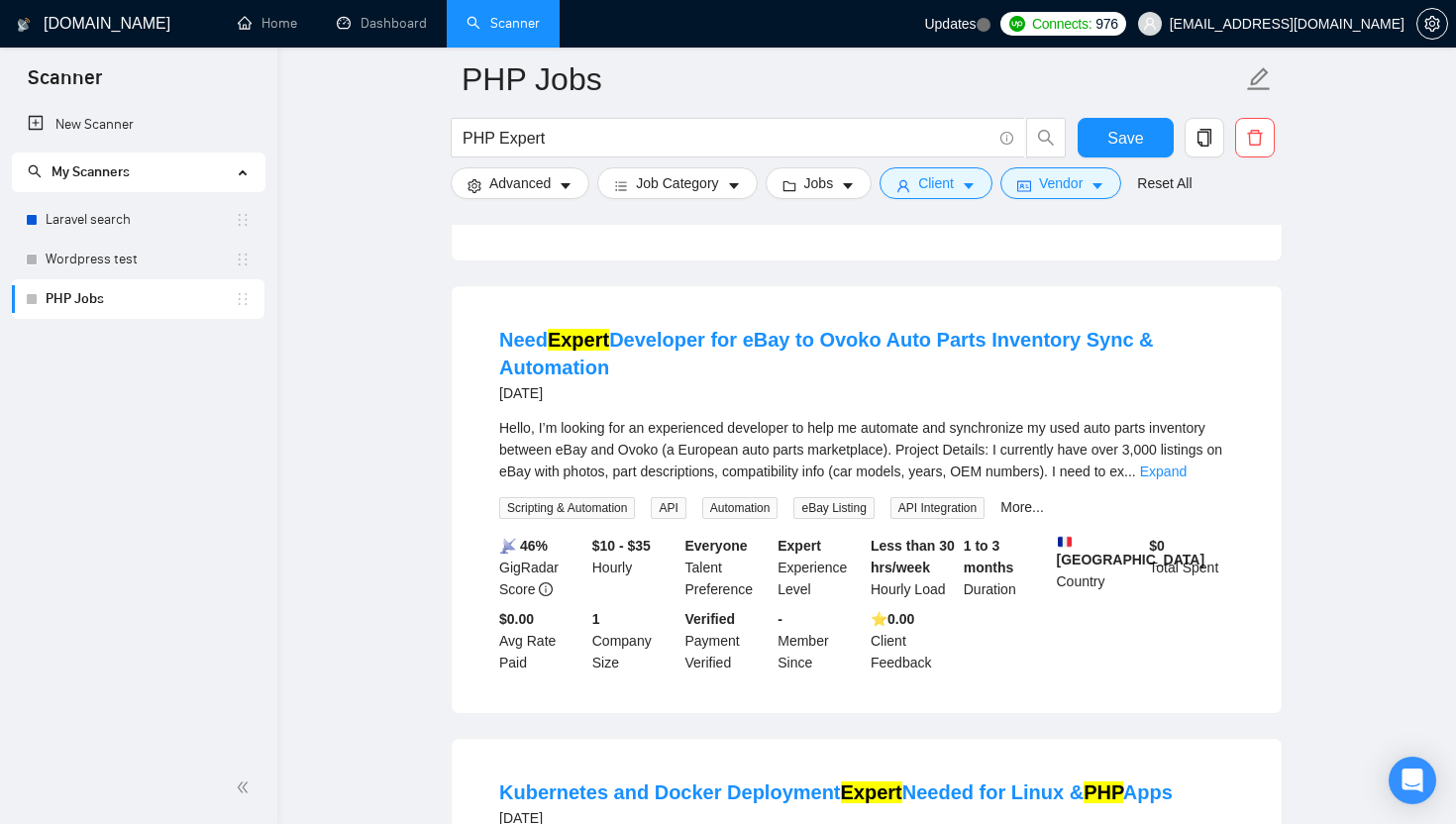 scroll, scrollTop: 22, scrollLeft: 0, axis: vertical 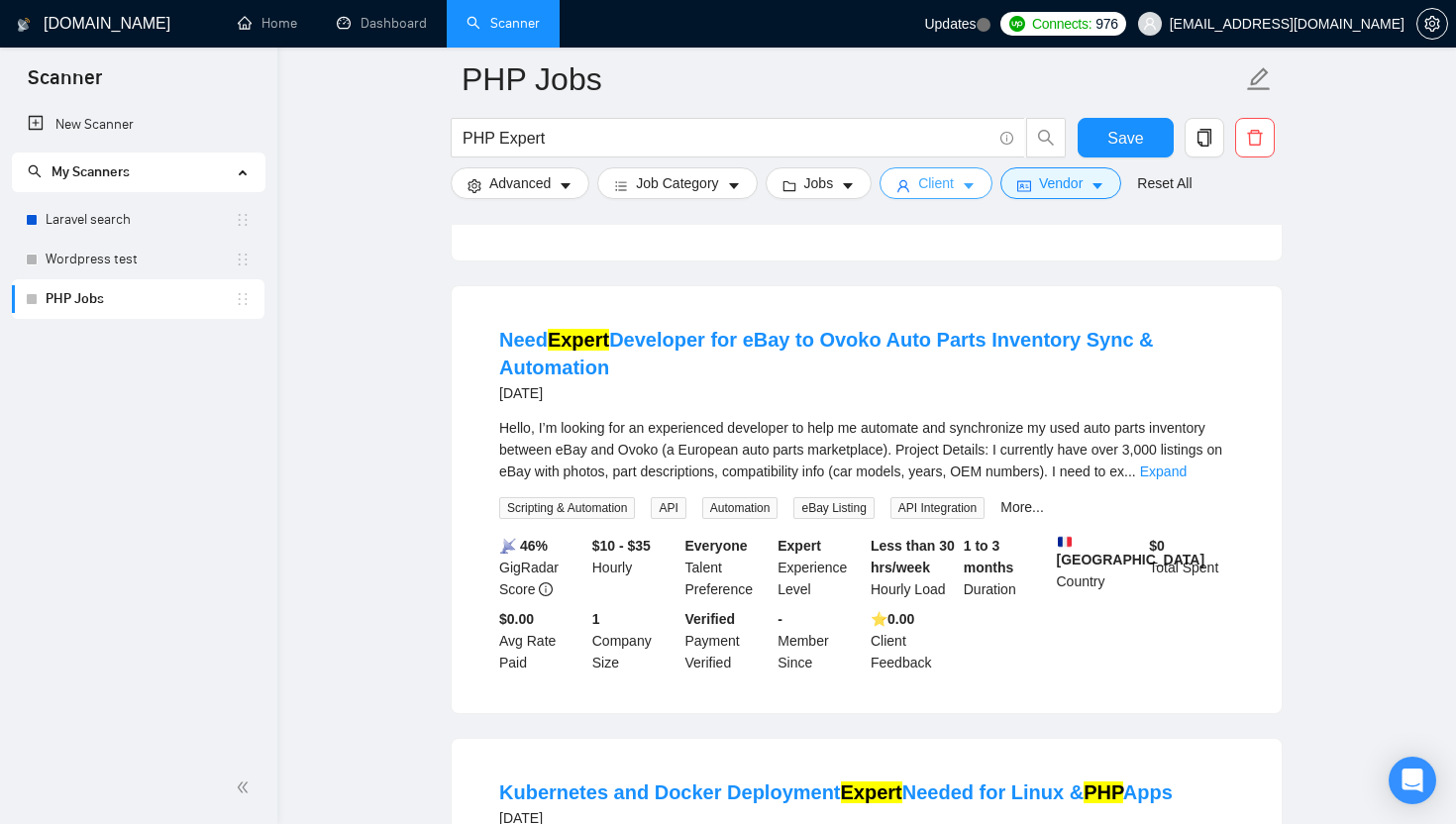 click on "Client" at bounding box center [936, 183] 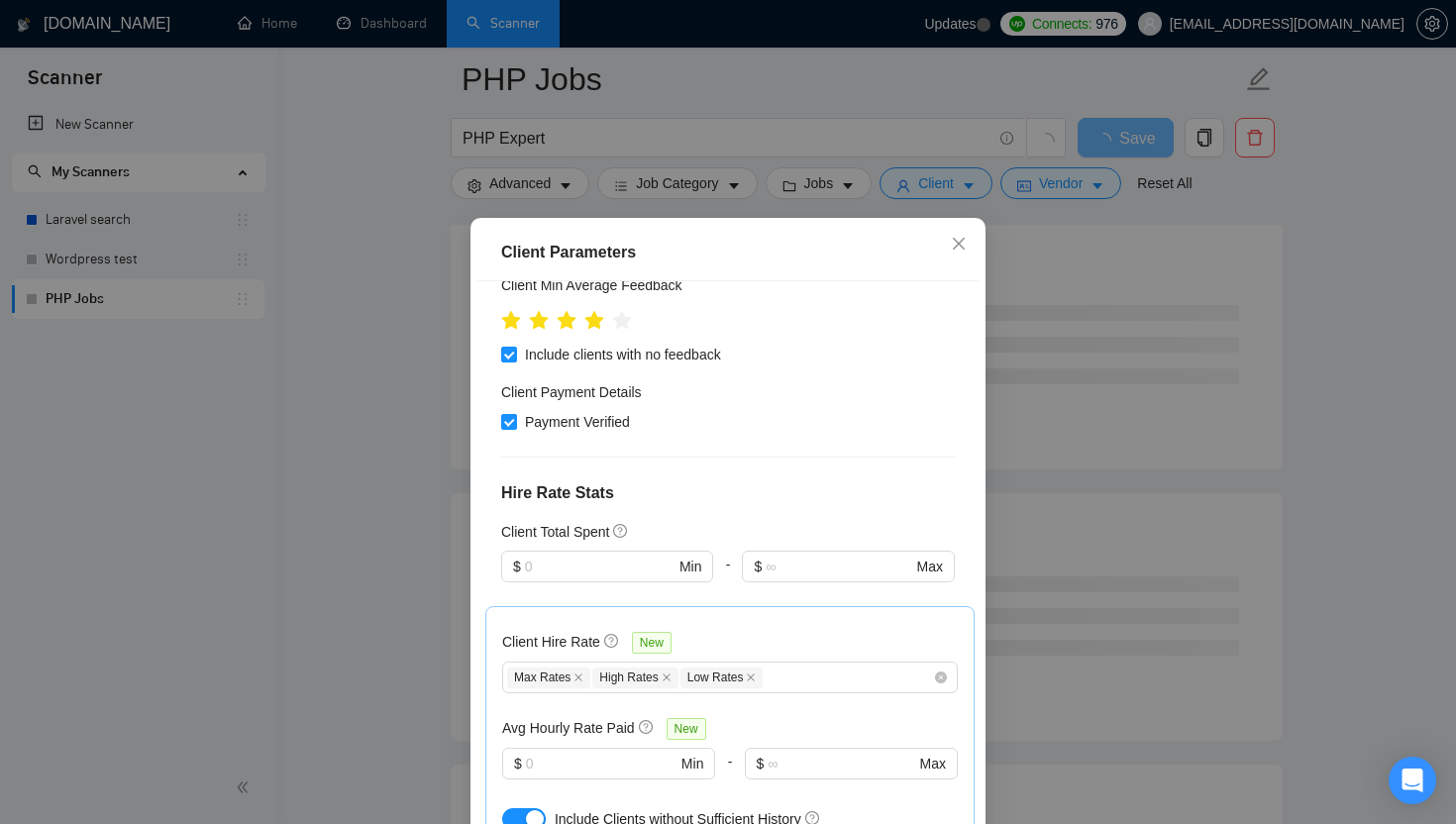 scroll, scrollTop: 685, scrollLeft: 0, axis: vertical 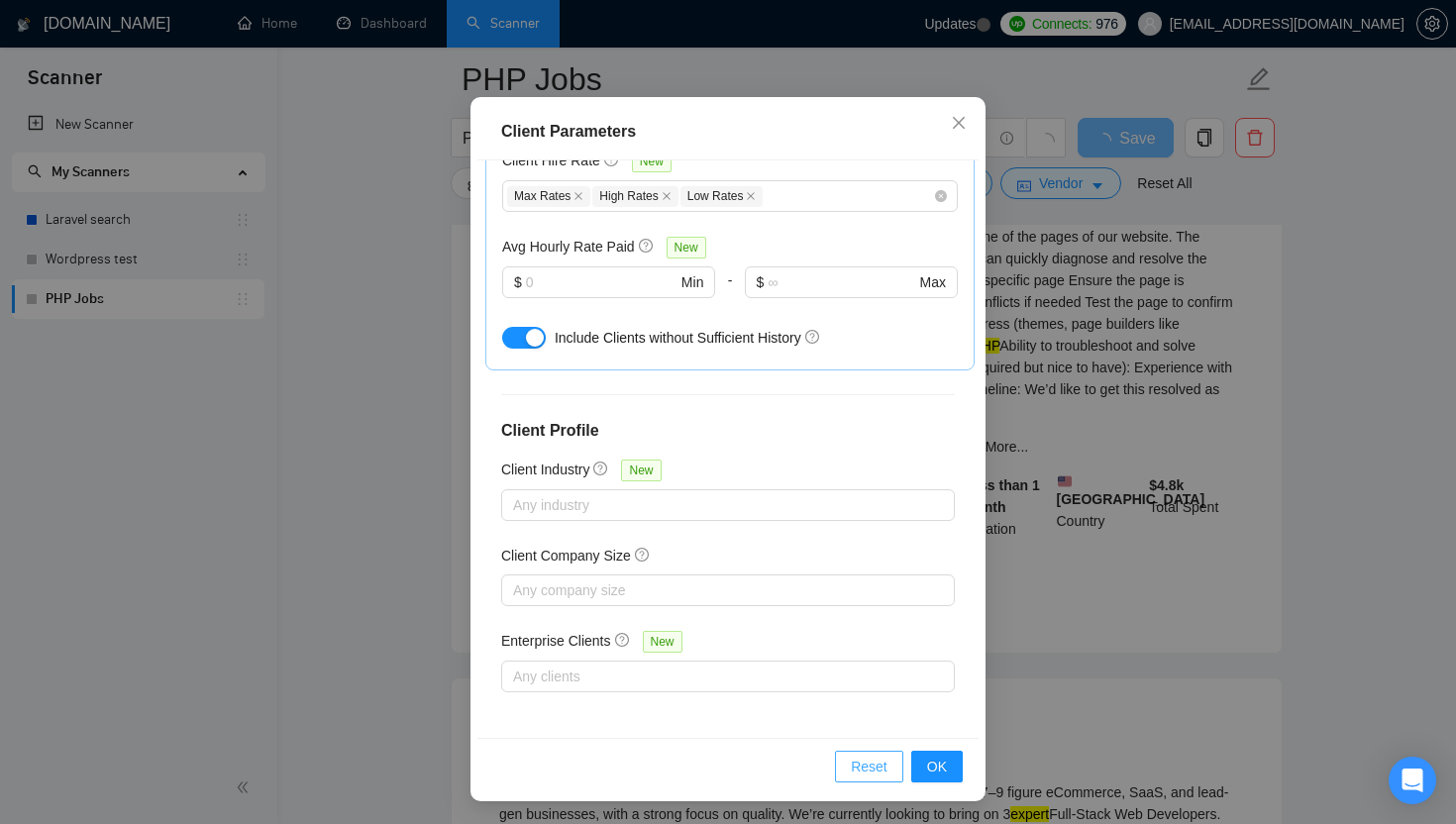 click on "Reset" at bounding box center [869, 767] 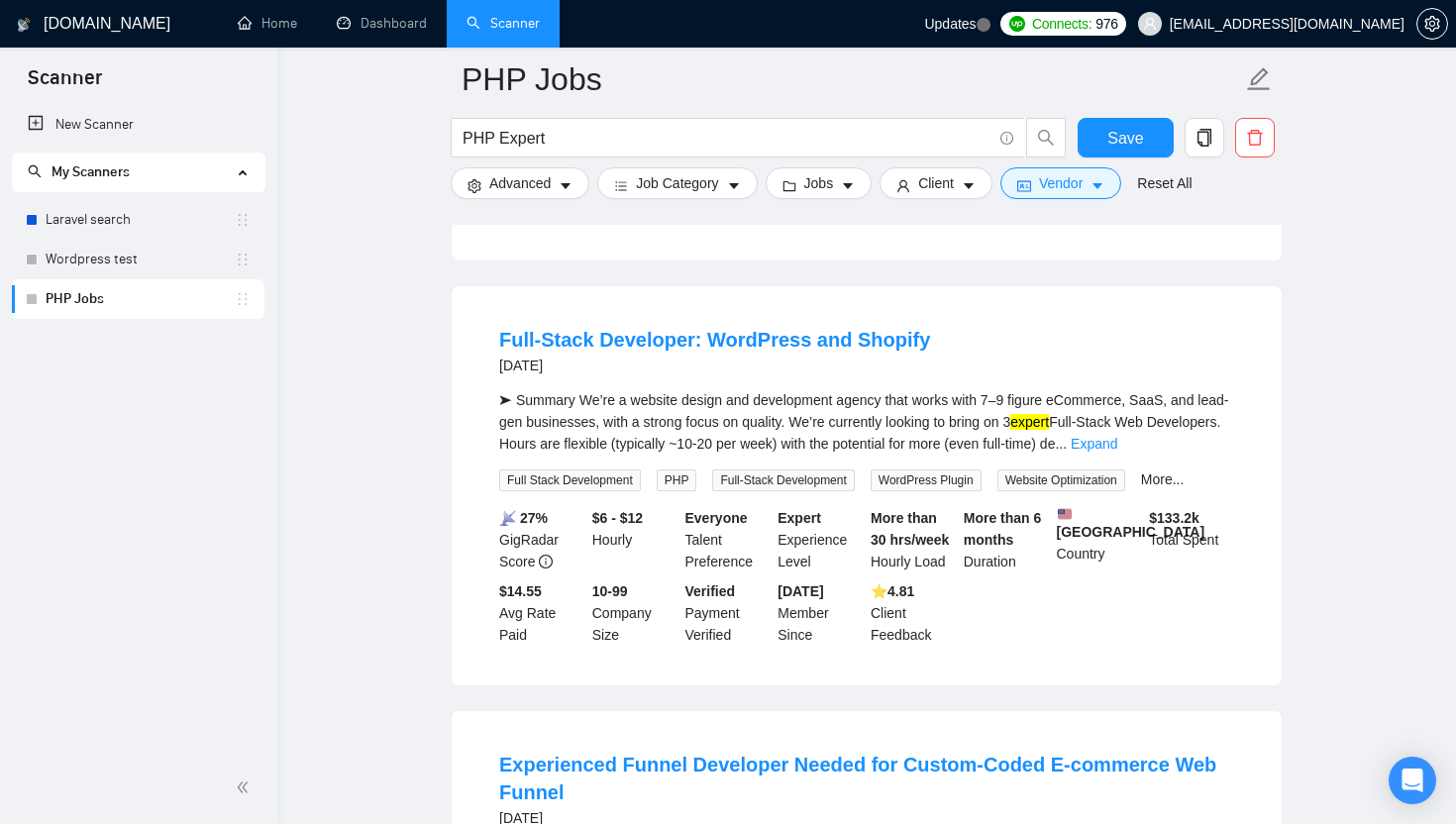 scroll, scrollTop: 658, scrollLeft: 0, axis: vertical 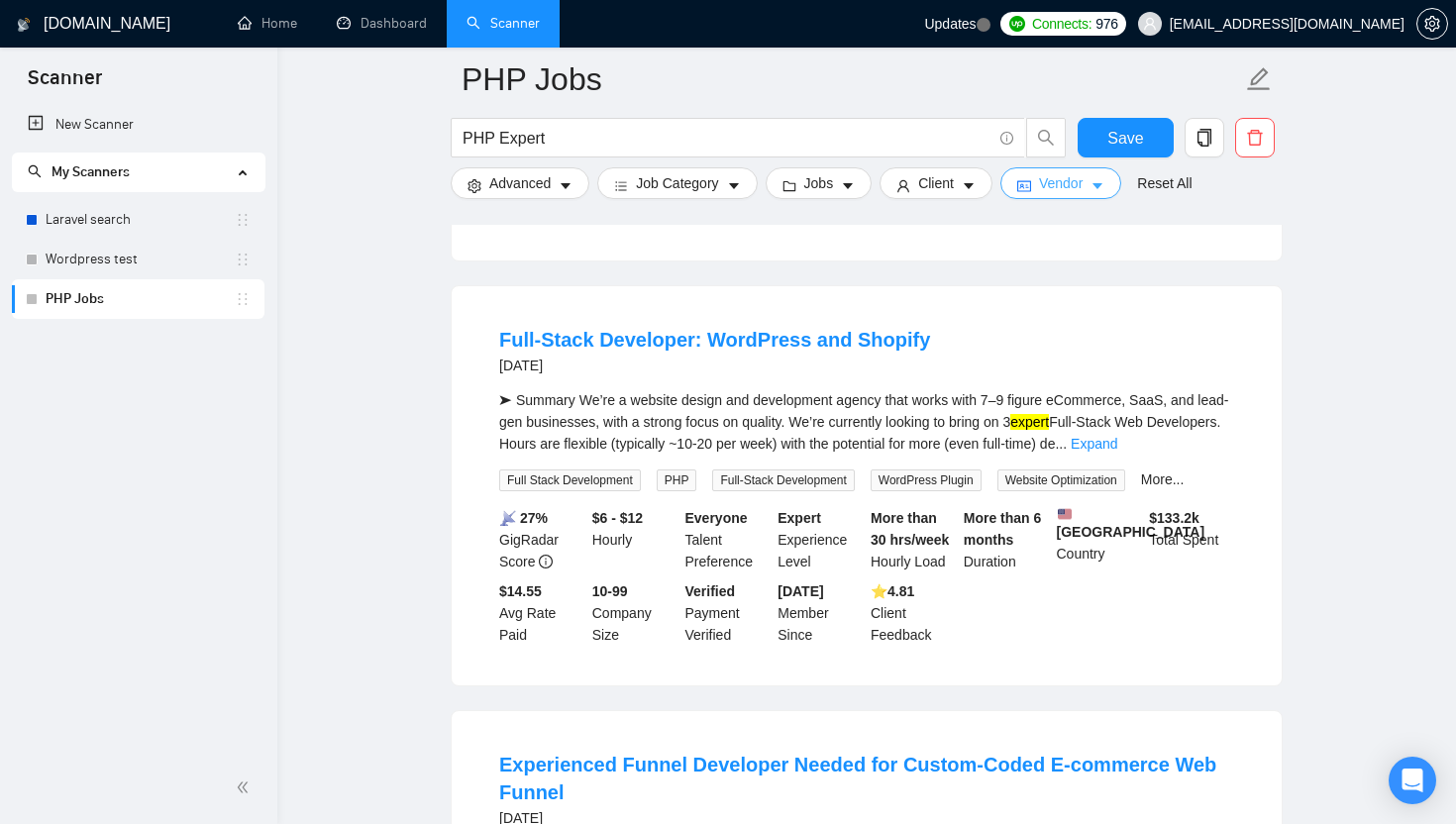 click on "Vendor" at bounding box center [1061, 183] 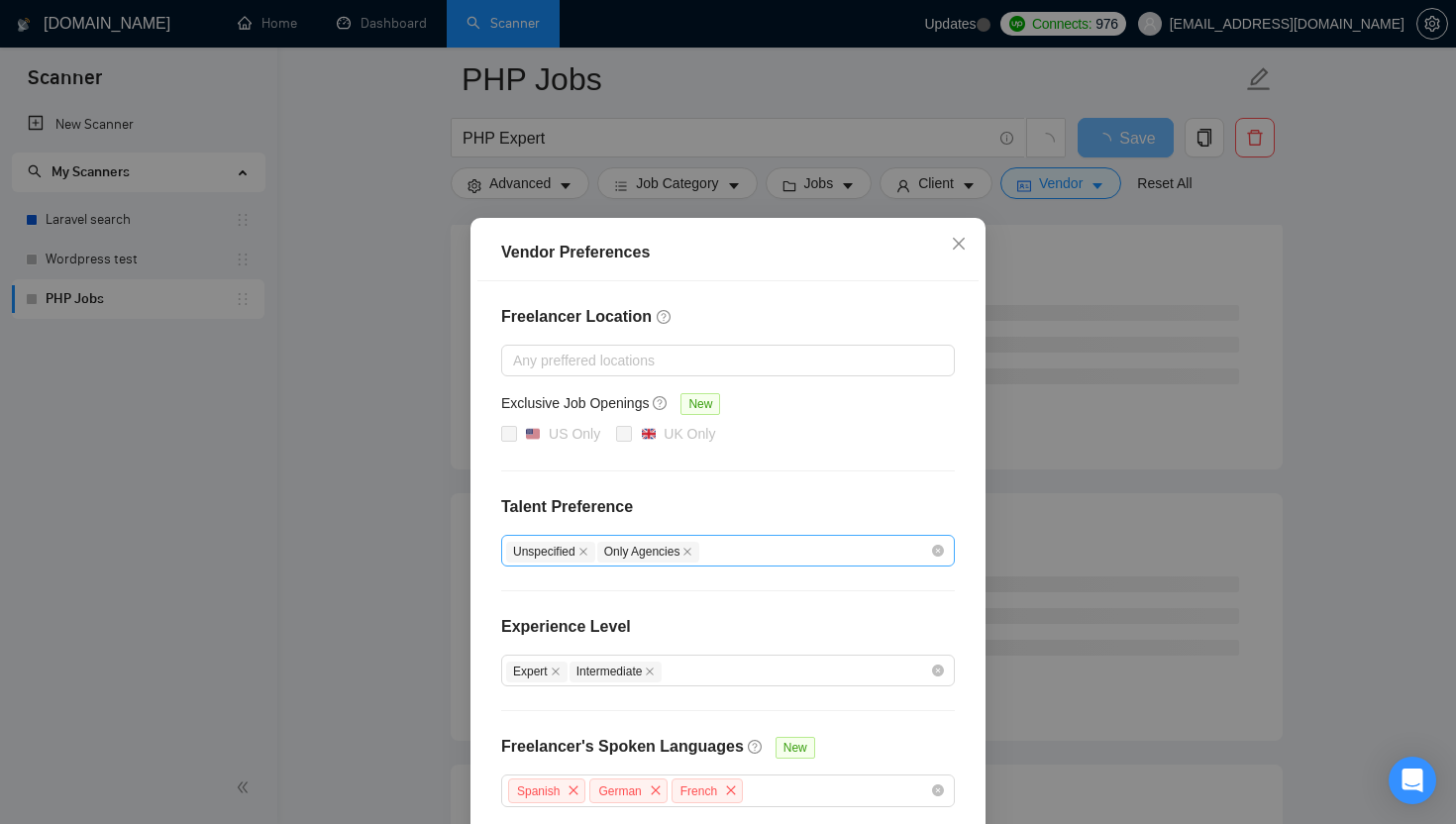 scroll, scrollTop: 92, scrollLeft: 0, axis: vertical 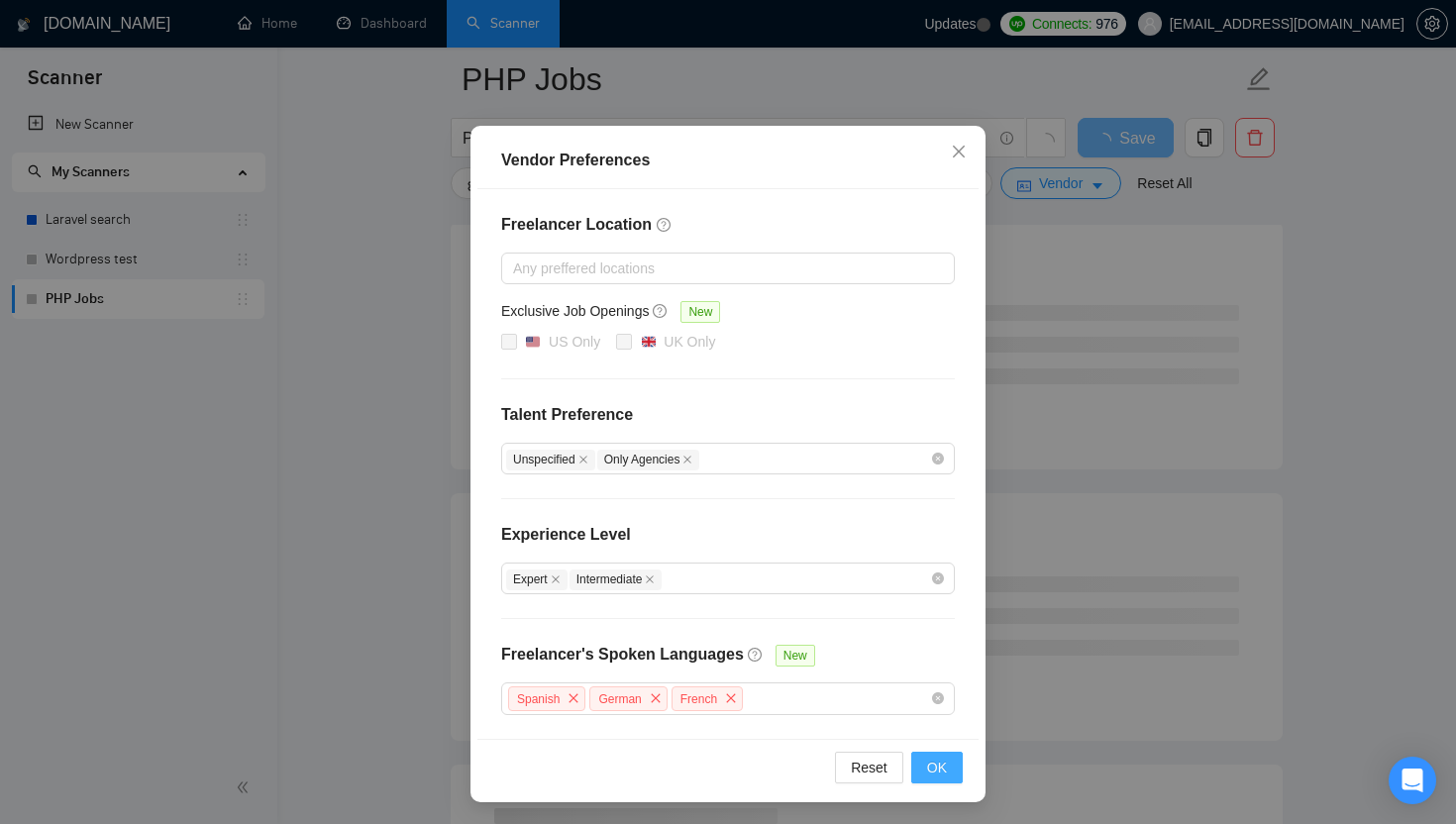 click on "OK" at bounding box center [937, 768] 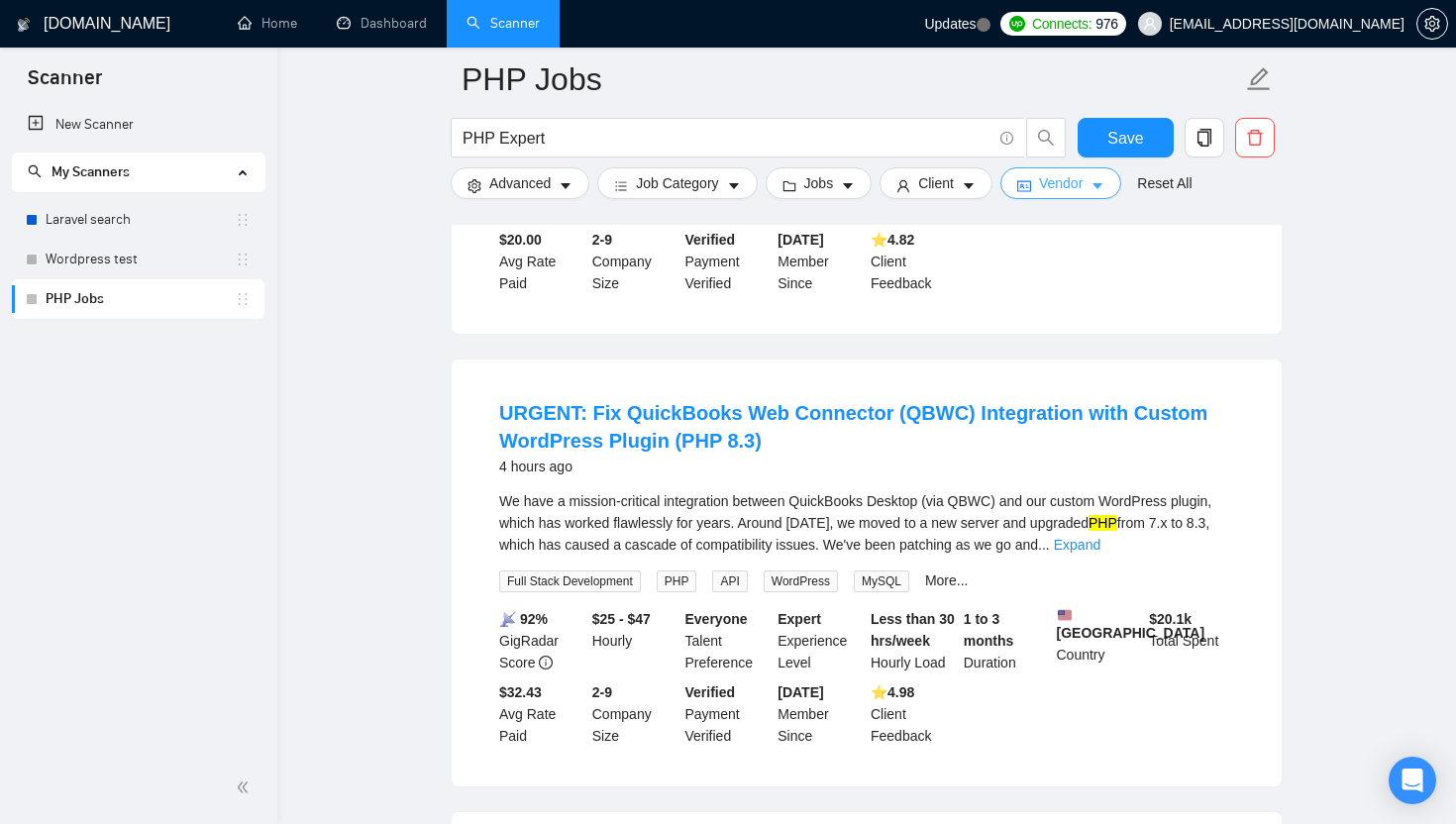 scroll, scrollTop: 504, scrollLeft: 0, axis: vertical 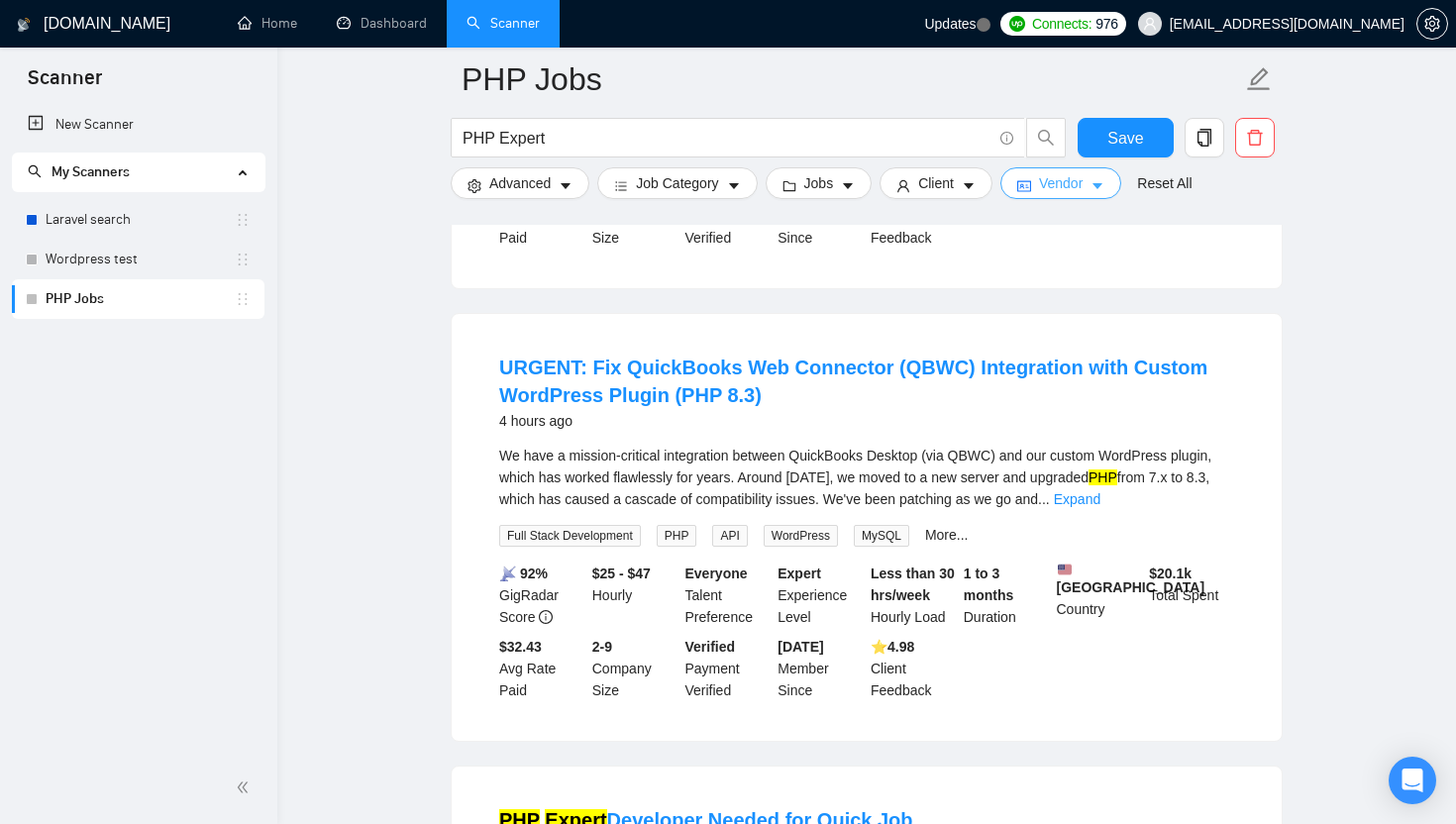type 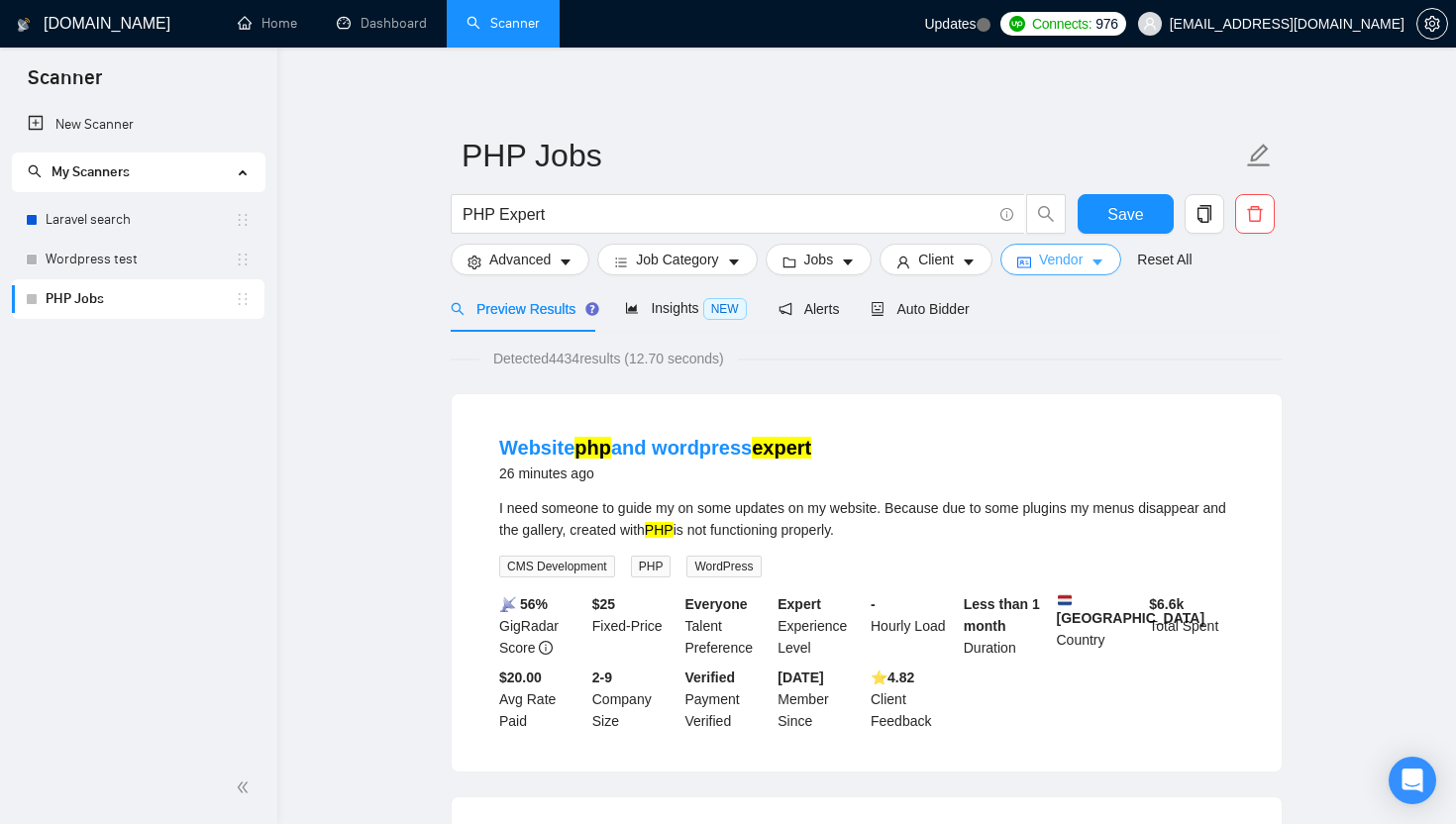 scroll, scrollTop: 0, scrollLeft: 0, axis: both 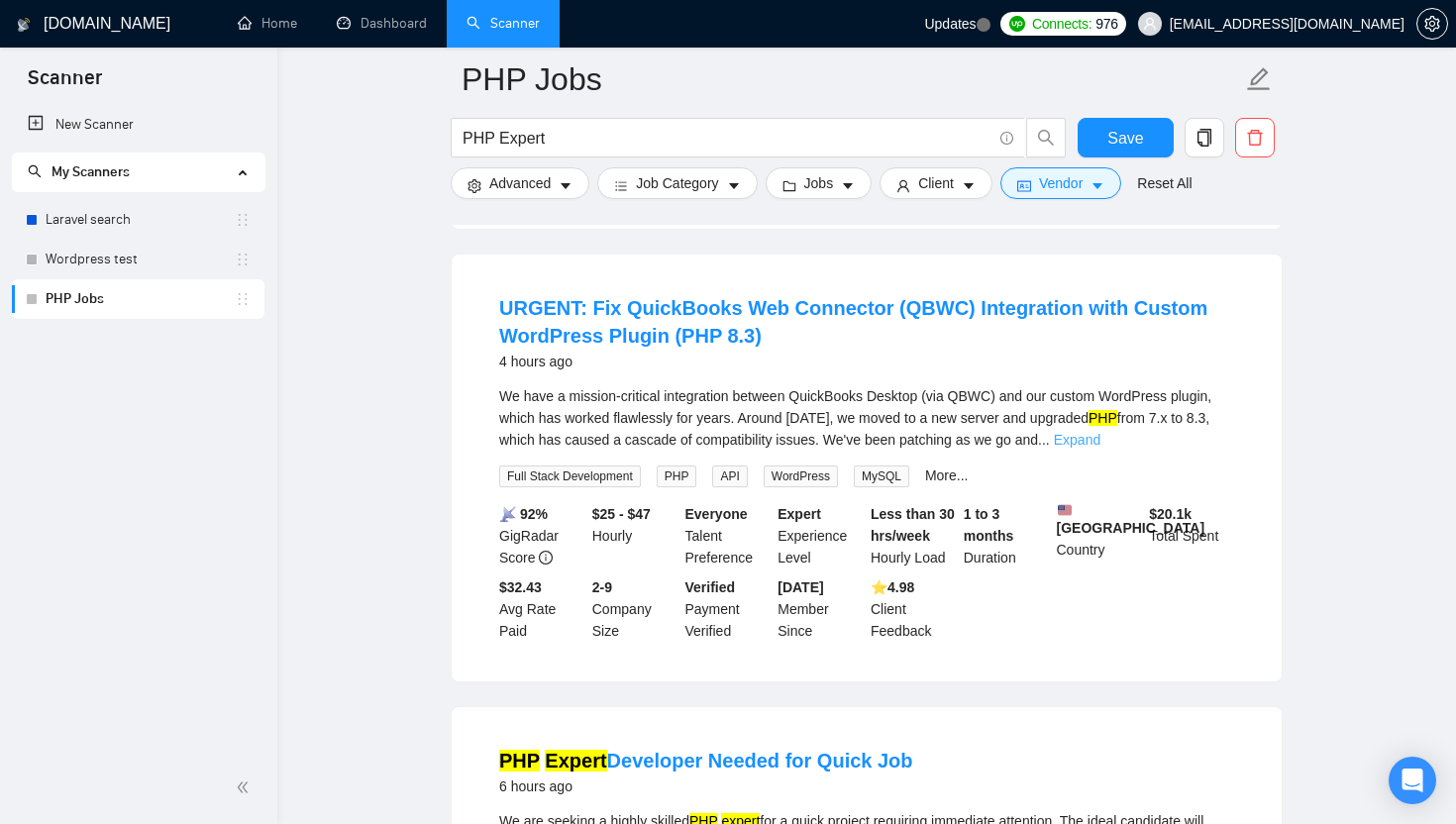 click on "Expand" at bounding box center [1077, 440] 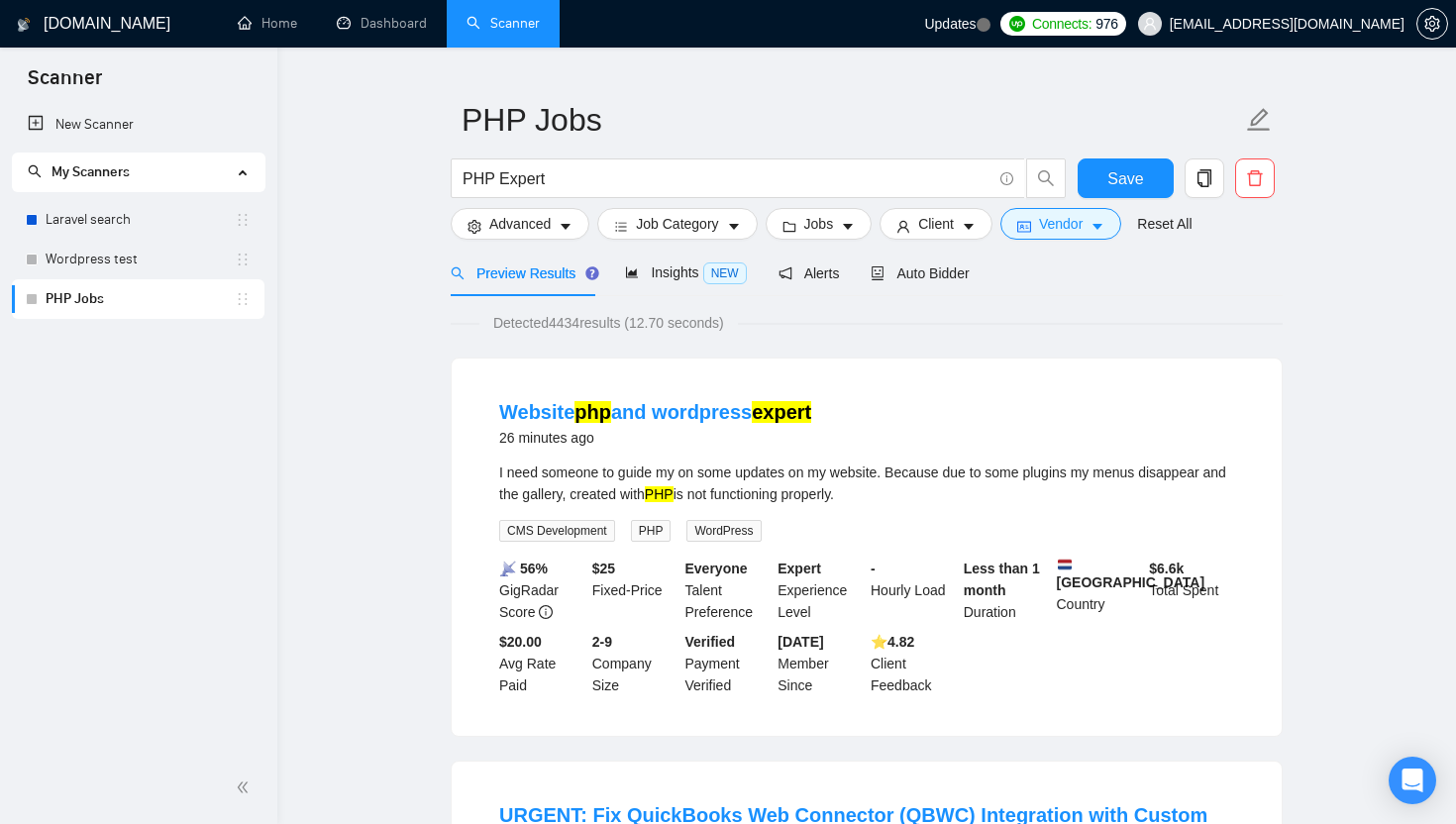 scroll, scrollTop: 0, scrollLeft: 0, axis: both 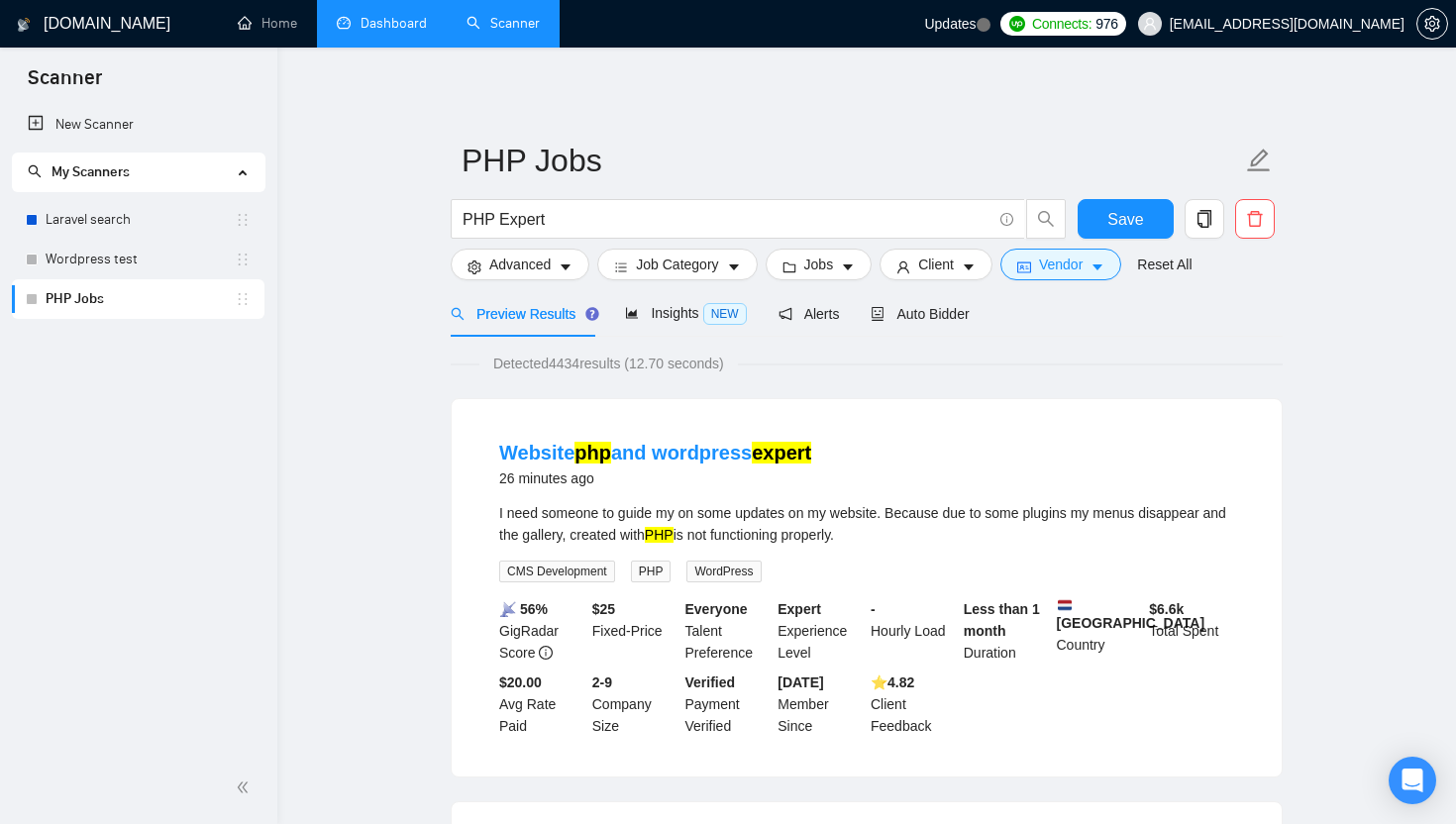 click on "Dashboard" at bounding box center [381, 23] 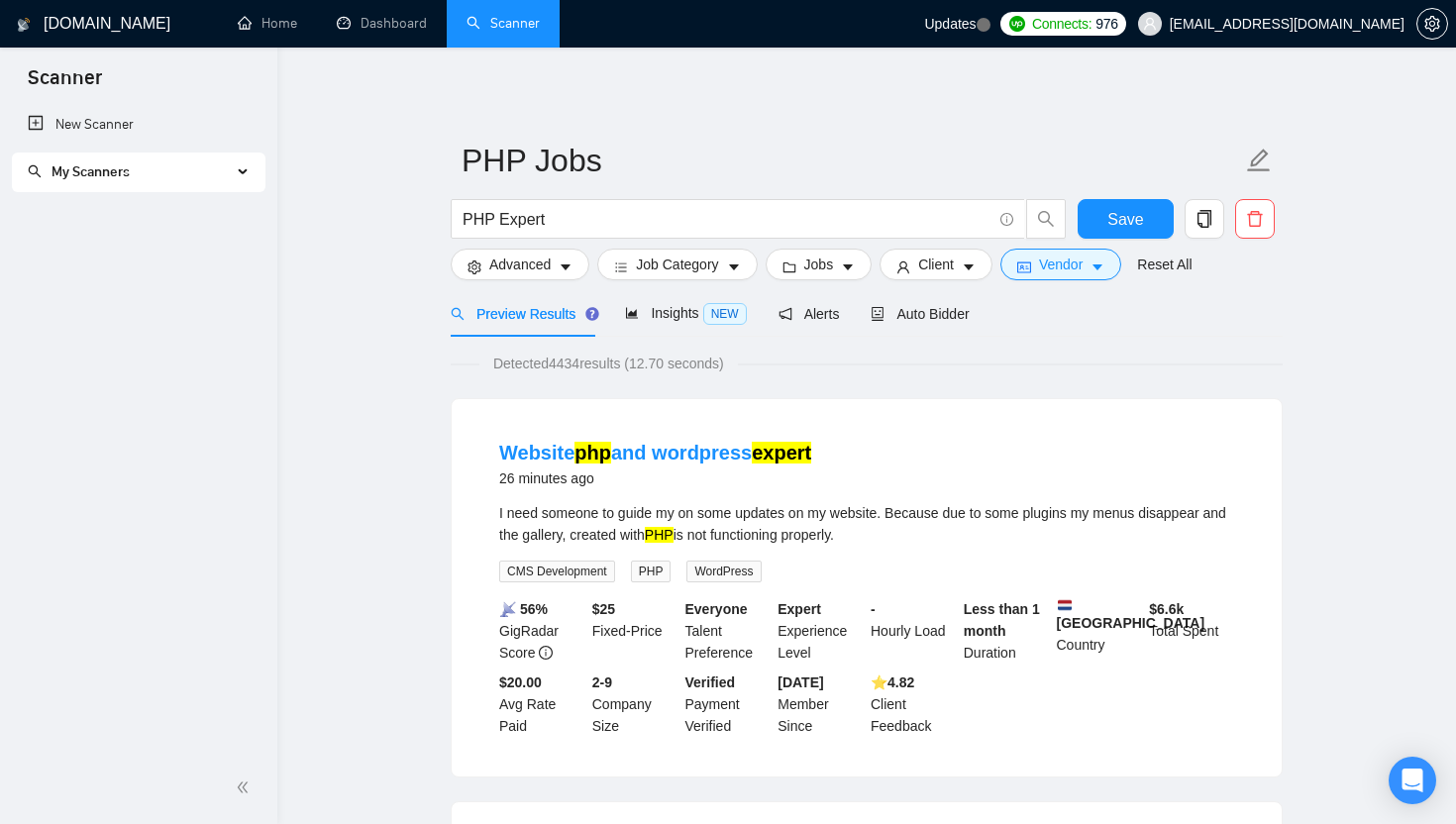 click at bounding box center (245, 172) 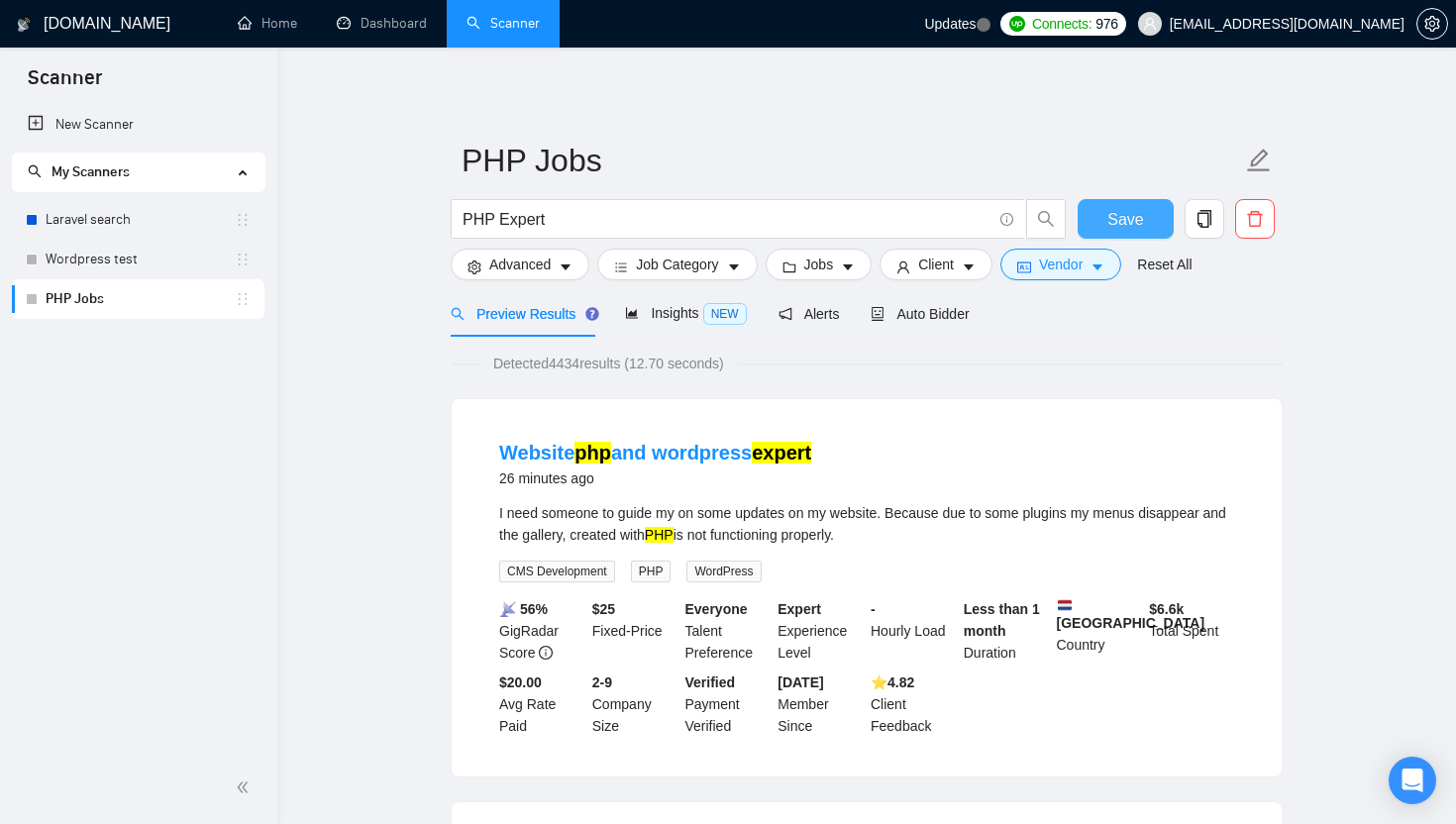 click on "Save" at bounding box center (1125, 219) 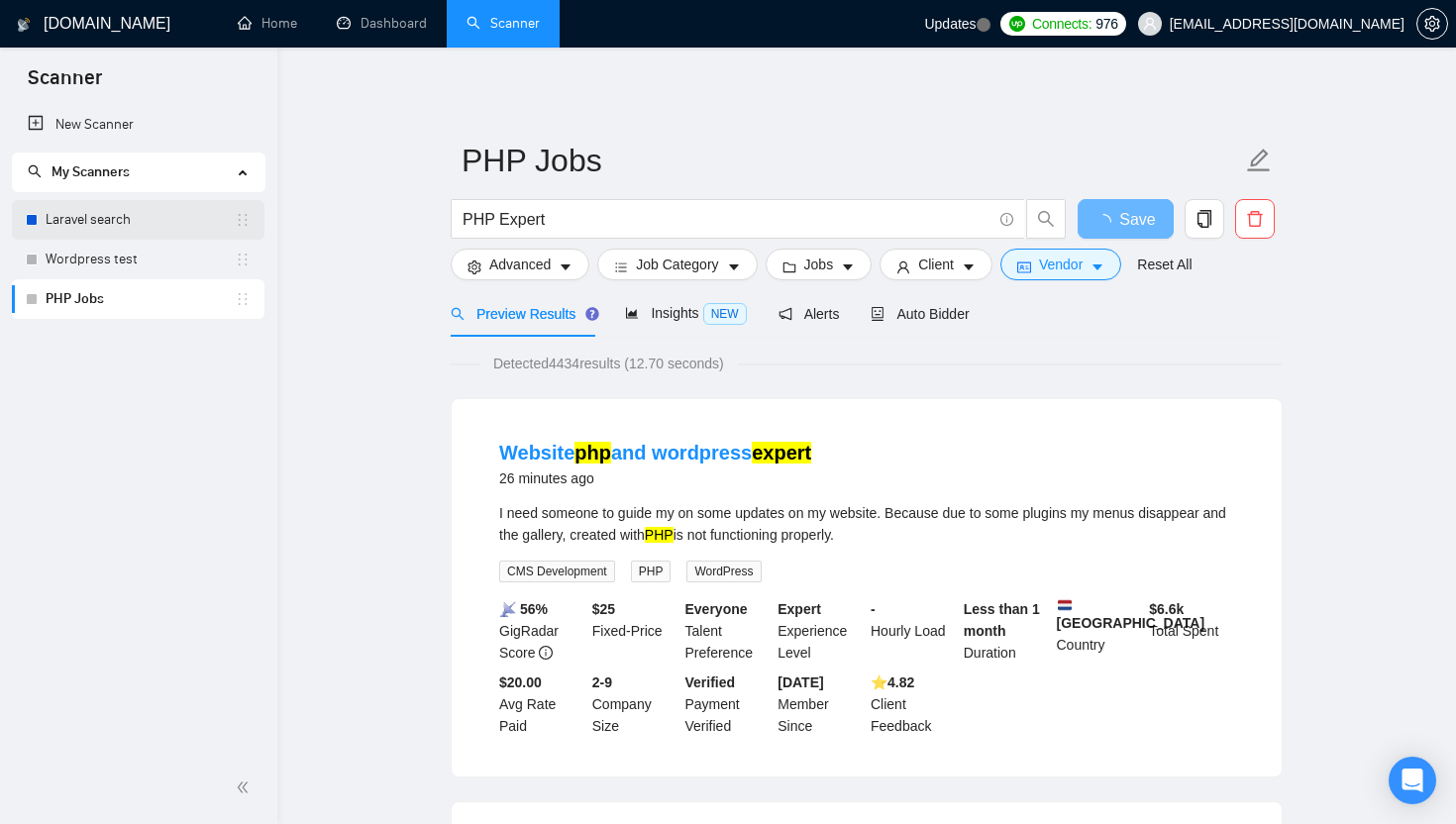 click on "Laravel search" at bounding box center (140, 220) 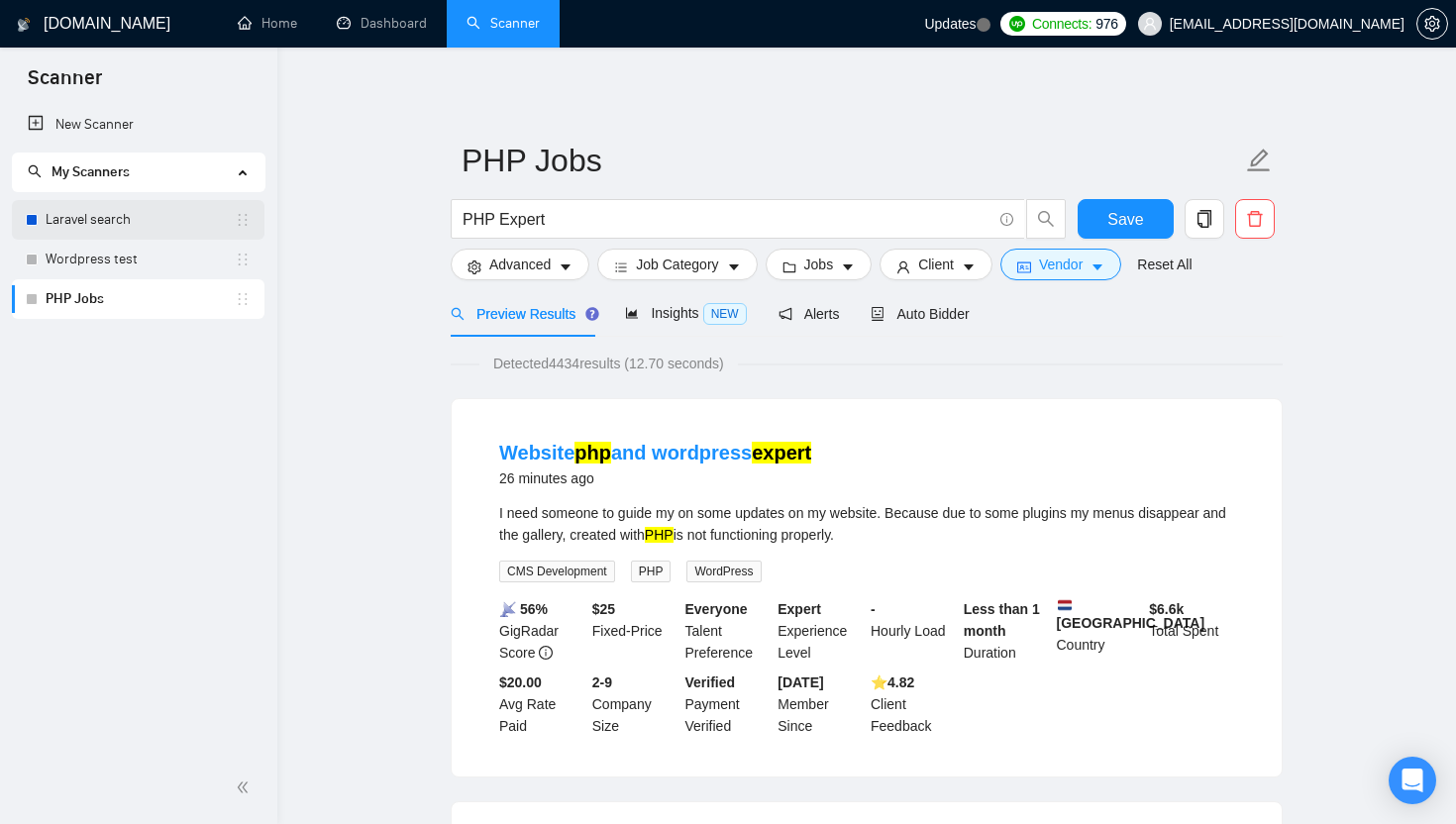 click on "Laravel search" at bounding box center [140, 220] 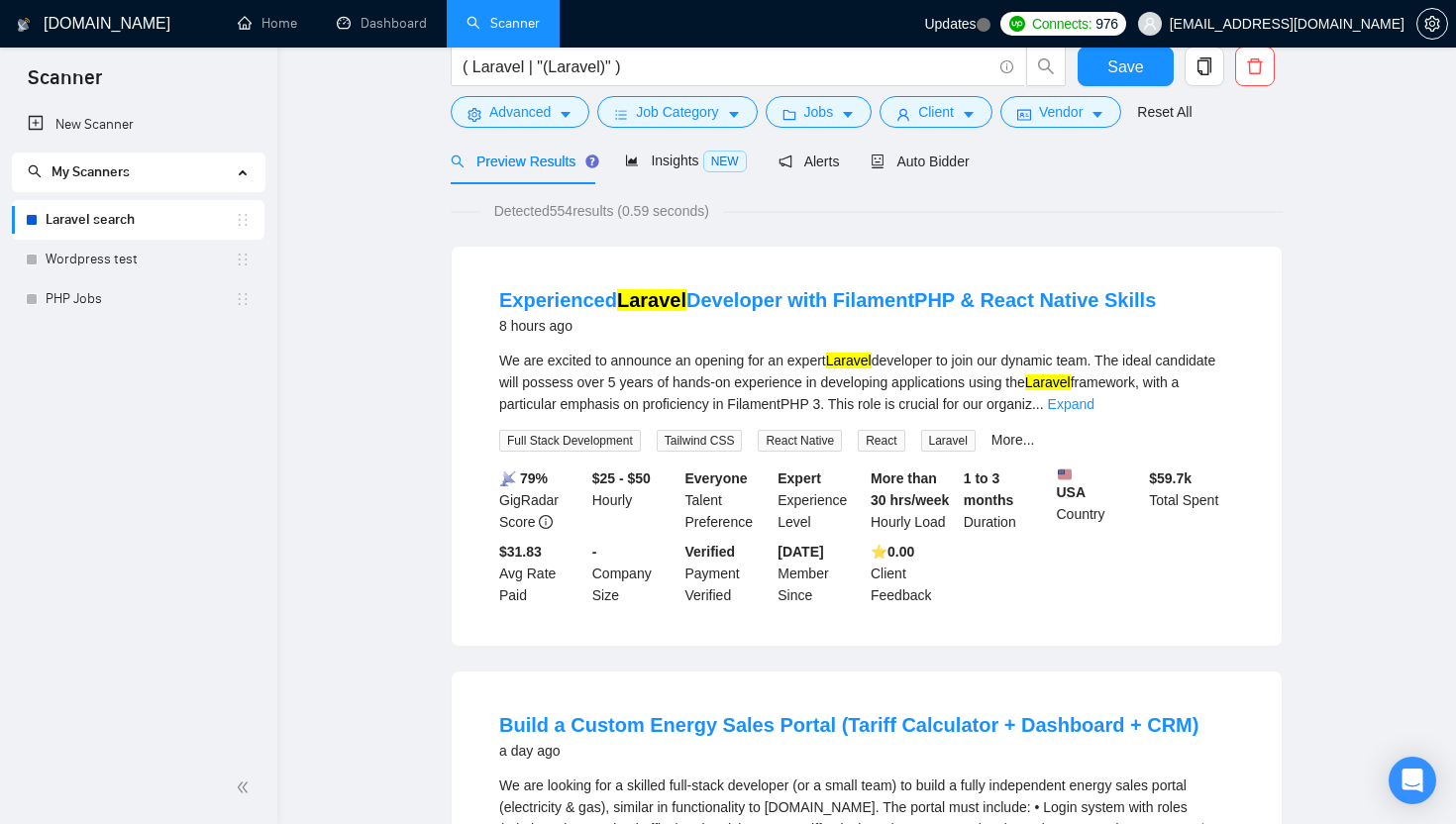 scroll, scrollTop: 0, scrollLeft: 0, axis: both 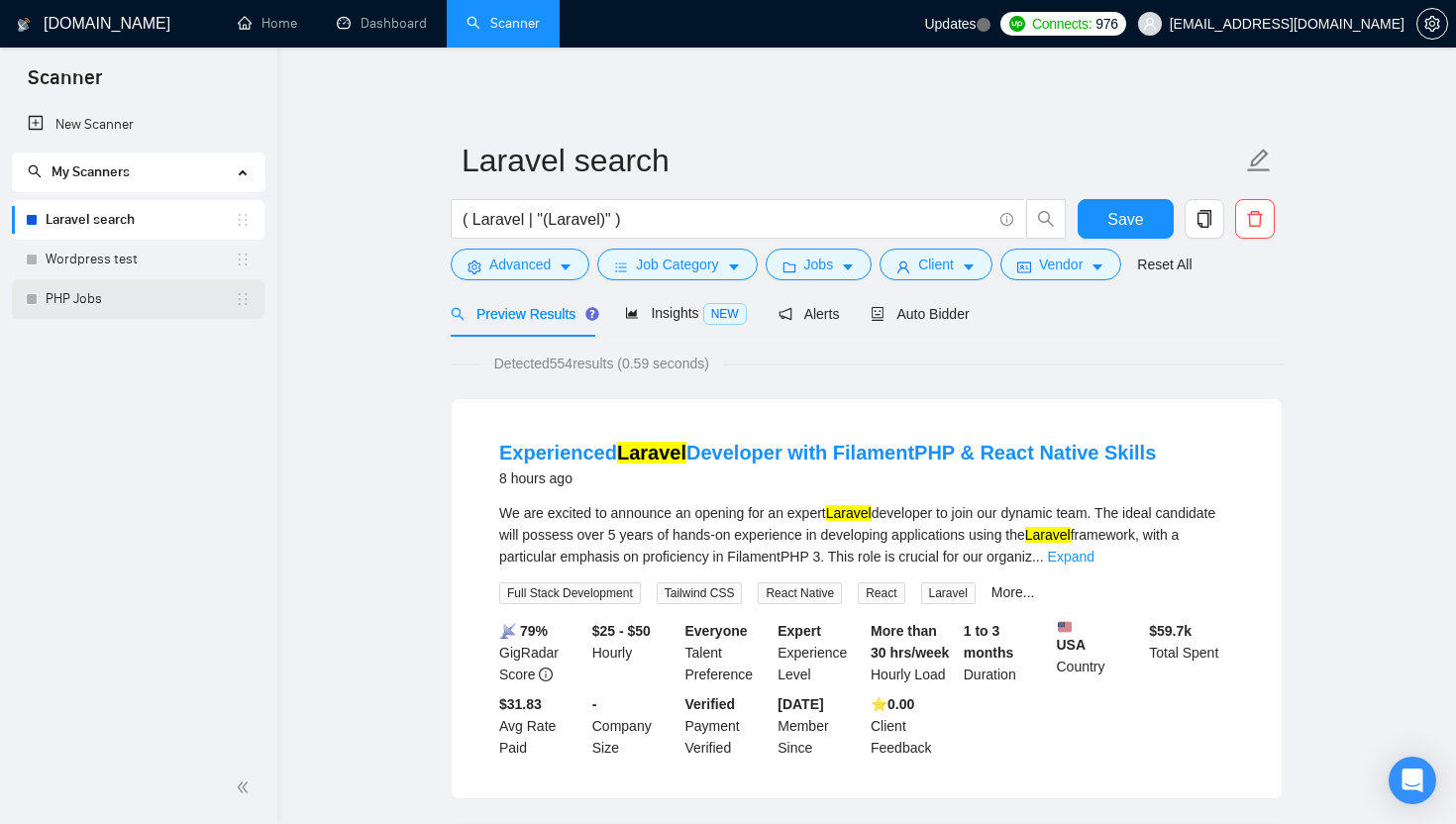 click on "PHP Jobs" at bounding box center (140, 299) 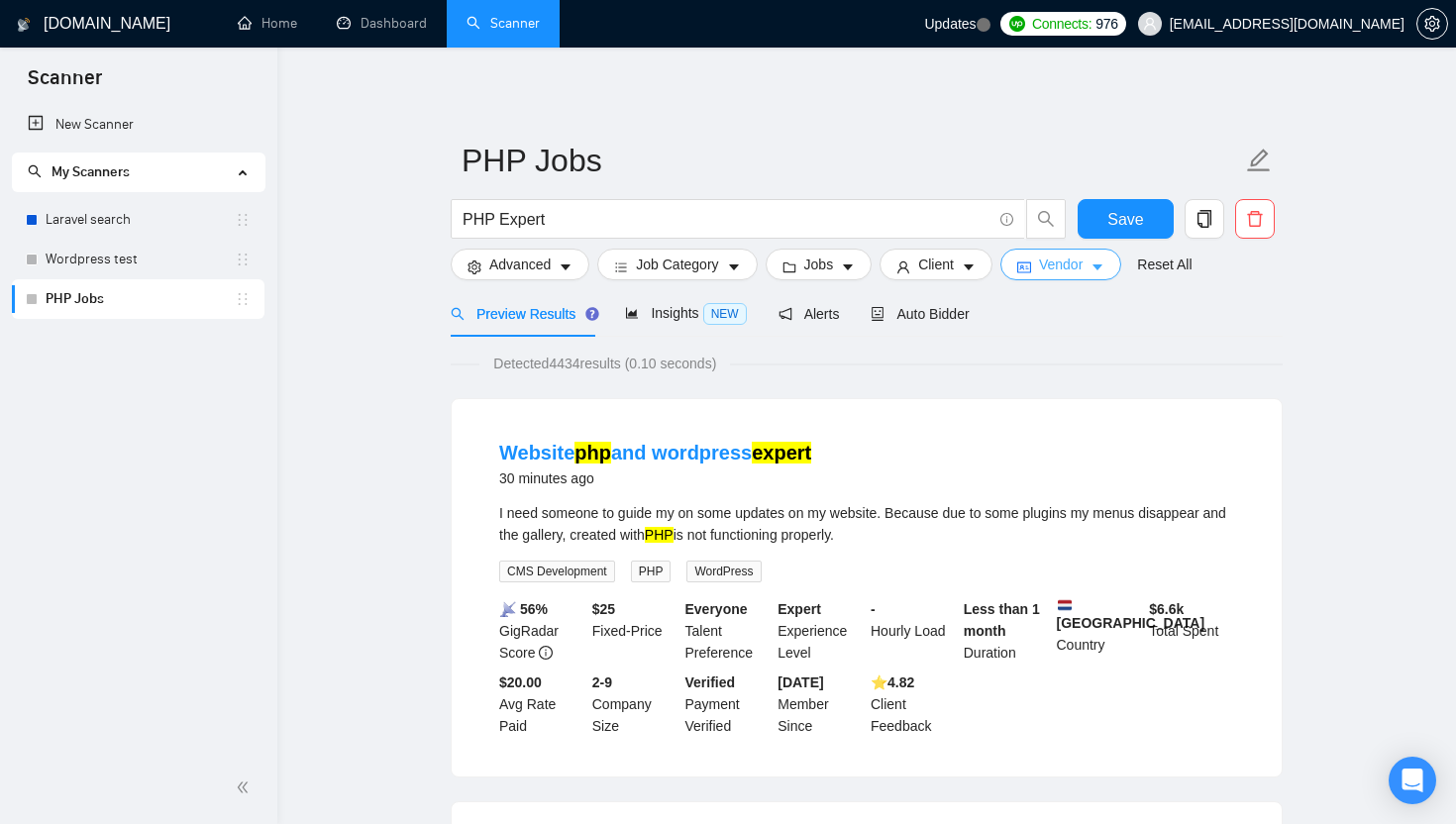 click on "Vendor" at bounding box center [1061, 264] 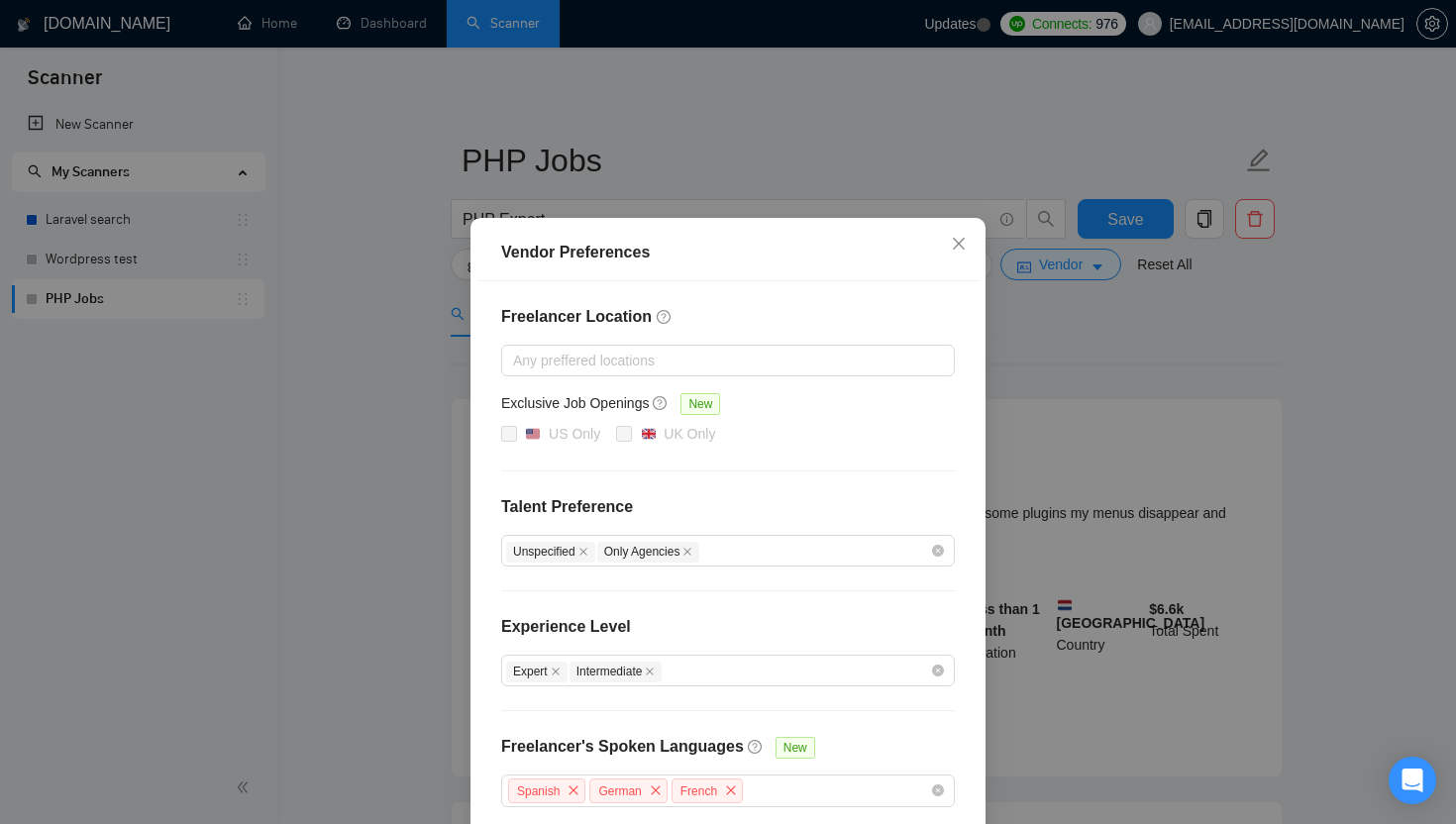 scroll, scrollTop: 92, scrollLeft: 0, axis: vertical 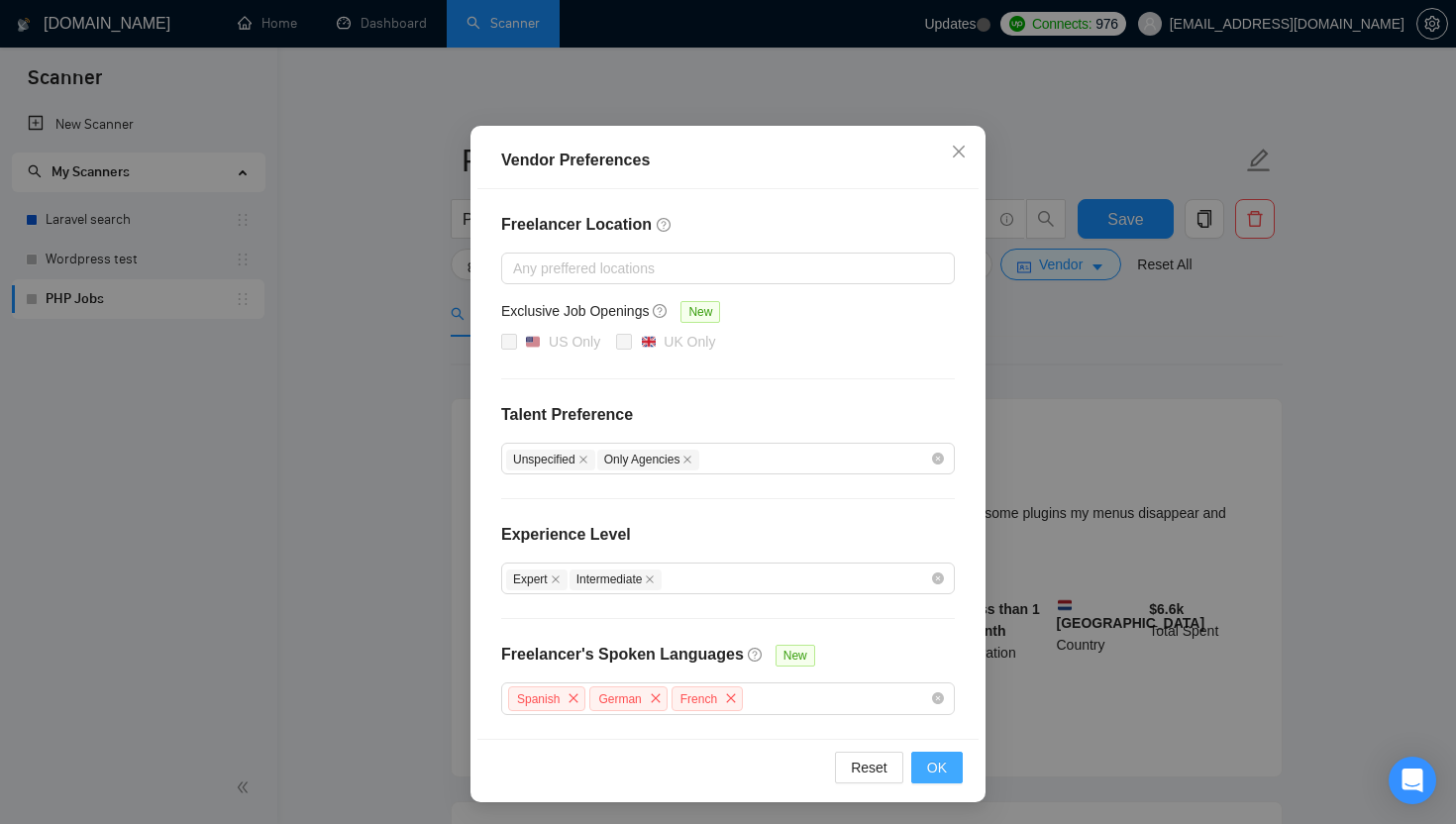 click on "OK" at bounding box center (937, 768) 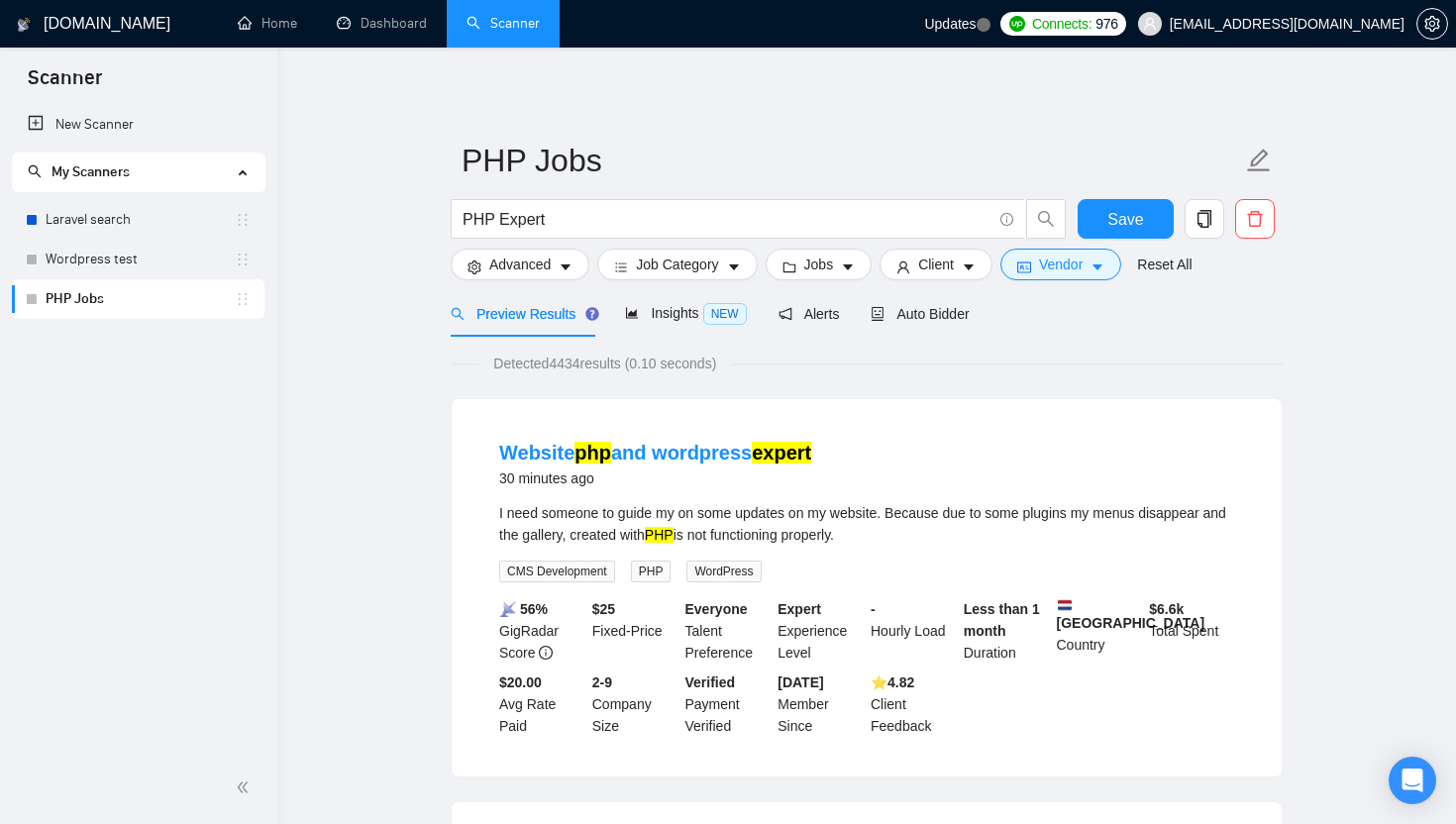 scroll, scrollTop: 0, scrollLeft: 0, axis: both 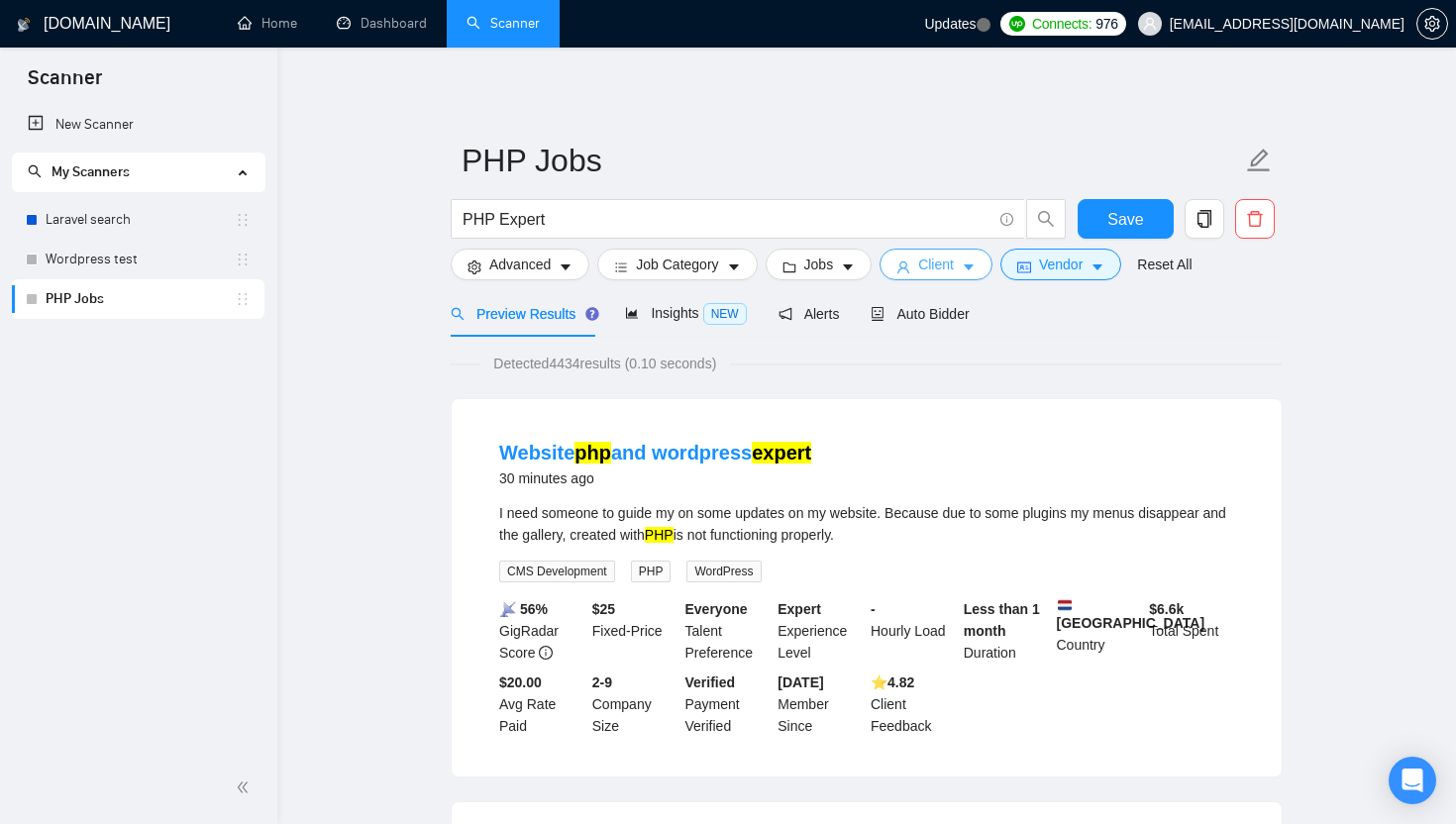 click on "Client" at bounding box center (936, 264) 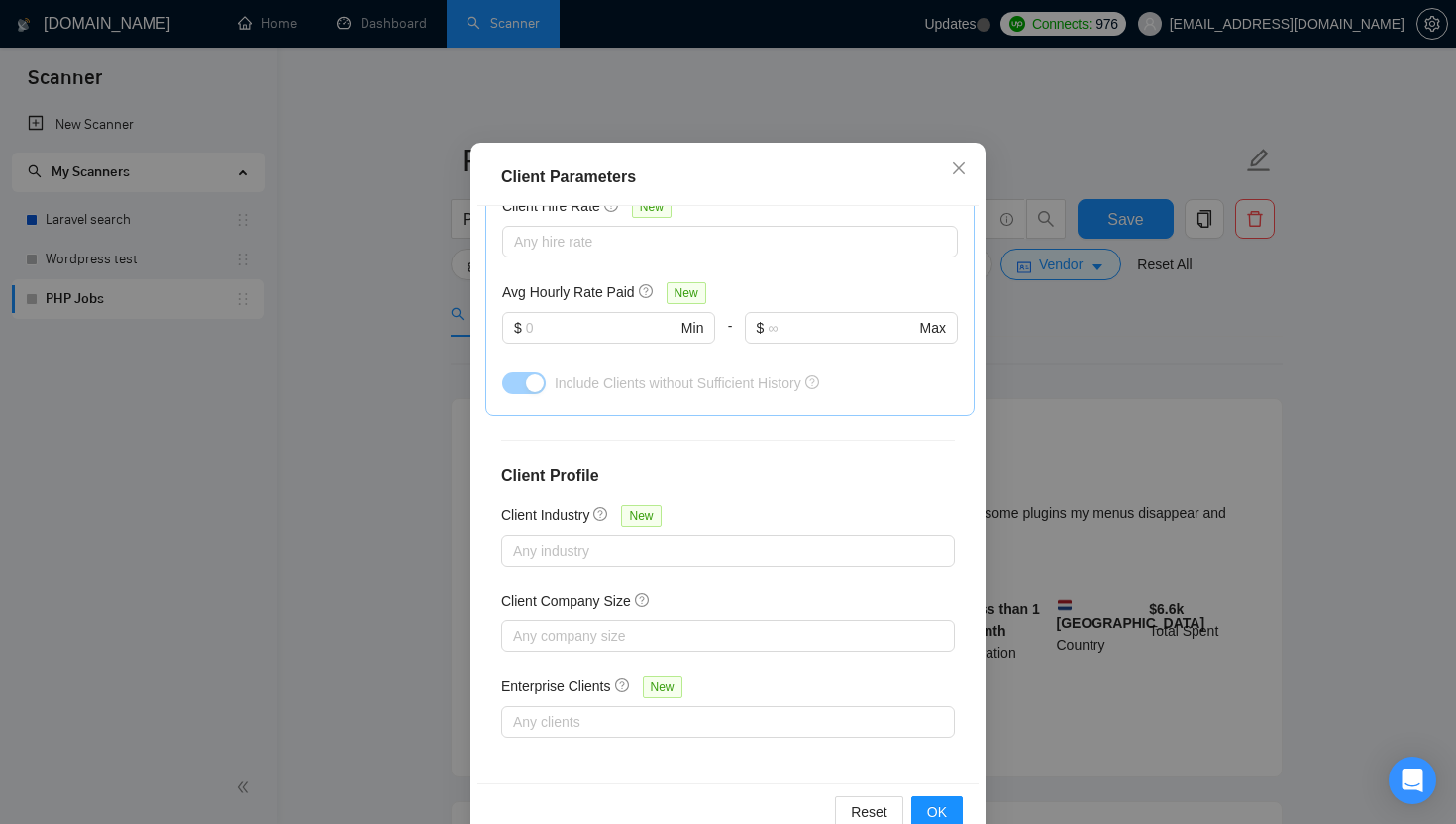 scroll, scrollTop: 121, scrollLeft: 0, axis: vertical 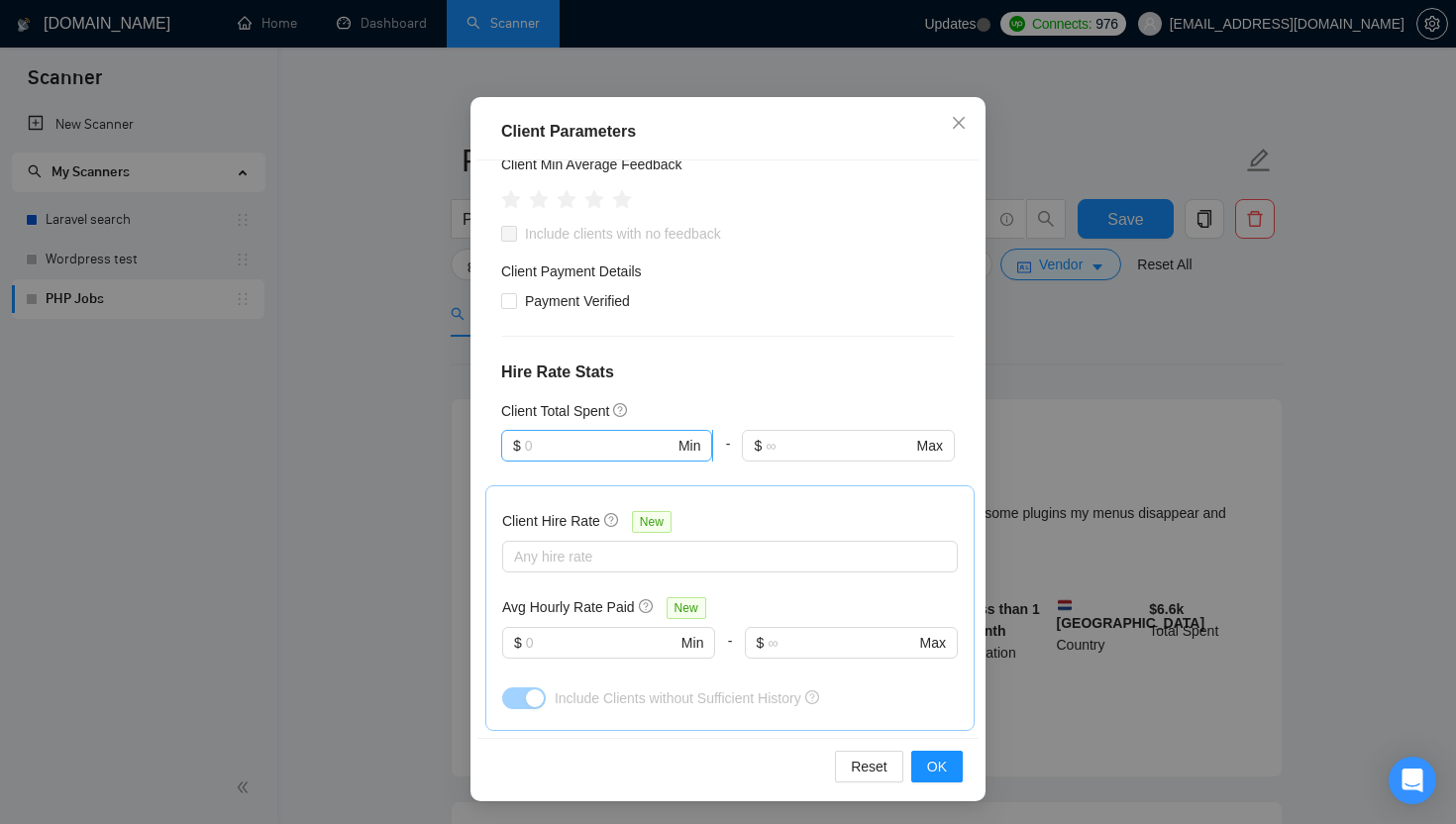 click at bounding box center [599, 446] 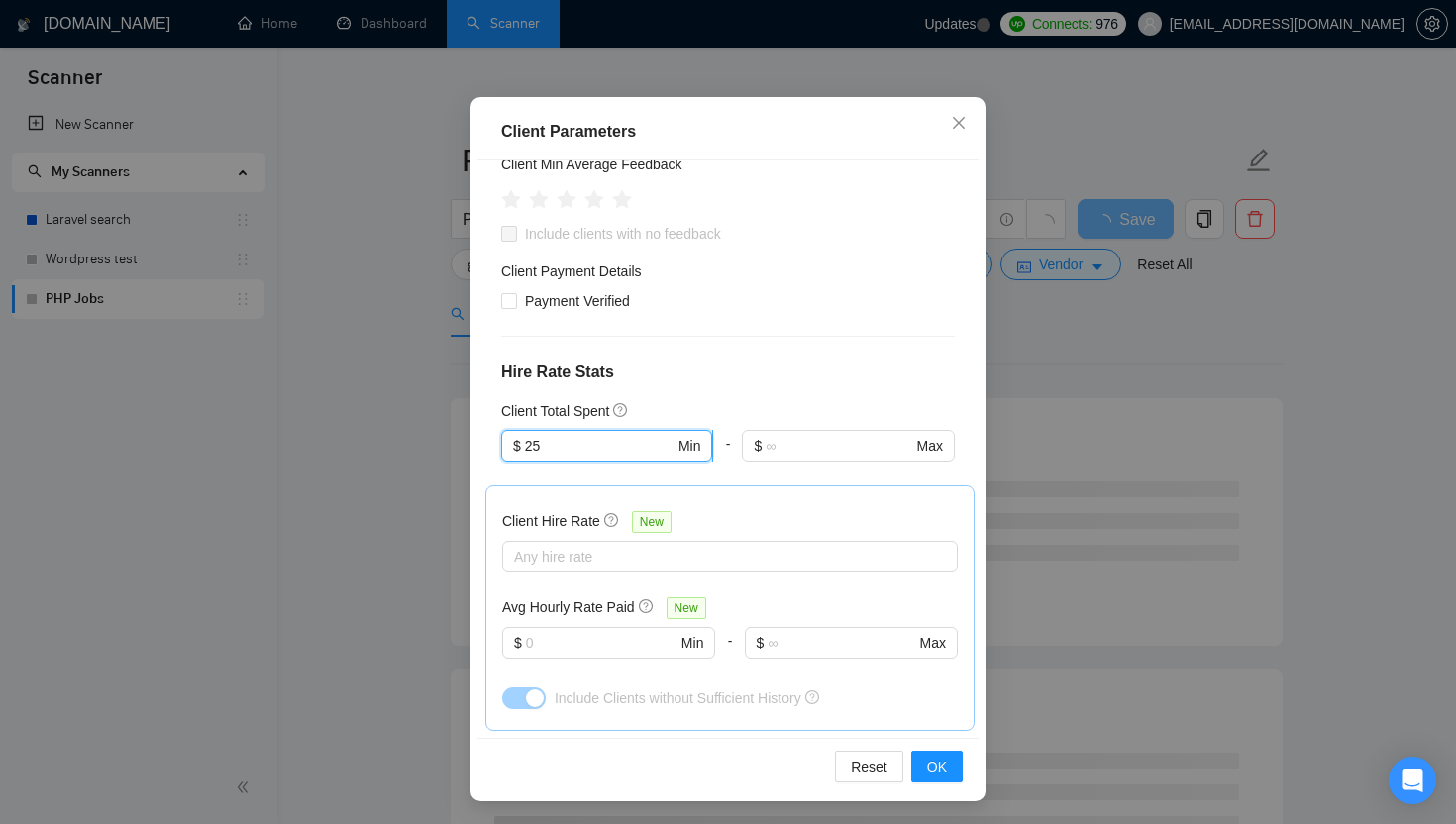 type on "2" 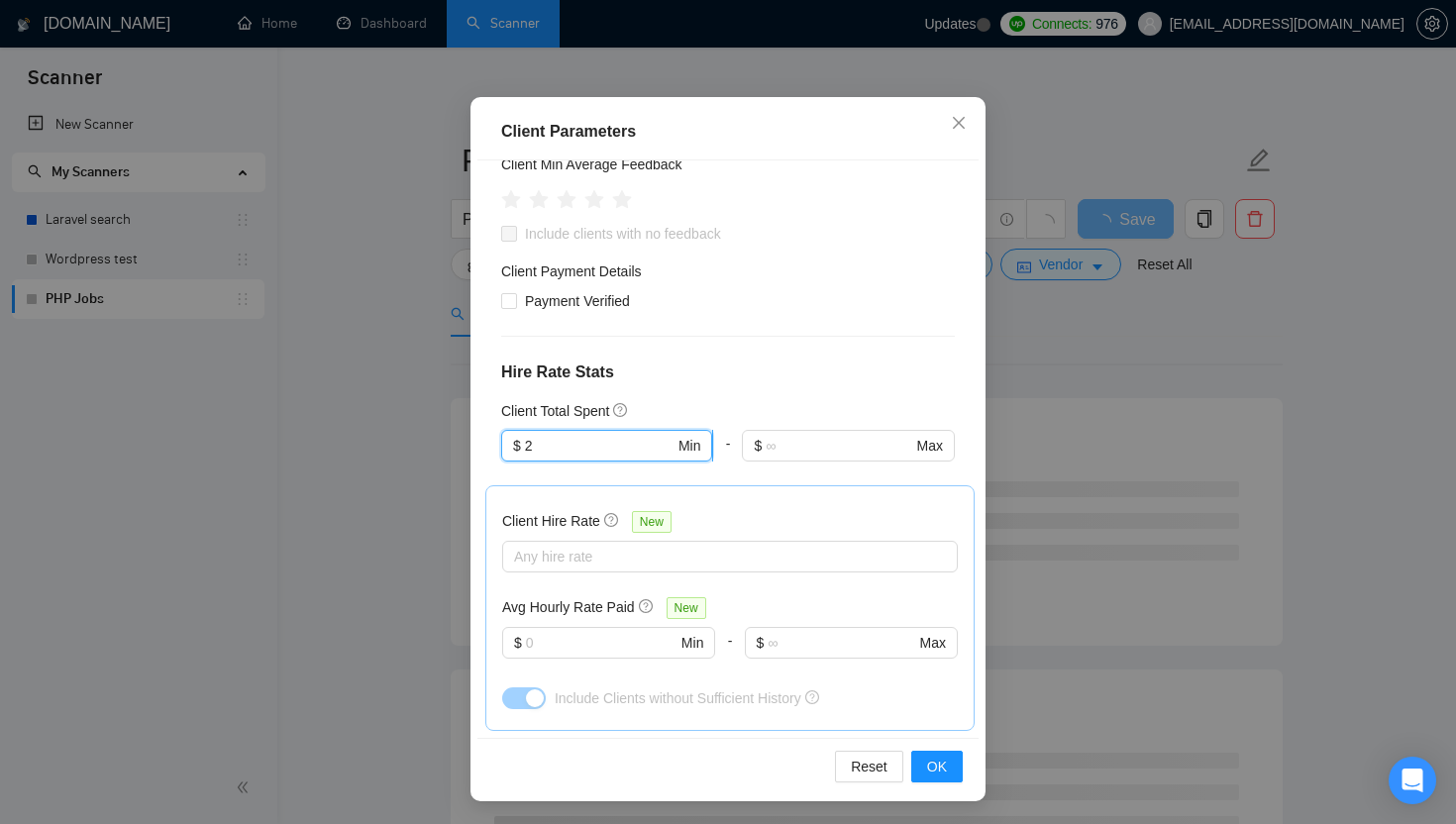 type 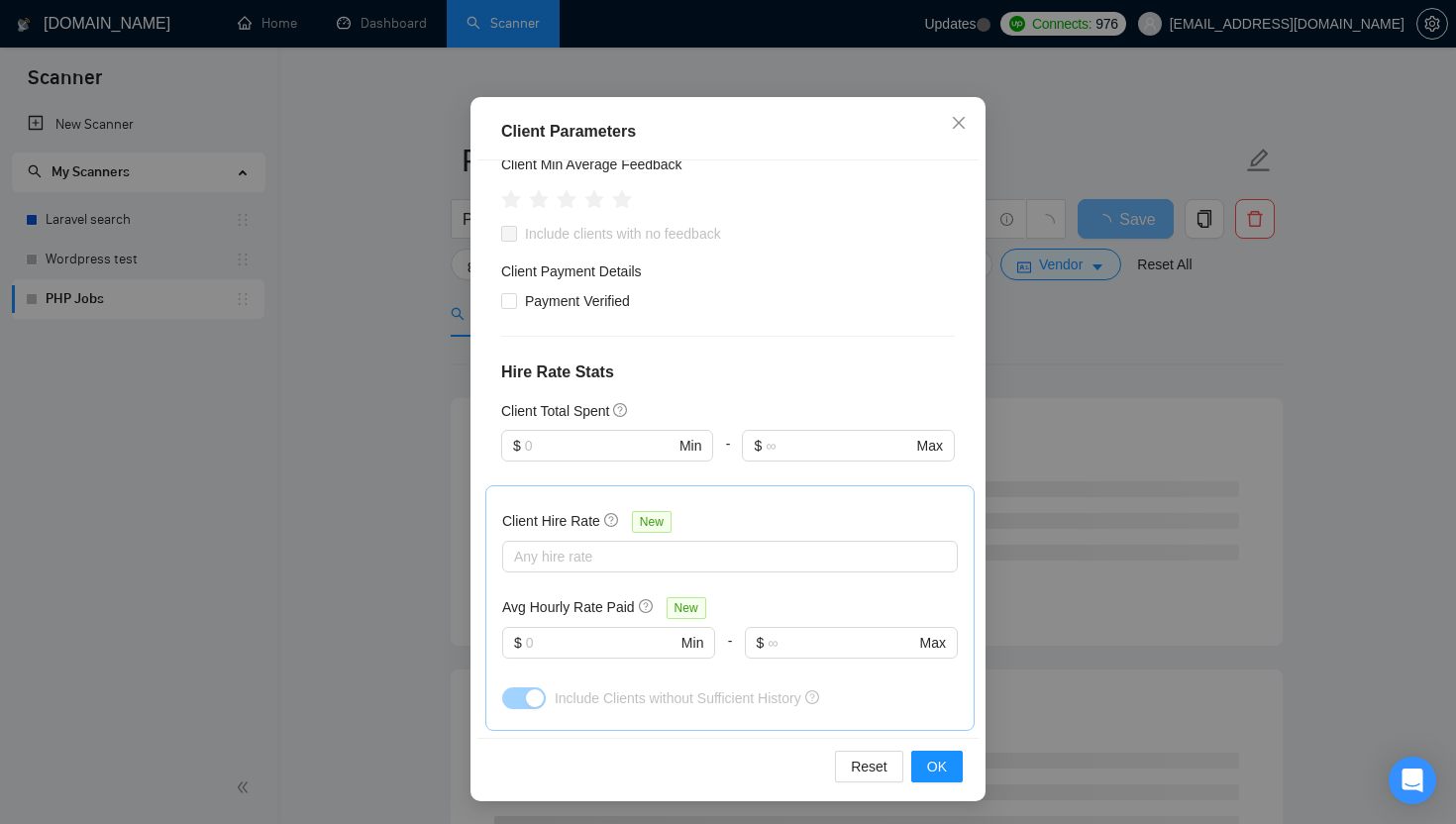 click on "Hire Rate Stats" at bounding box center (728, 372) 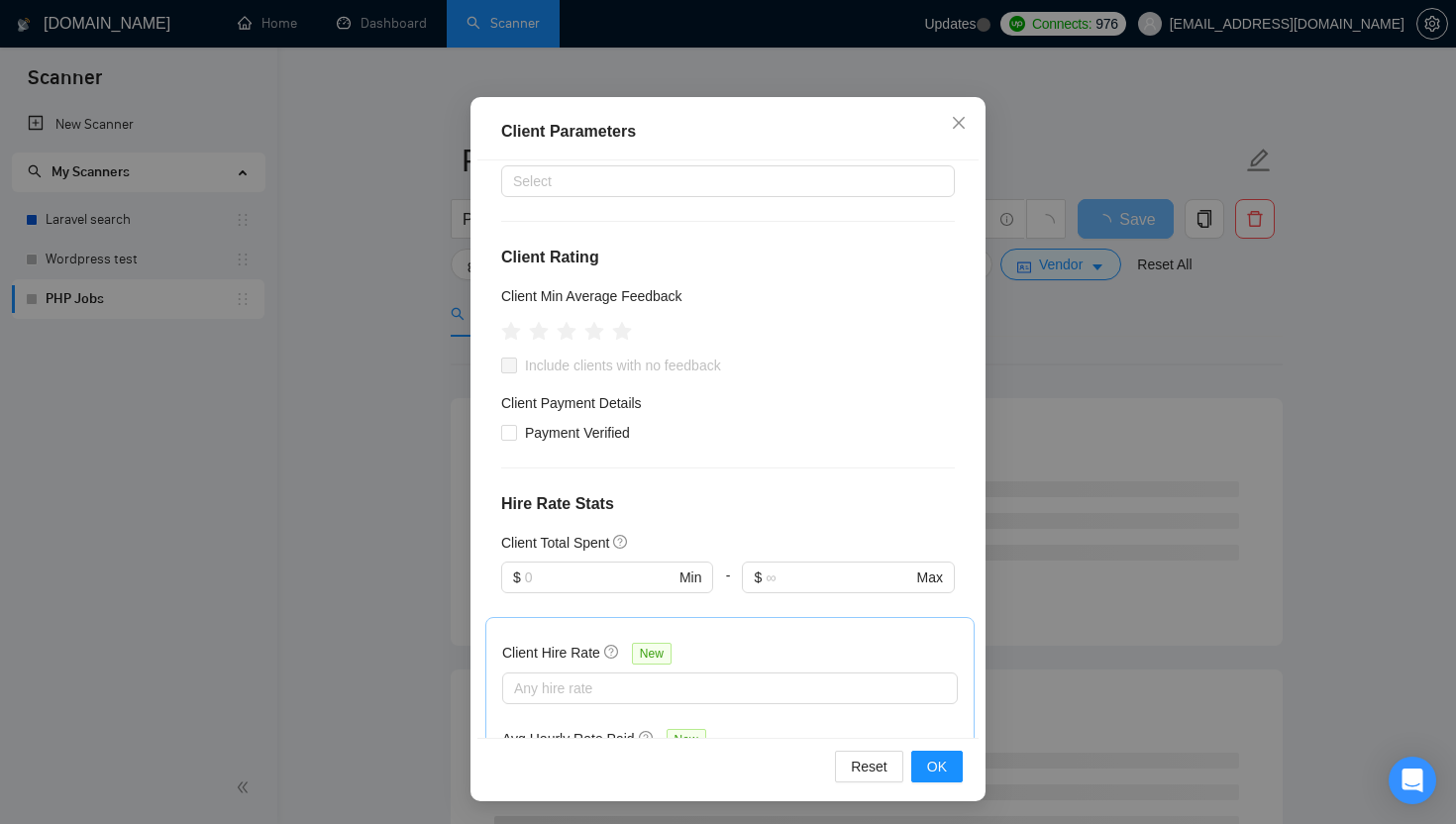 scroll, scrollTop: 160, scrollLeft: 0, axis: vertical 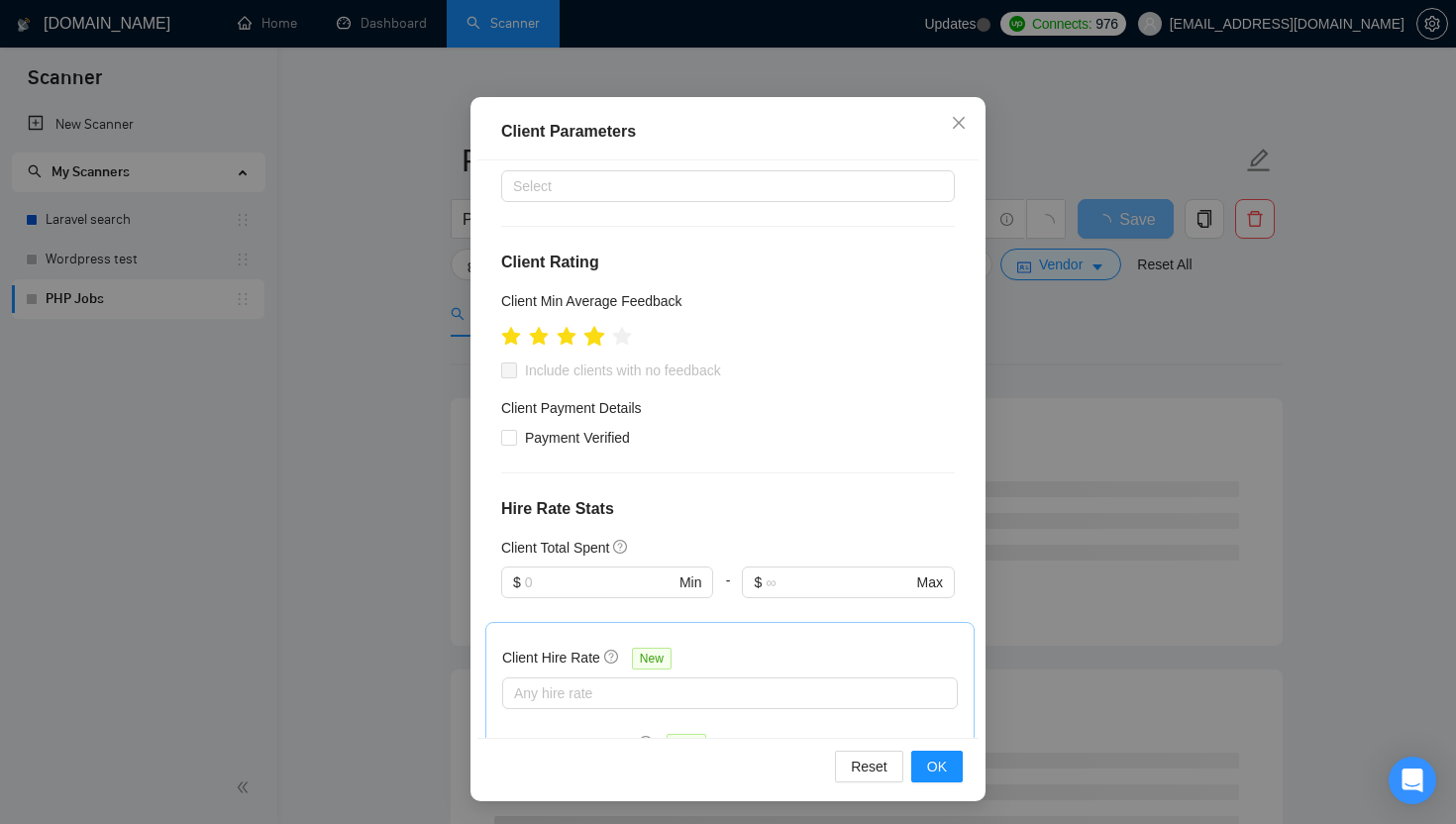 click 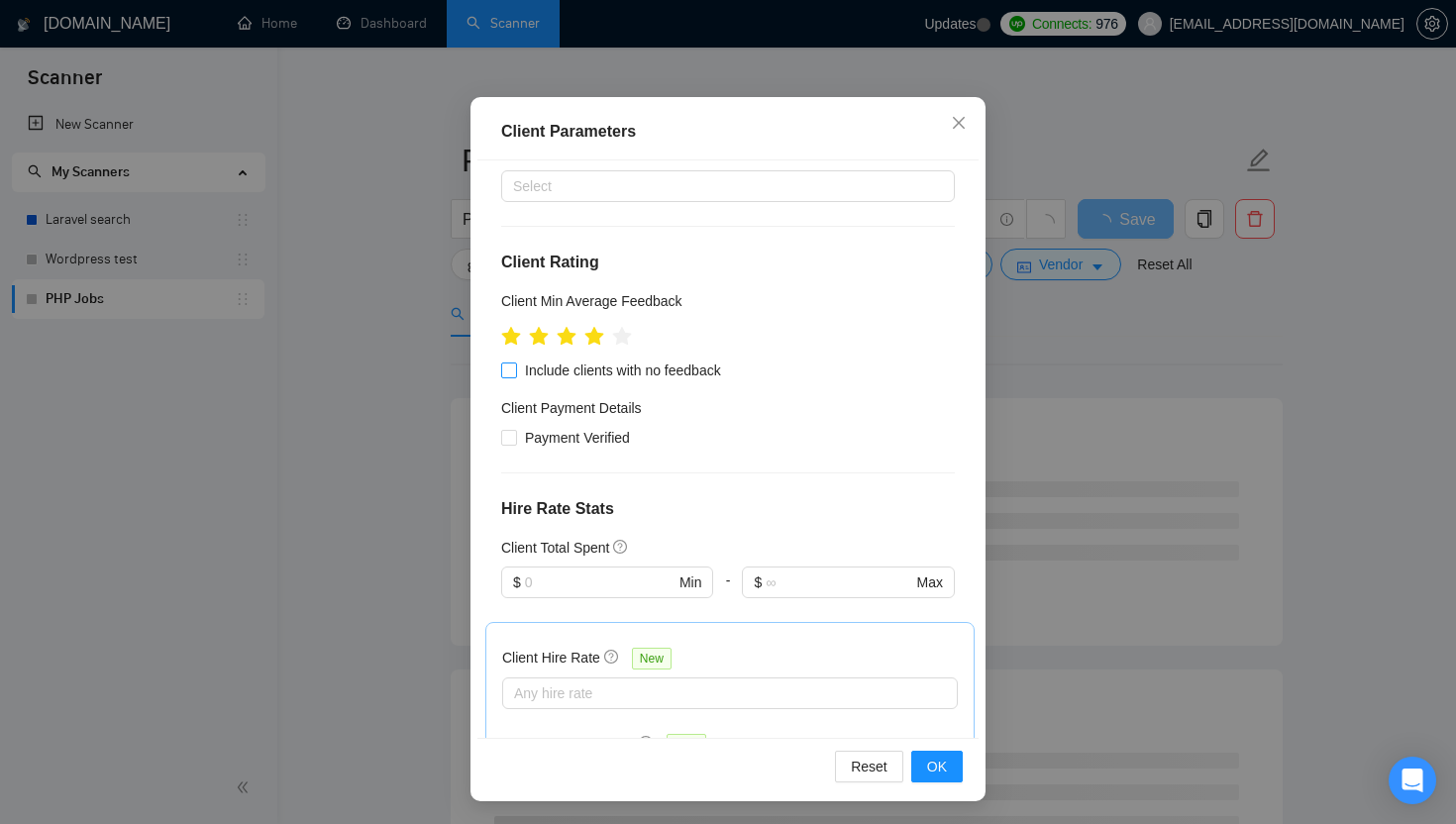 click on "Include clients with no feedback" at bounding box center [623, 370] 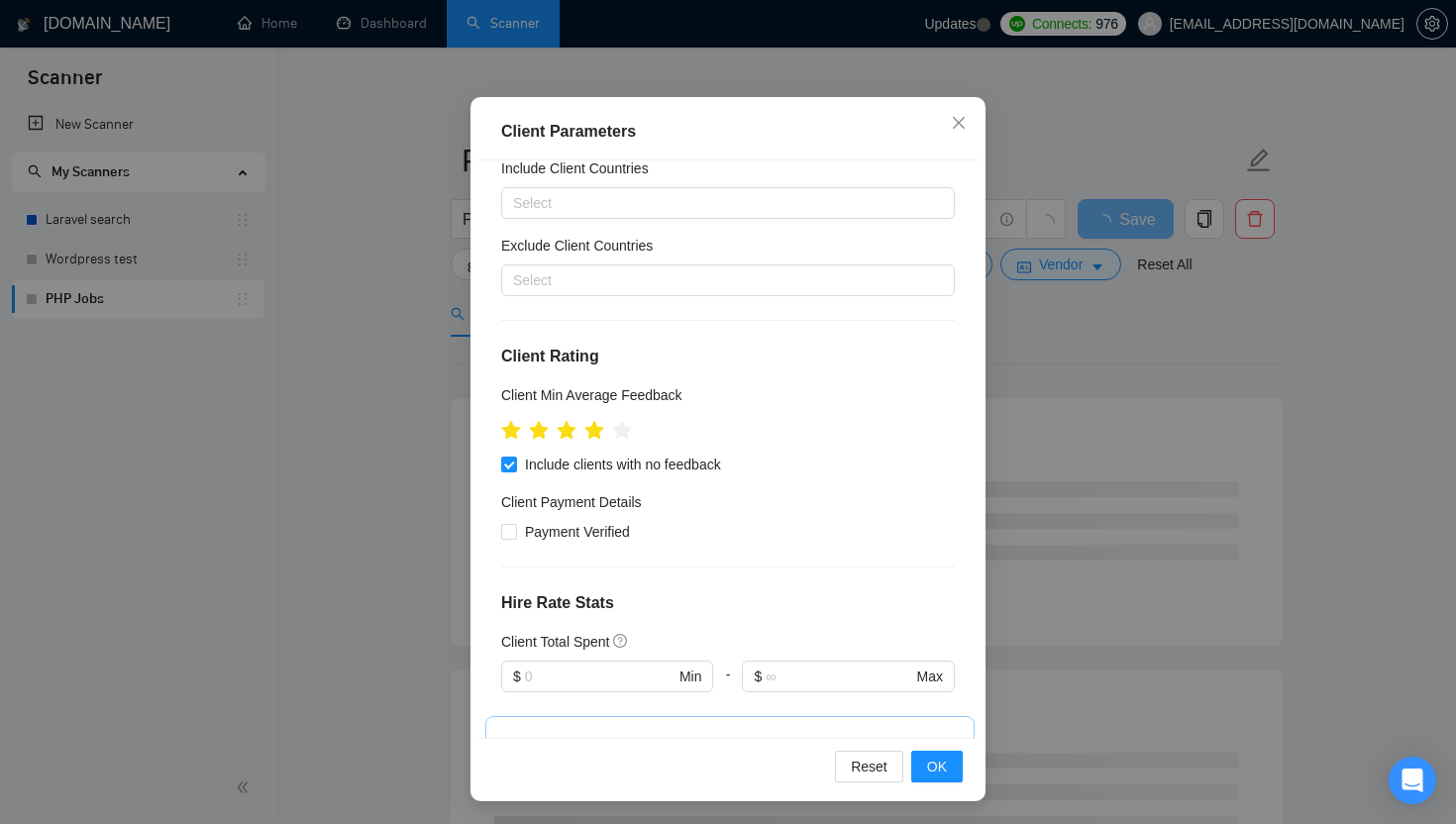 scroll, scrollTop: 0, scrollLeft: 0, axis: both 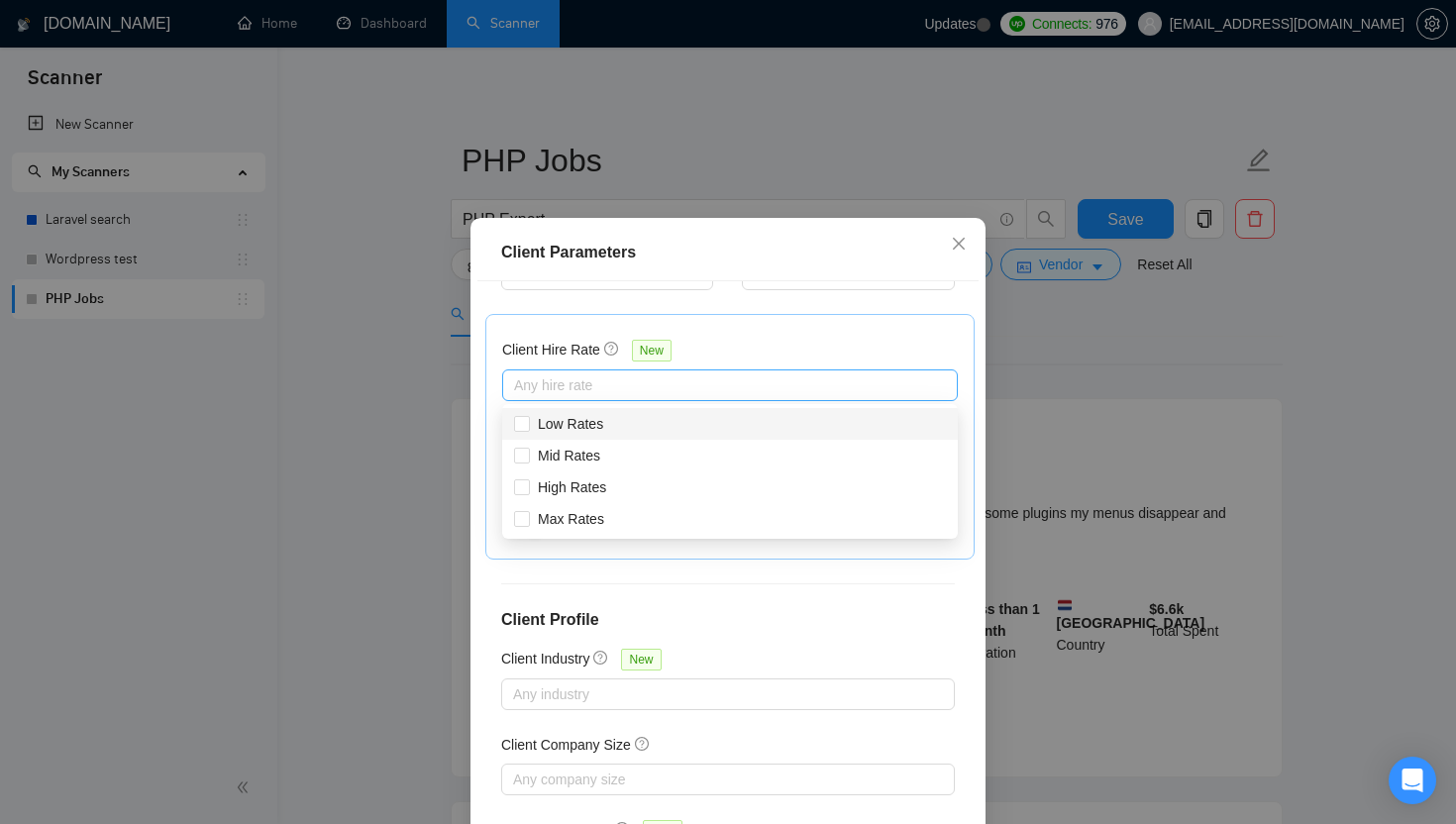click at bounding box center (720, 385) 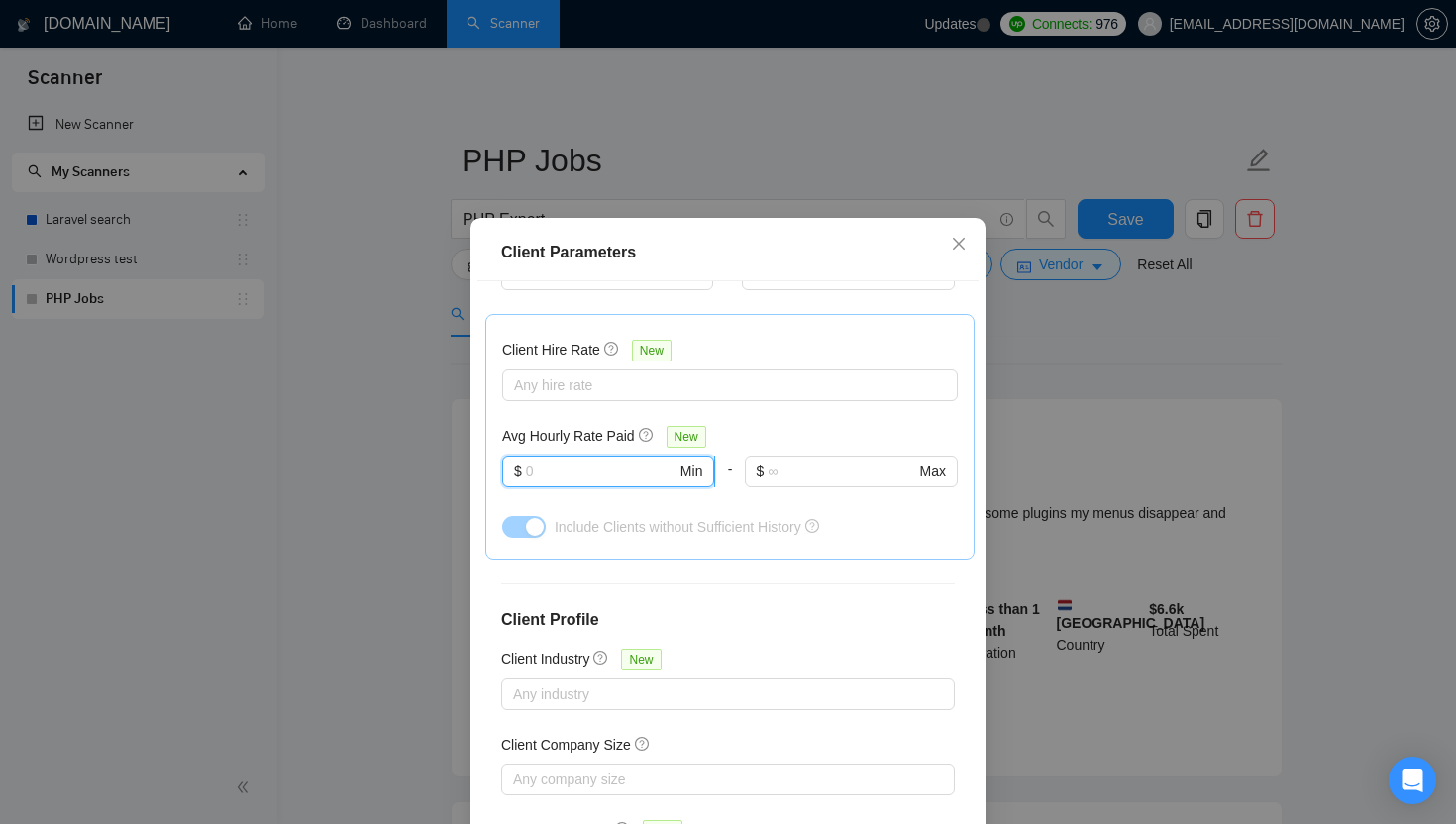 click at bounding box center (601, 471) 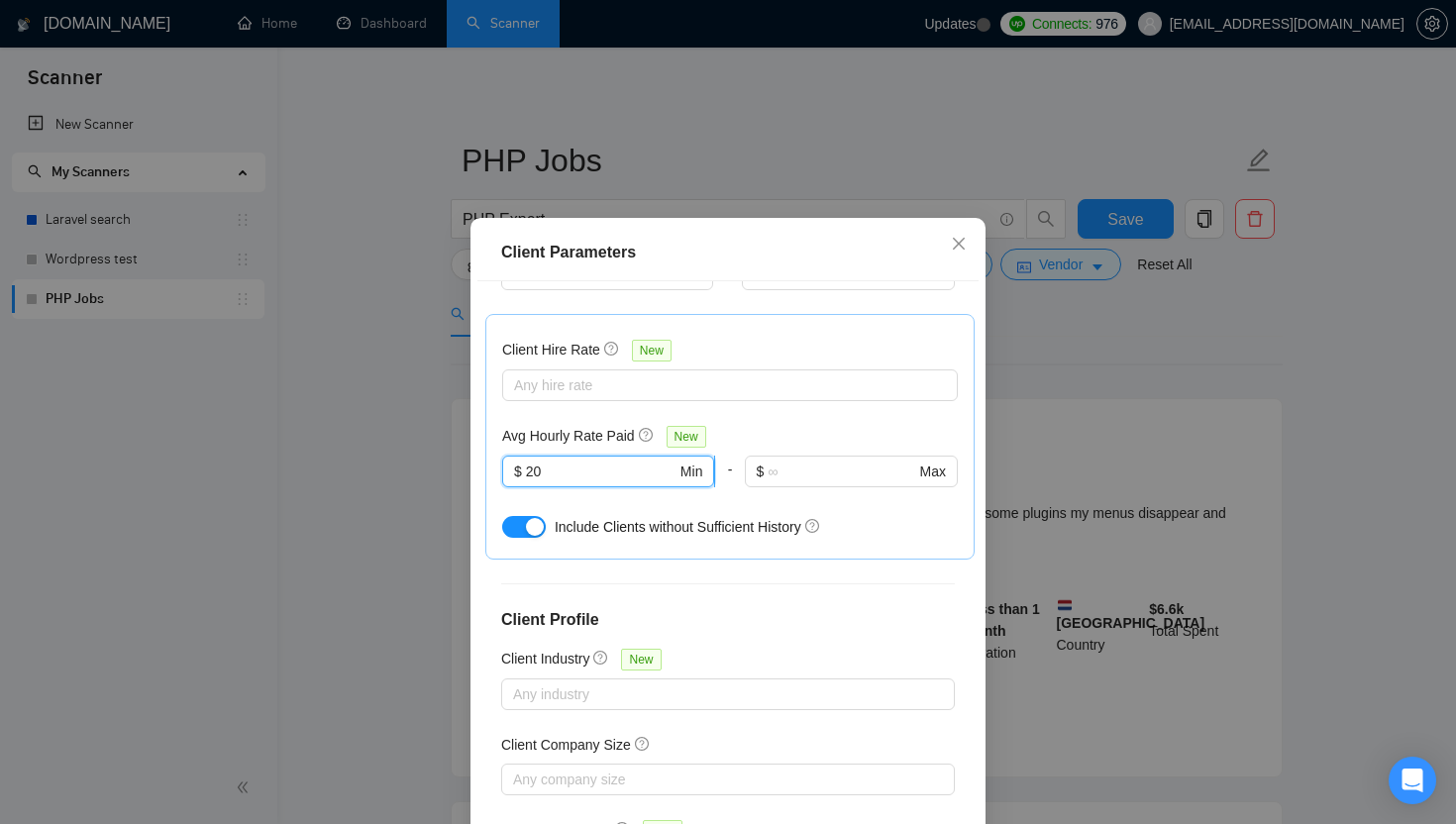 type on "2" 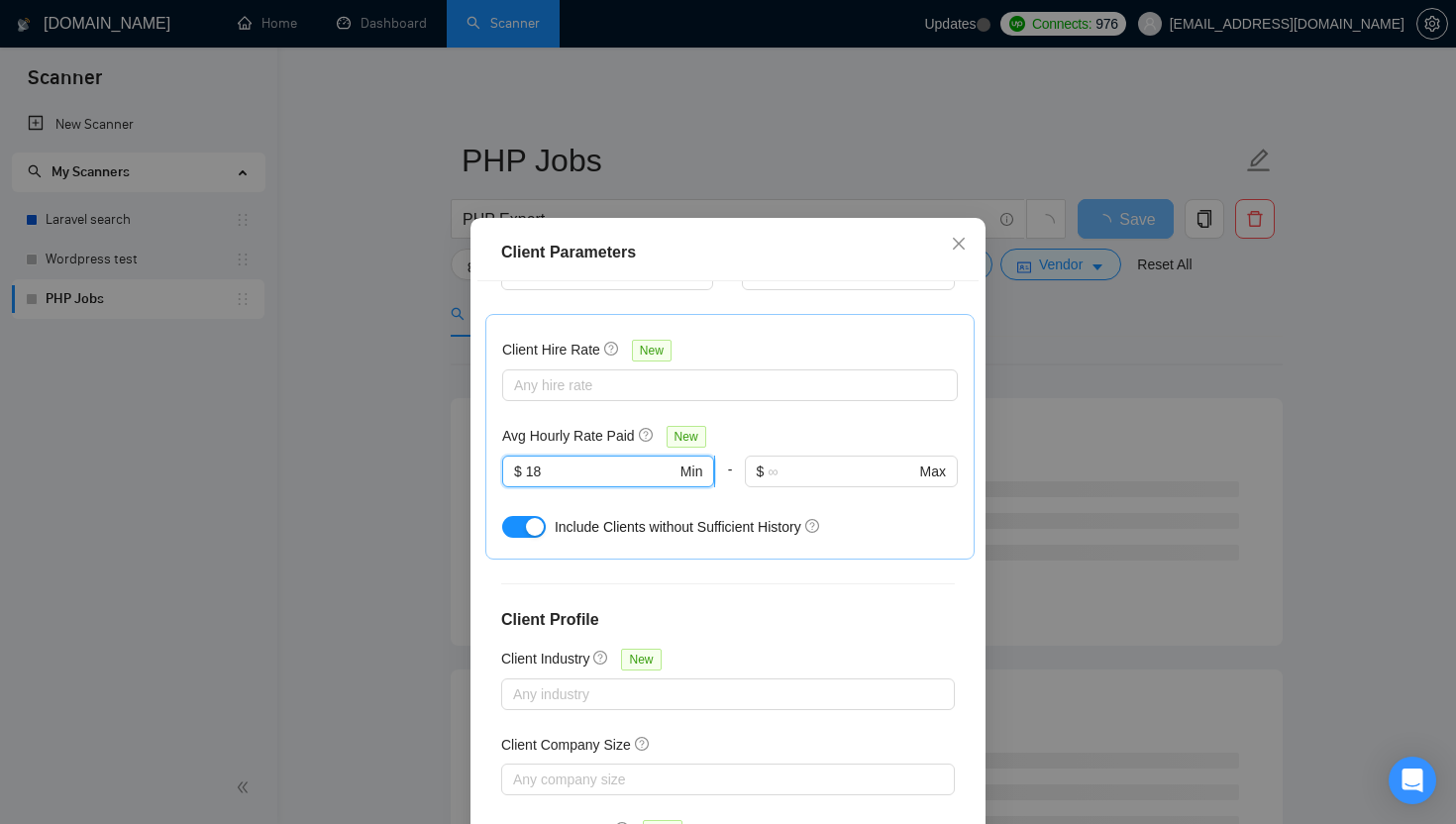 type on "1" 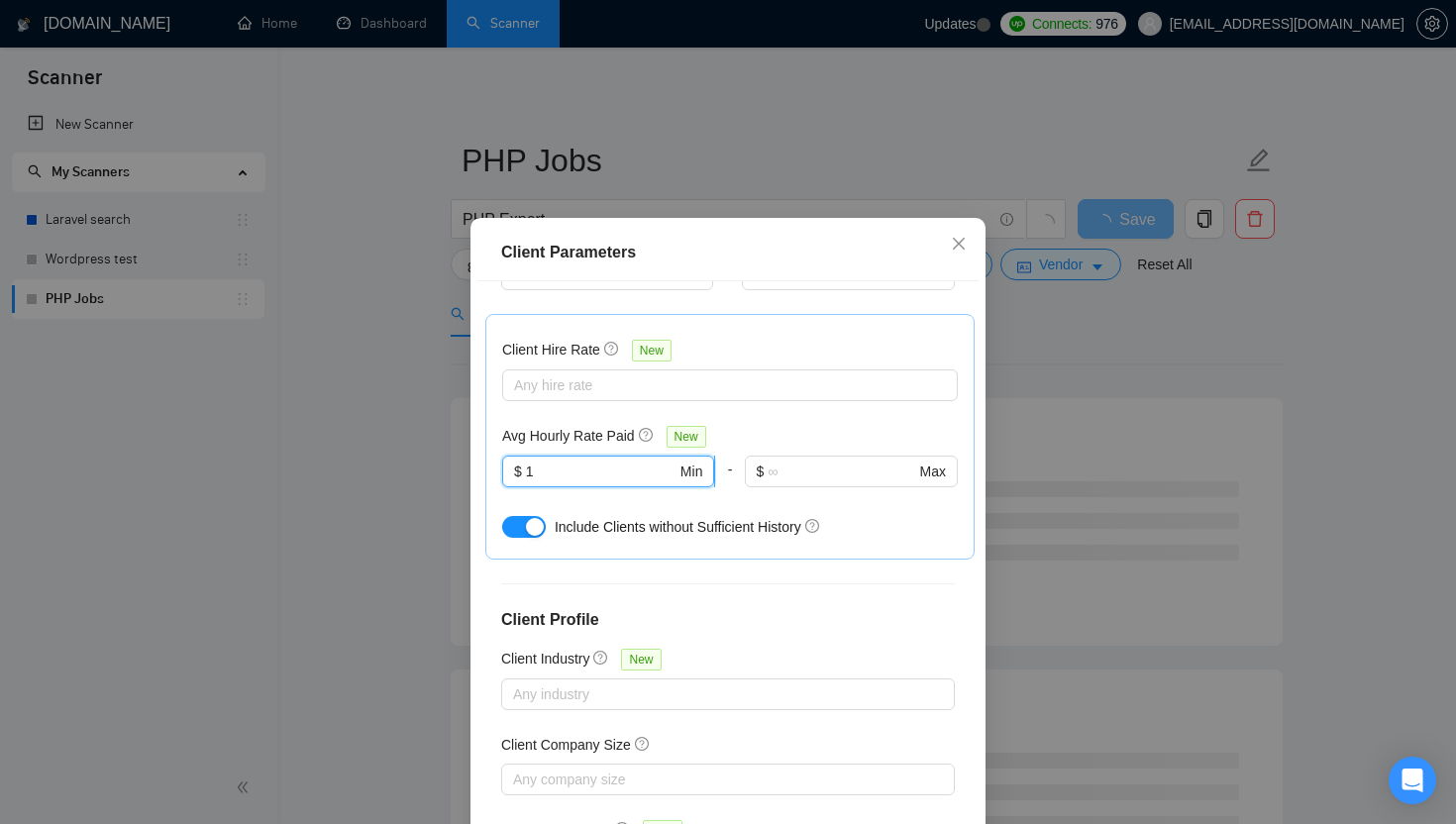 type 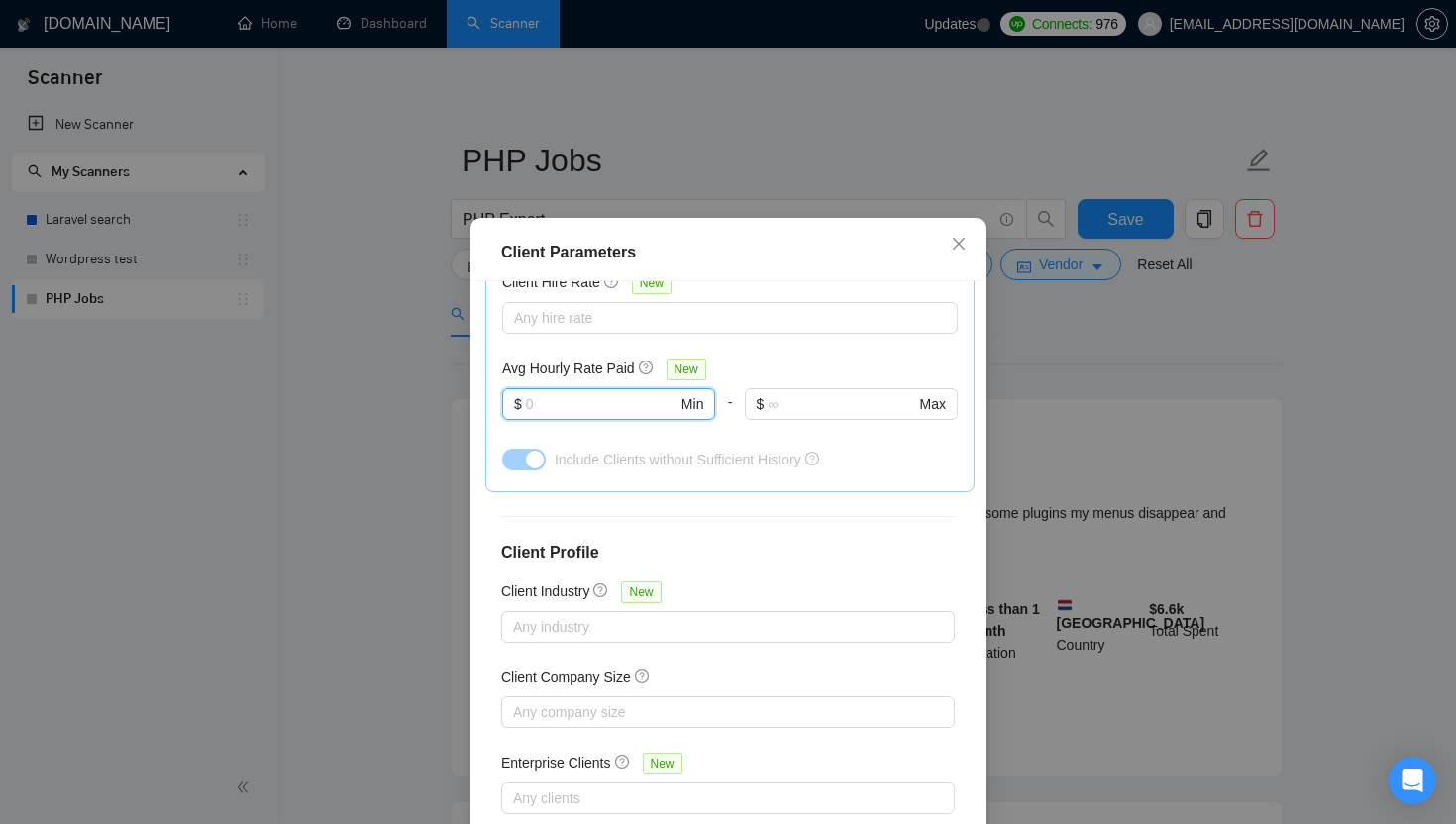 scroll, scrollTop: 658, scrollLeft: 0, axis: vertical 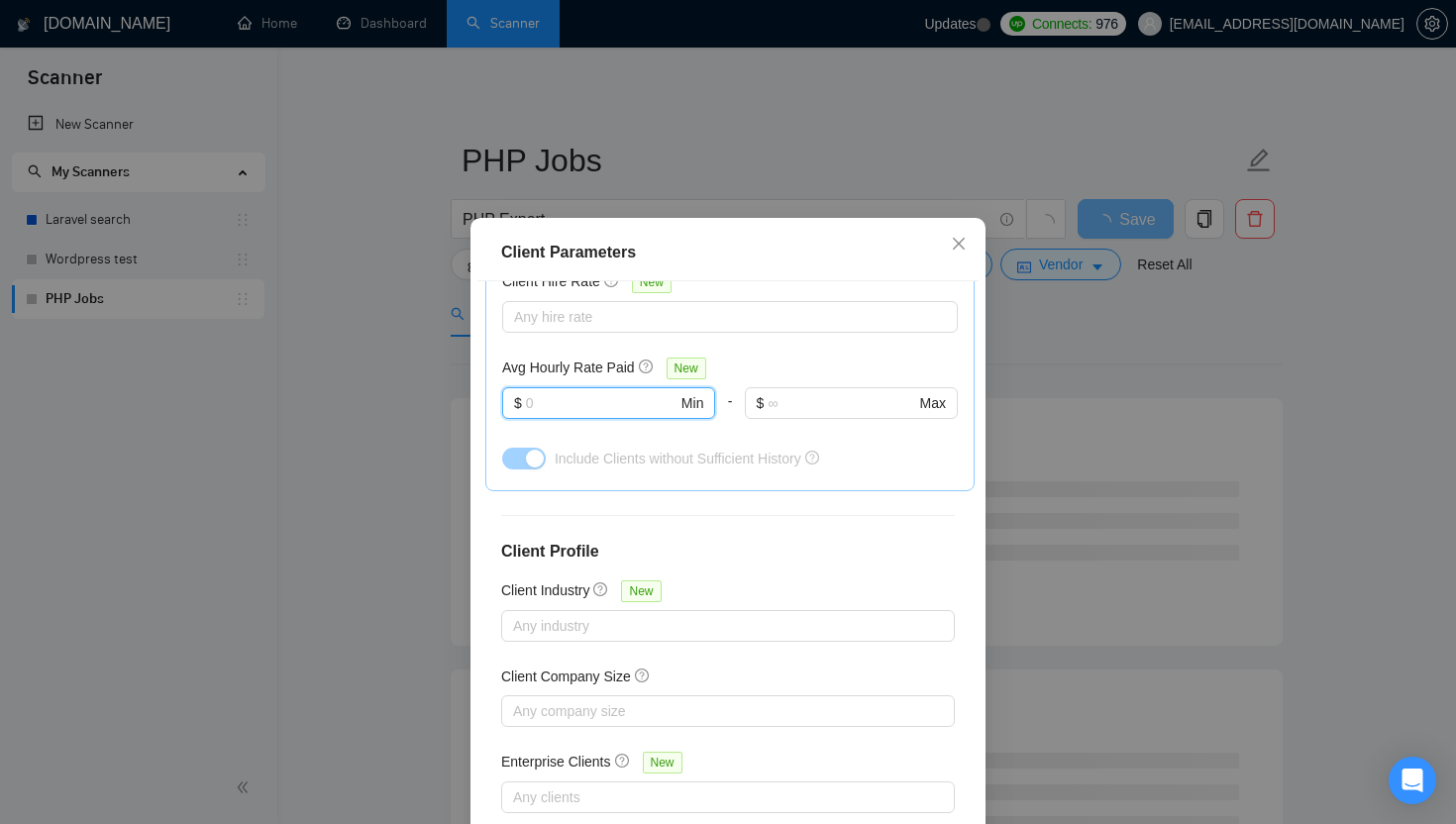 click on "Client Profile" at bounding box center (728, 552) 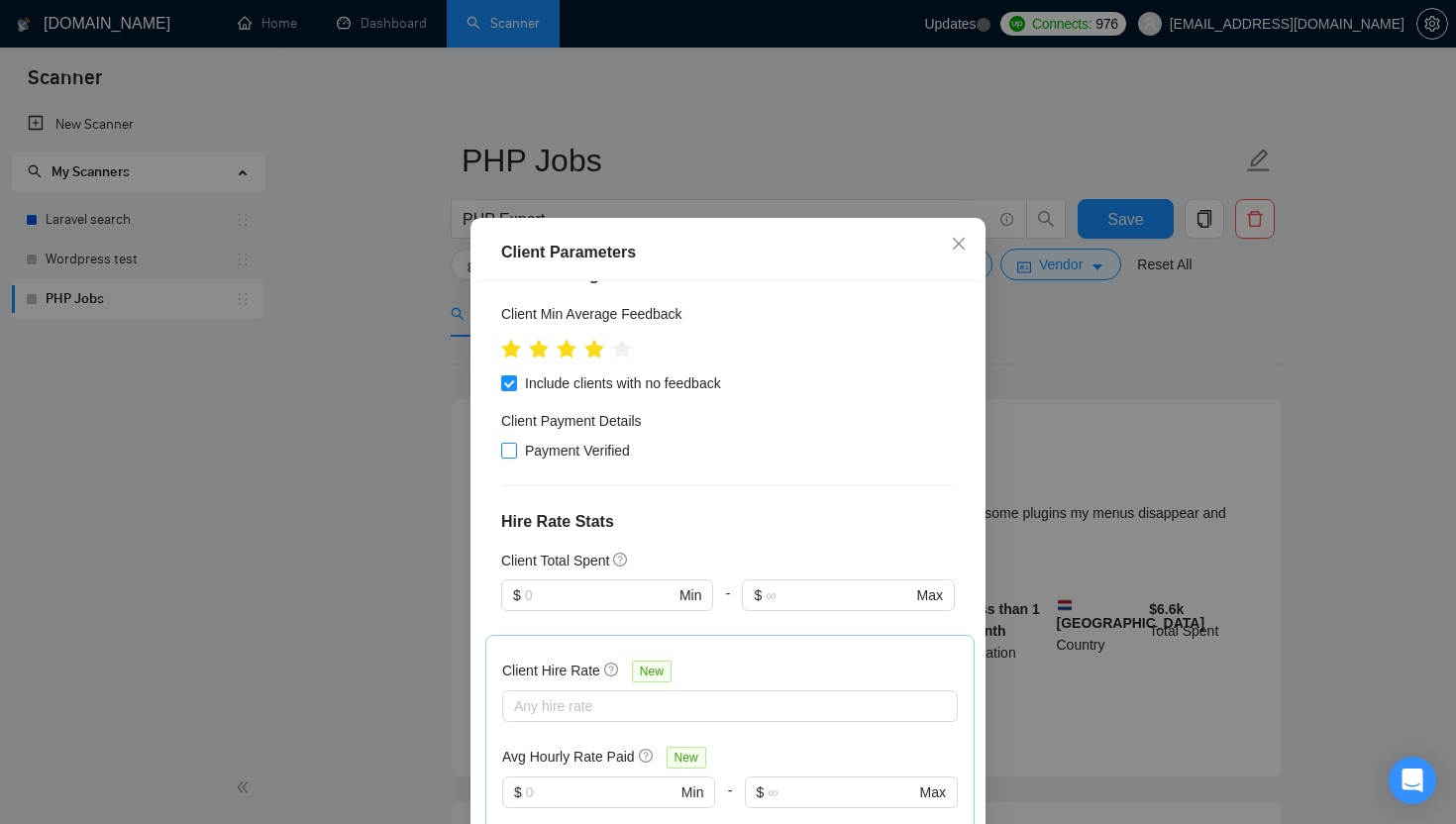 scroll, scrollTop: 267, scrollLeft: 0, axis: vertical 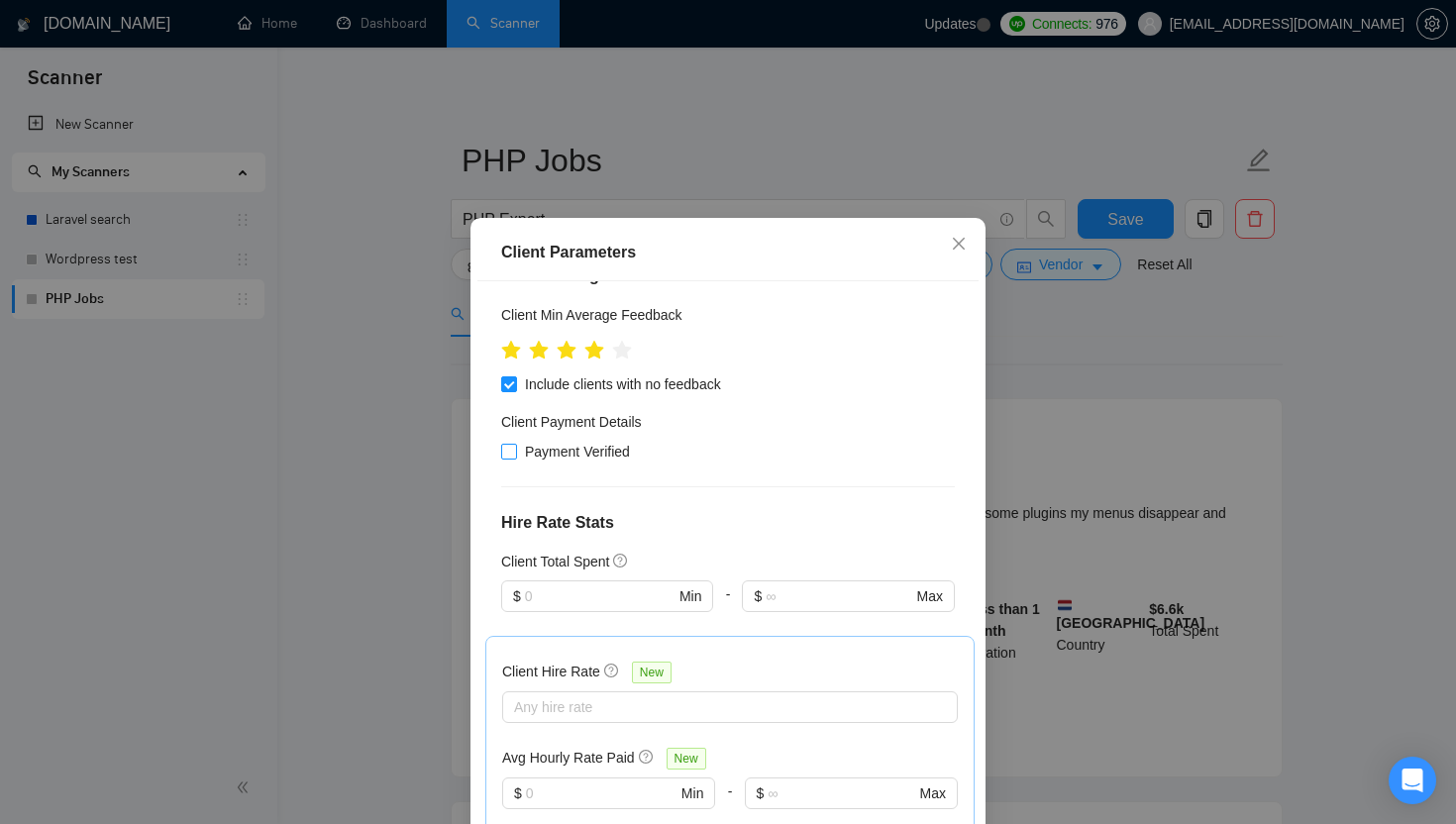 click on "Payment Verified" at bounding box center [577, 452] 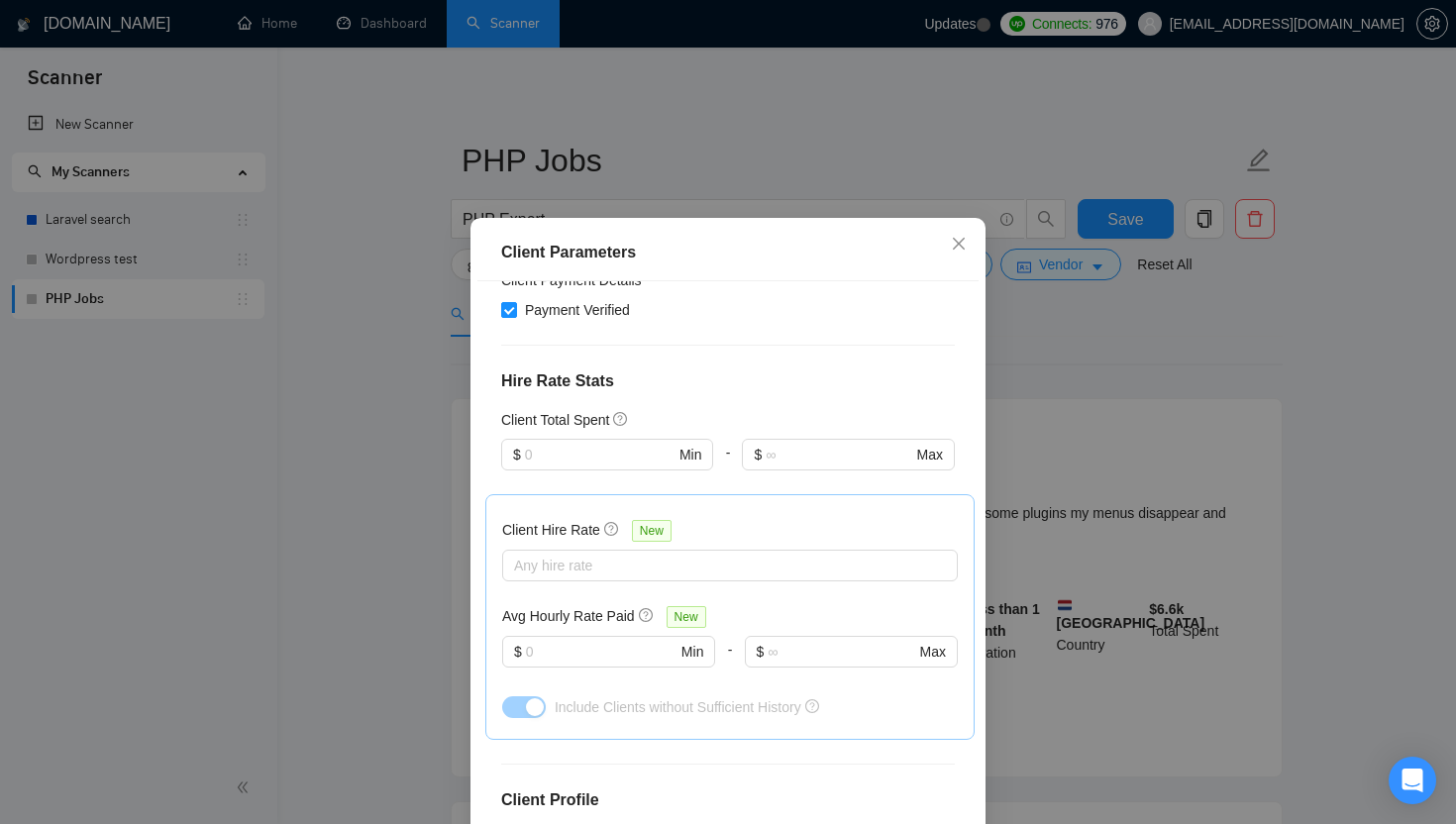 scroll, scrollTop: 658, scrollLeft: 0, axis: vertical 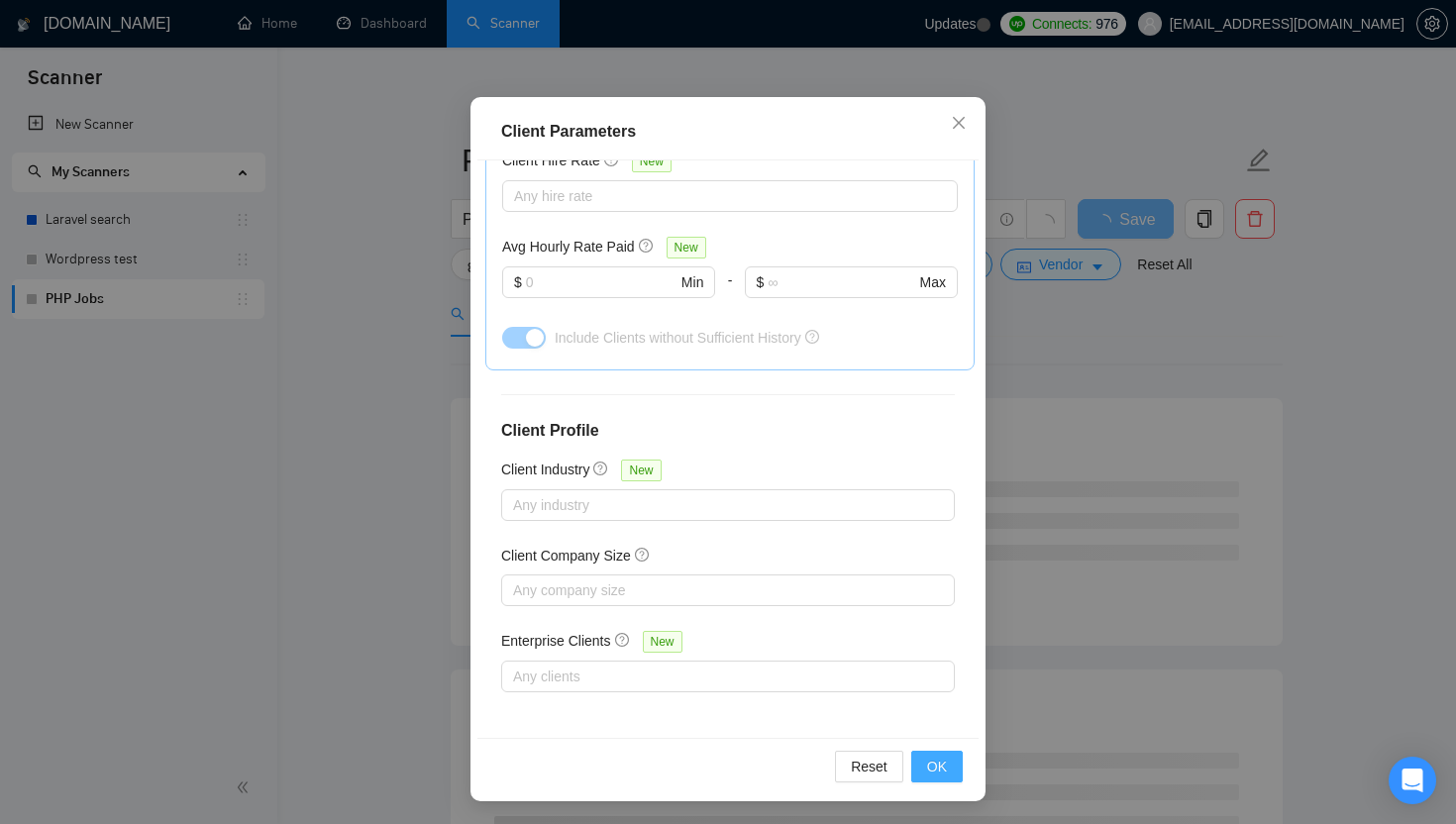 click on "OK" at bounding box center (937, 767) 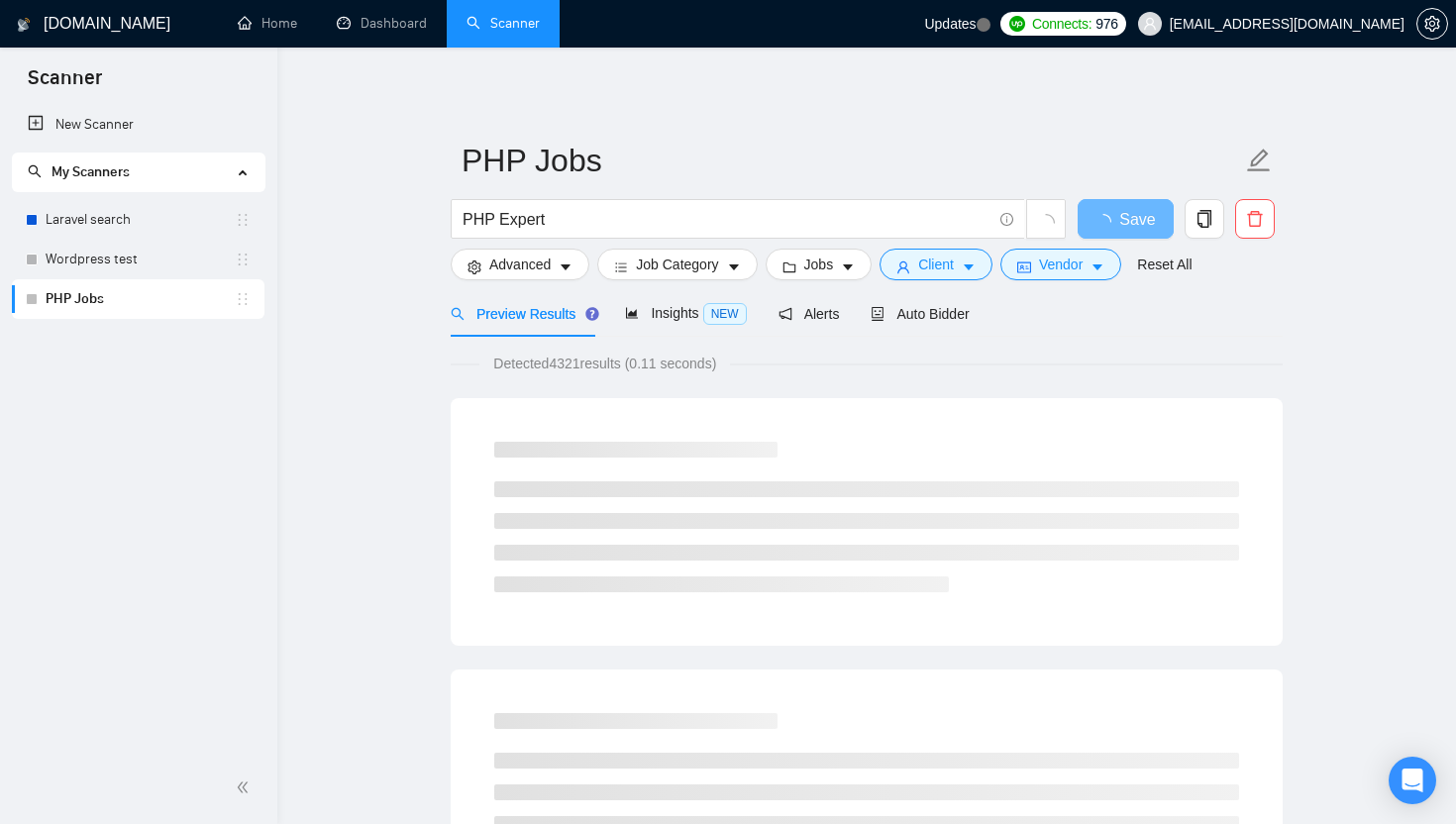 scroll, scrollTop: 22, scrollLeft: 0, axis: vertical 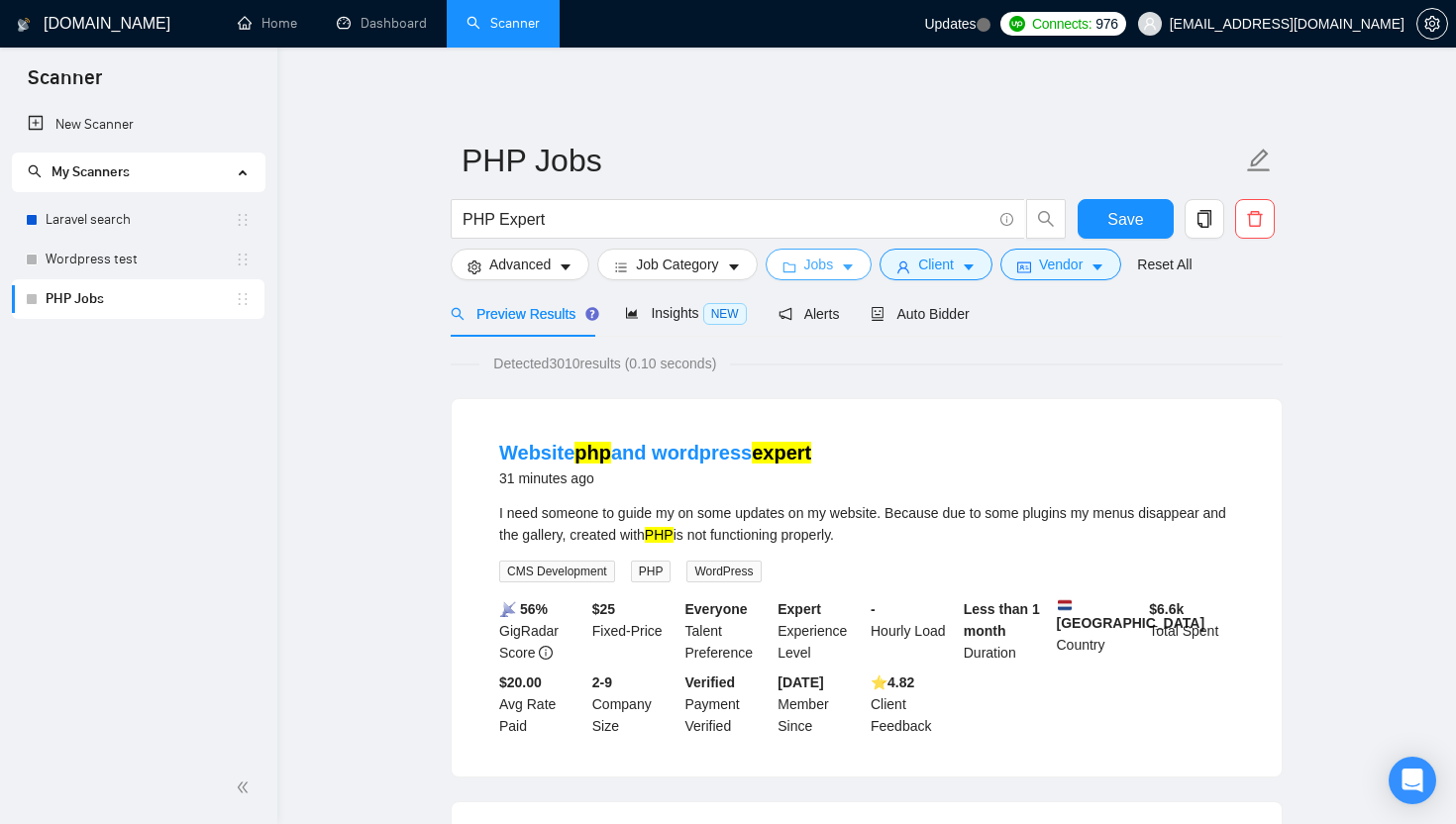 click on "Jobs" at bounding box center (819, 264) 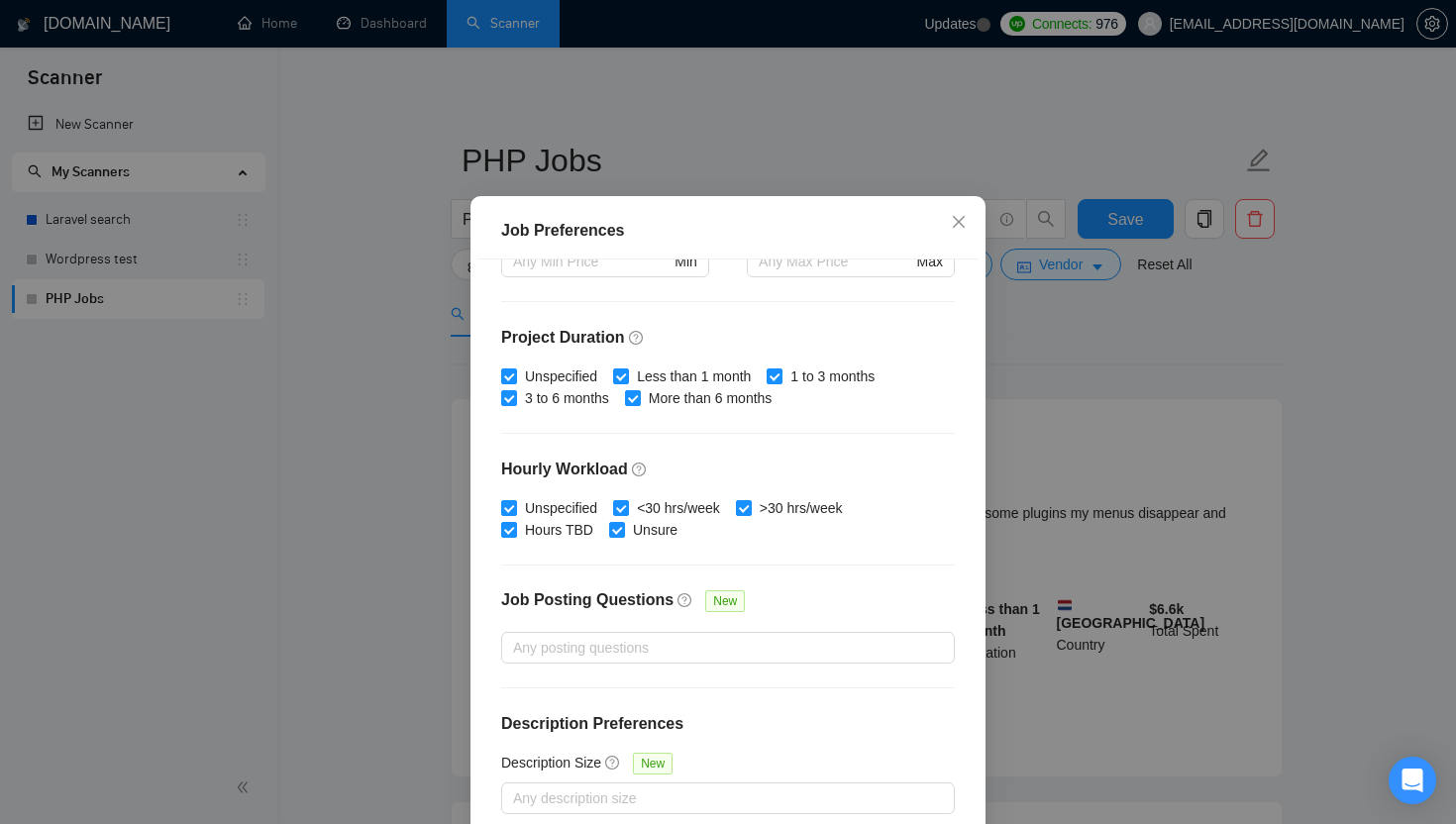 scroll, scrollTop: 121, scrollLeft: 0, axis: vertical 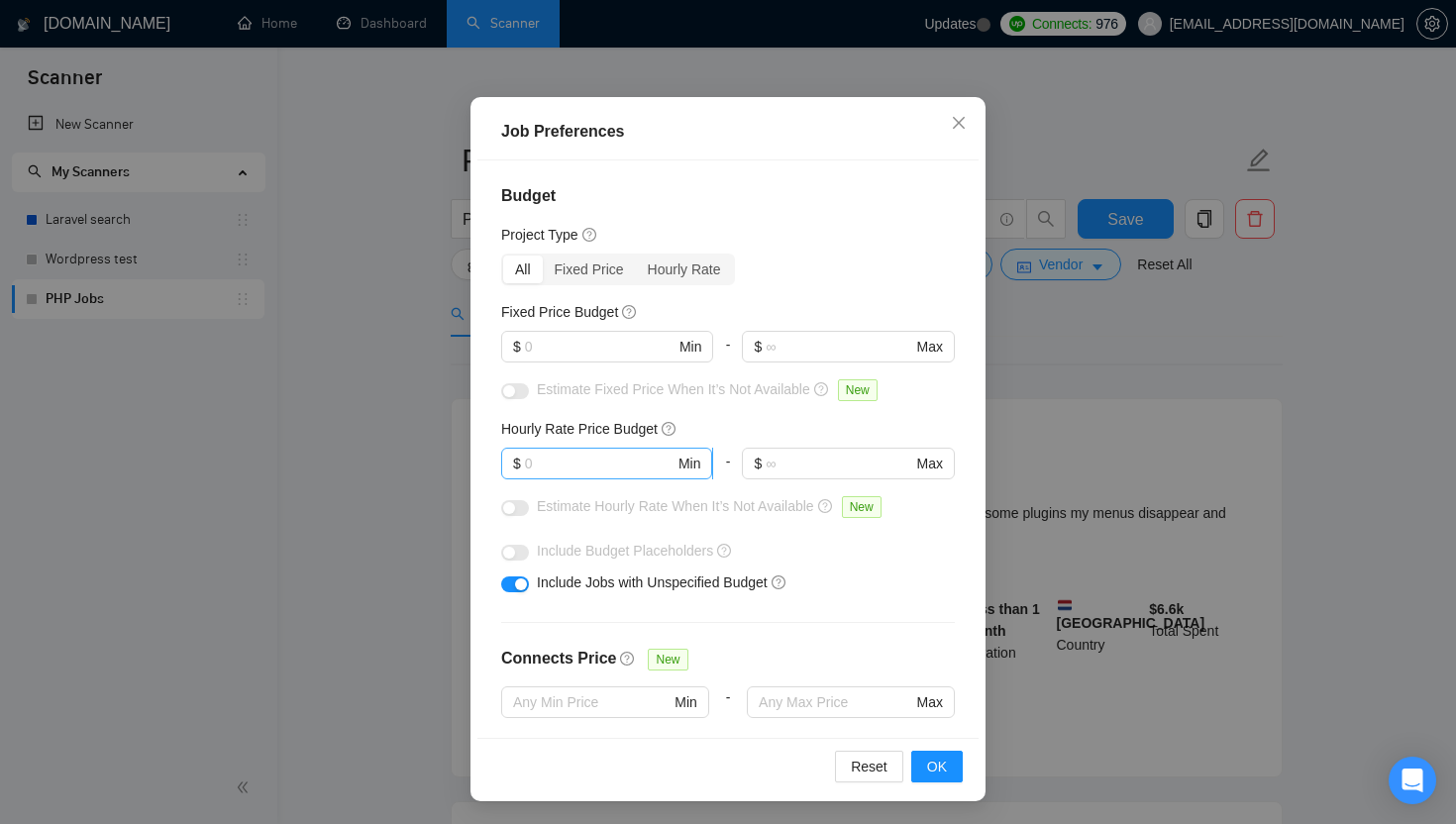 click at bounding box center (599, 464) 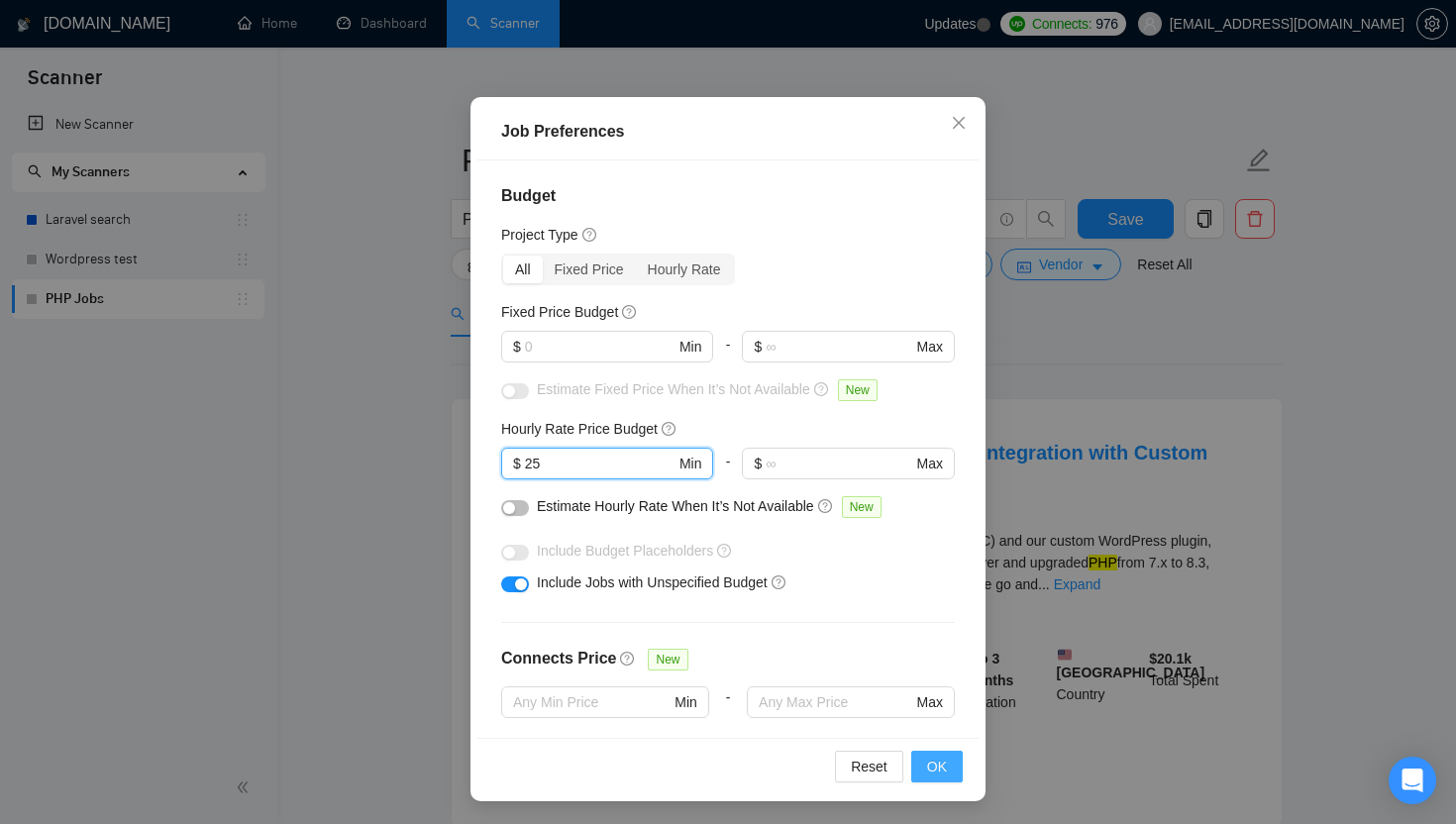 type on "25" 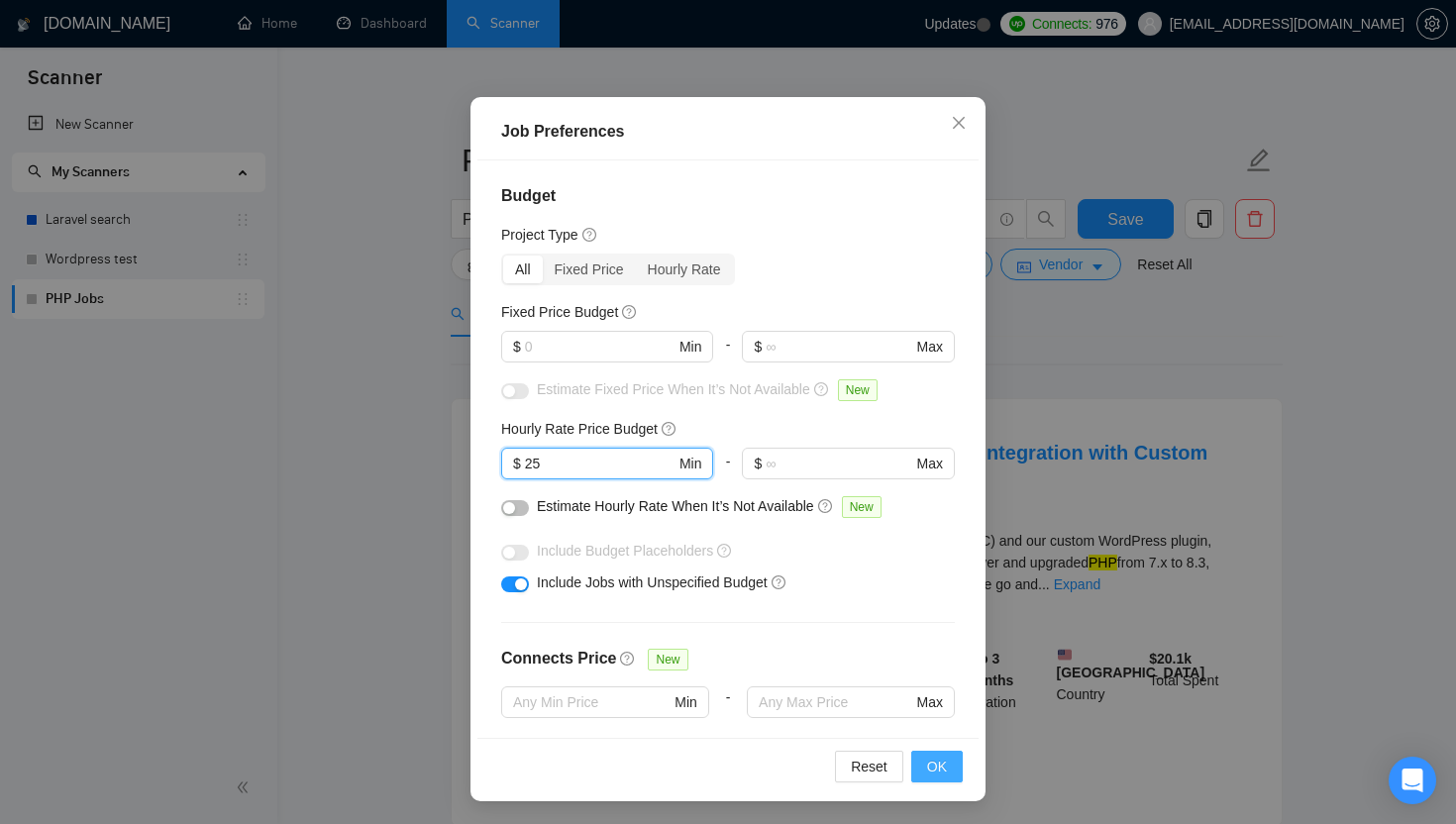 click on "OK" at bounding box center (937, 767) 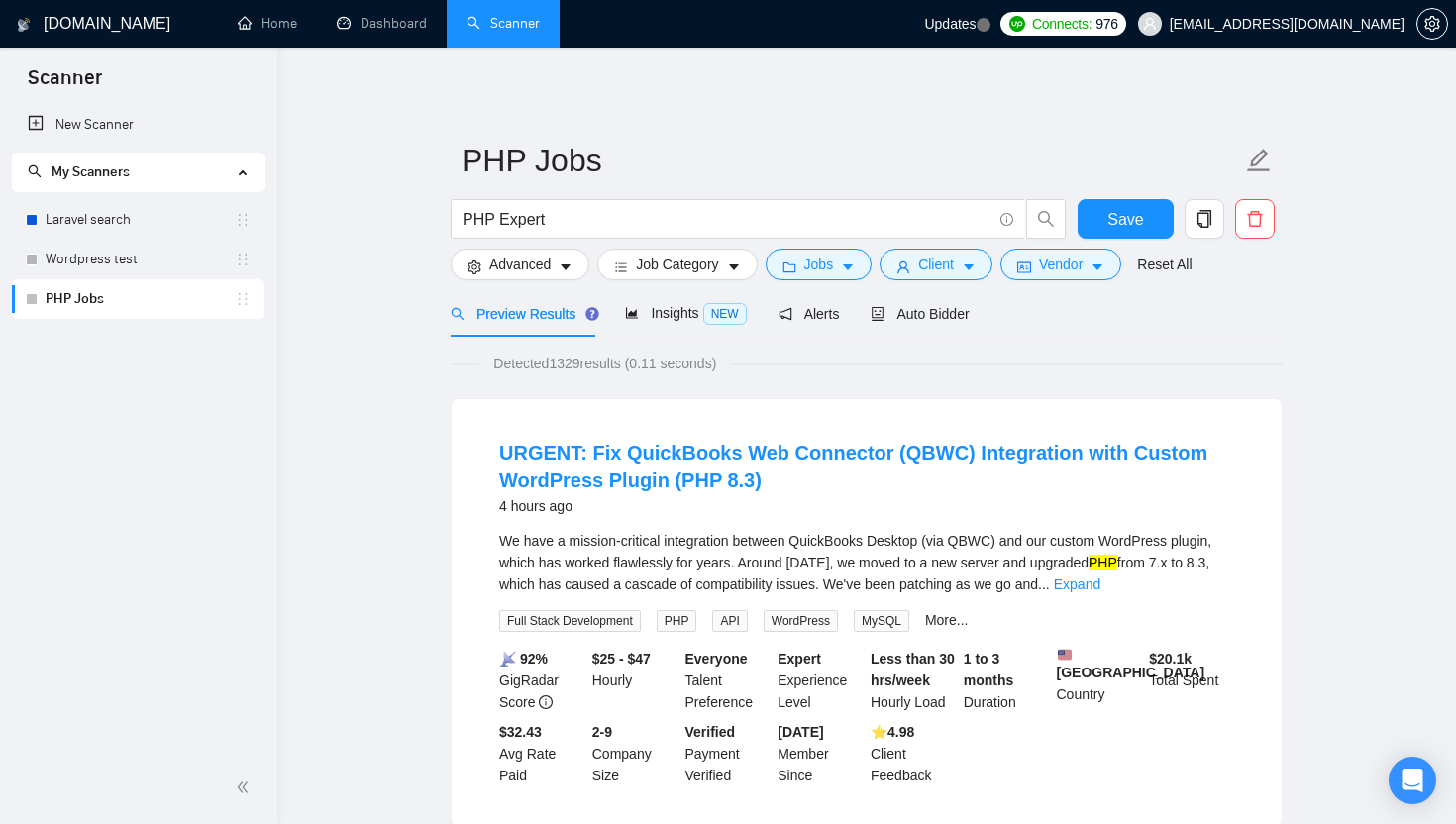 scroll, scrollTop: 22, scrollLeft: 0, axis: vertical 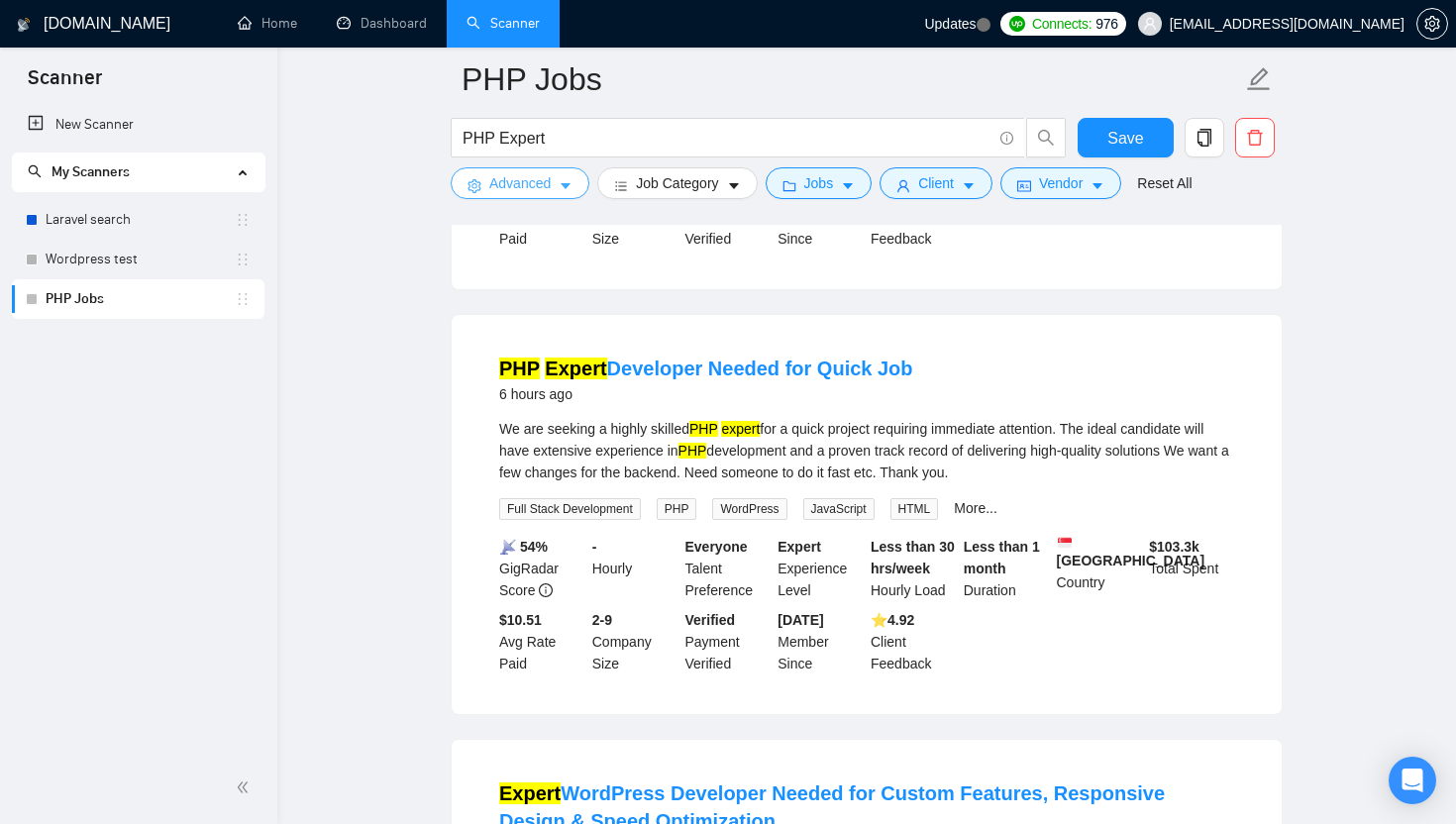 click on "Advanced" at bounding box center [520, 183] 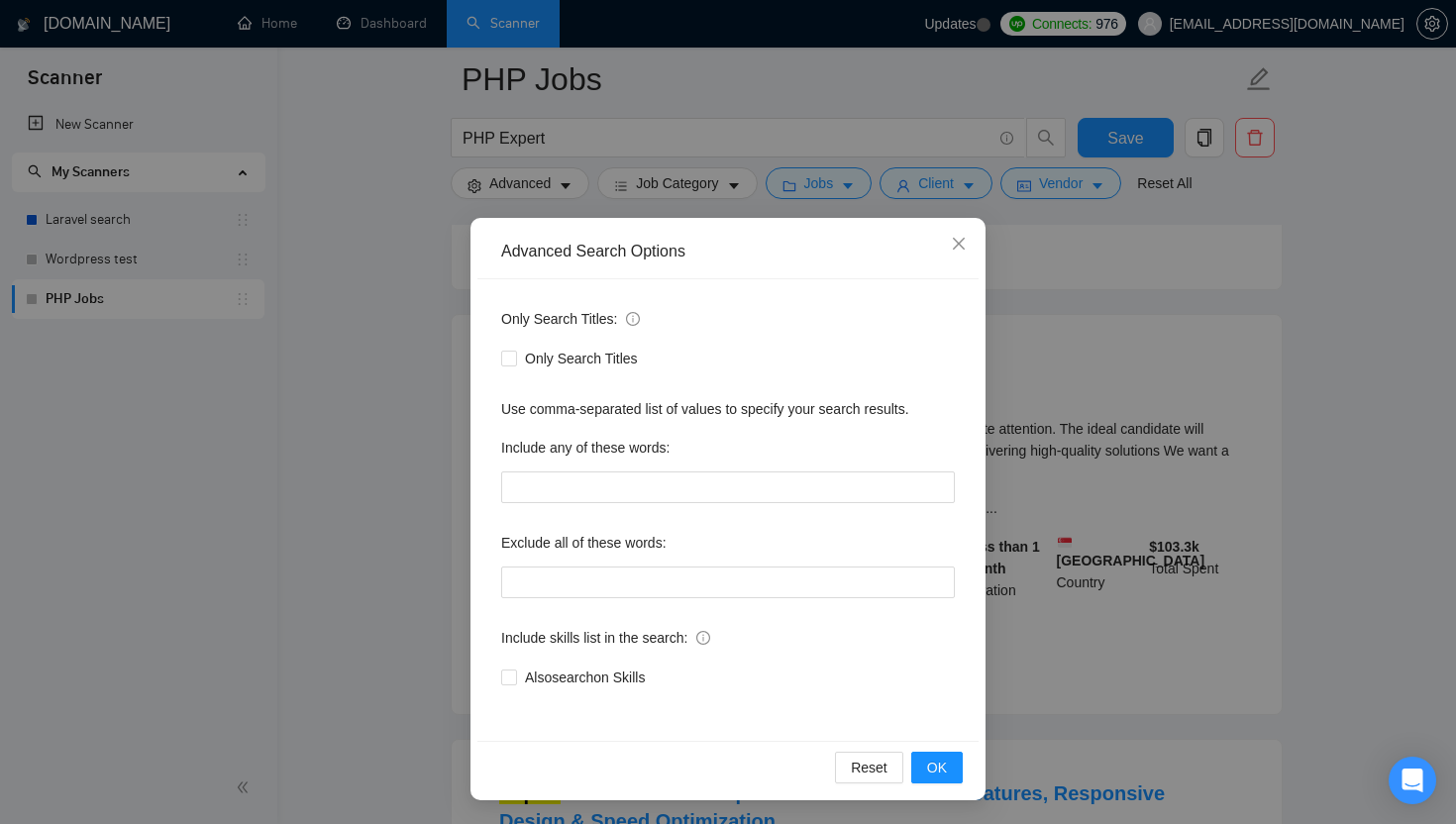 click on "Advanced Search Options Only Search Titles:   Only Search Titles Use comma-separated list of values to specify your search results. Include any of these words: Exclude all of these words: Include skills list in the search:   Also  search  on Skills Reset OK" at bounding box center (728, 412) 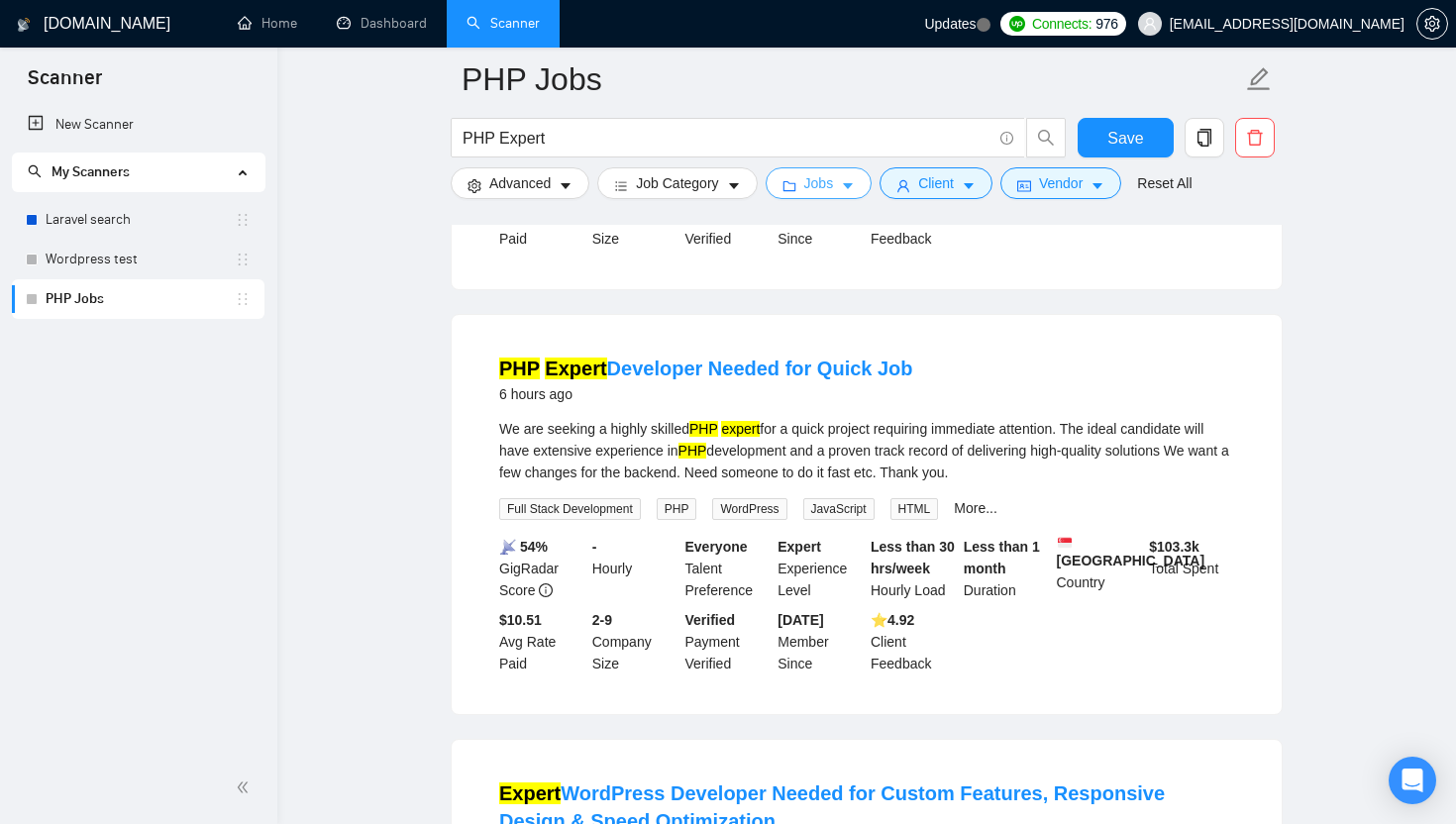 click on "Jobs" at bounding box center (819, 183) 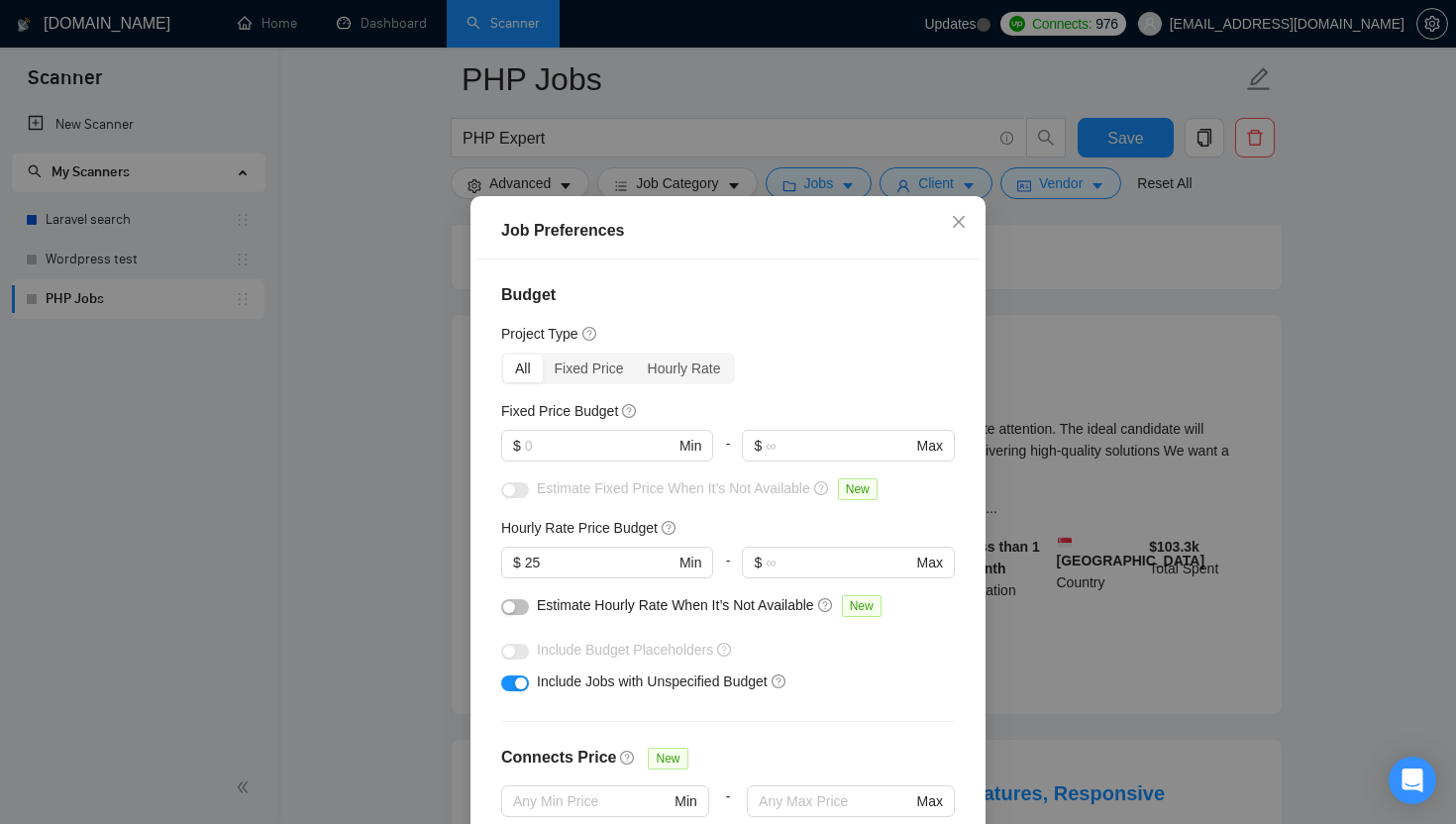 scroll, scrollTop: 121, scrollLeft: 0, axis: vertical 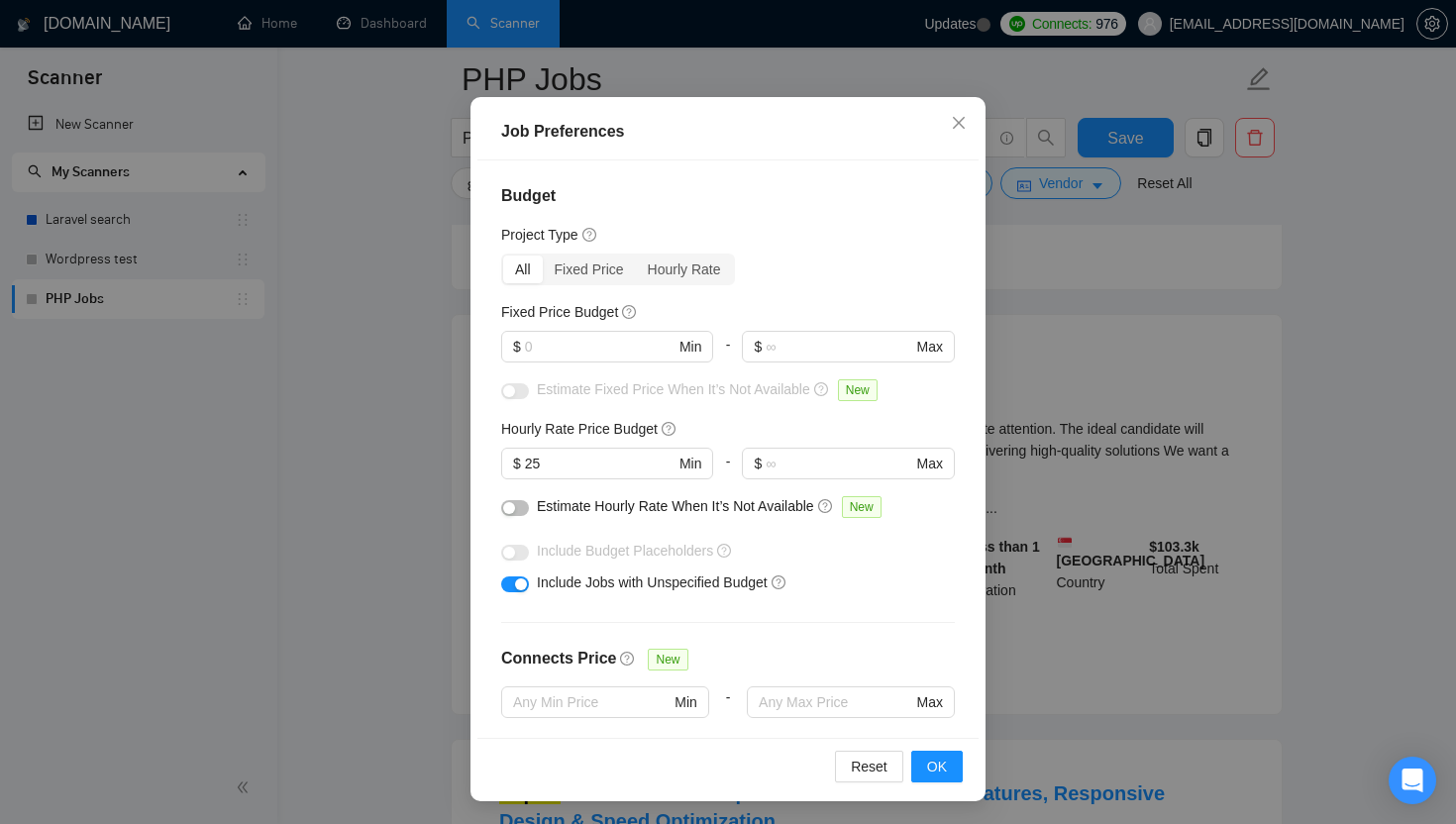 click on "Job Preferences Budget Project Type All Fixed Price Hourly Rate   Fixed Price Budget $ Min - $ Max Estimate Fixed Price When It’s Not Available New   Hourly Rate Price Budget $ 25 Min - $ Max Estimate Hourly Rate When It’s Not Available New Include Budget Placeholders Include Jobs with Unspecified Budget   Connects Price New Min - Max Project Duration   Unspecified Less than 1 month 1 to 3 months 3 to 6 months More than 6 months Hourly Workload   Unspecified <30 hrs/week >30 hrs/week Hours TBD Unsure Job Posting Questions New   Any posting questions Description Preferences Description Size New   Any description size Reset OK" at bounding box center (728, 412) 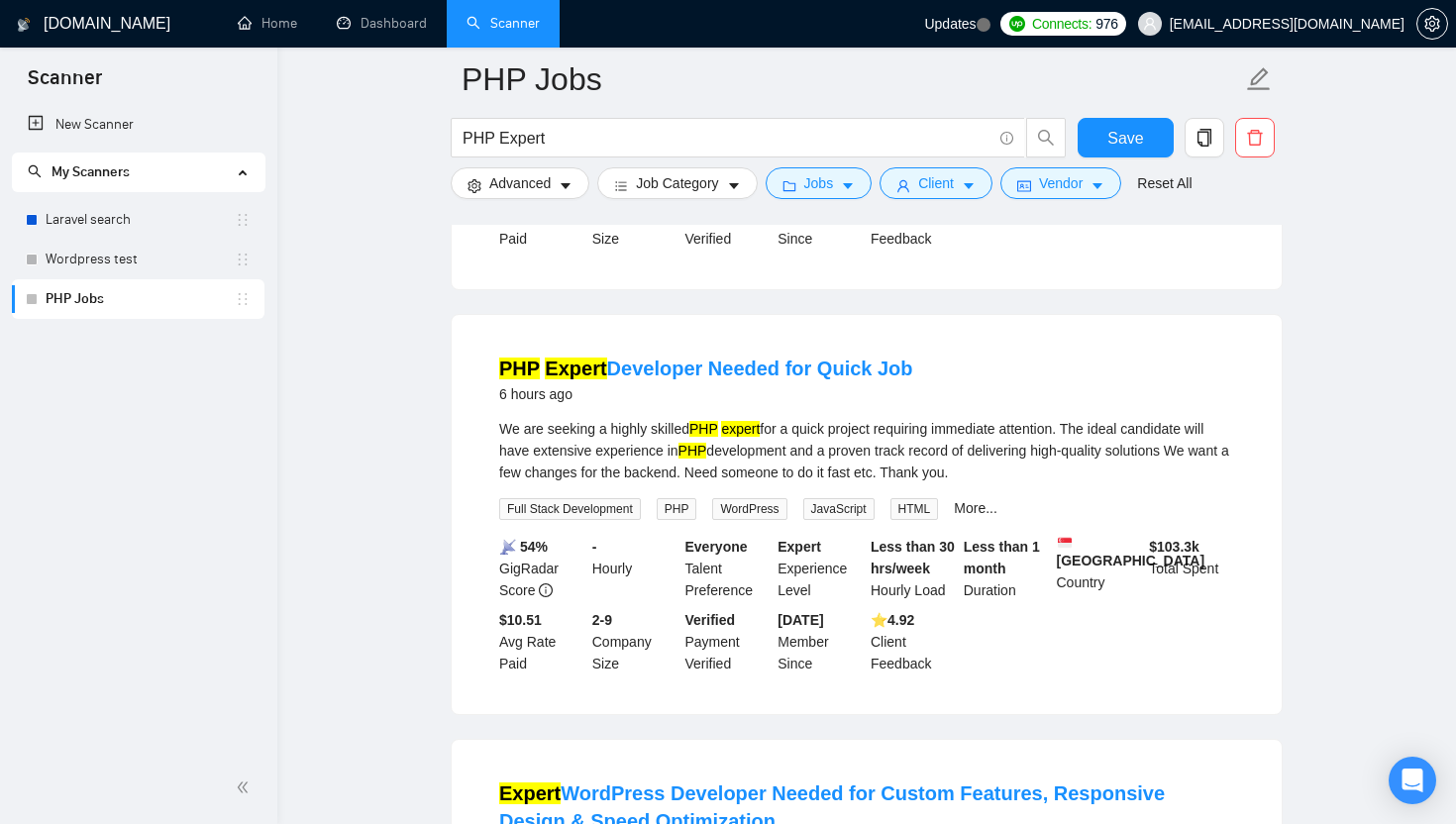 scroll, scrollTop: 22, scrollLeft: 0, axis: vertical 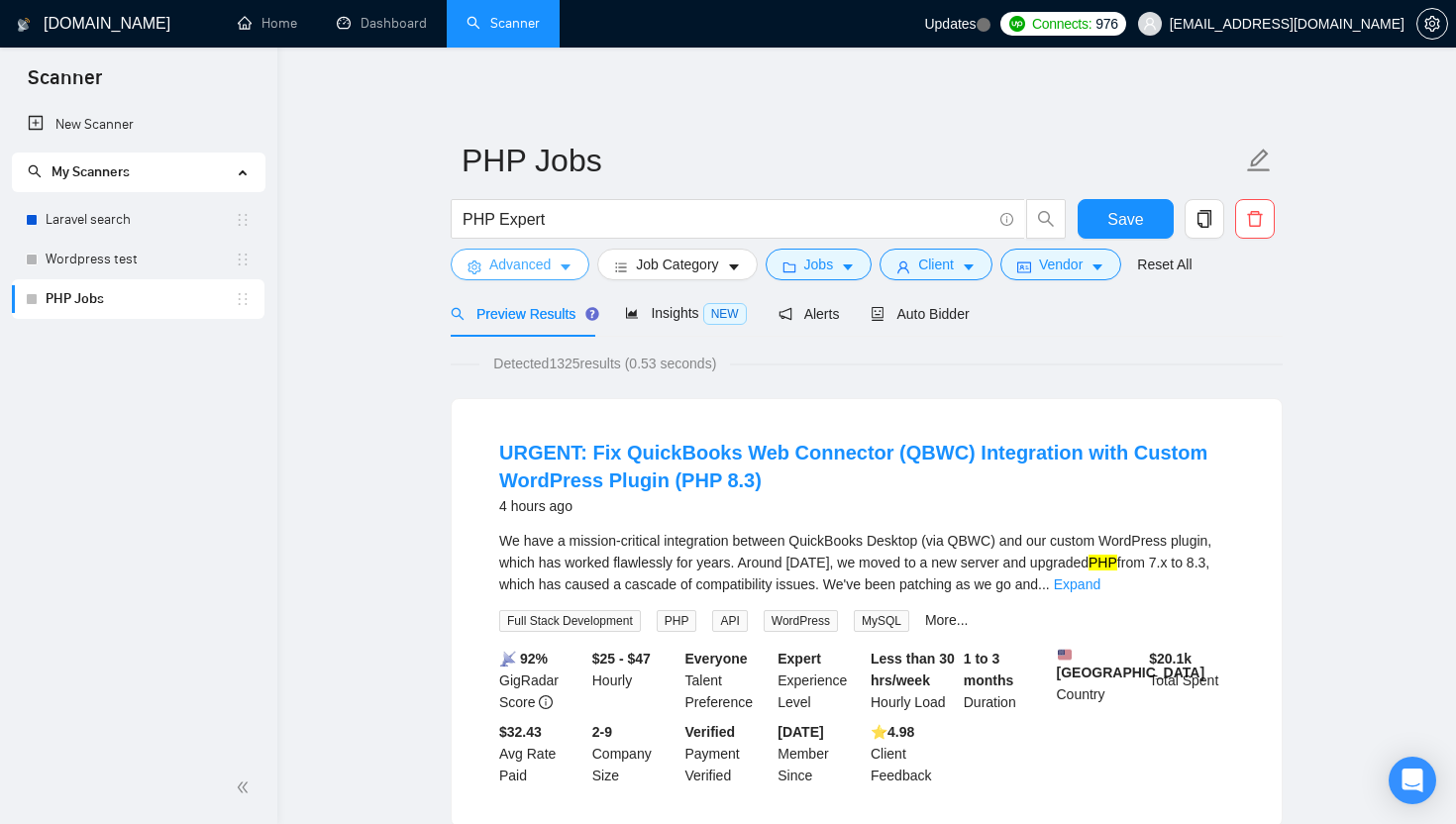 click on "Advanced" at bounding box center [520, 264] 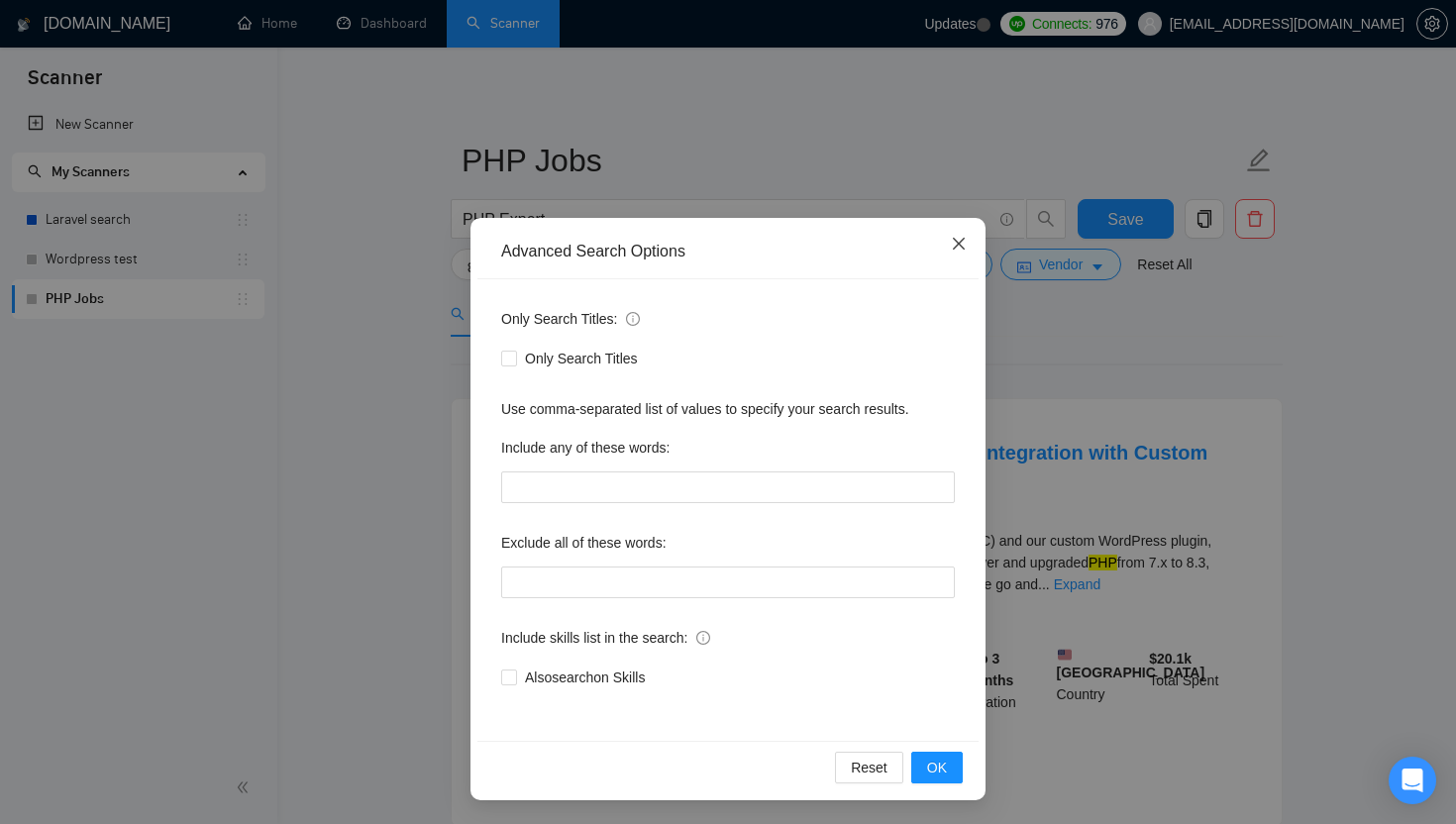 click 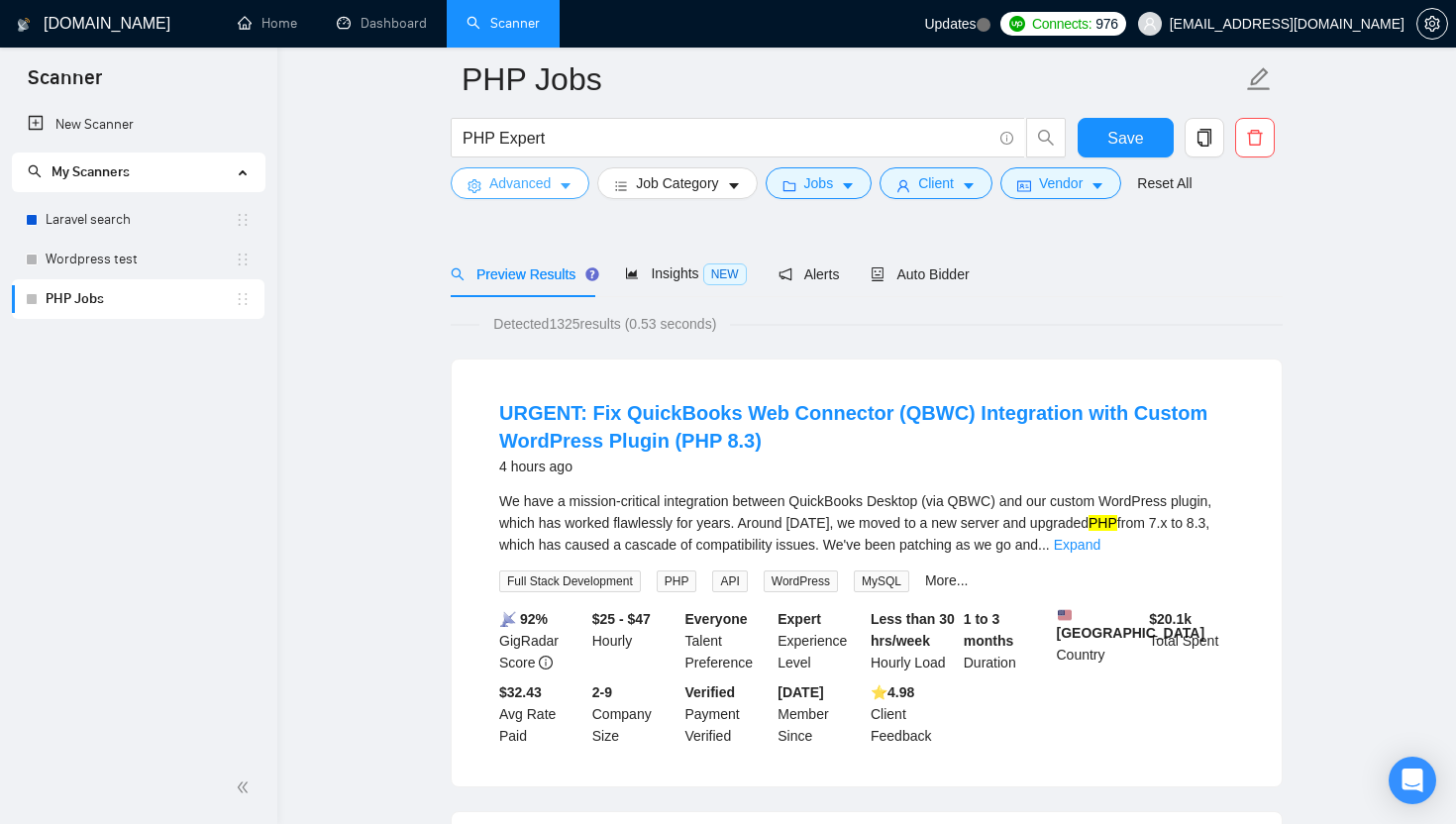 scroll, scrollTop: 212, scrollLeft: 0, axis: vertical 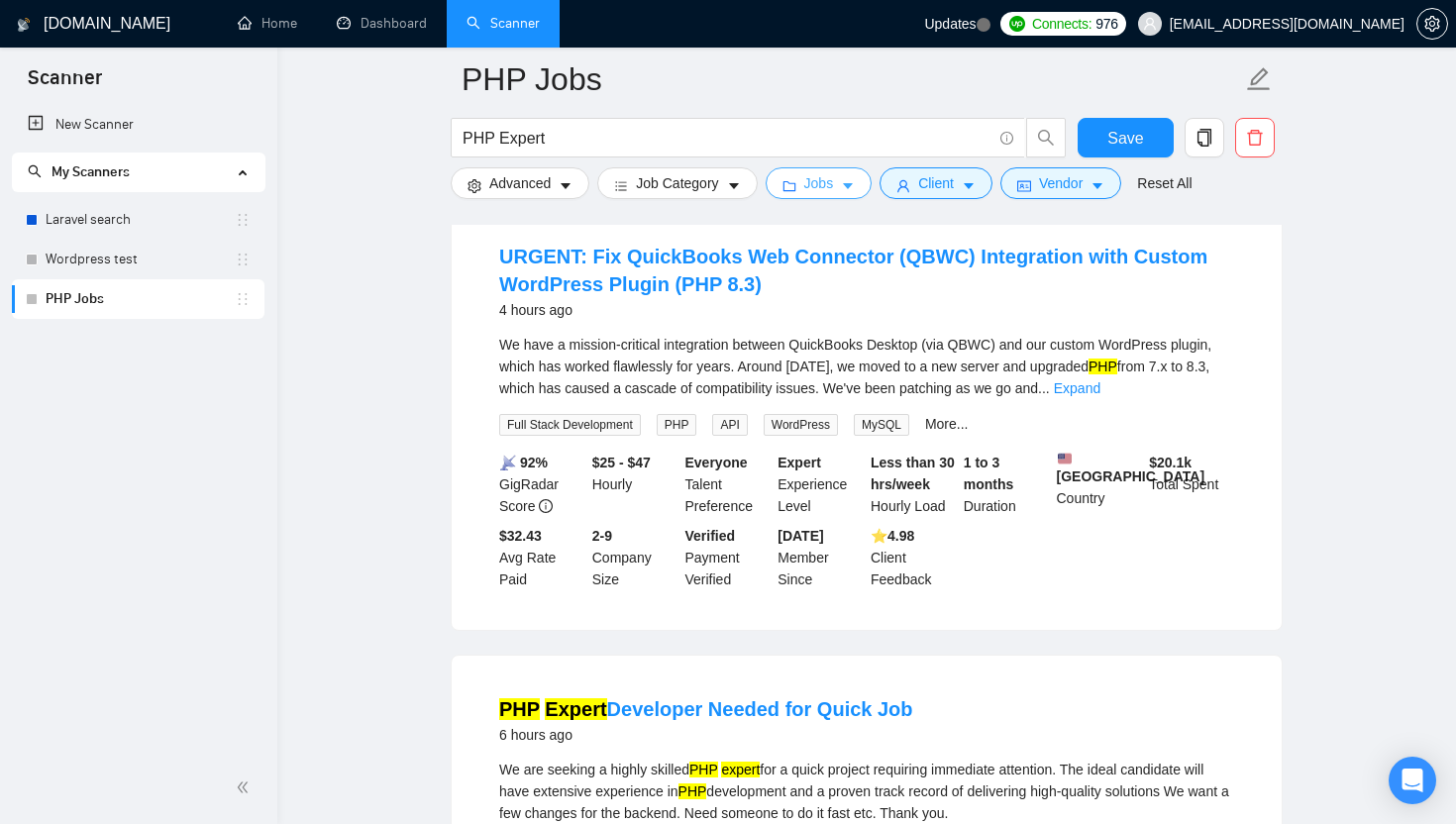 click on "Jobs" at bounding box center (819, 183) 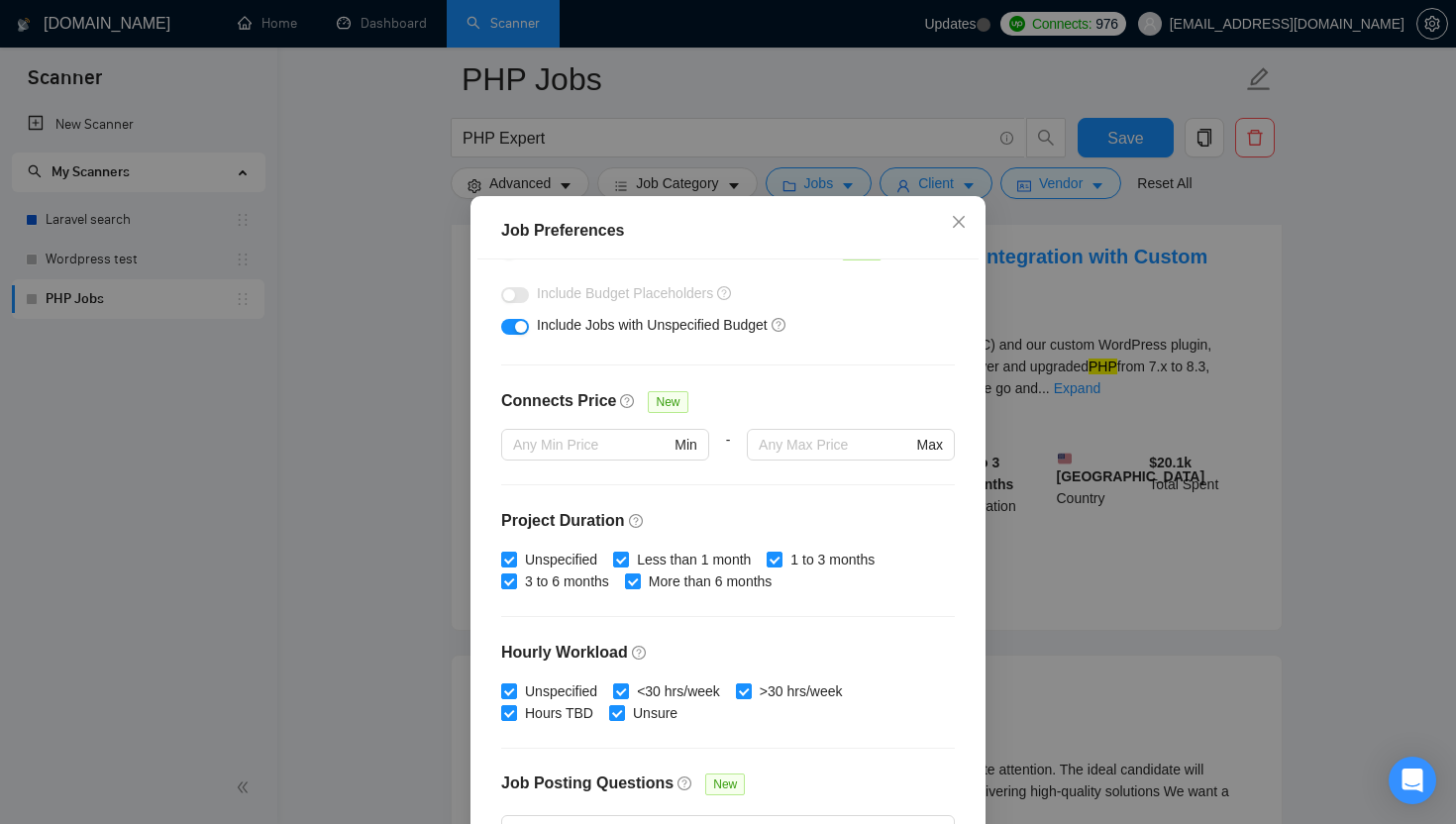 scroll, scrollTop: 378, scrollLeft: 0, axis: vertical 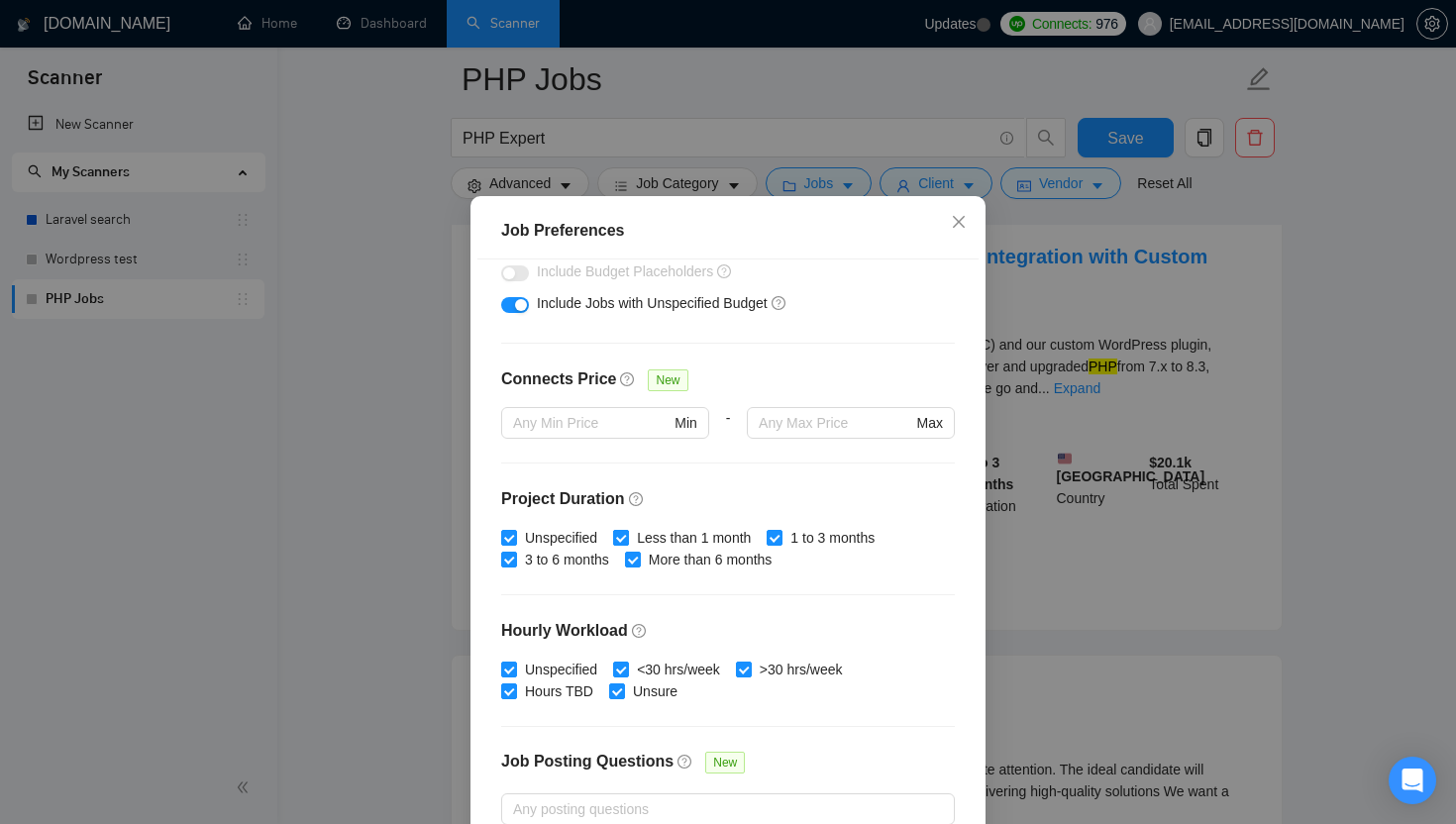 click on "Less than 1 month" at bounding box center (693, 538) 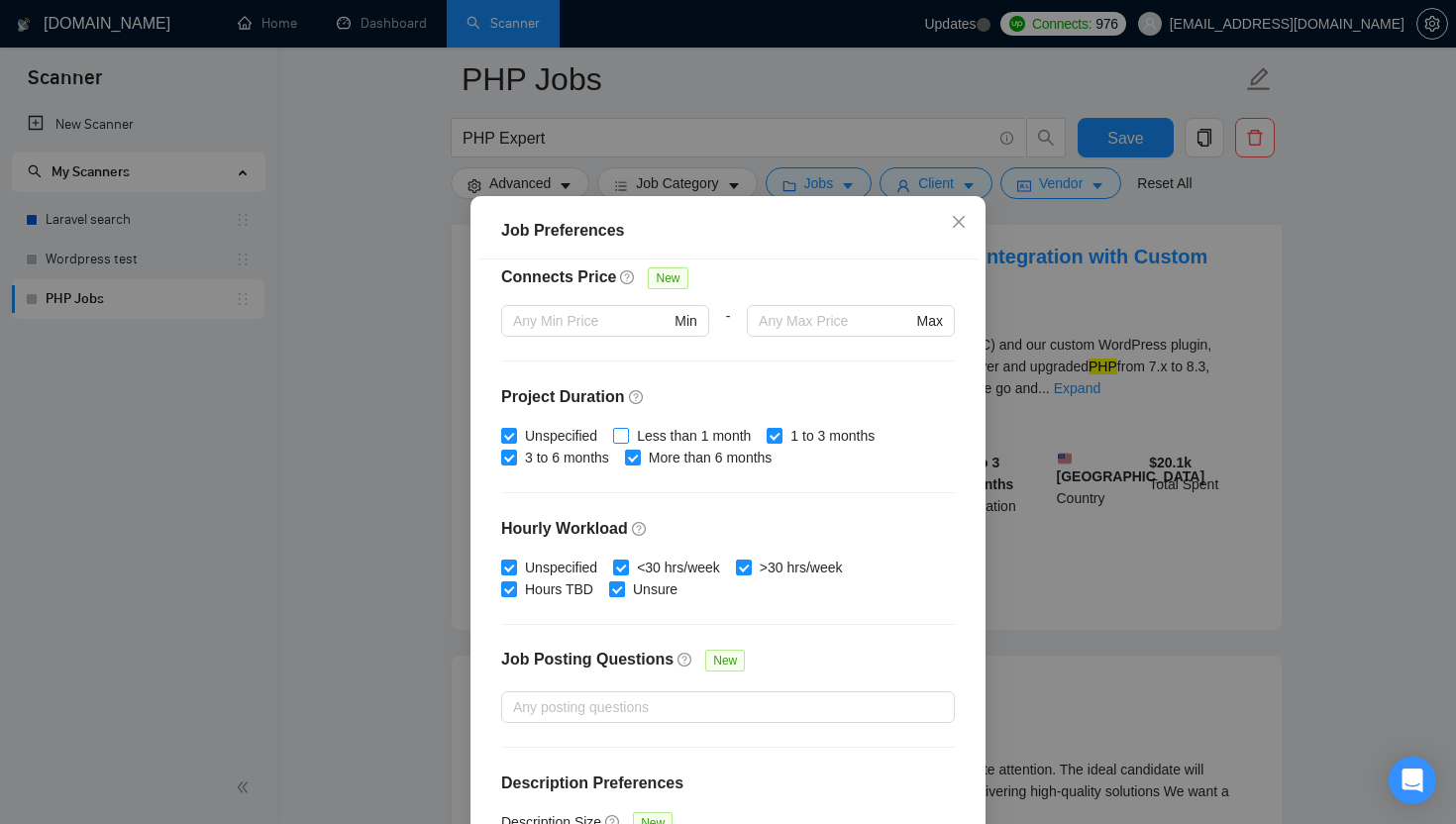 scroll, scrollTop: 540, scrollLeft: 0, axis: vertical 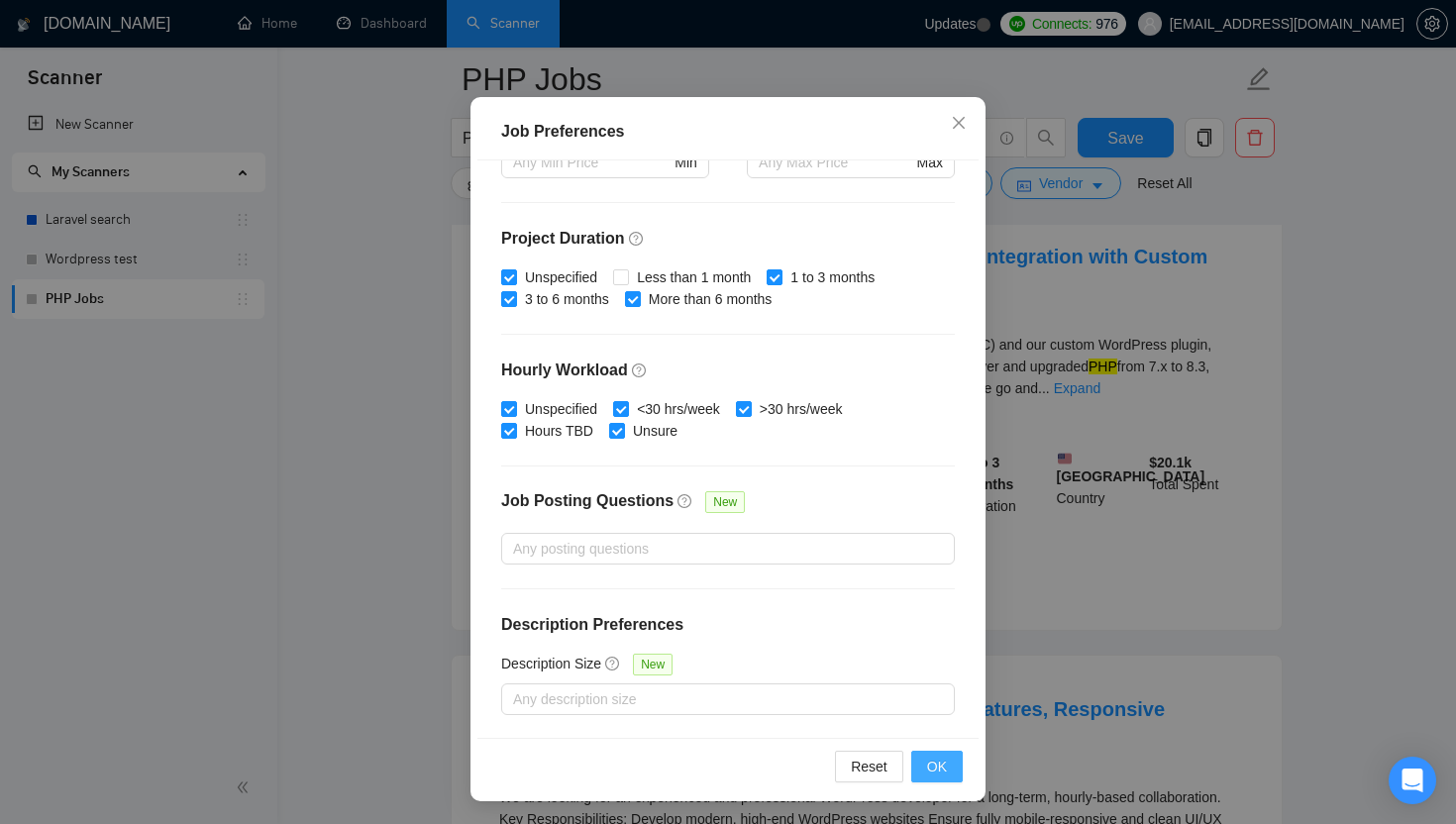 click on "OK" at bounding box center [937, 767] 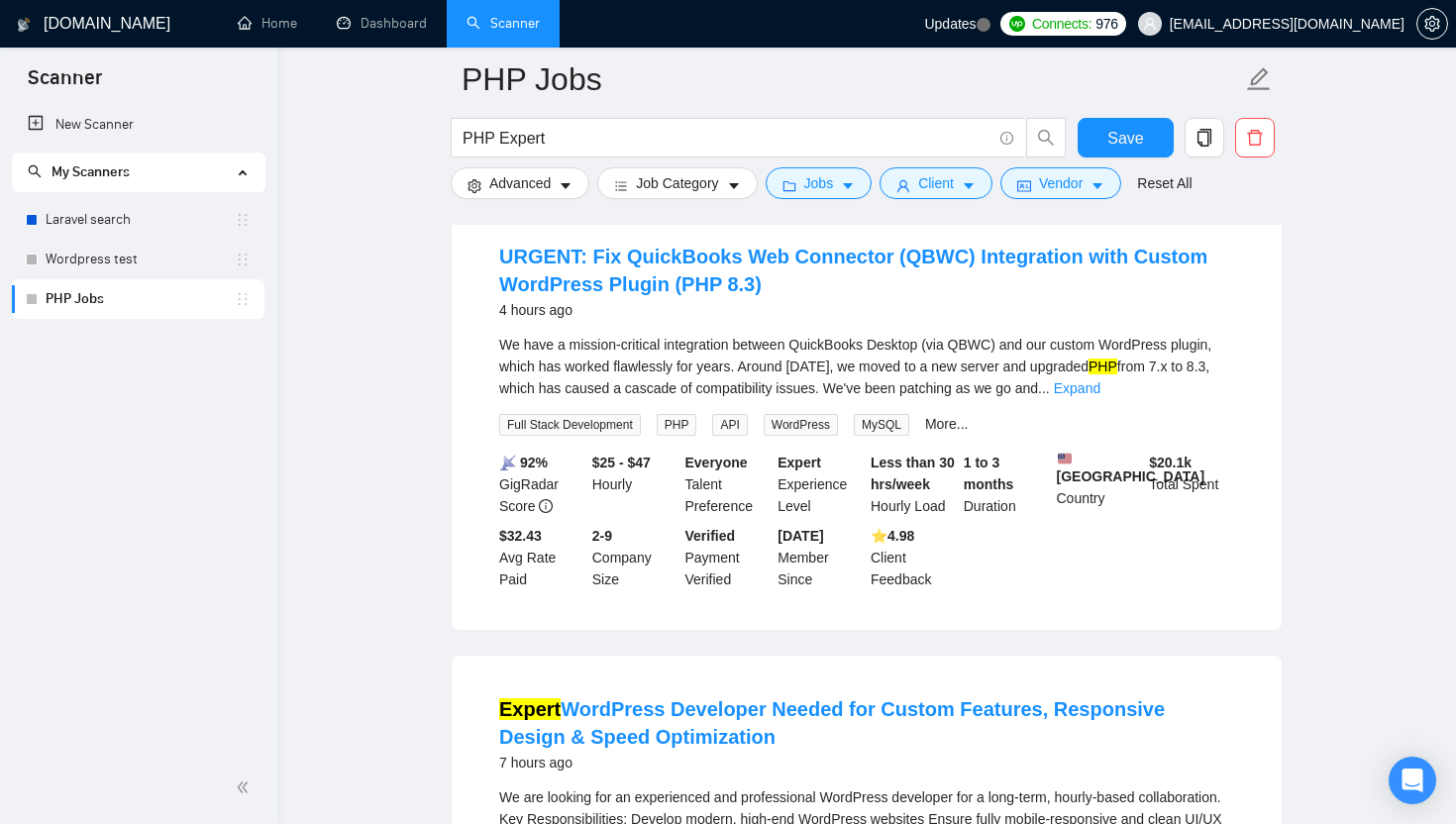 scroll, scrollTop: 22, scrollLeft: 0, axis: vertical 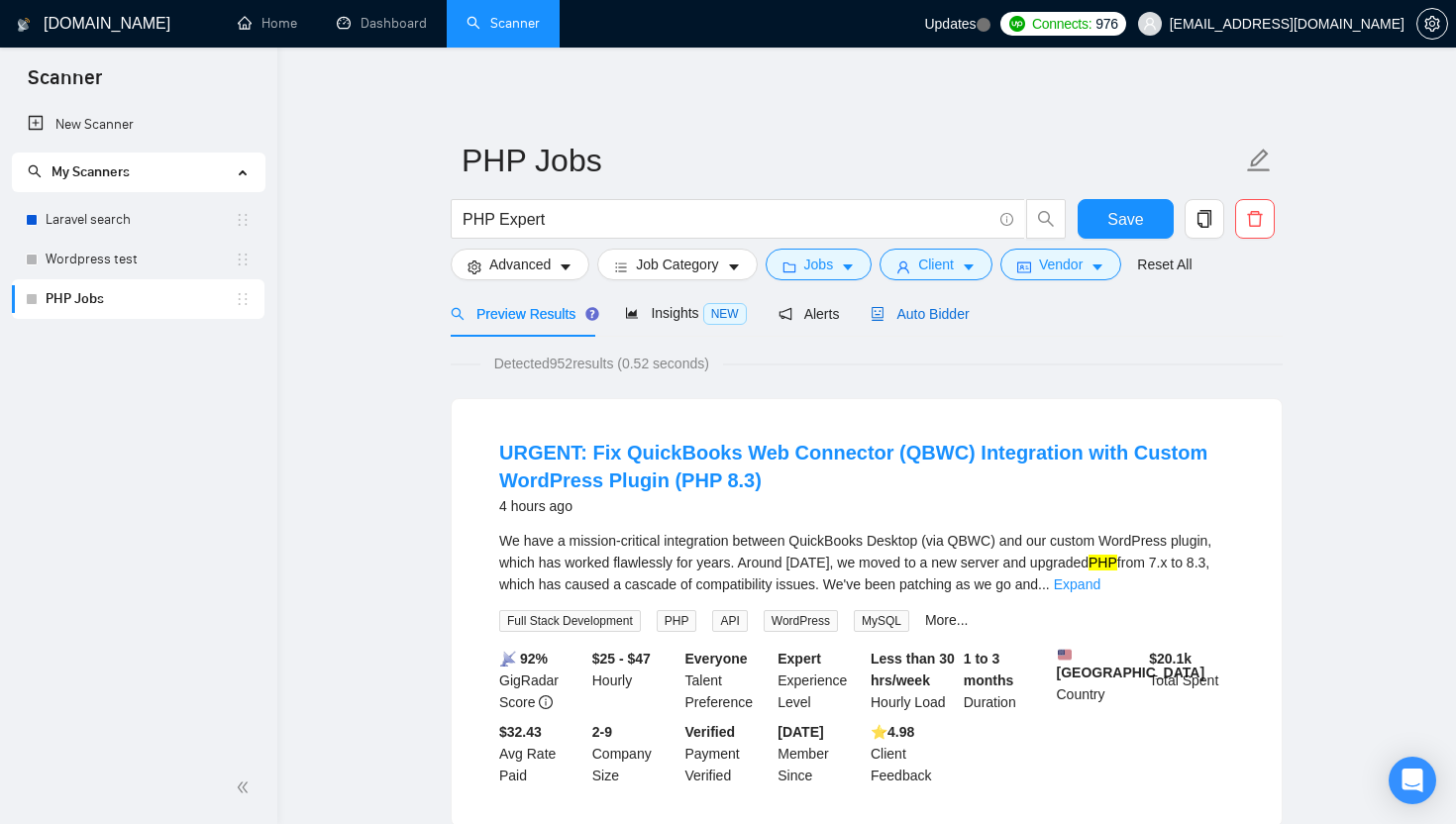 click on "Auto Bidder" at bounding box center [919, 314] 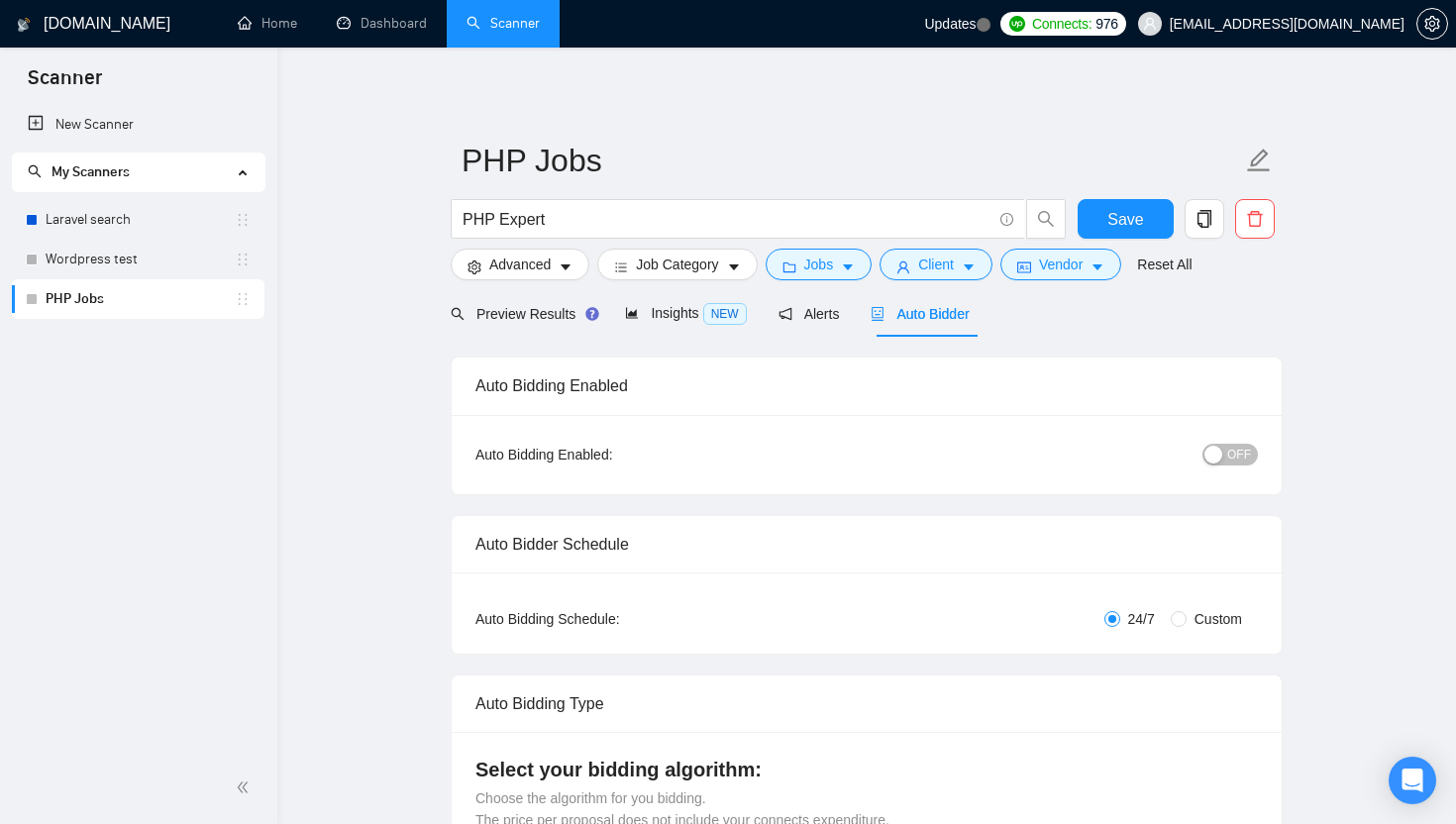type 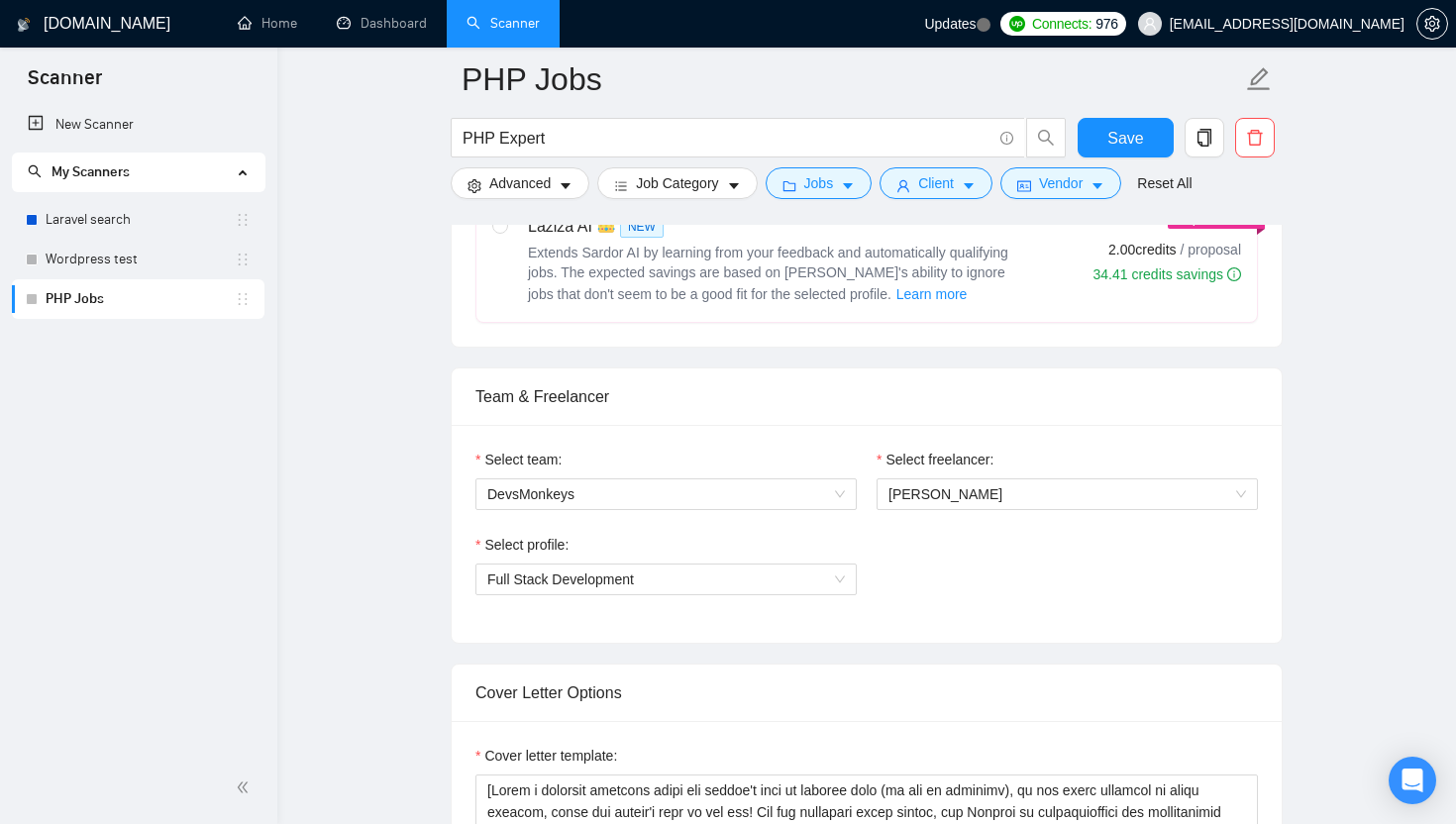 scroll, scrollTop: 848, scrollLeft: 0, axis: vertical 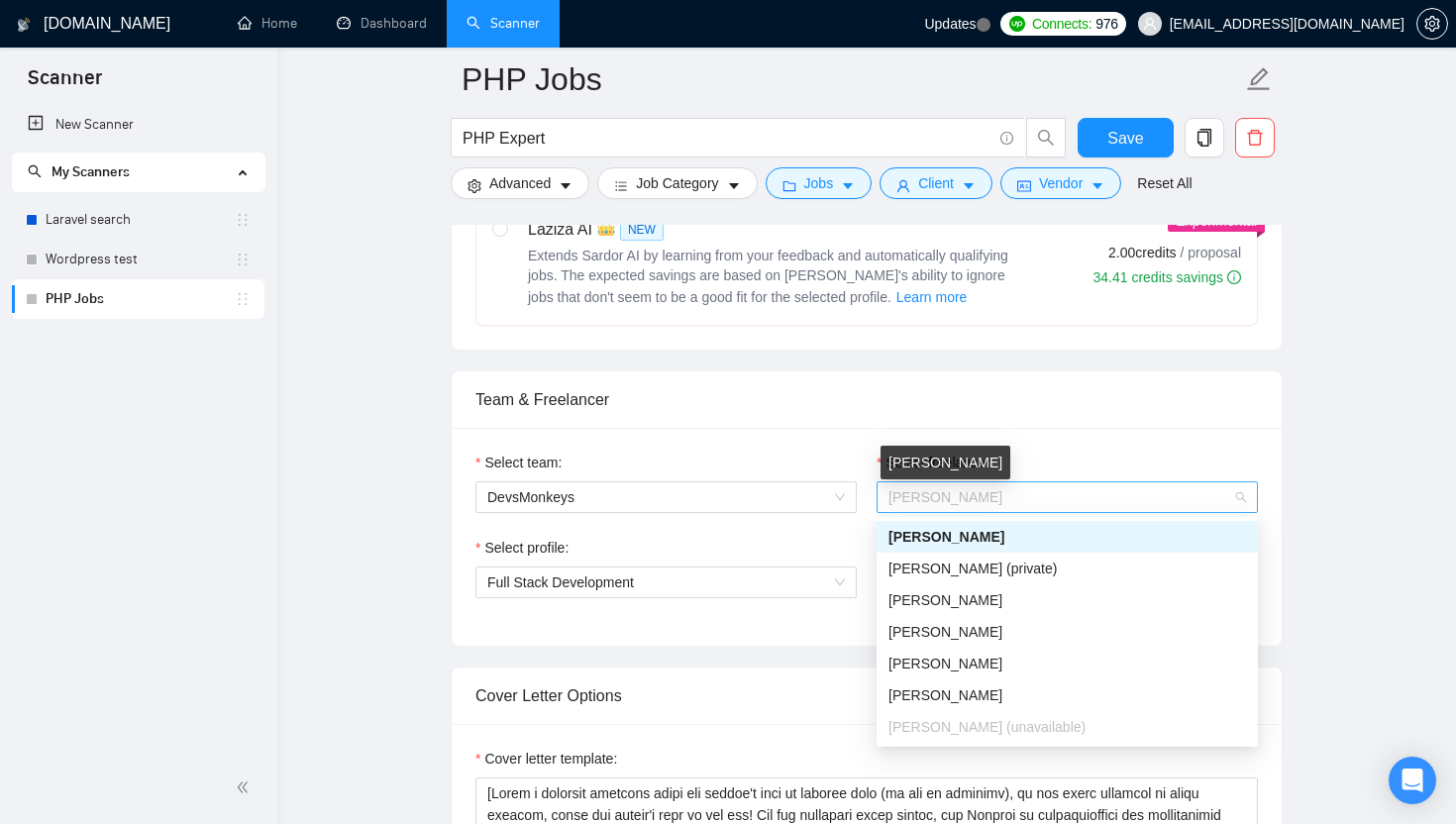 click on "[PERSON_NAME]" at bounding box center (945, 497) 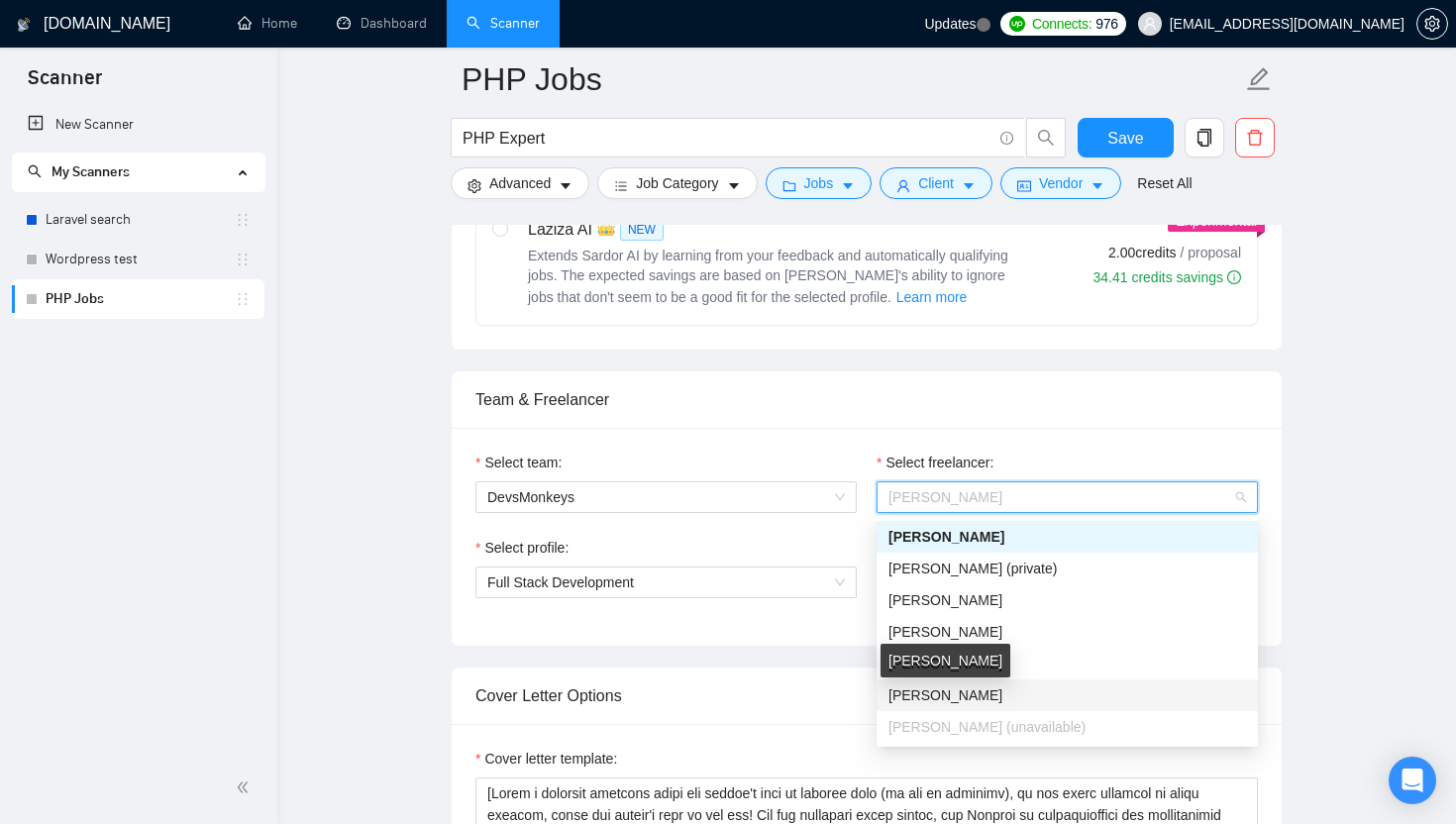 click on "[PERSON_NAME]" at bounding box center (945, 695) 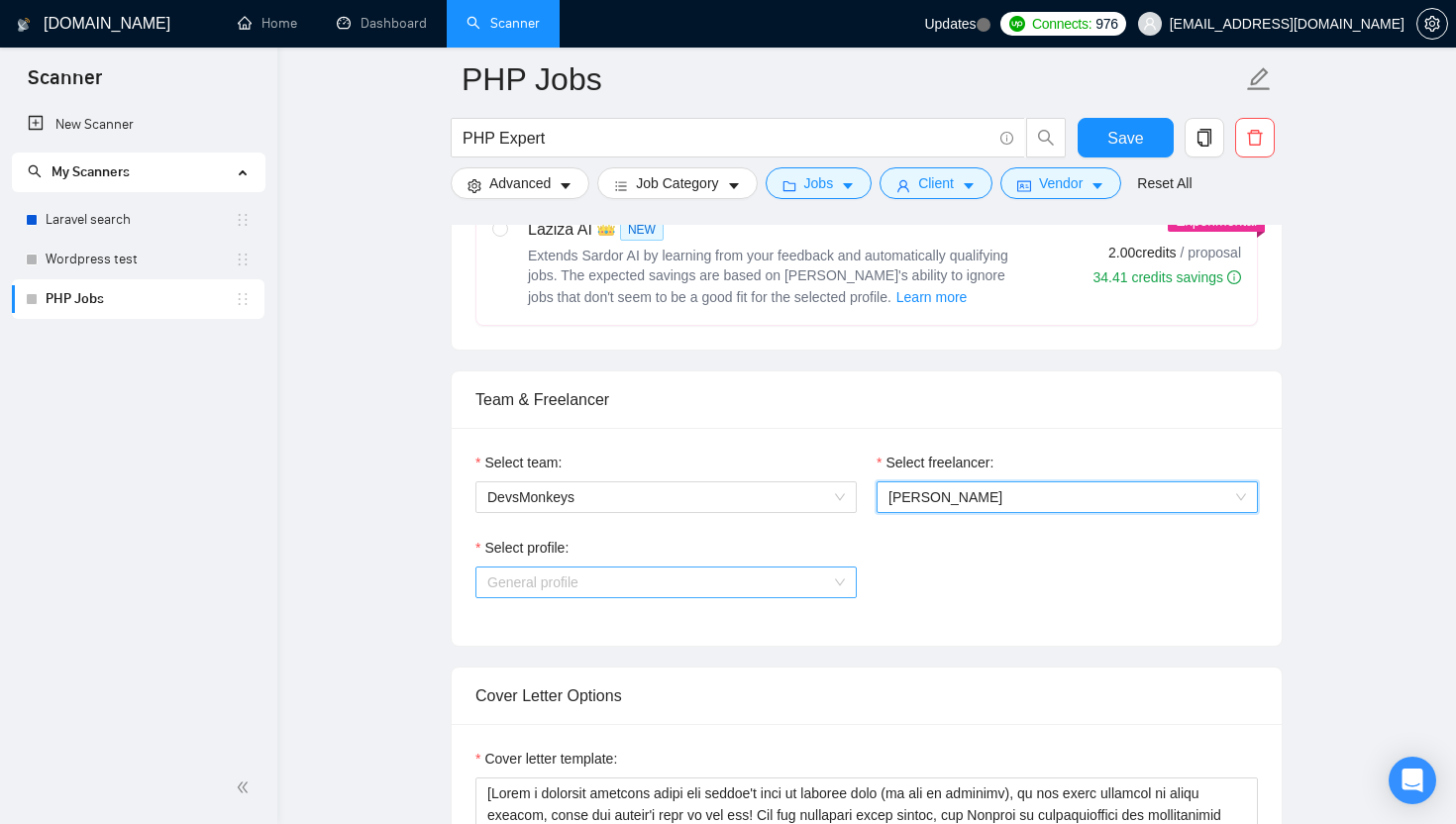 click on "General profile" at bounding box center (666, 582) 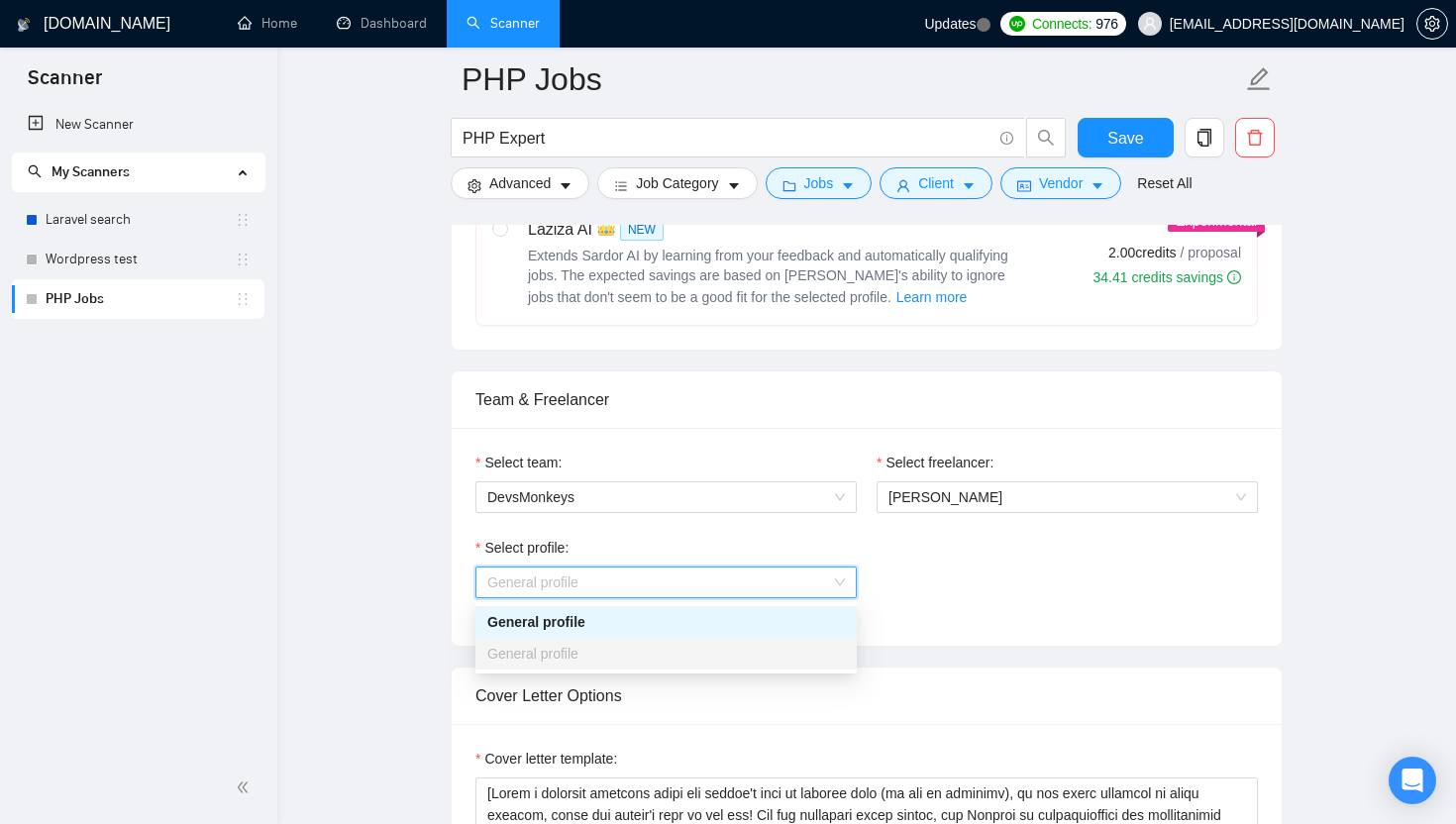 click on "General profile" at bounding box center [666, 622] 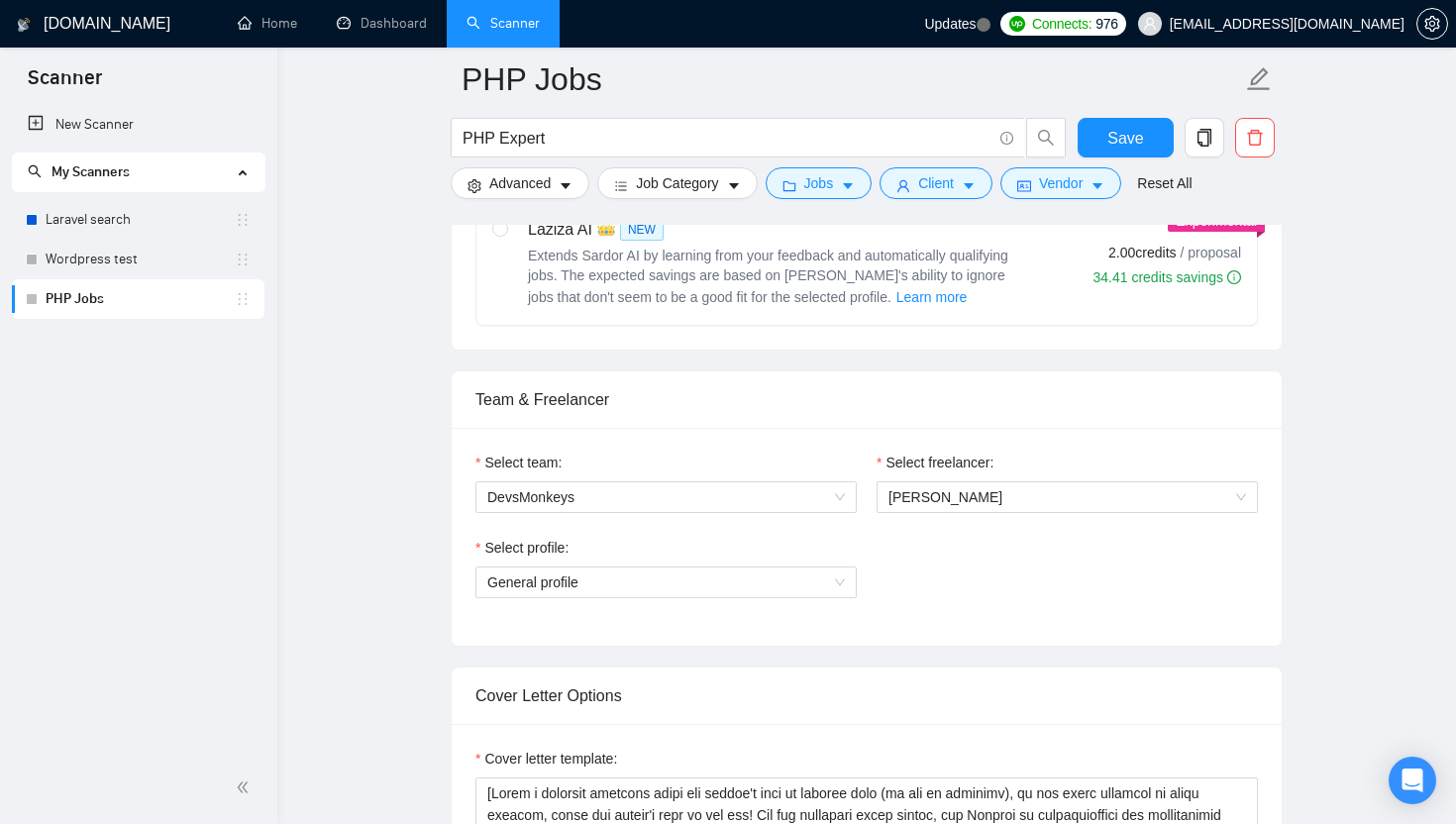 click on "Select profile: General profile" at bounding box center [867, 579] 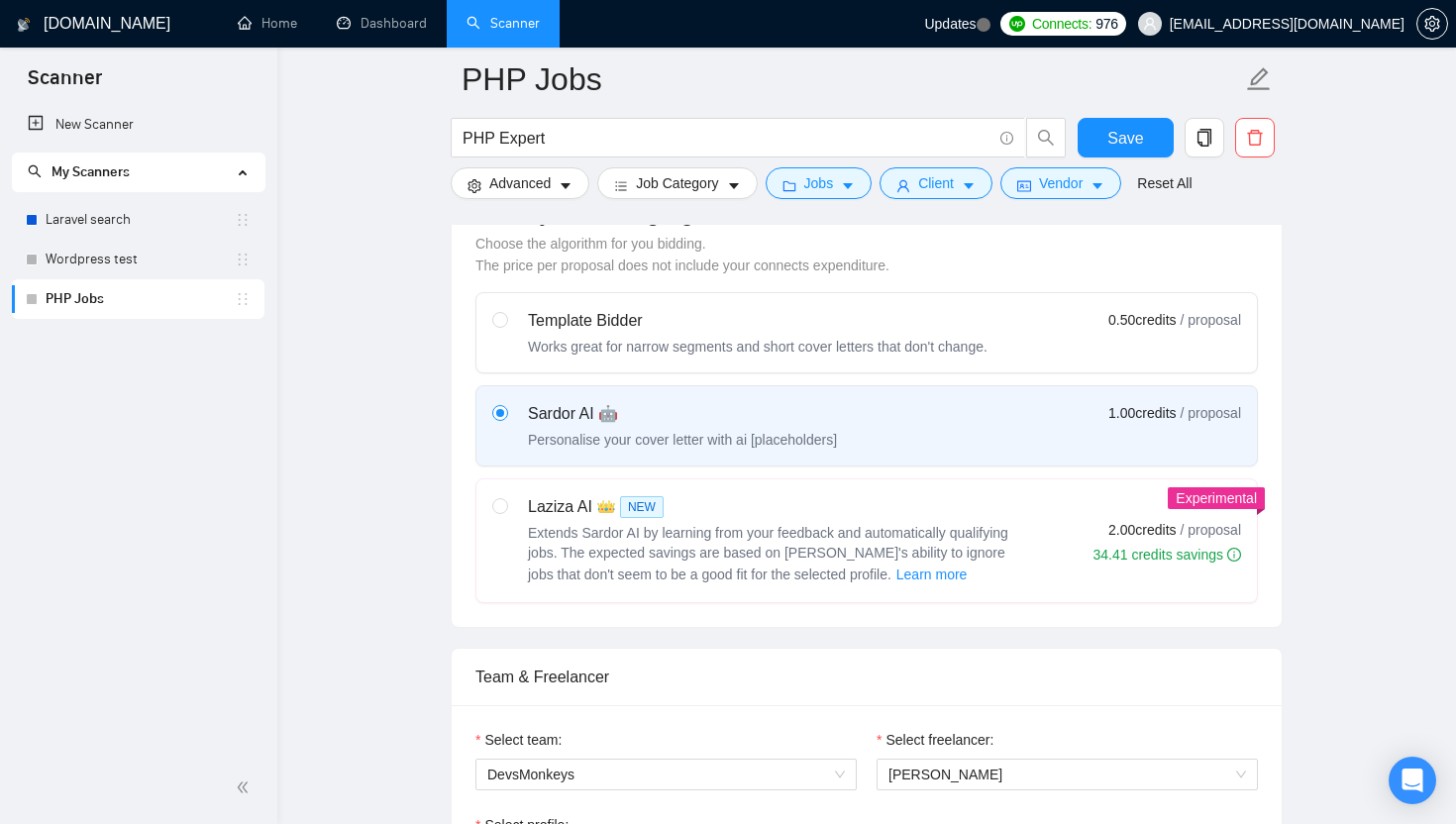 scroll, scrollTop: 554, scrollLeft: 0, axis: vertical 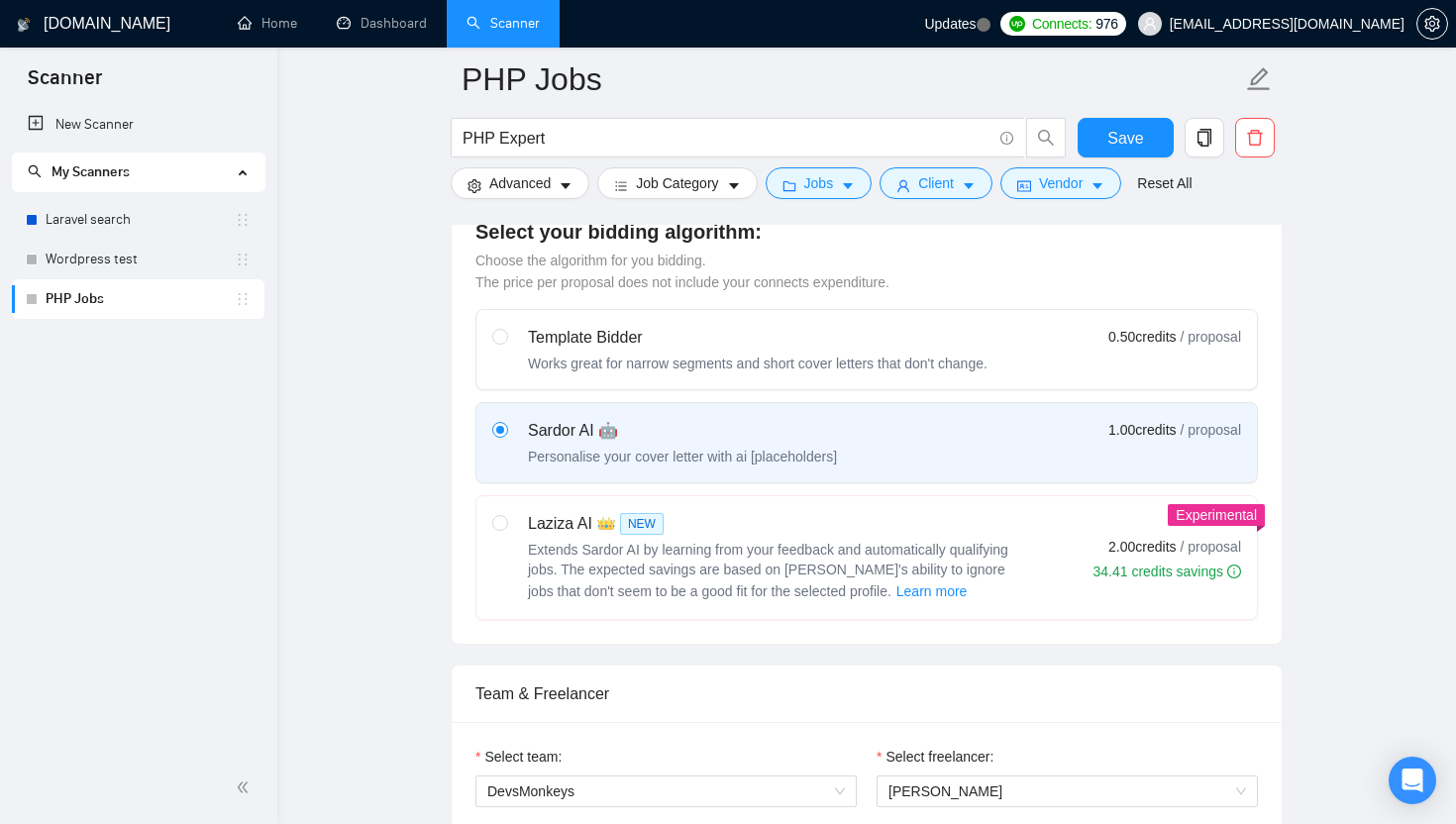 click on "Extends Sardor AI by learning from your feedback and automatically qualifying jobs. The expected savings are based on [PERSON_NAME]'s ability to ignore jobs that don't seem to be a good fit for the selected profile.   Learn more" at bounding box center [768, 570] 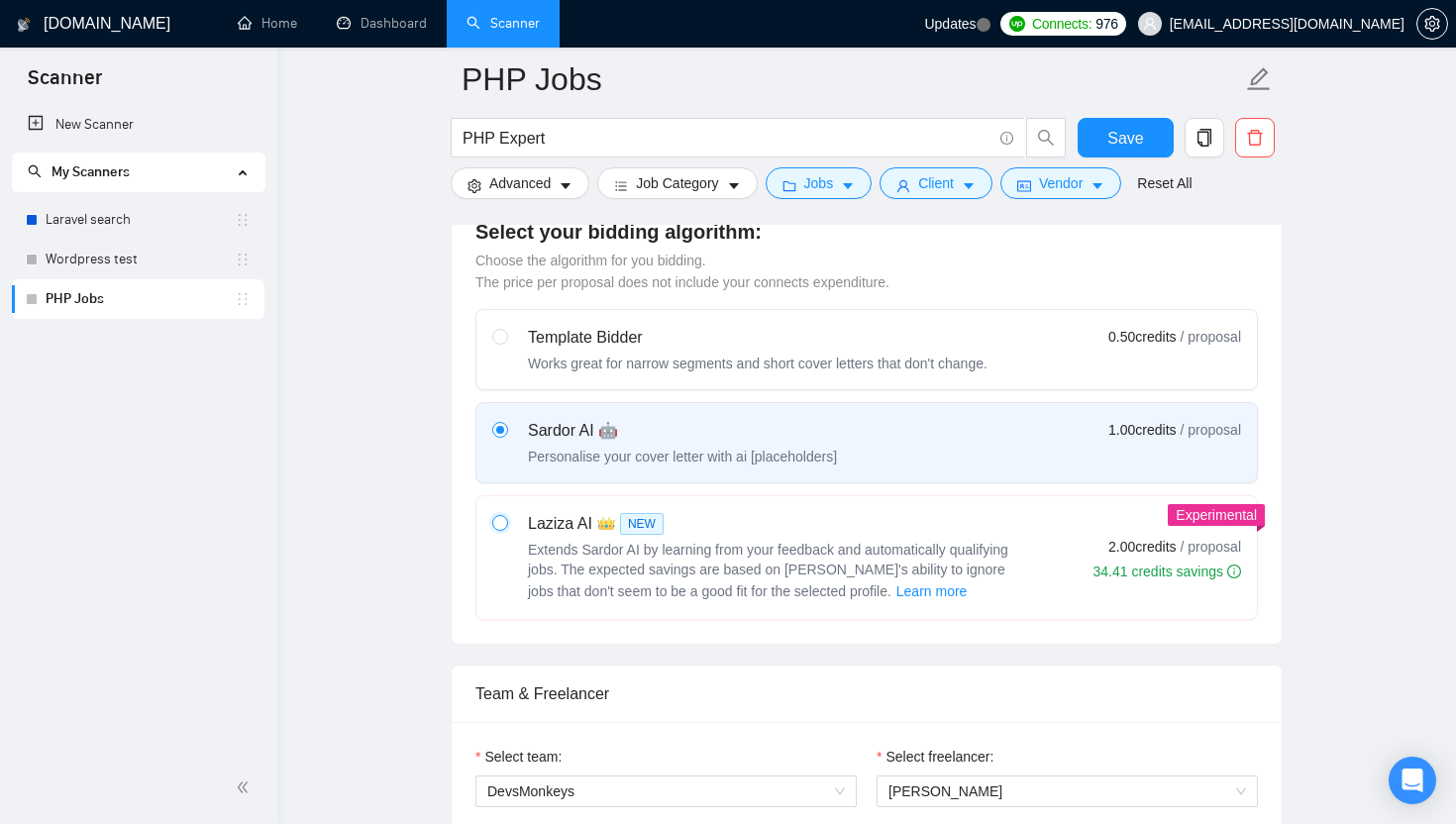 click at bounding box center [499, 522] 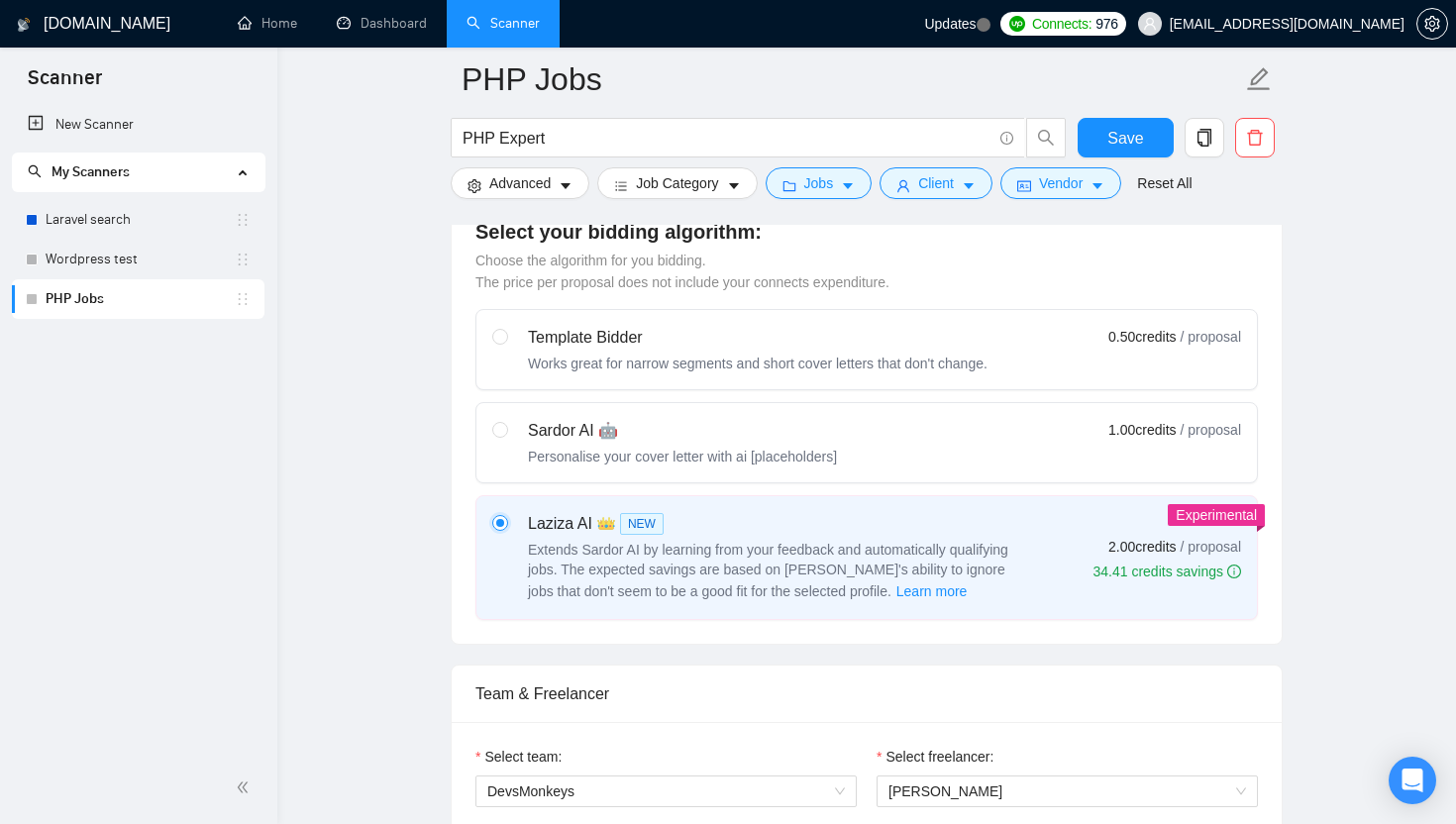 type 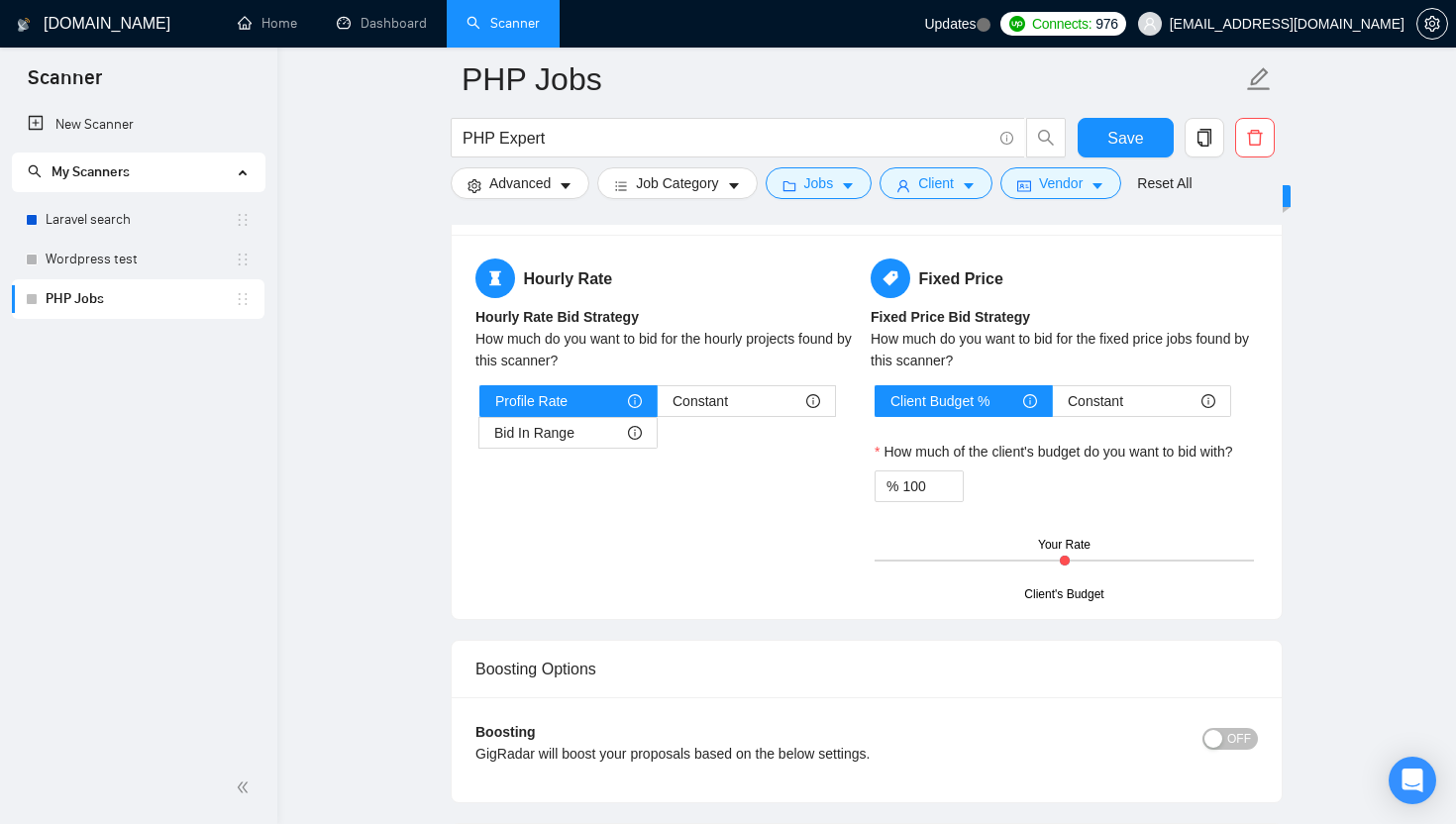 scroll, scrollTop: 2620, scrollLeft: 0, axis: vertical 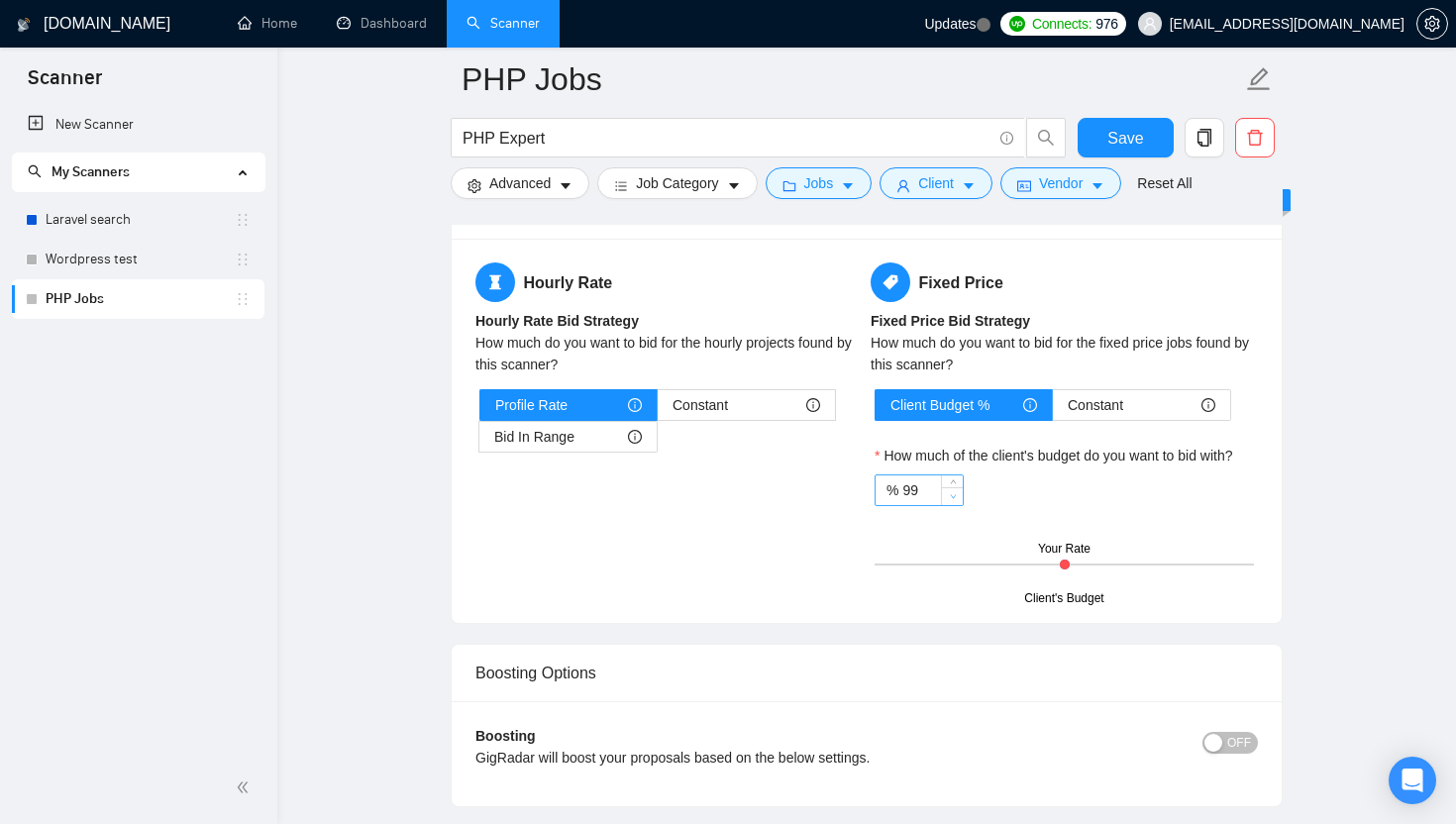click at bounding box center [953, 496] 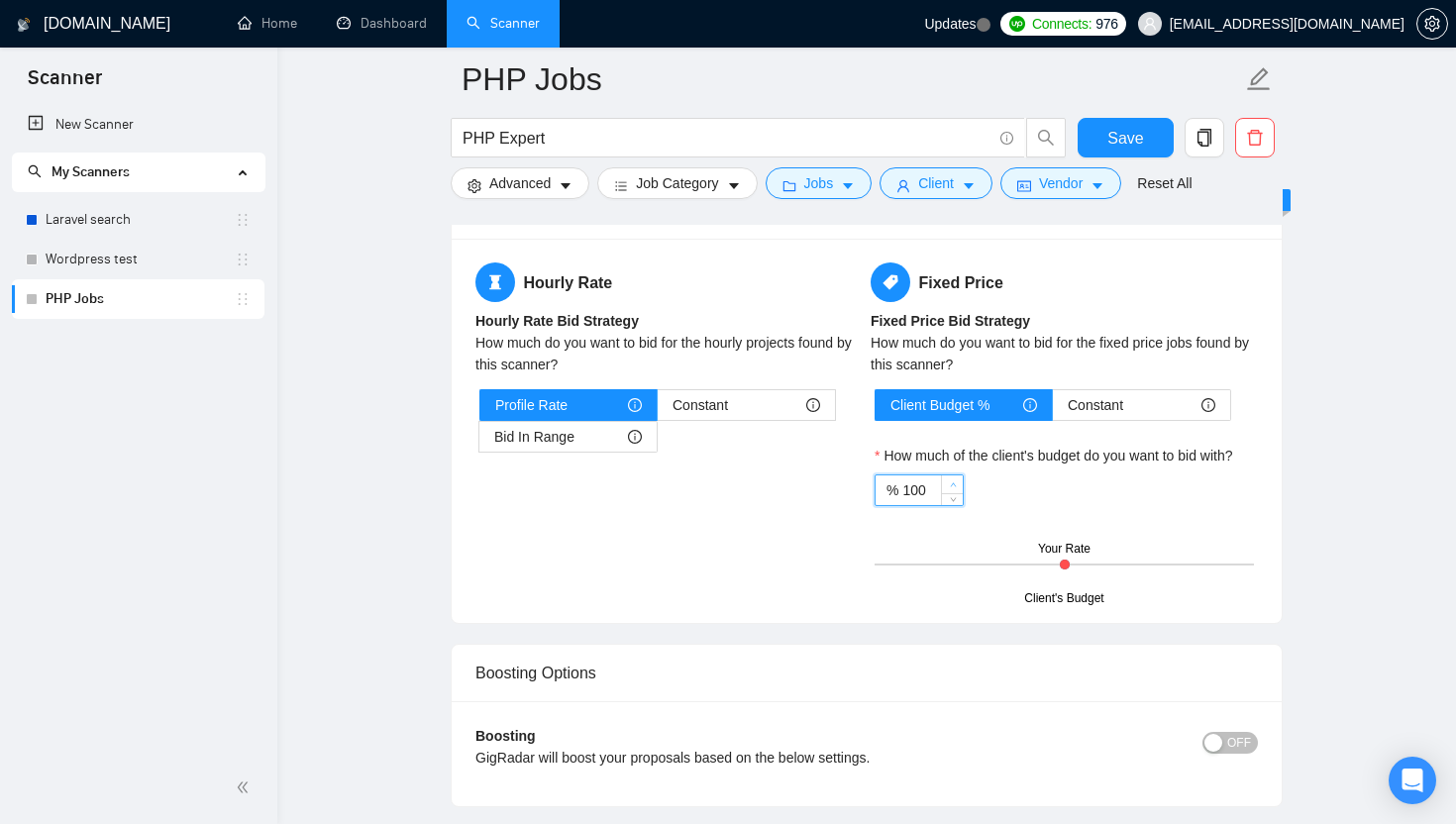click at bounding box center [953, 485] 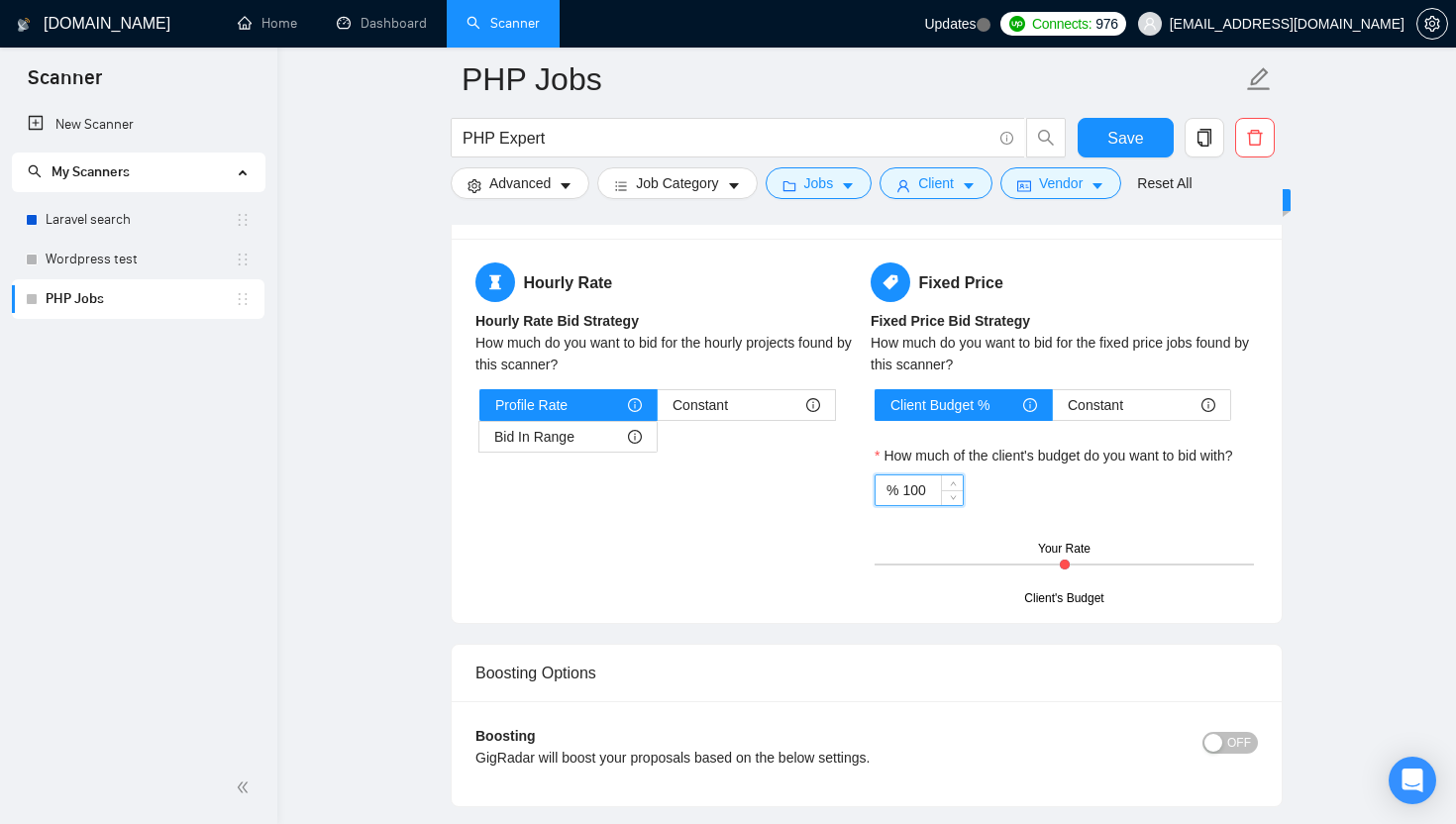 click on "100" at bounding box center (932, 490) 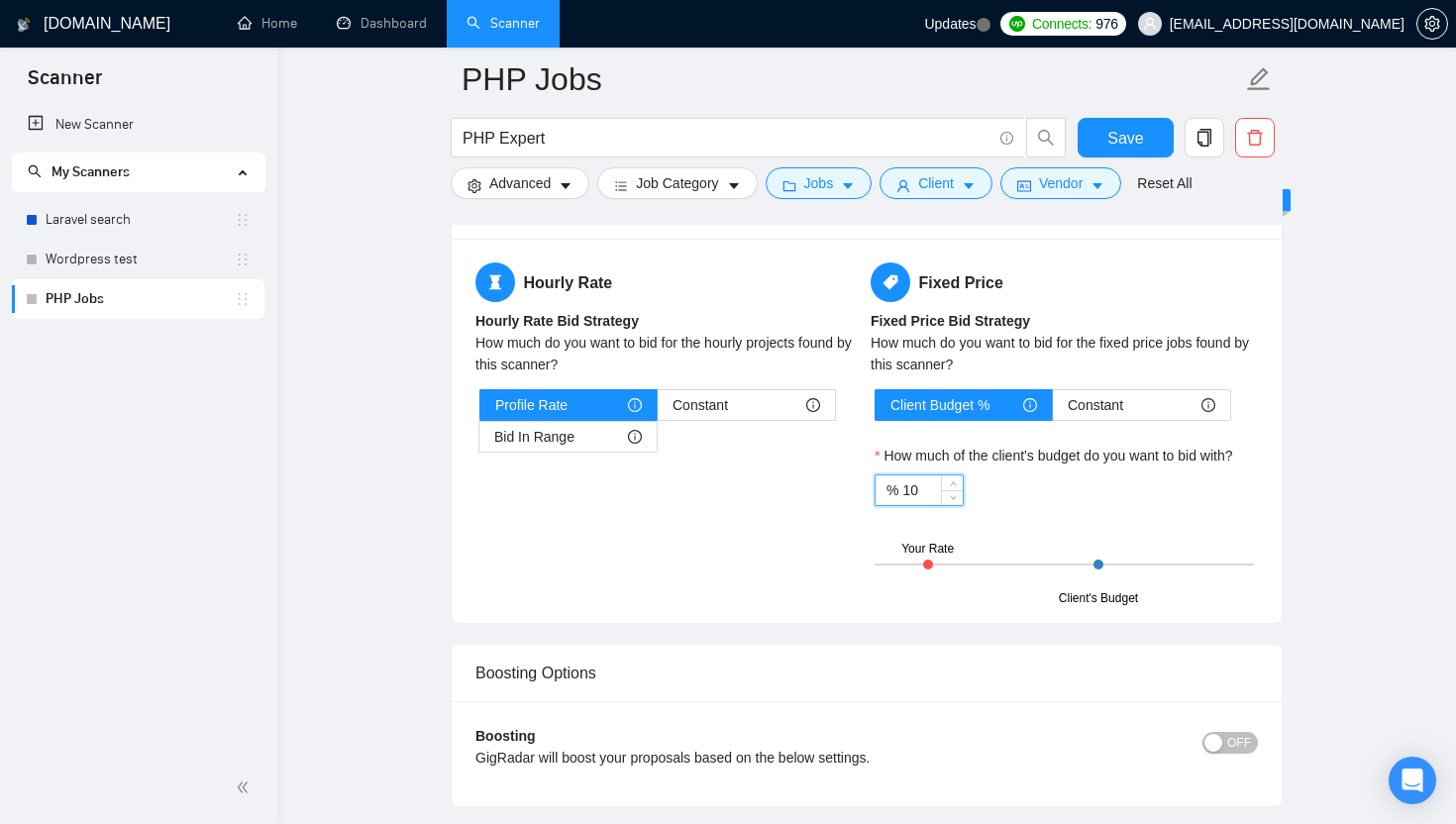 type on "1" 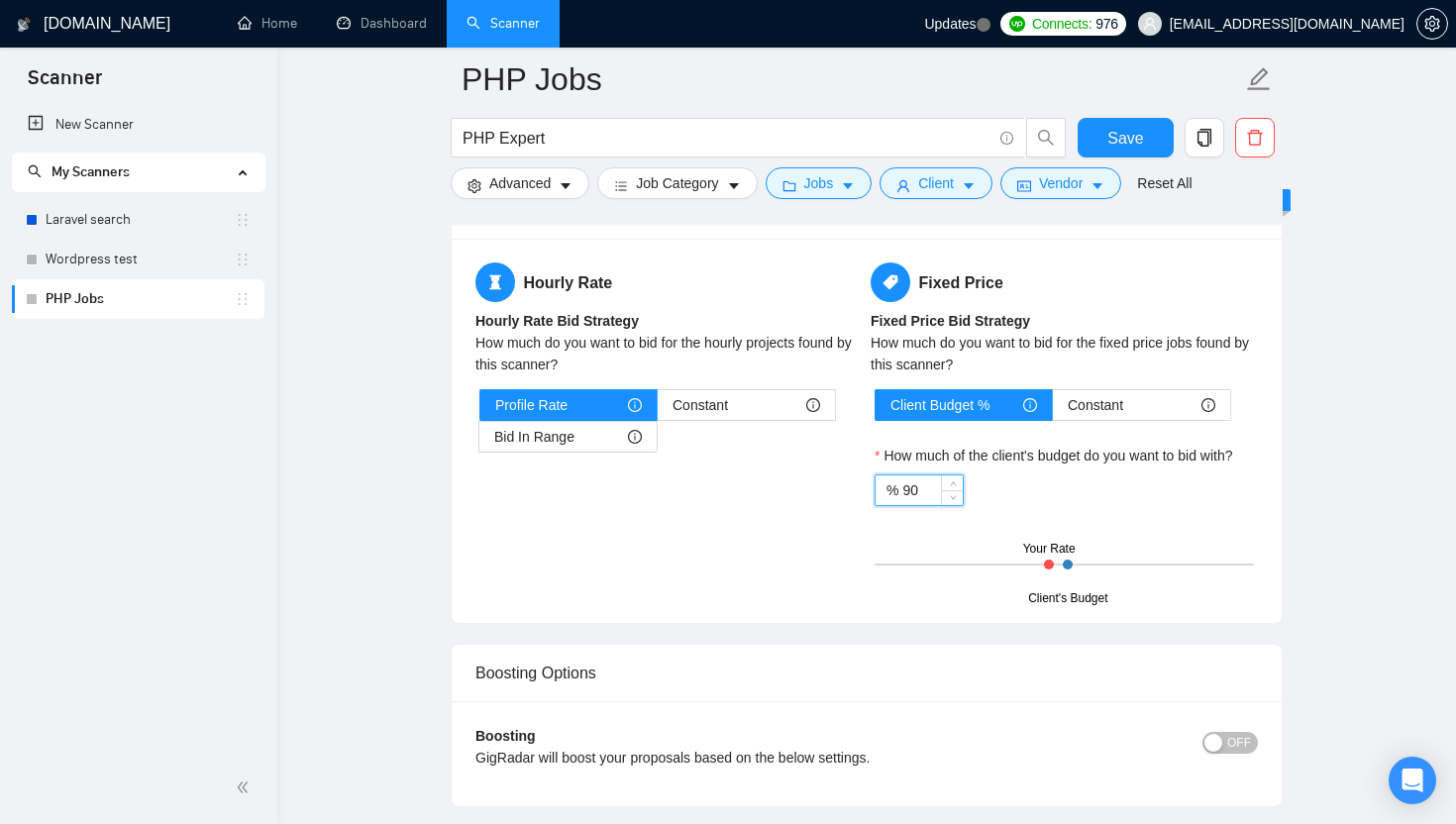 type on "9" 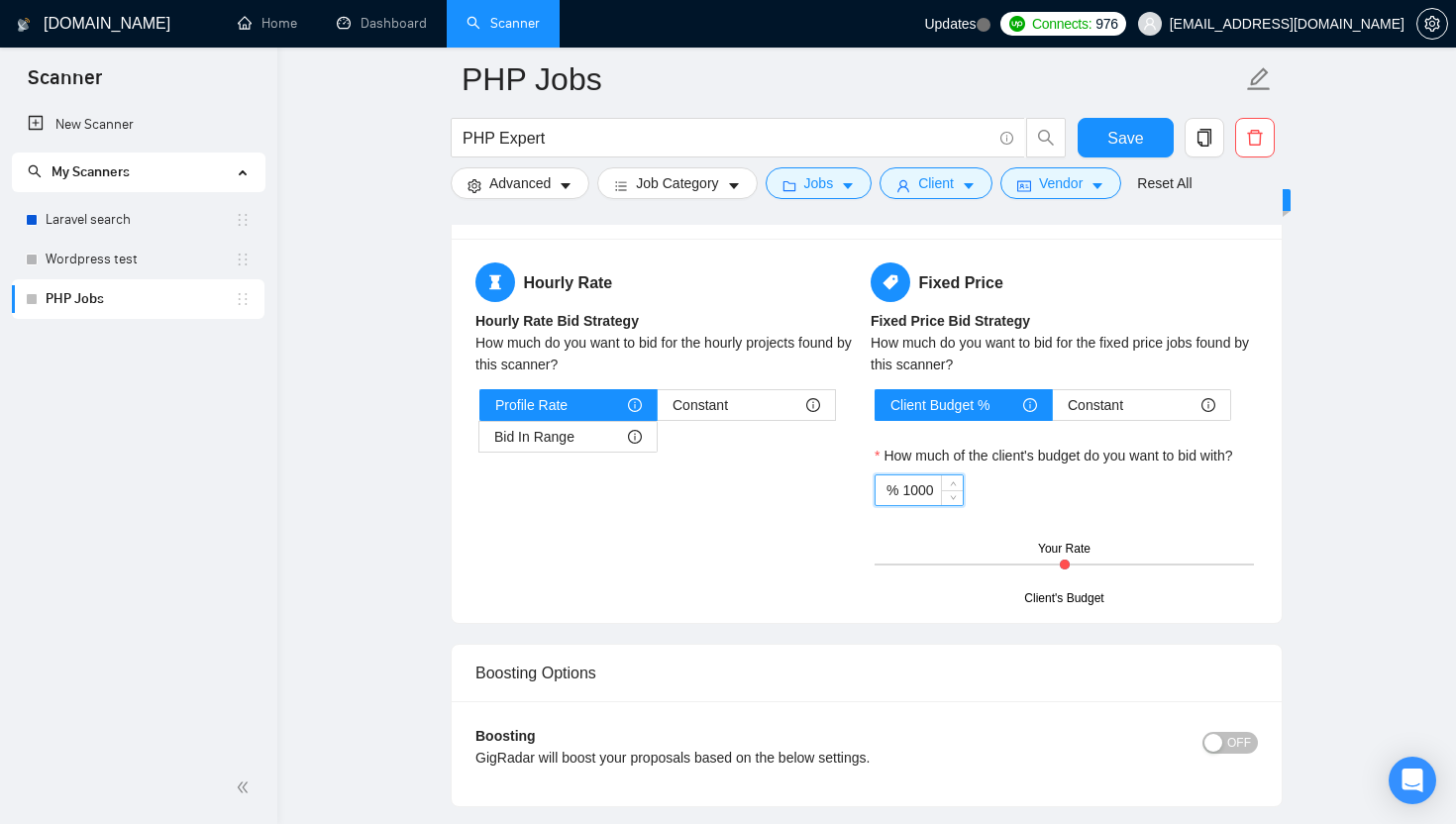 type on "100" 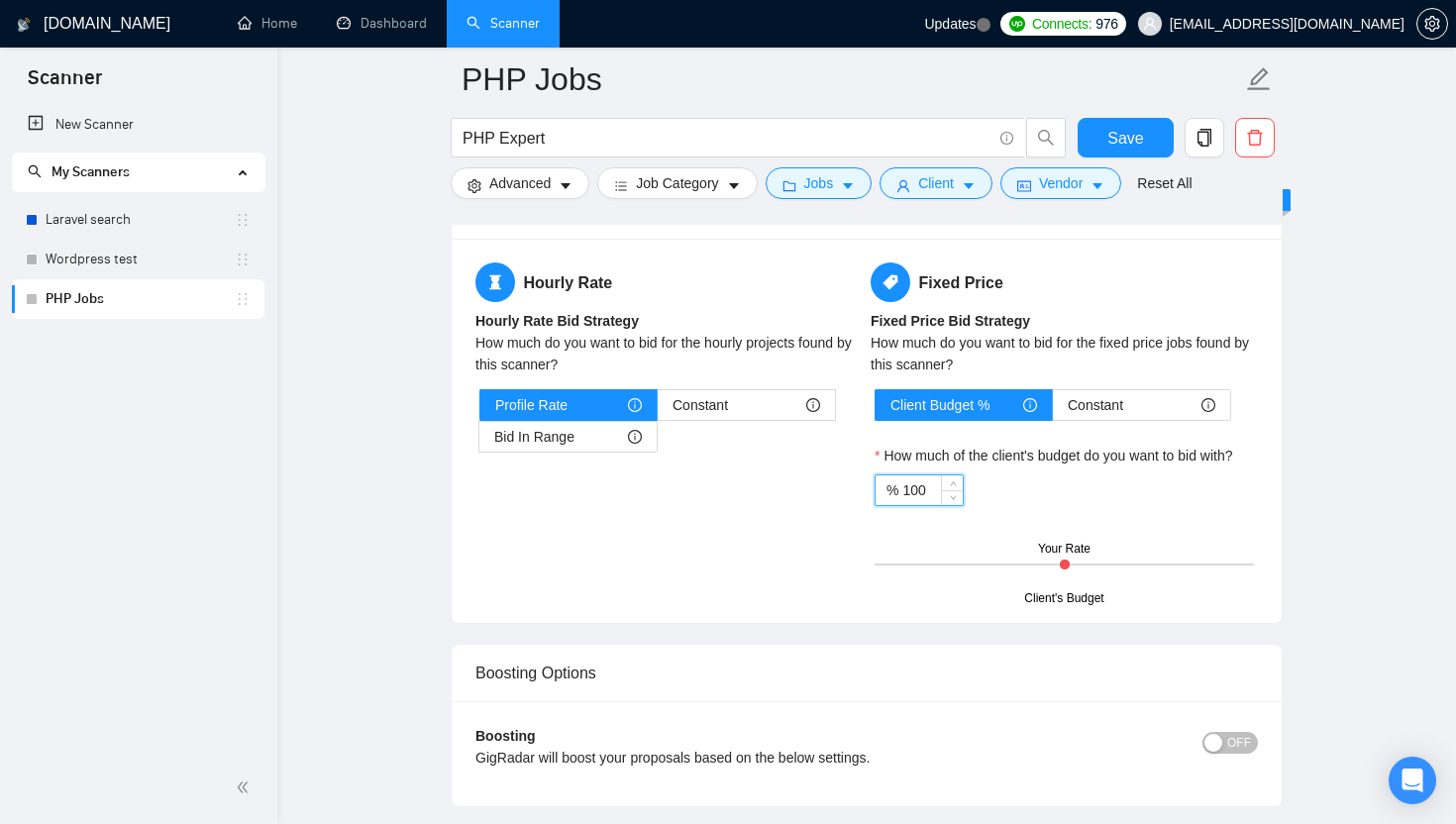click on "Client's Budget Your Rate" at bounding box center (1064, 565) 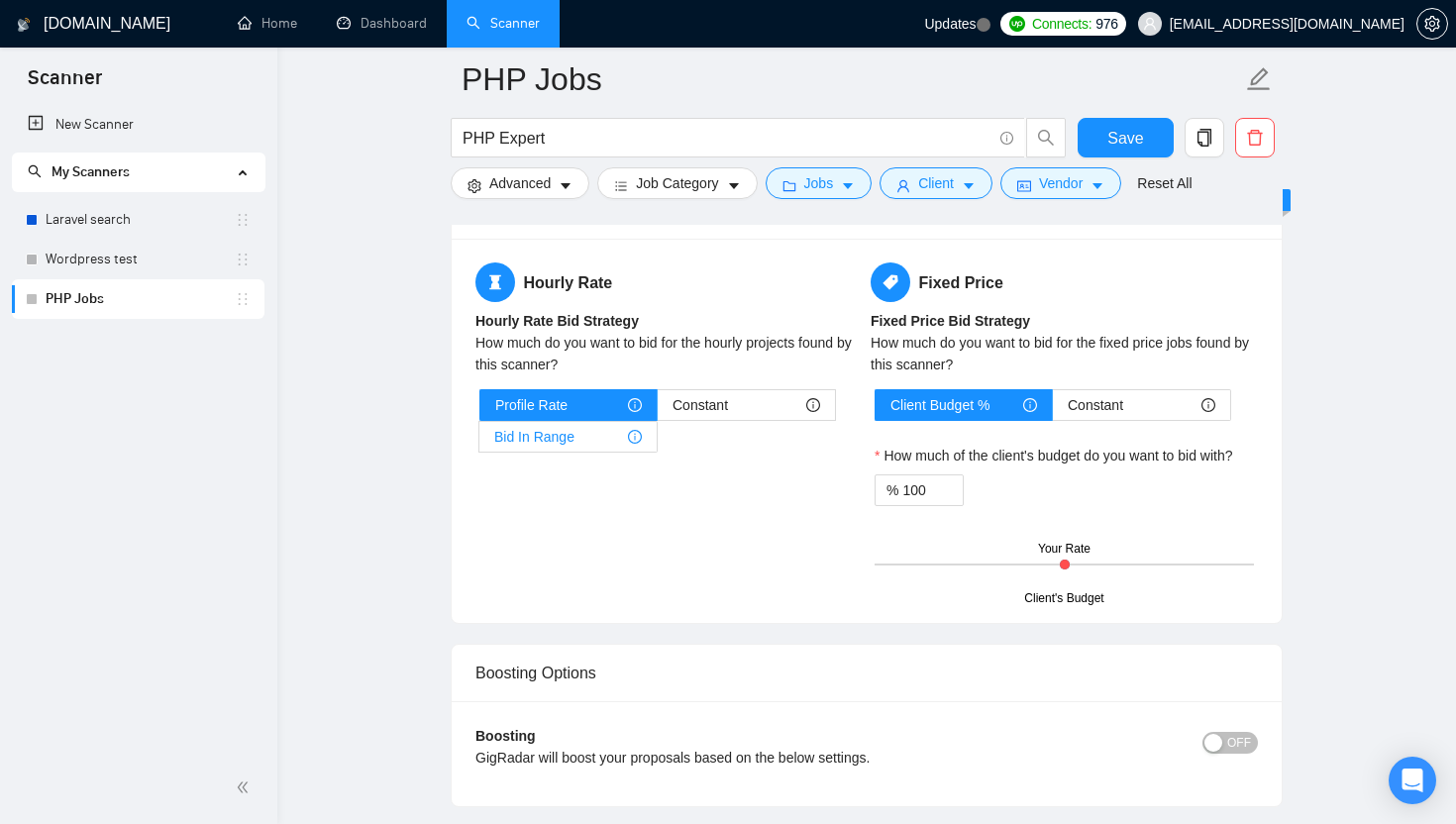 scroll, scrollTop: 2615, scrollLeft: 0, axis: vertical 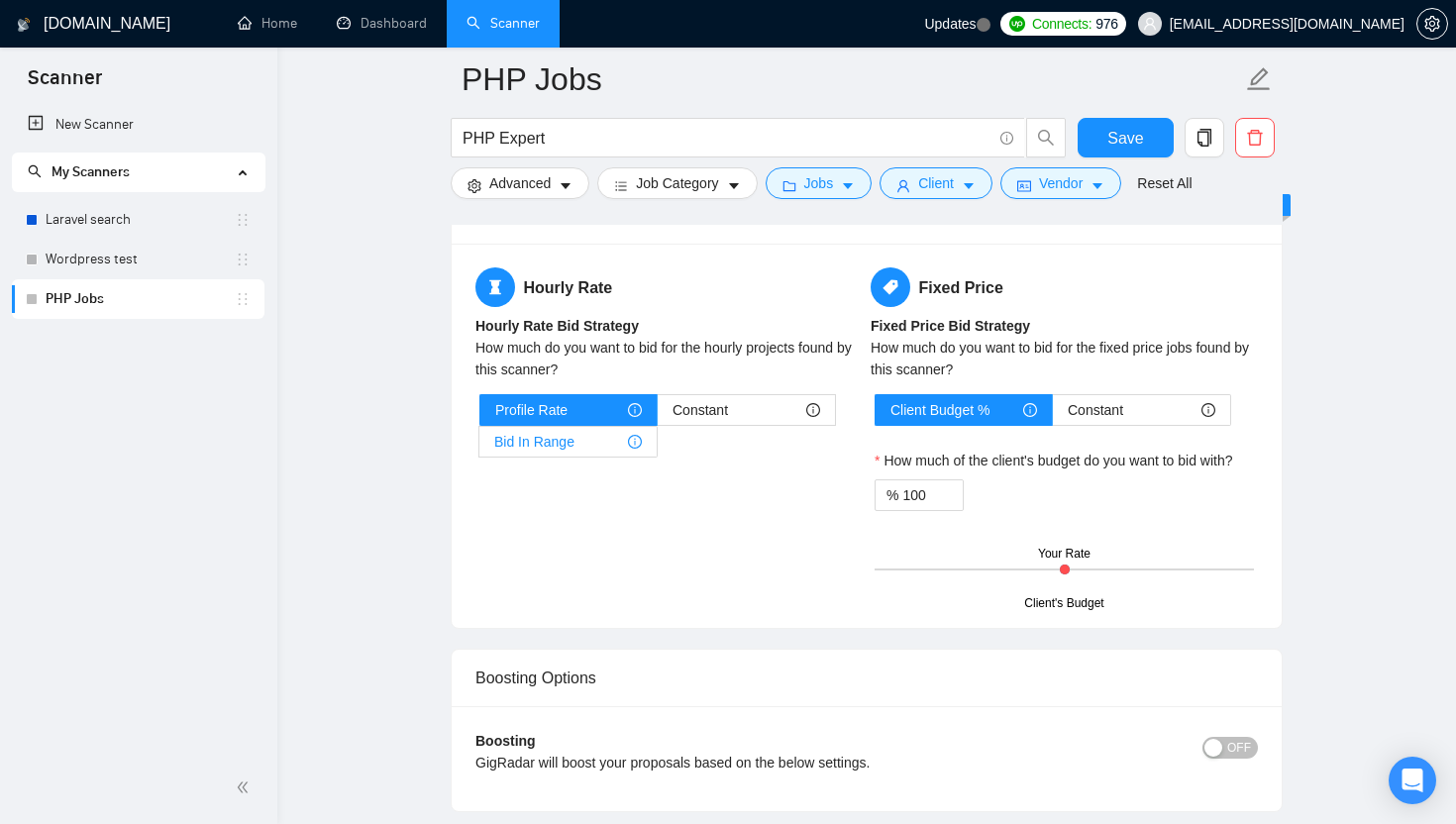 click on "Bid In Range" at bounding box center (534, 442) 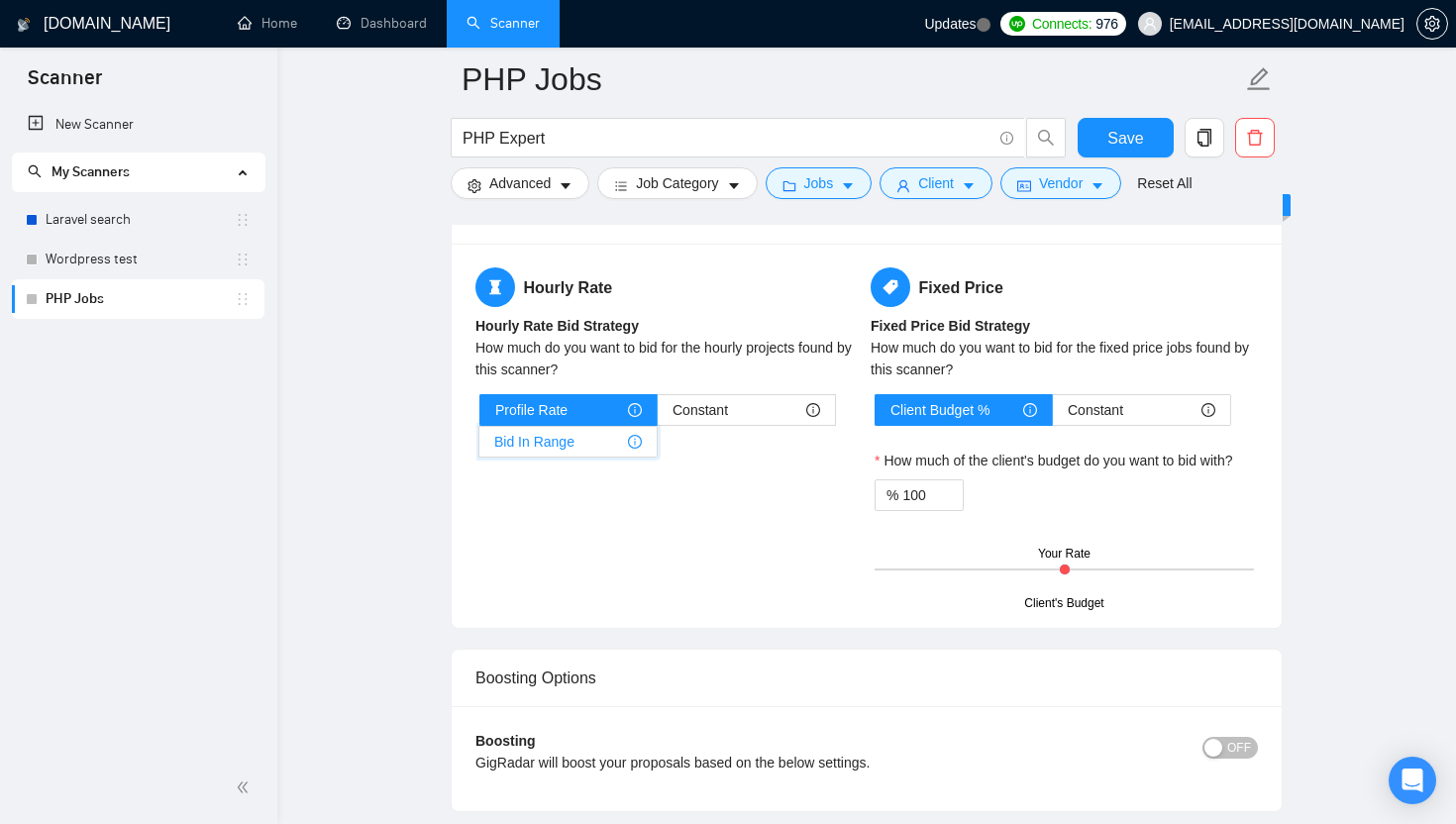 click on "Bid In Range" at bounding box center (479, 447) 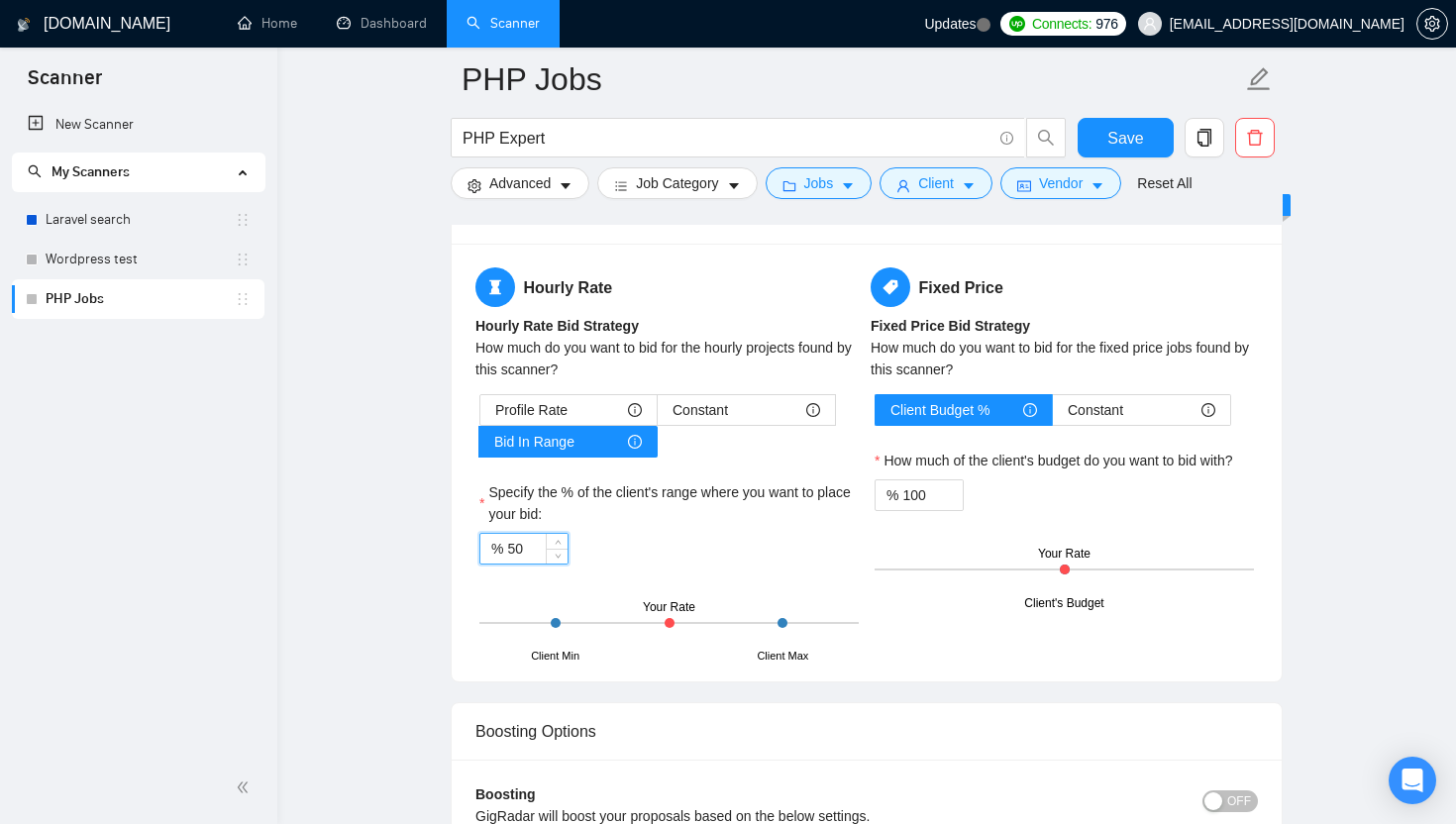 click on "50" at bounding box center [537, 549] 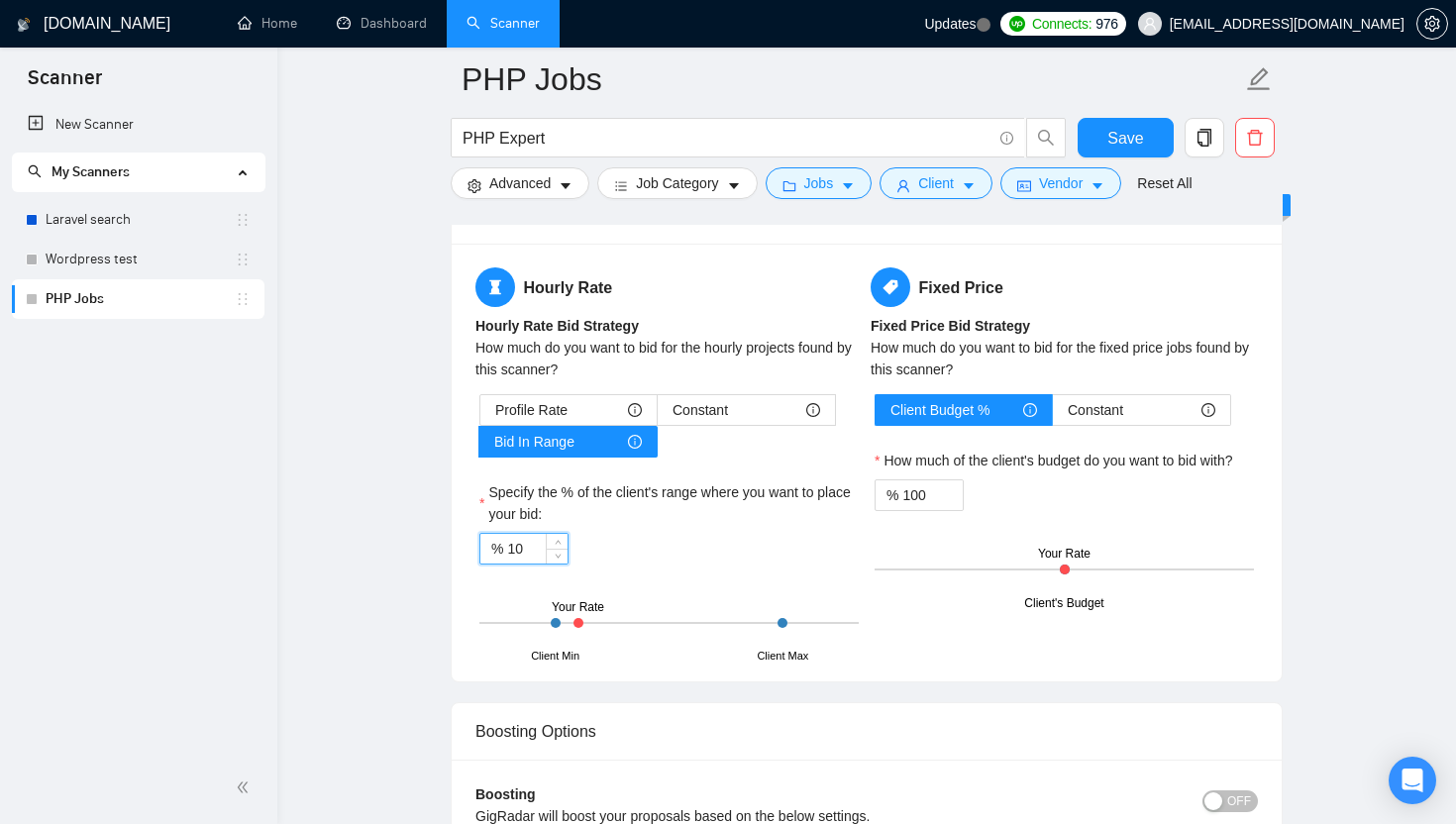 type on "1" 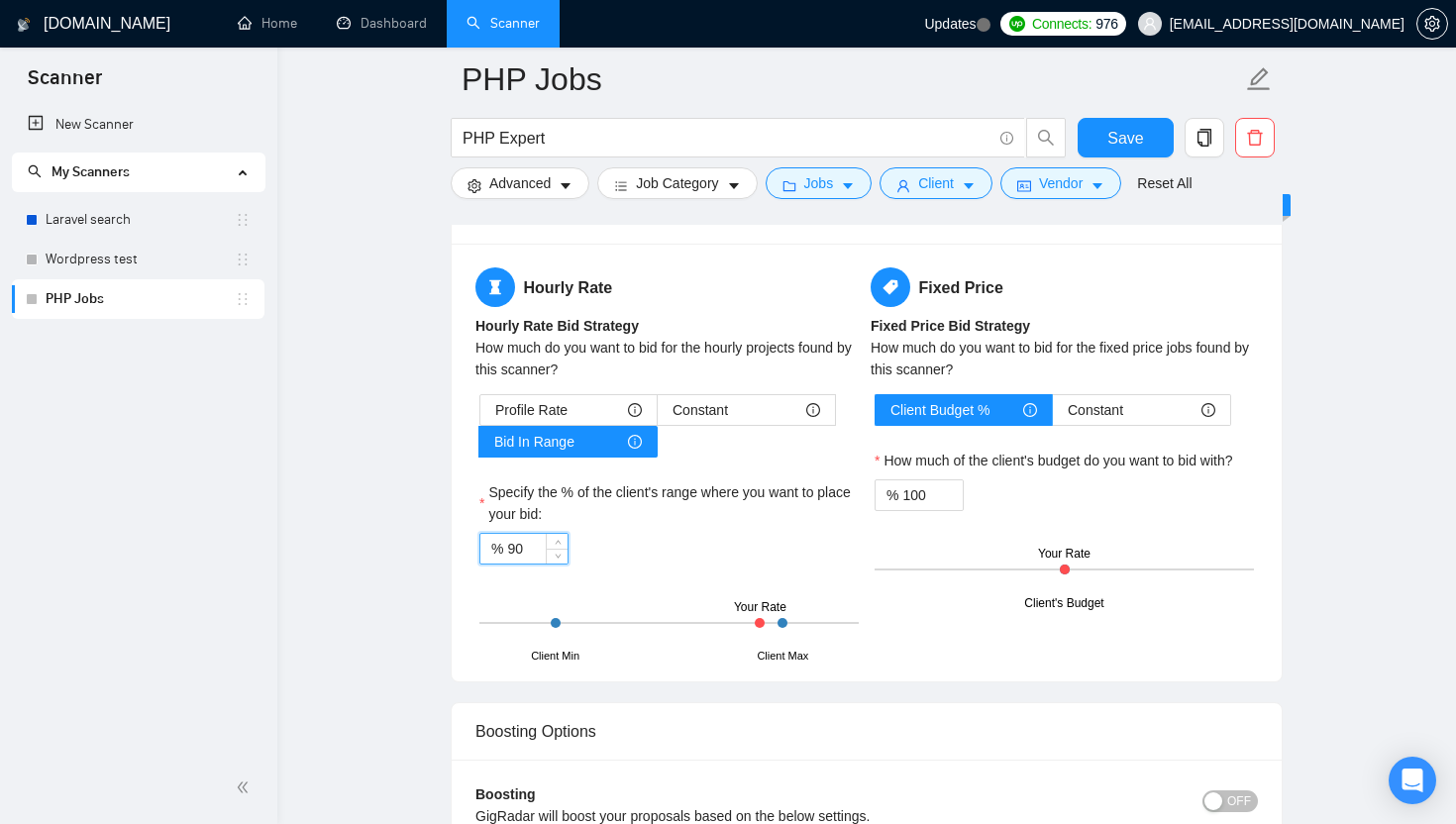 type on "9" 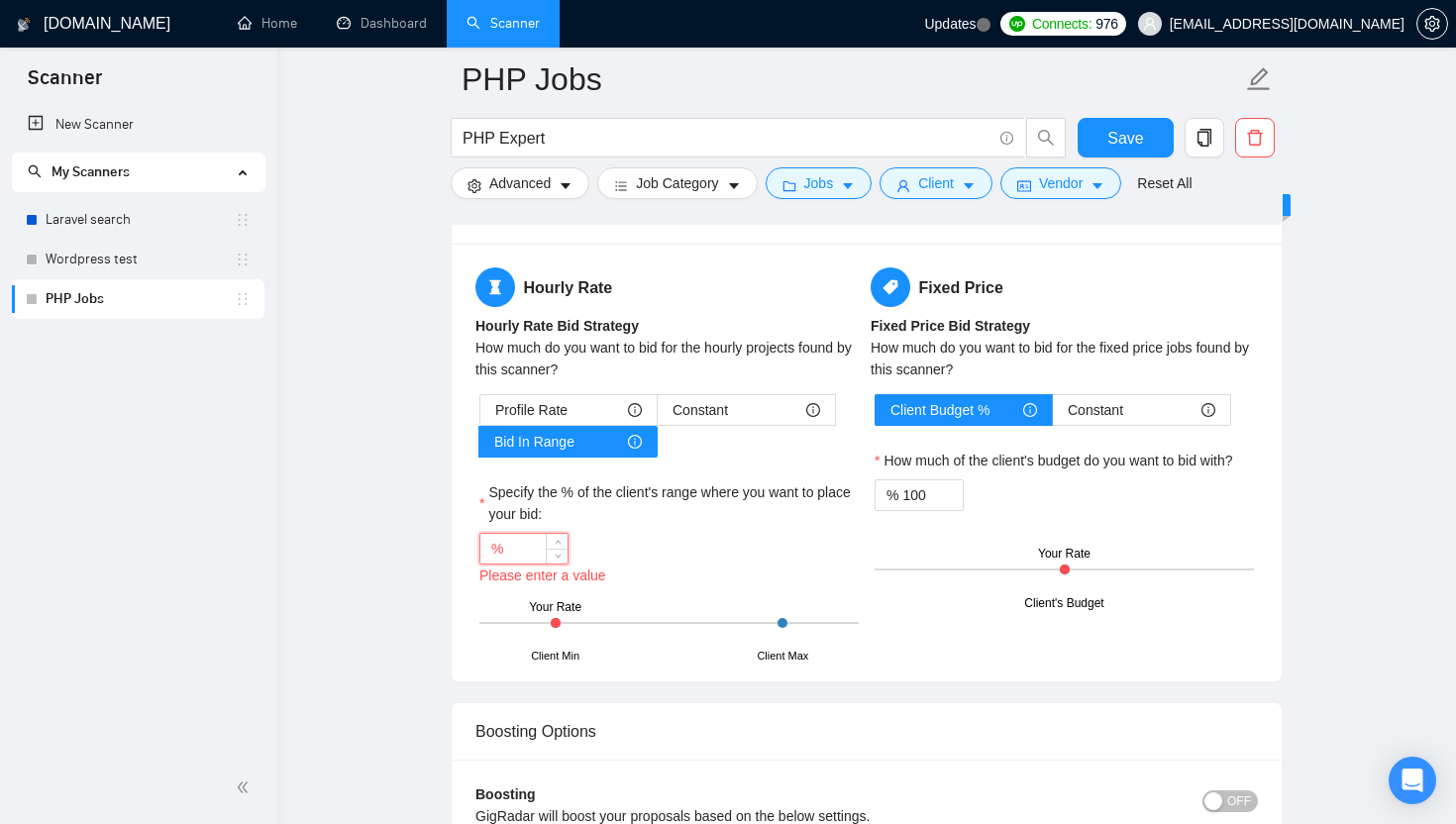 type on "5" 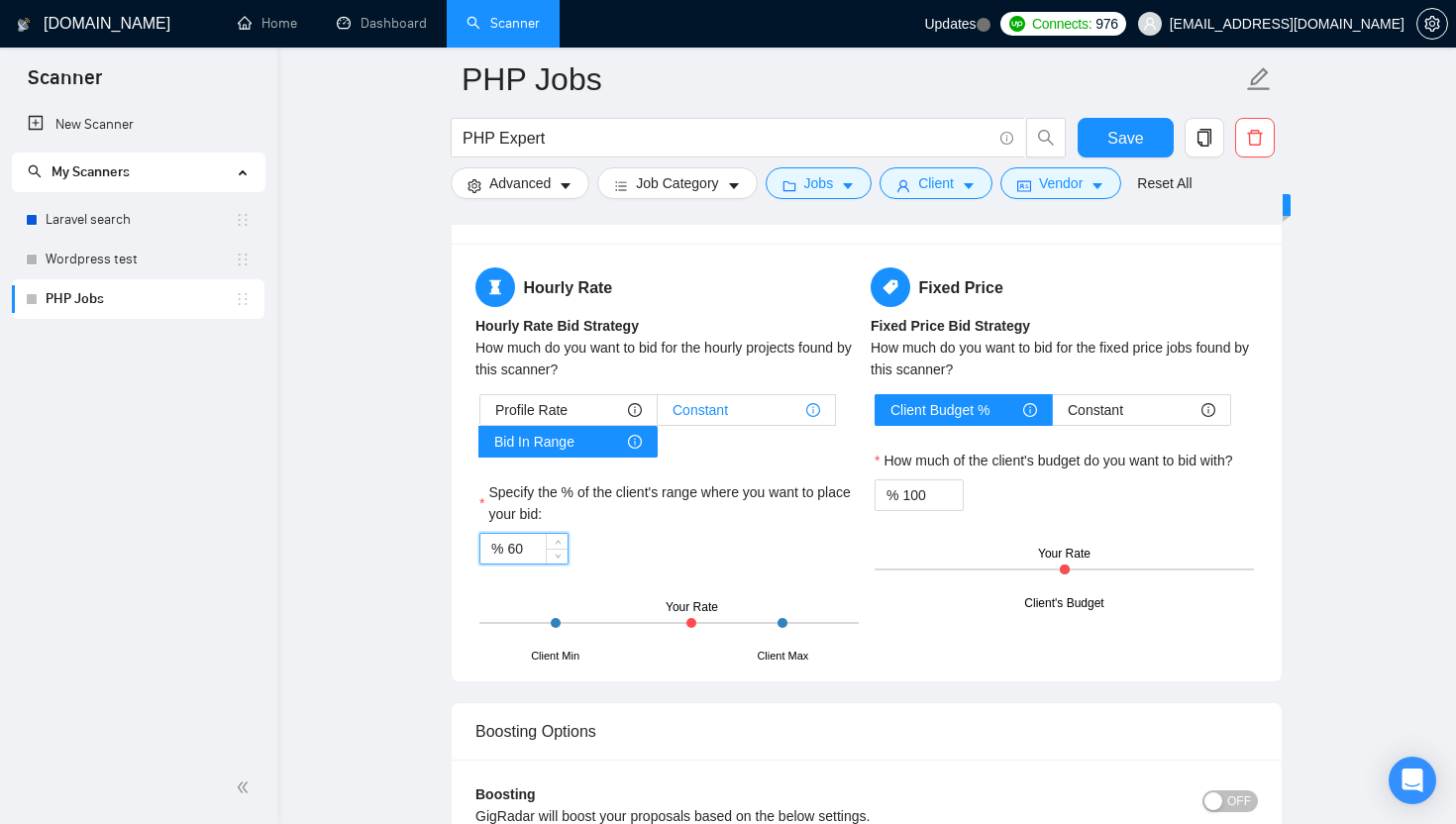 click on "Constant" at bounding box center [700, 410] 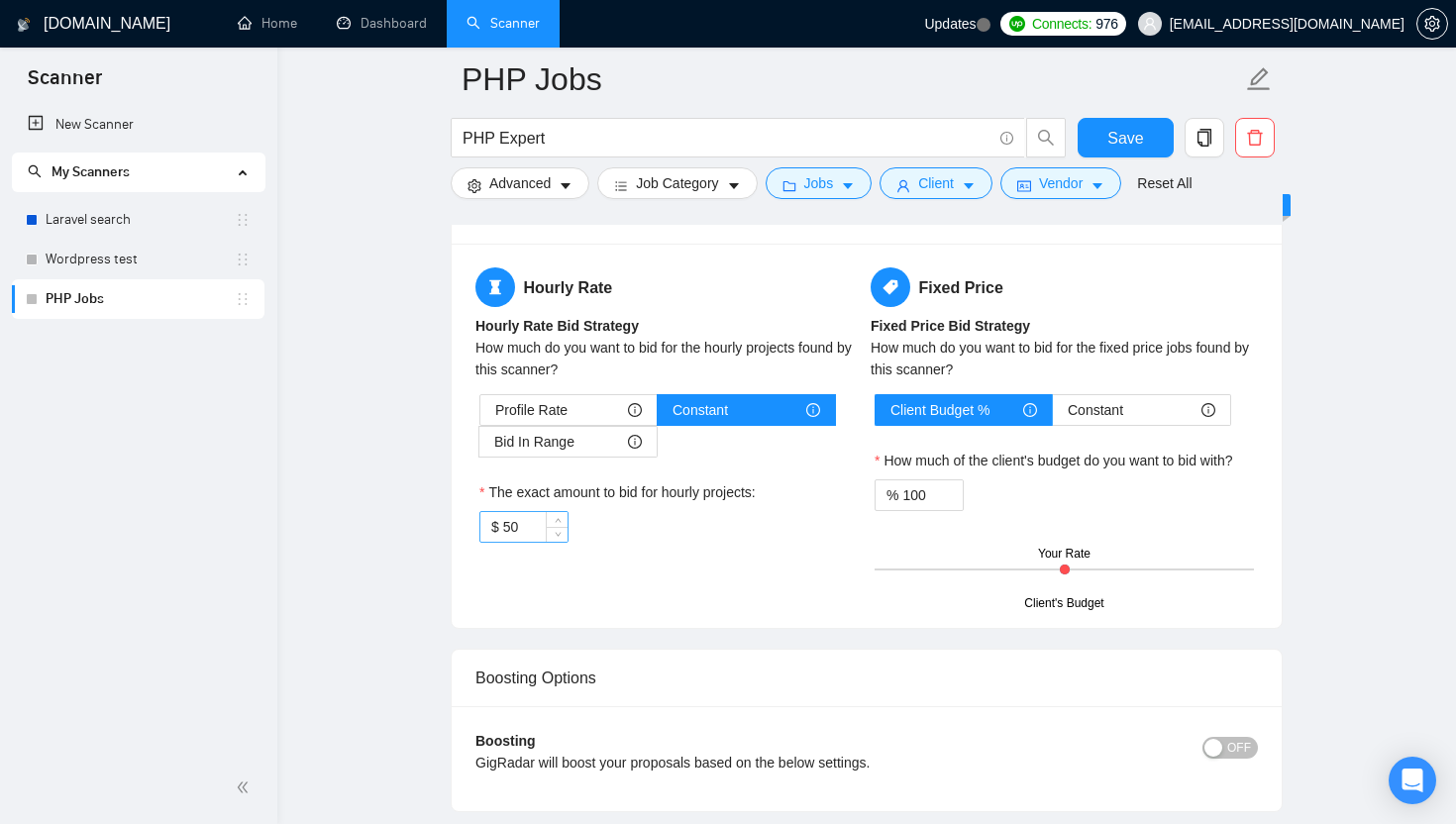 click on "50" at bounding box center [535, 527] 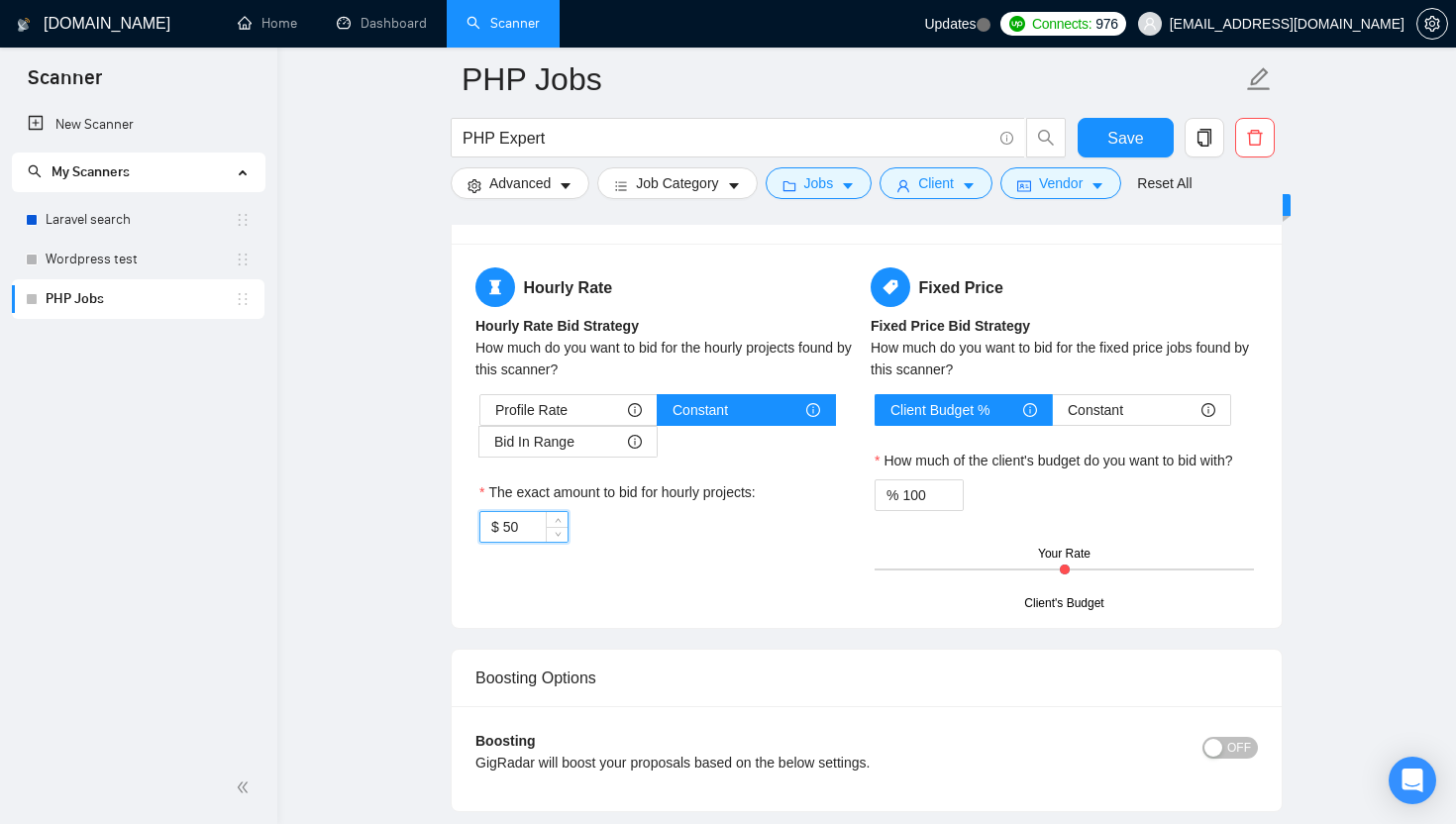 click on "50" at bounding box center [535, 527] 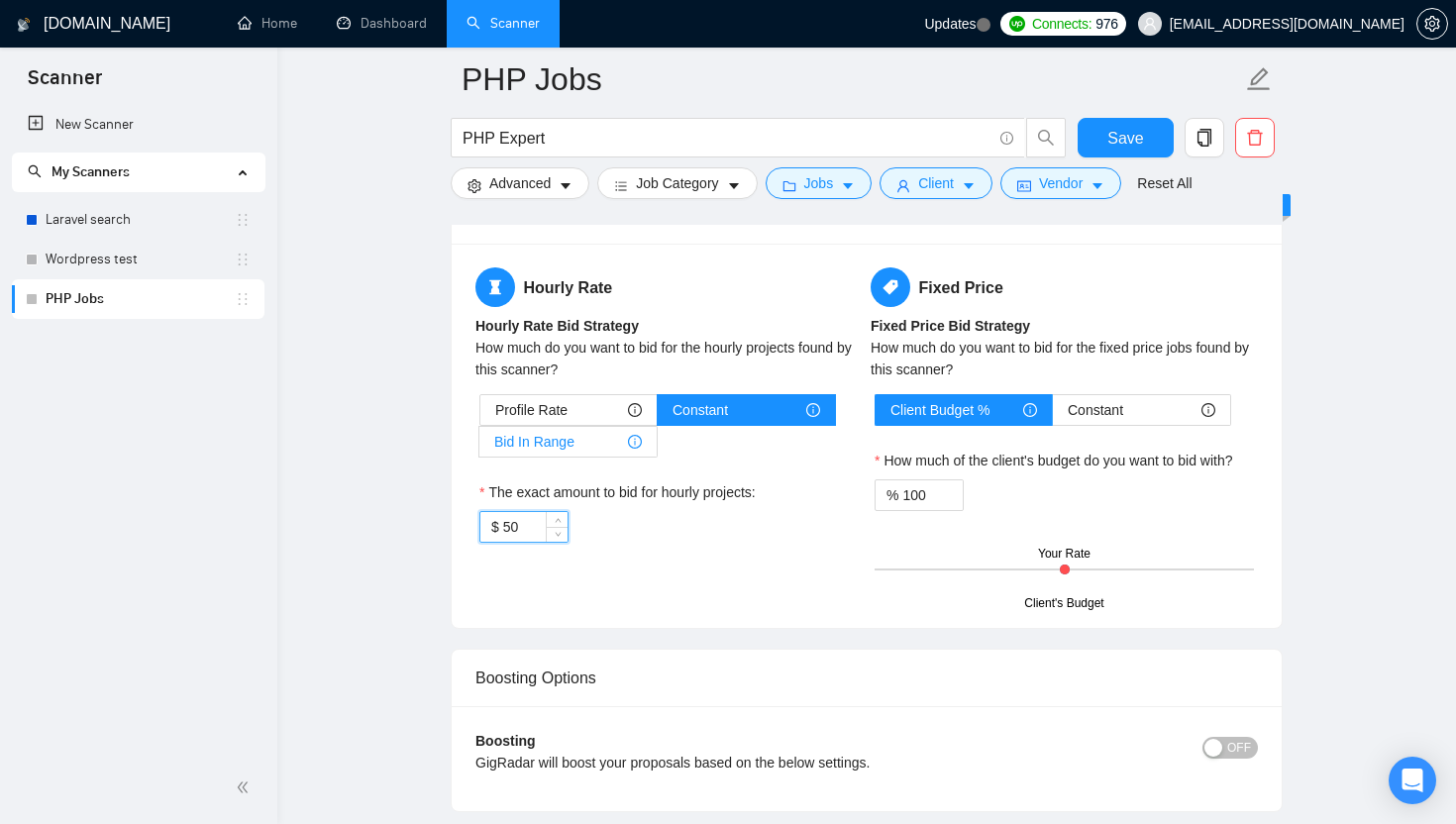 click on "Bid In Range" at bounding box center [534, 442] 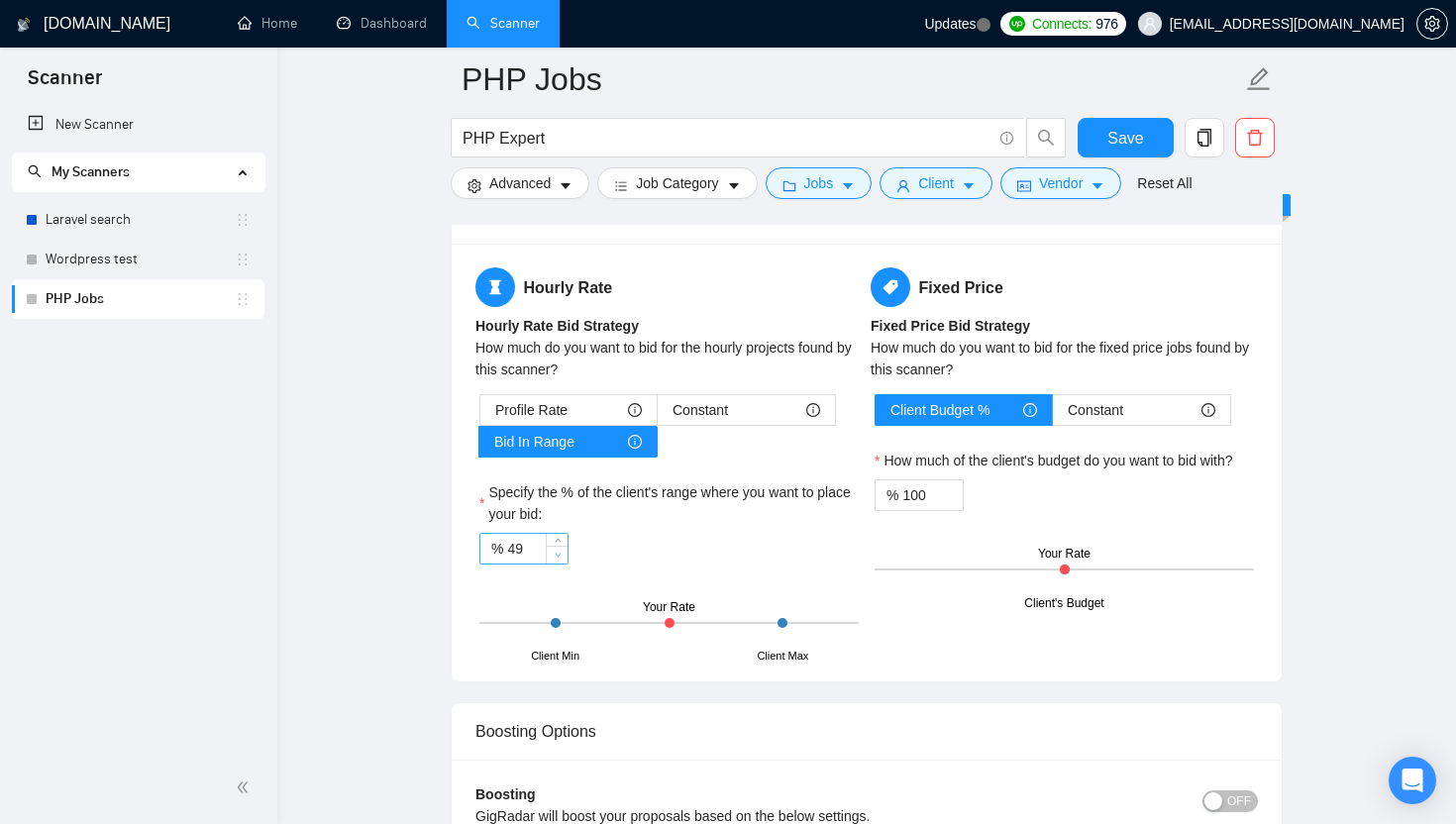 click at bounding box center [558, 555] 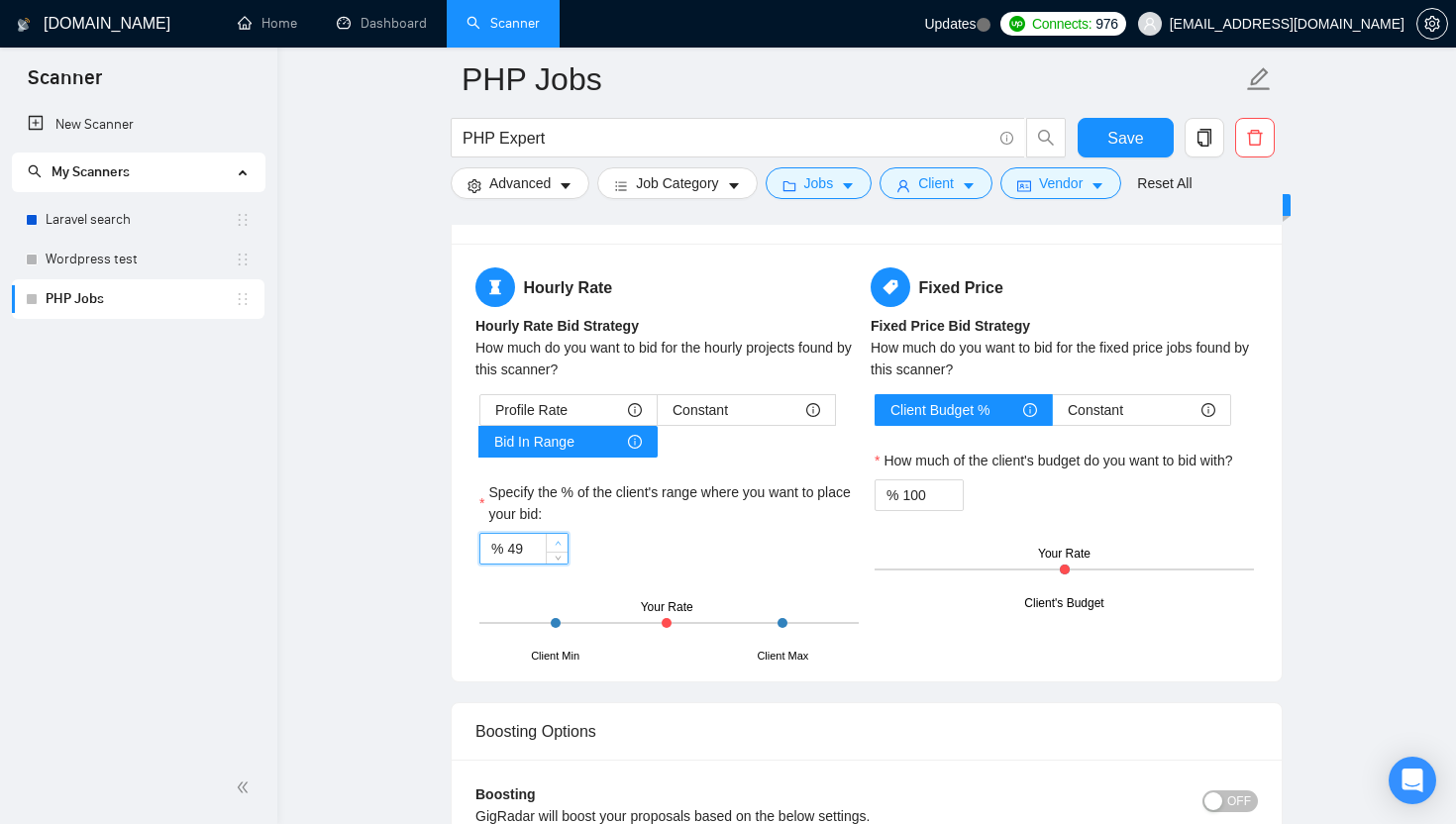 type on "50" 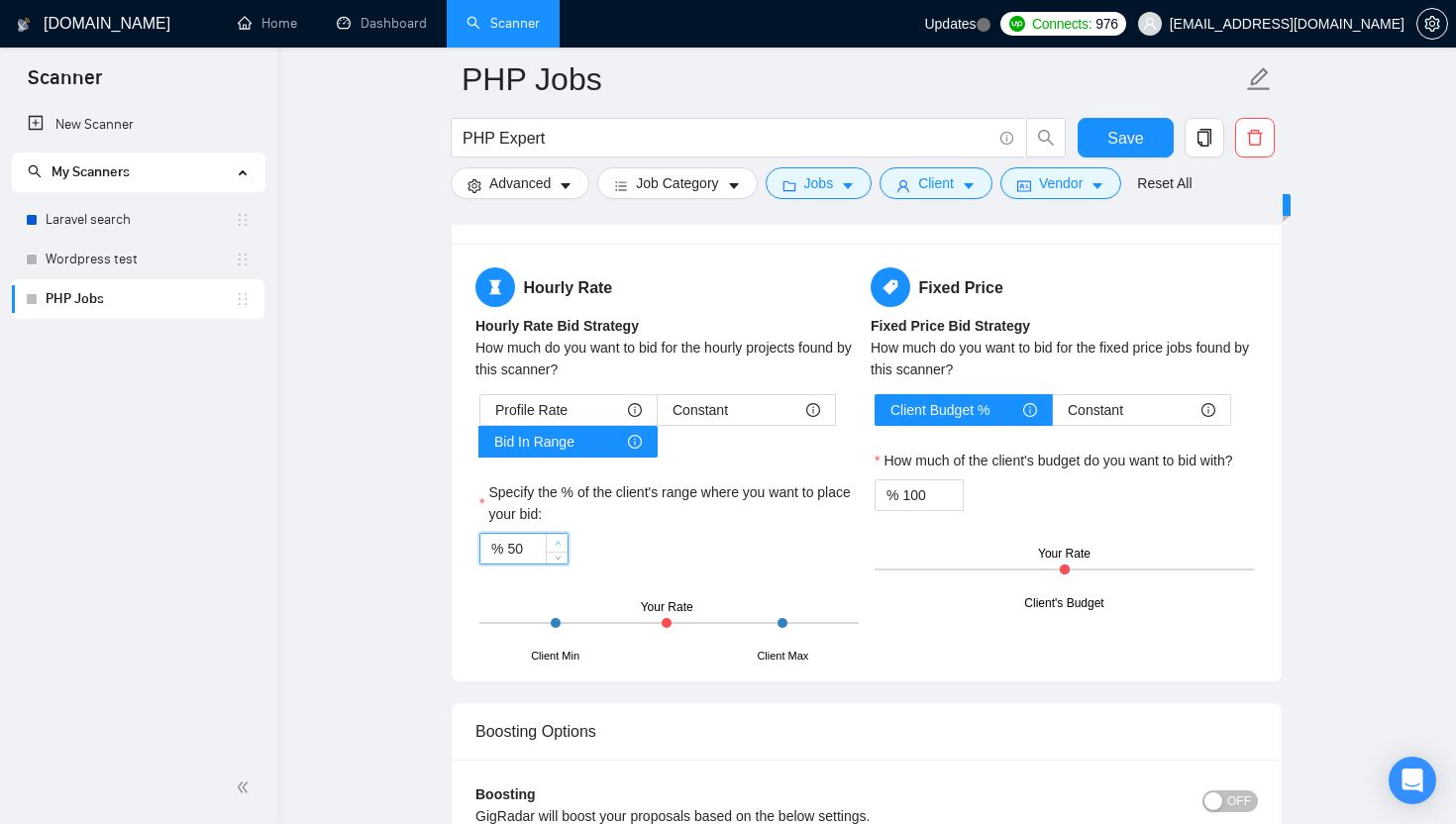 click at bounding box center [558, 544] 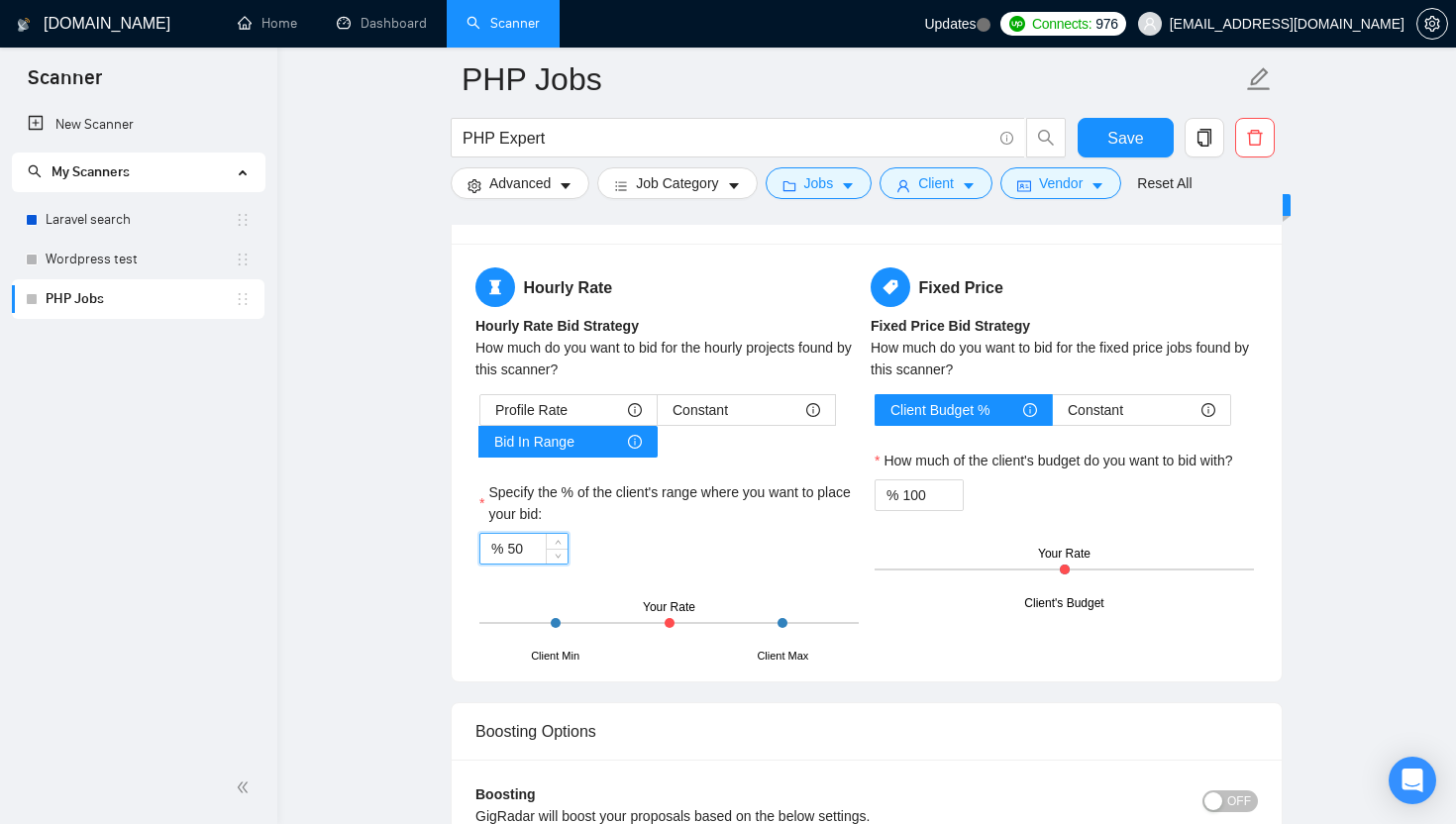 click on "% 50" at bounding box center (669, 549) 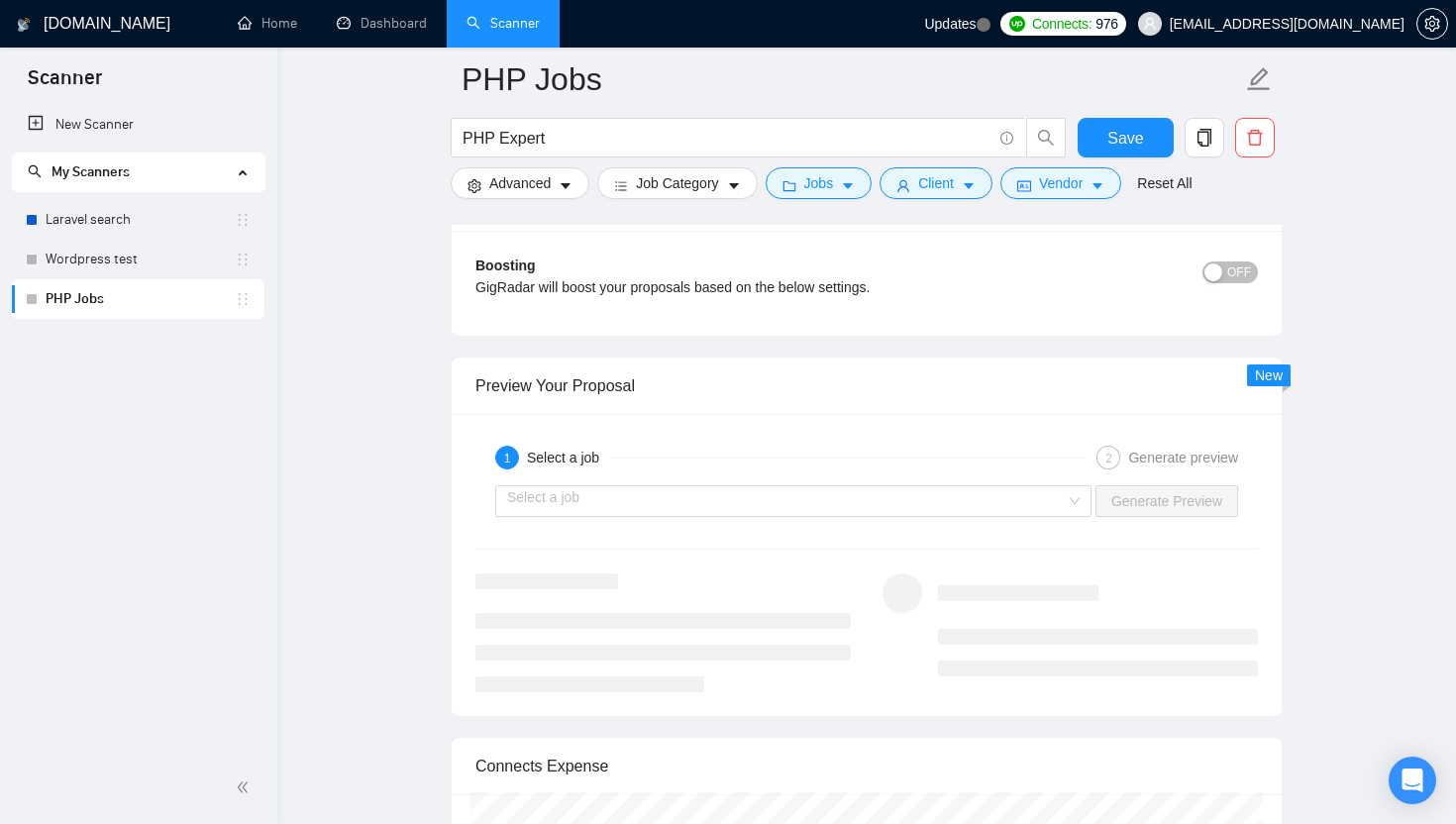 scroll, scrollTop: 3142, scrollLeft: 0, axis: vertical 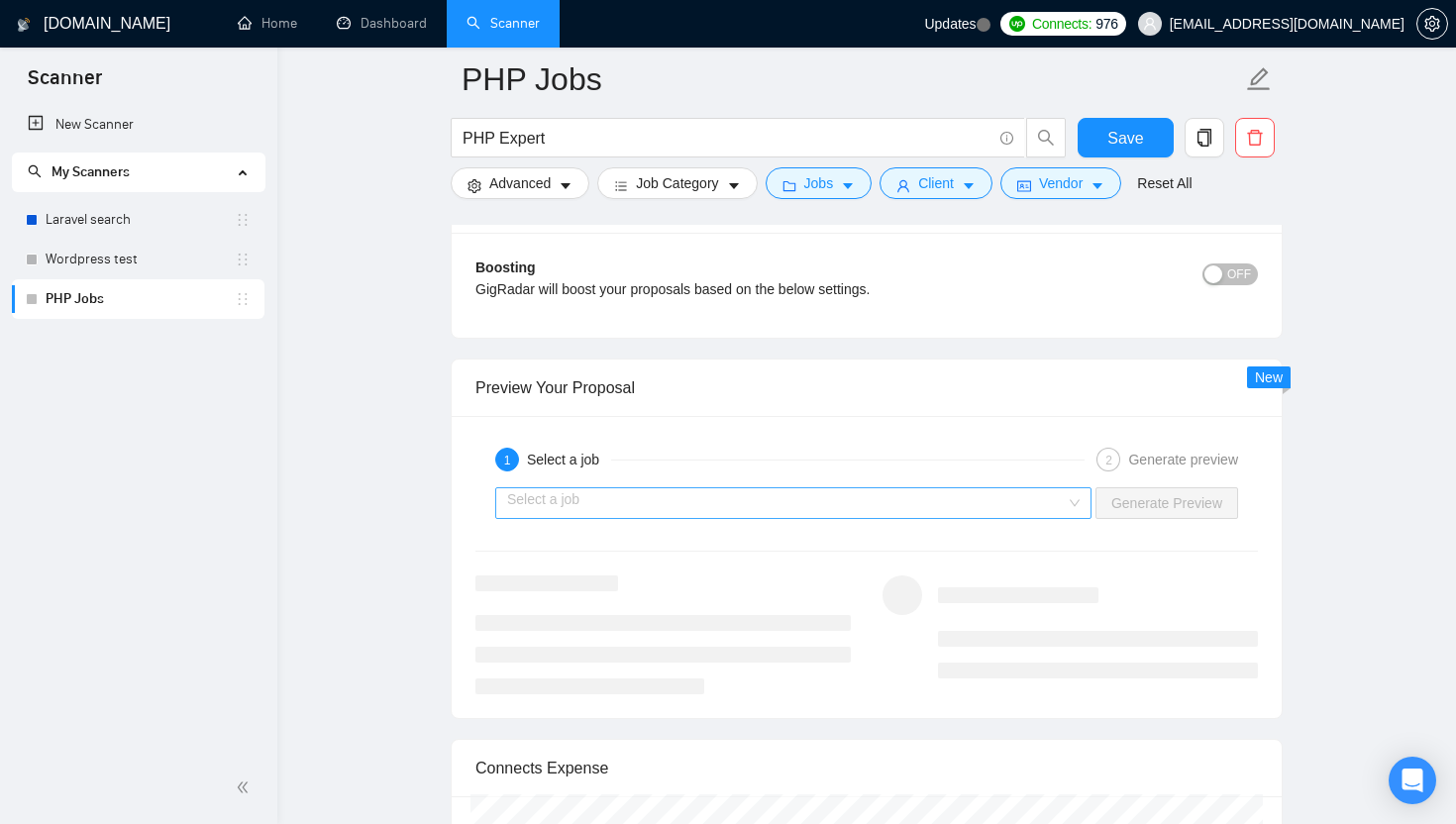 click at bounding box center (786, 503) 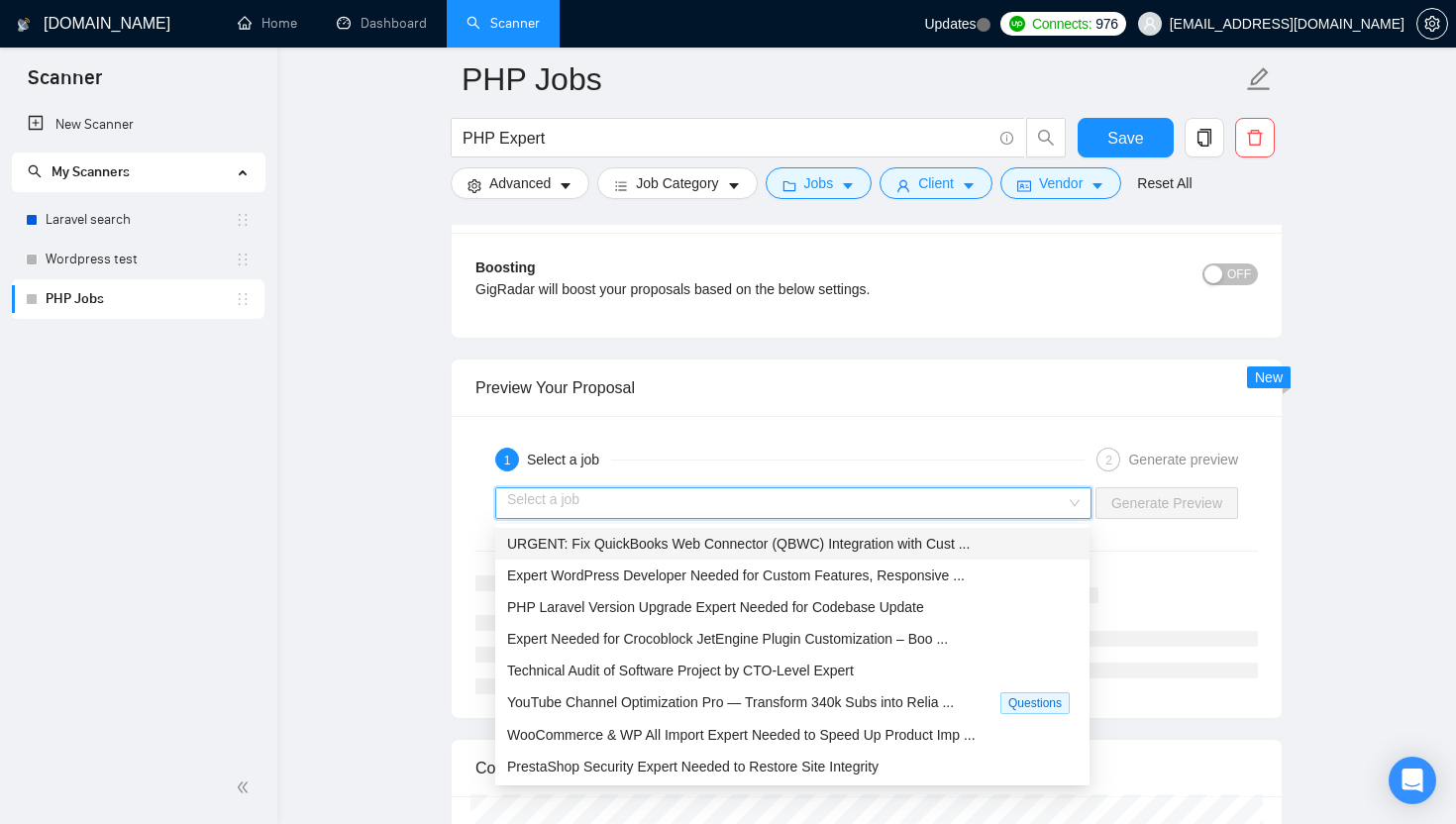click on "URGENT: Fix QuickBooks Web Connector (QBWC) Integration with Cust ..." at bounding box center [738, 544] 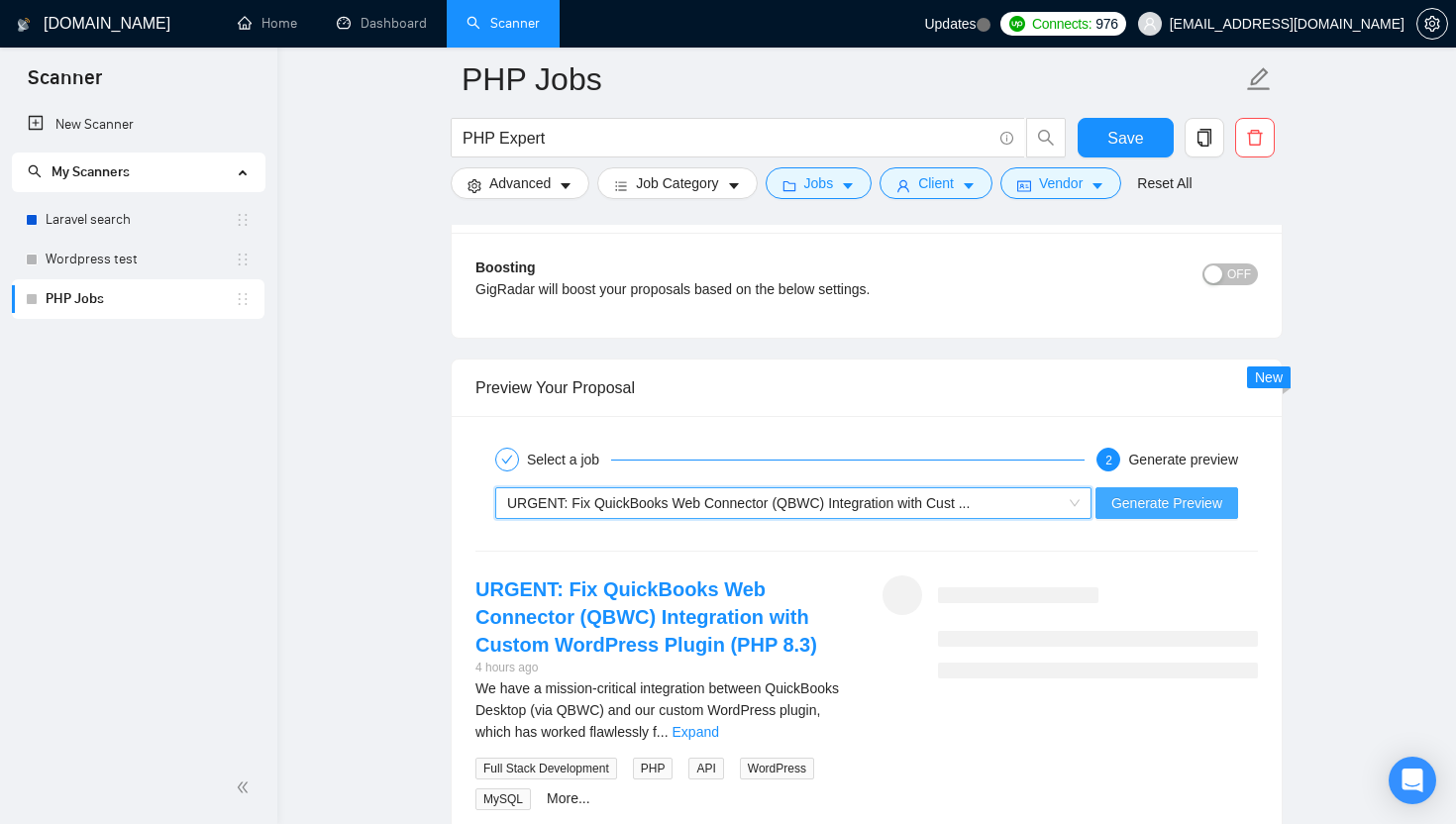 click on "Generate Preview" at bounding box center (1167, 503) 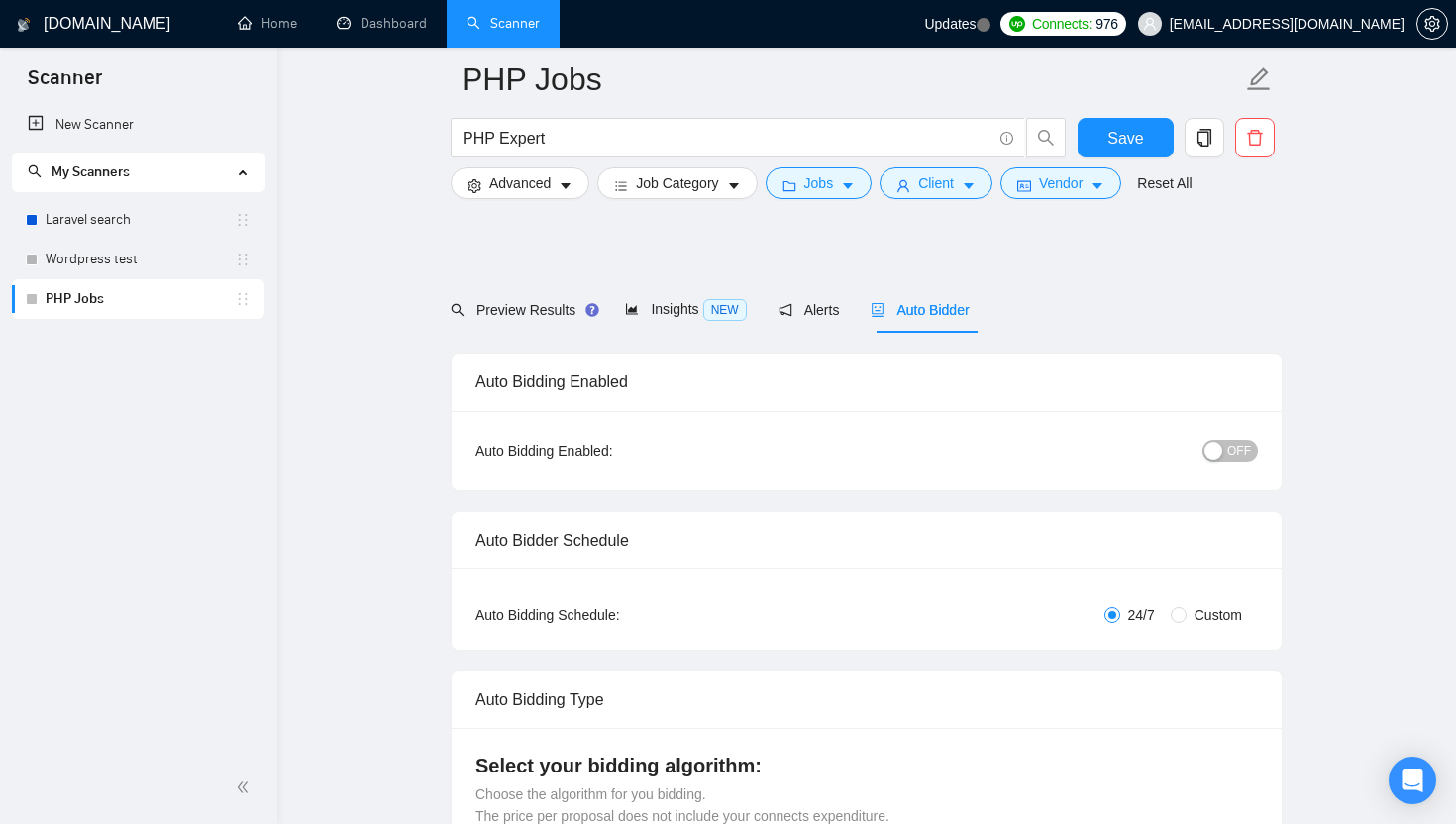 scroll, scrollTop: 0, scrollLeft: 0, axis: both 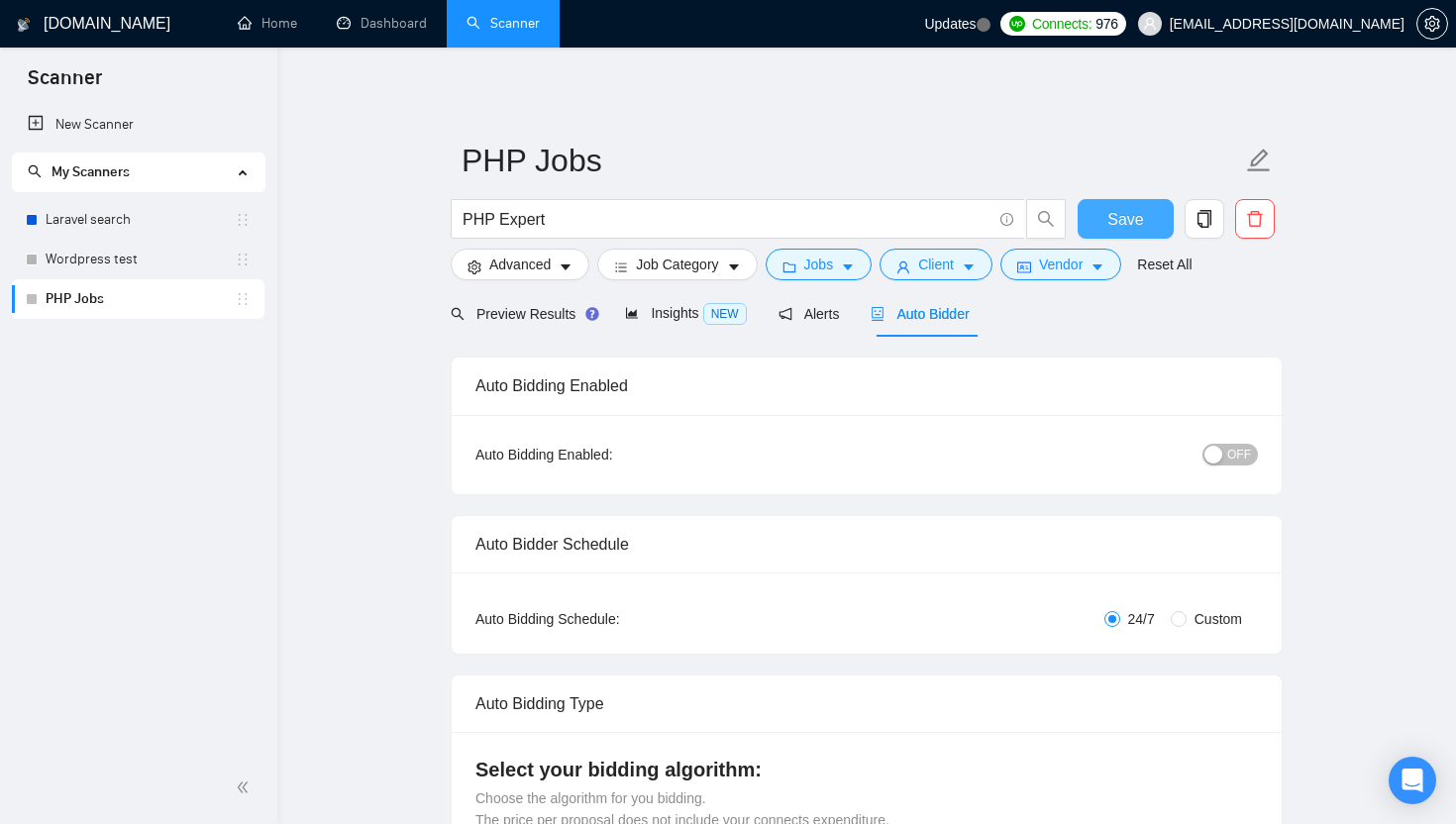 drag, startPoint x: 1127, startPoint y: 216, endPoint x: 1075, endPoint y: 237, distance: 56.0803 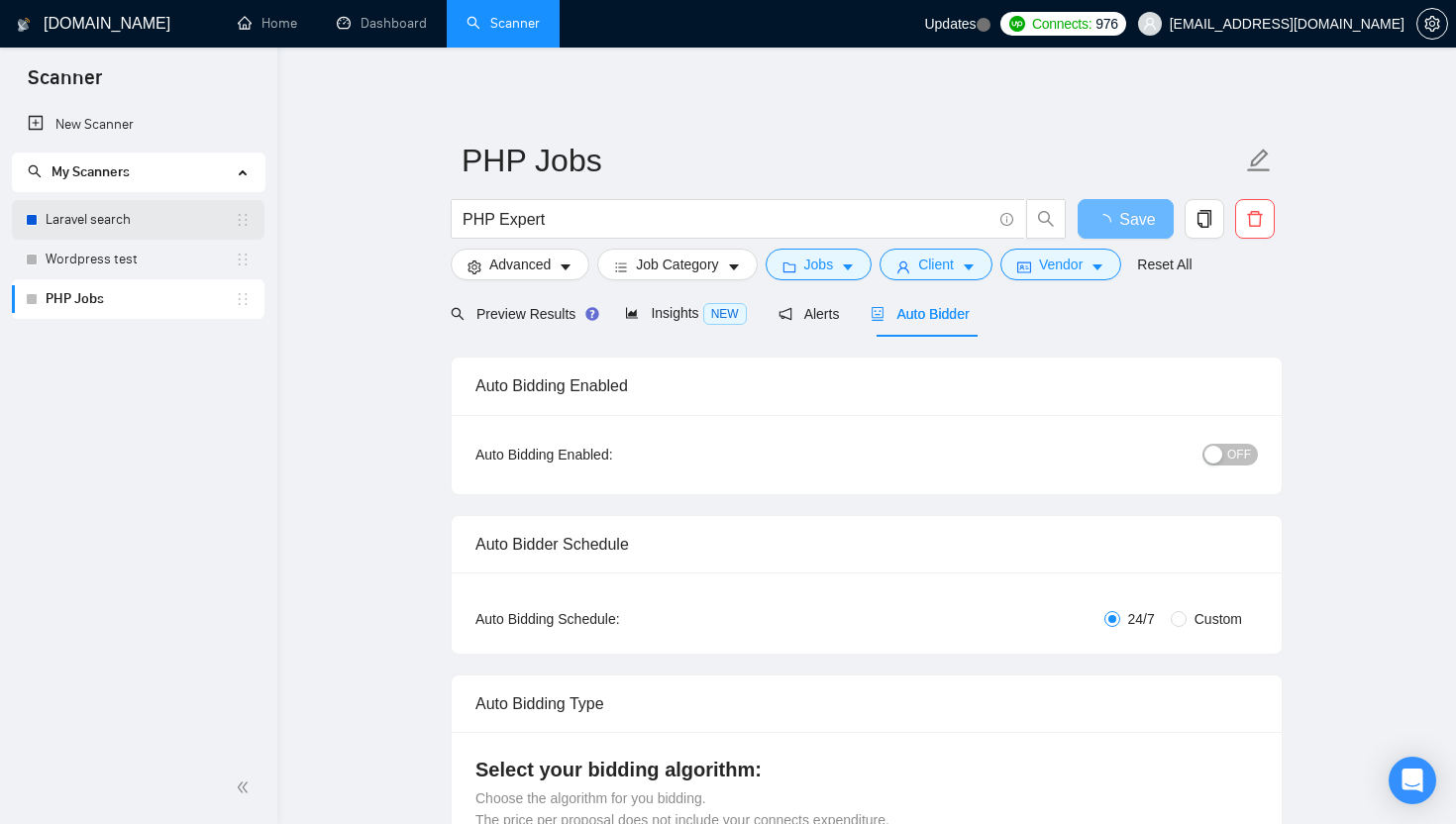 click on "Laravel search" at bounding box center (140, 220) 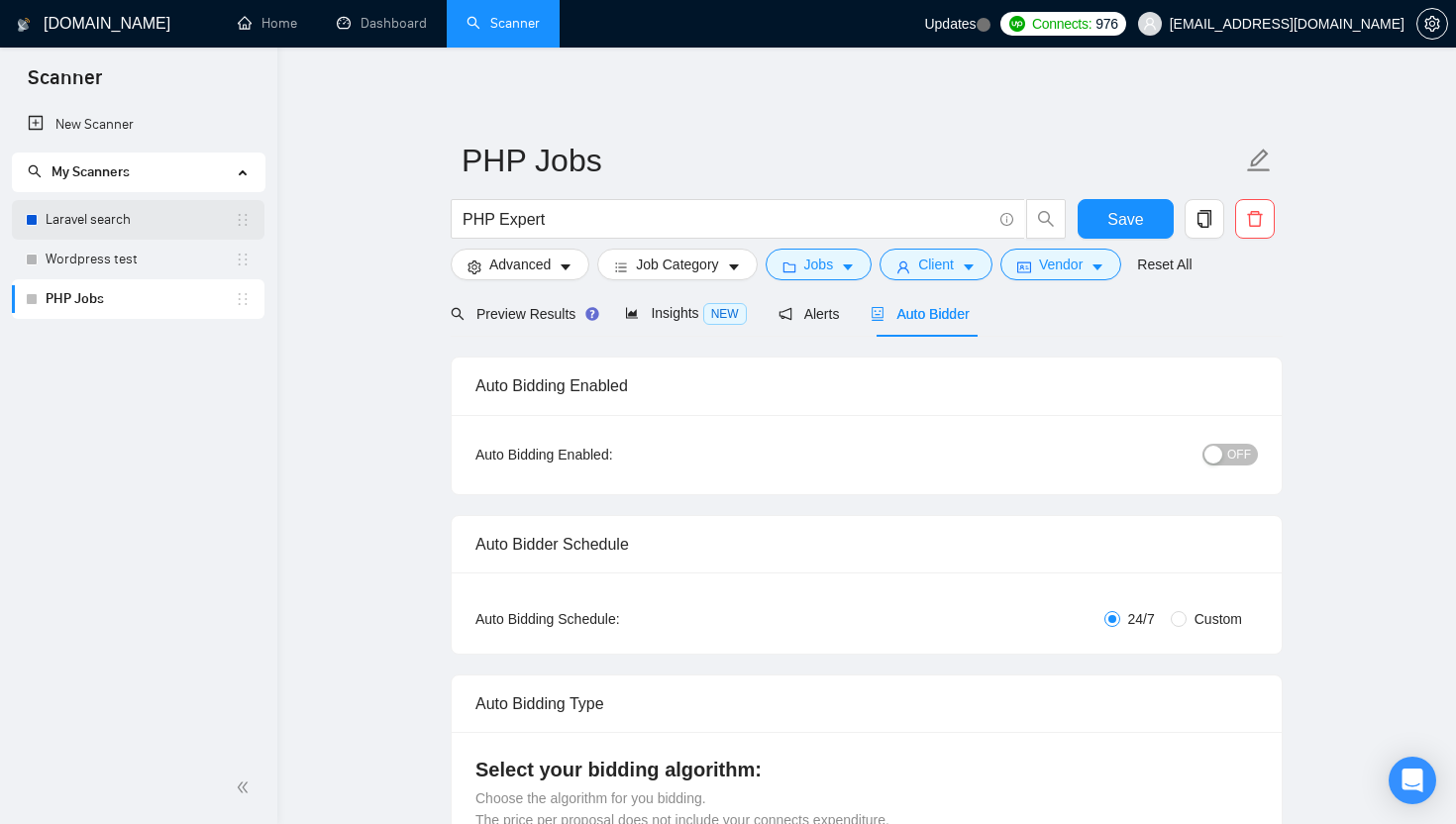 click on "Laravel search" at bounding box center (140, 220) 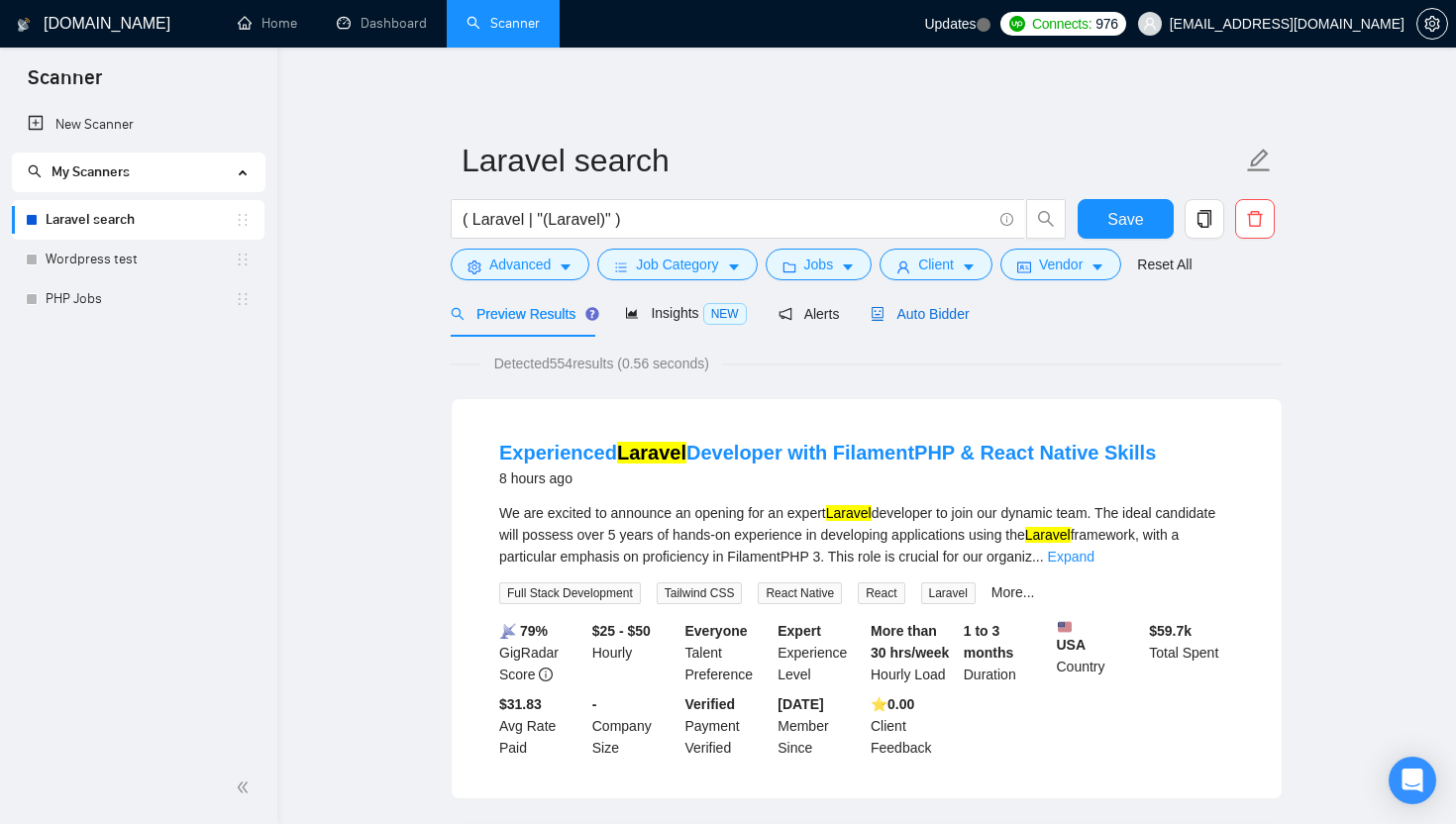 click on "Auto Bidder" at bounding box center (919, 314) 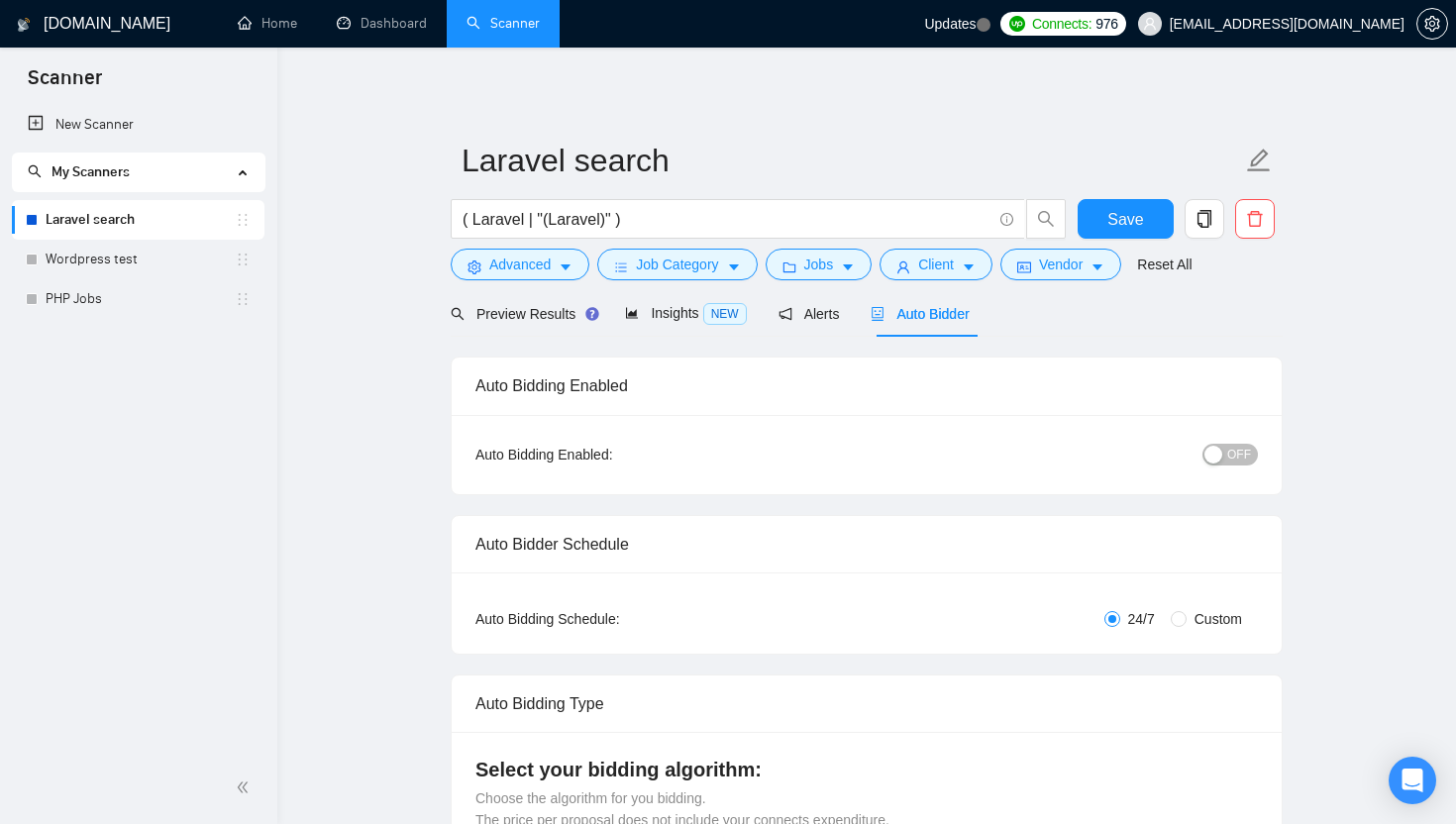 type 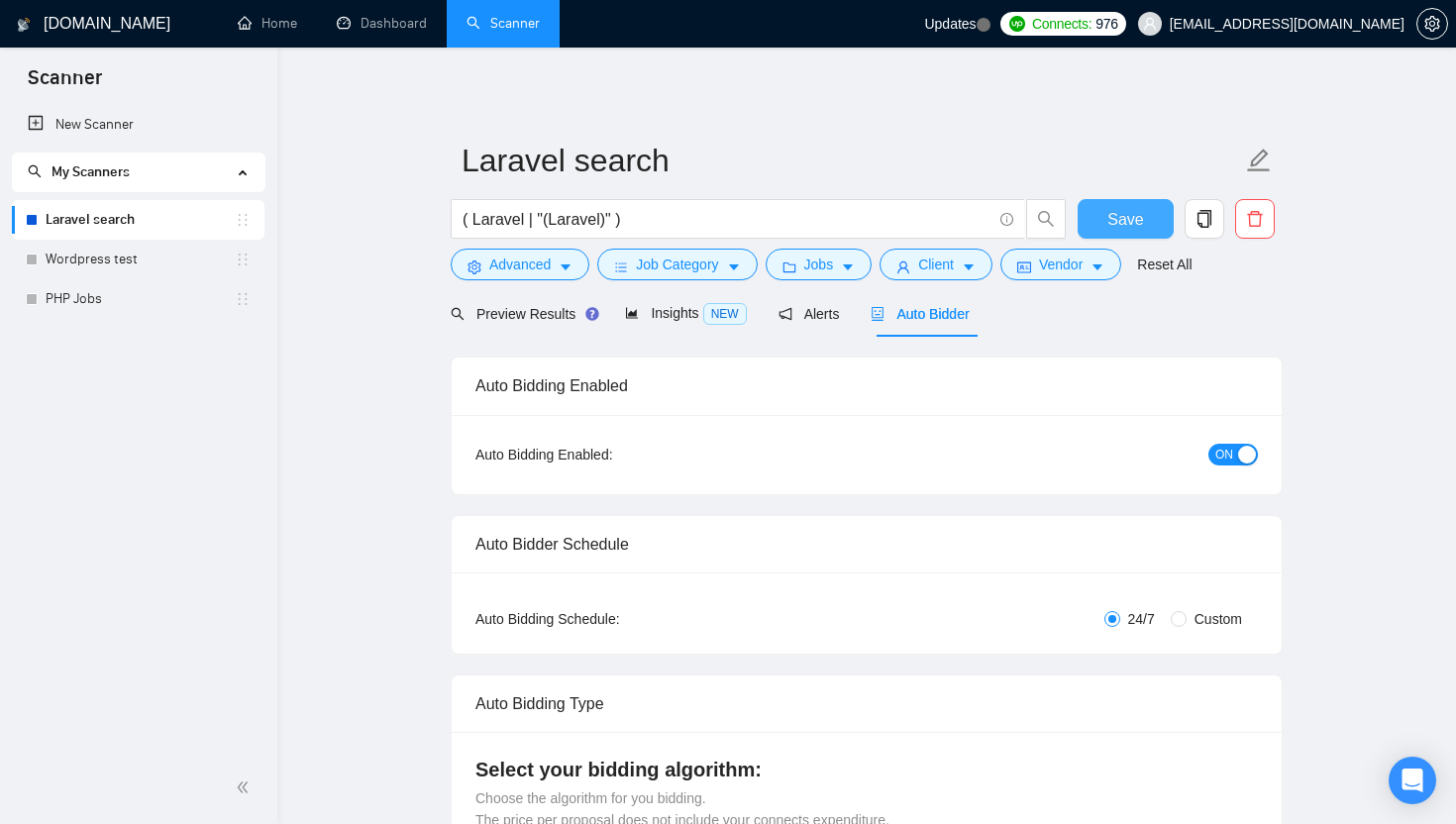 drag, startPoint x: 1121, startPoint y: 228, endPoint x: 1108, endPoint y: 236, distance: 15.264338 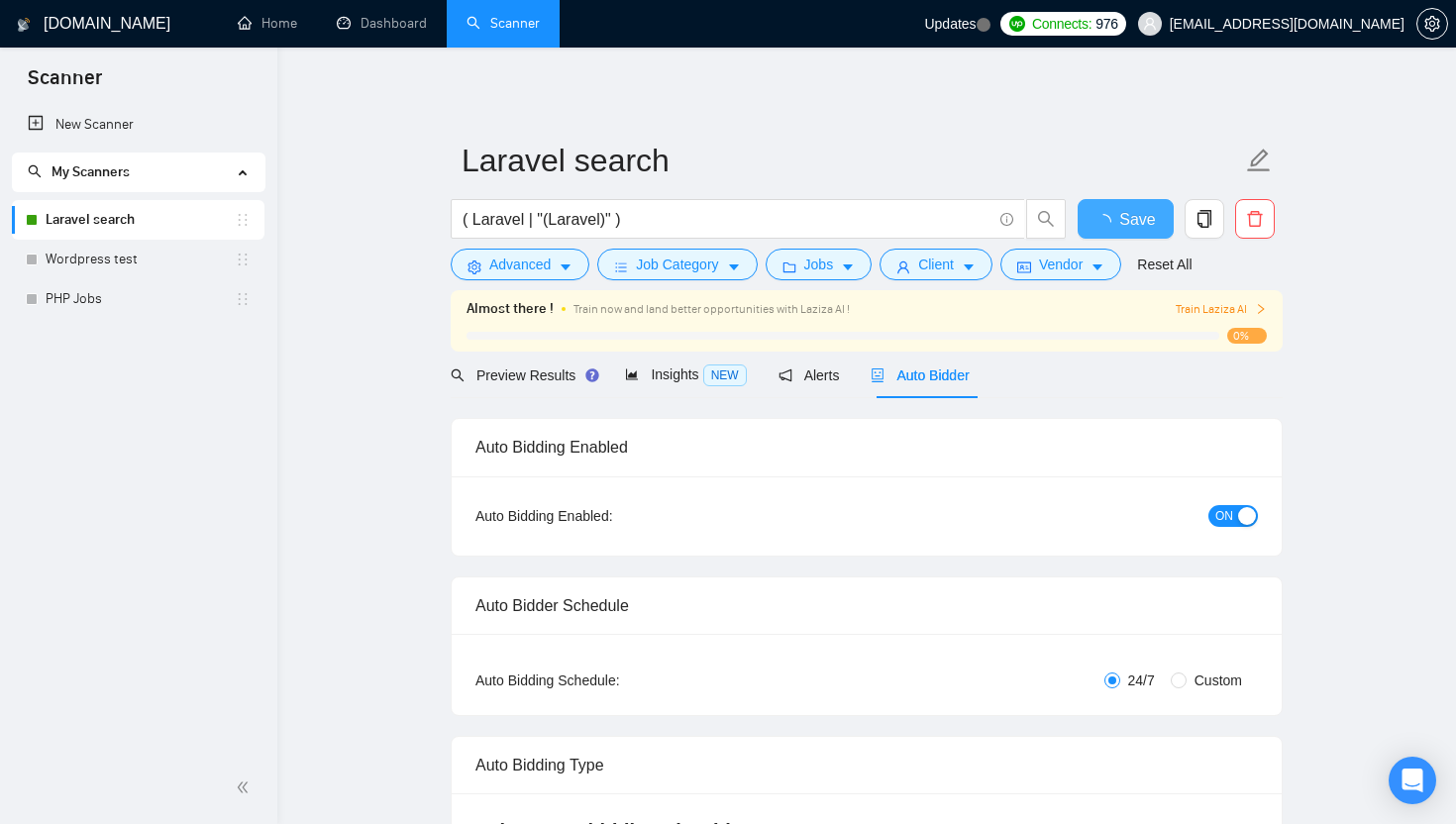 type 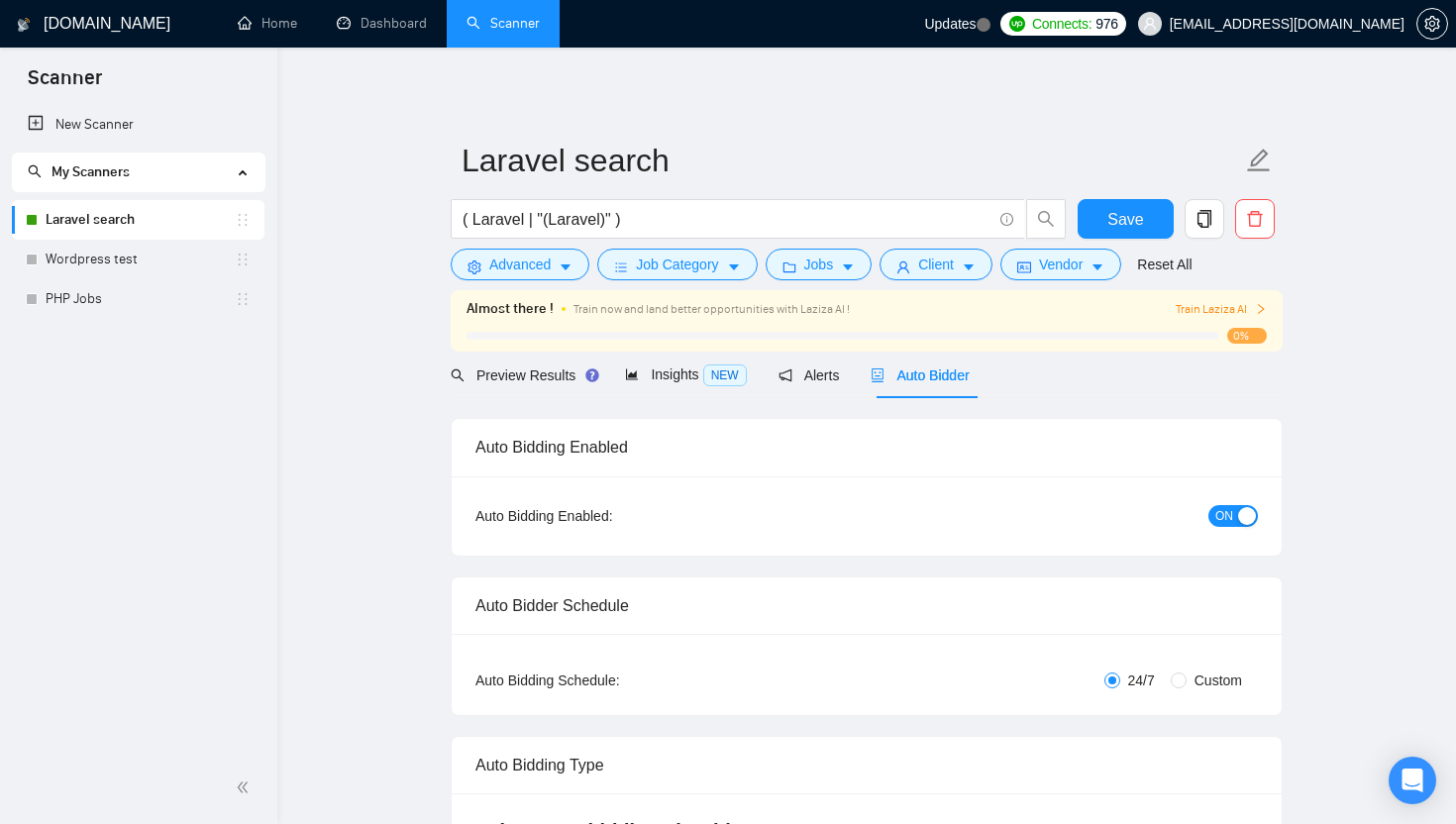 click on "Train Laziza AI" at bounding box center (1221, 309) 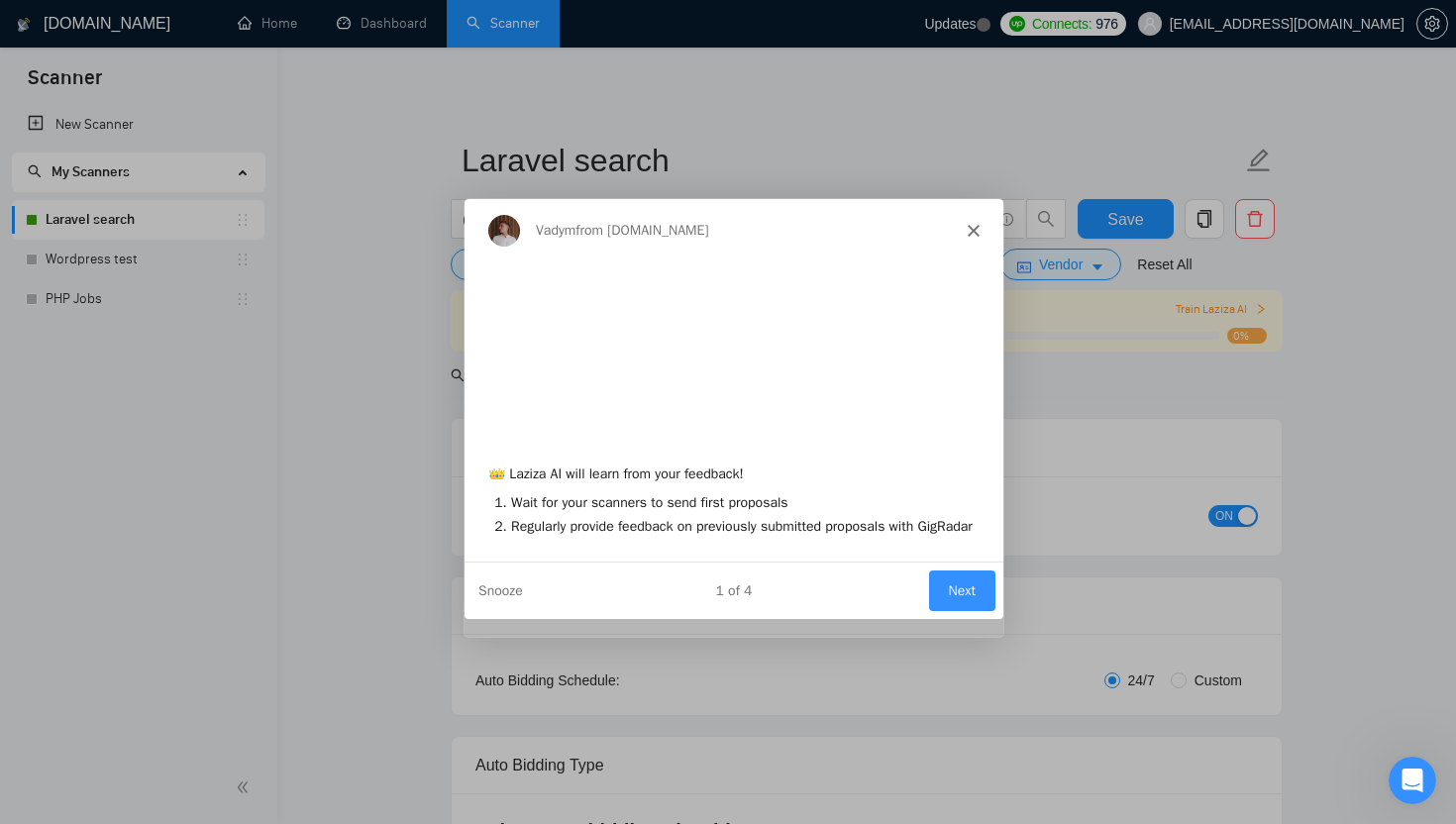 scroll, scrollTop: 0, scrollLeft: 0, axis: both 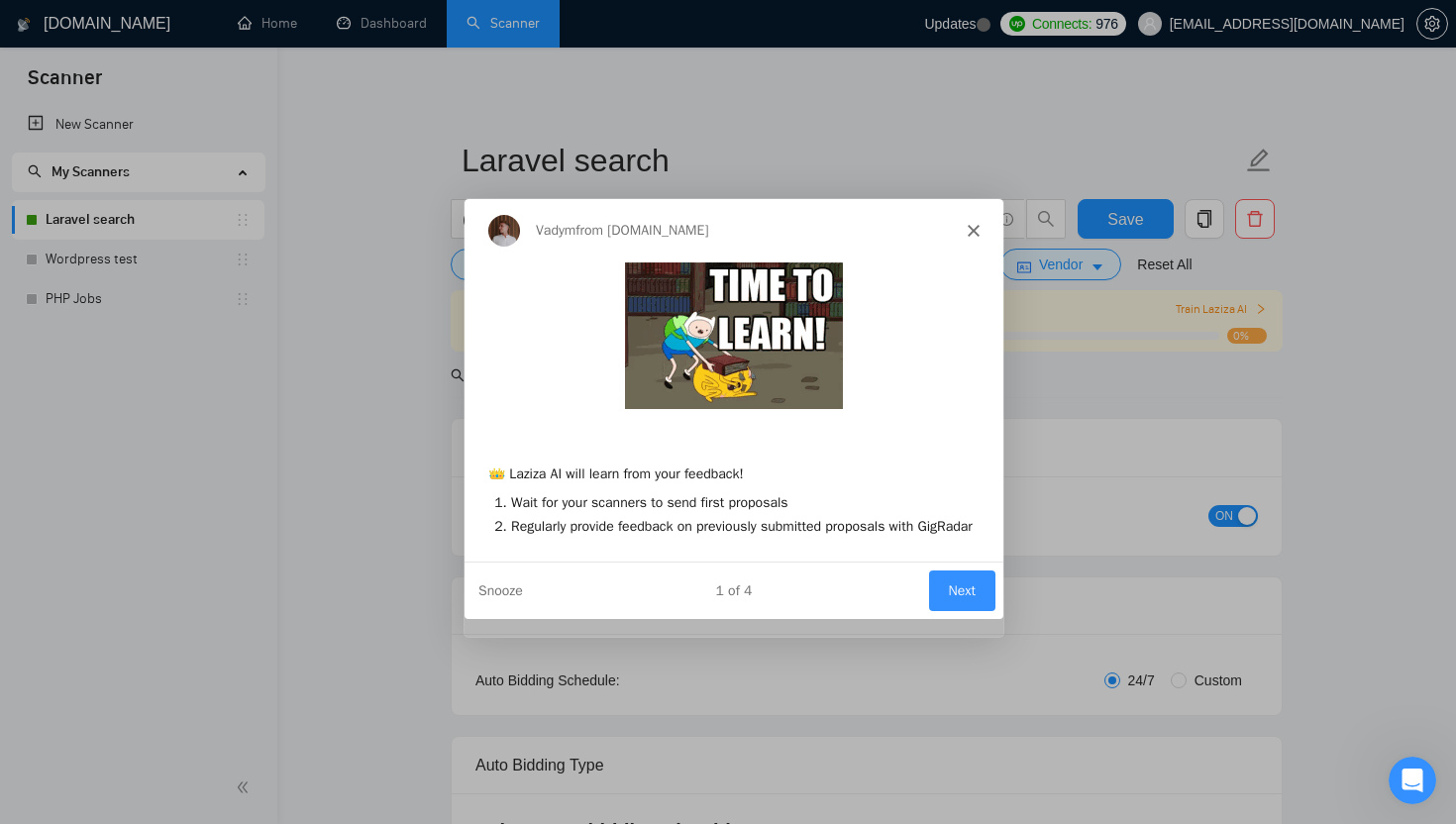 click on "Next" at bounding box center (961, 588) 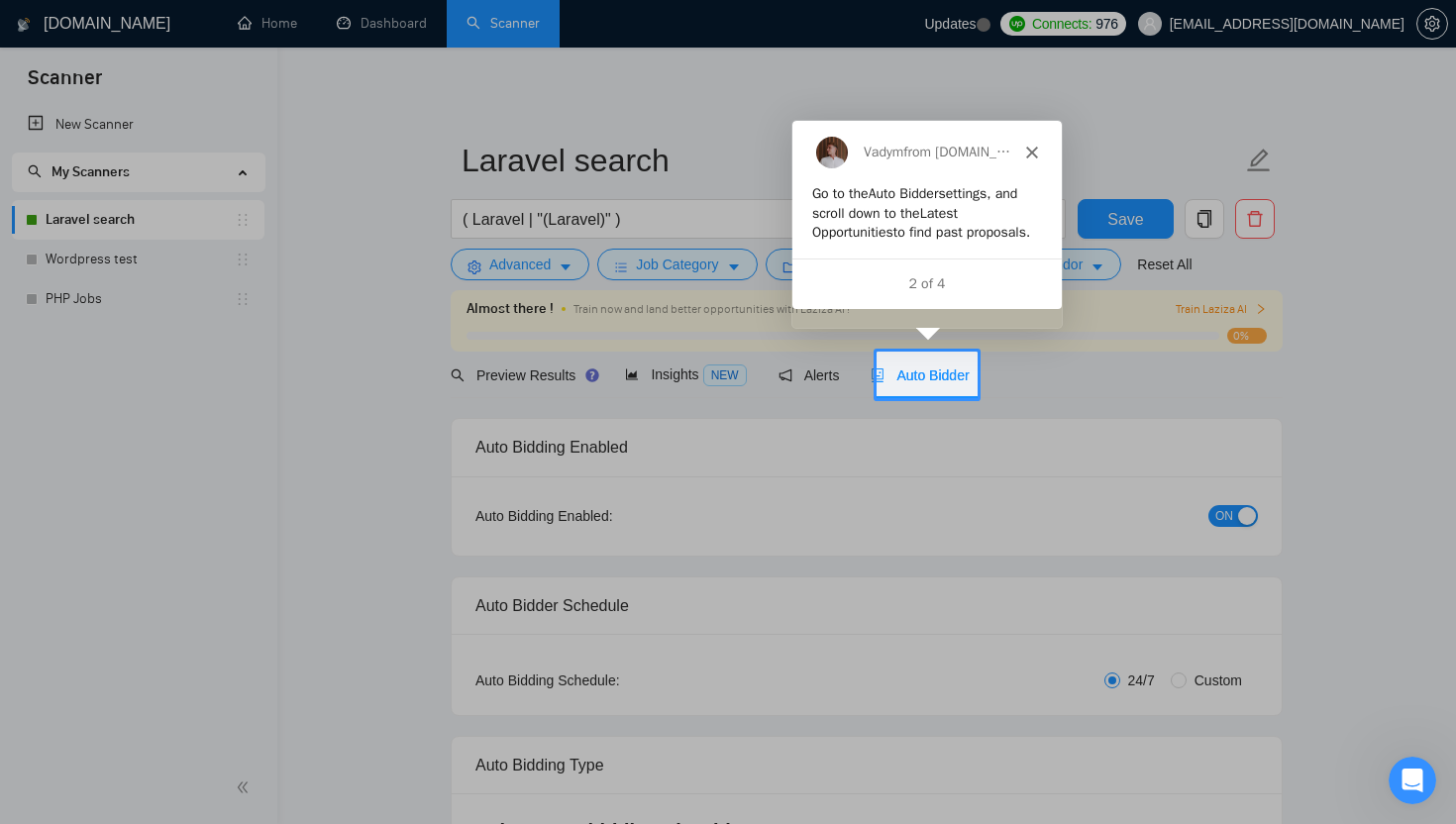 scroll, scrollTop: 0, scrollLeft: 0, axis: both 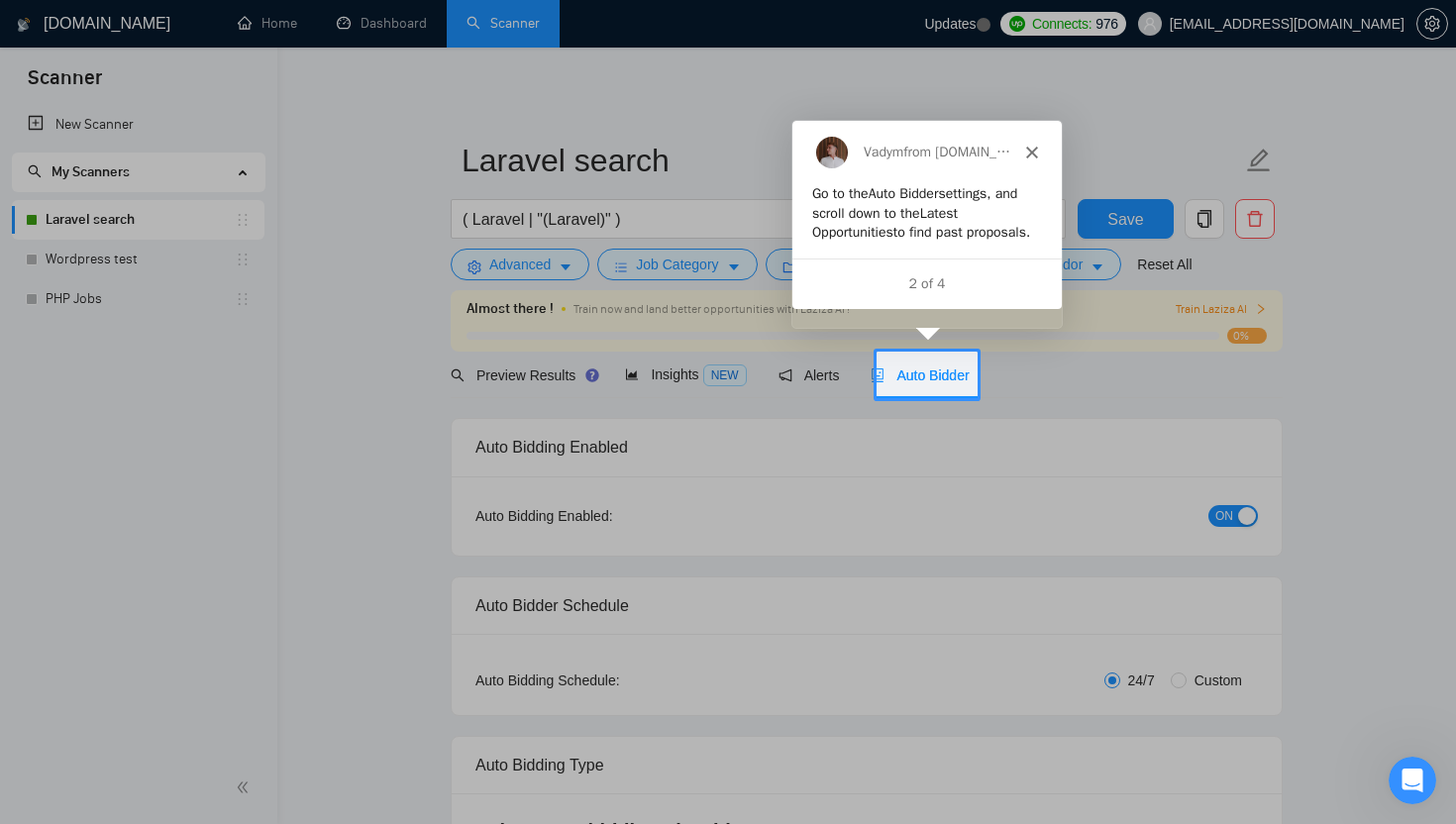 click on "Auto Bidder" at bounding box center (919, 375) 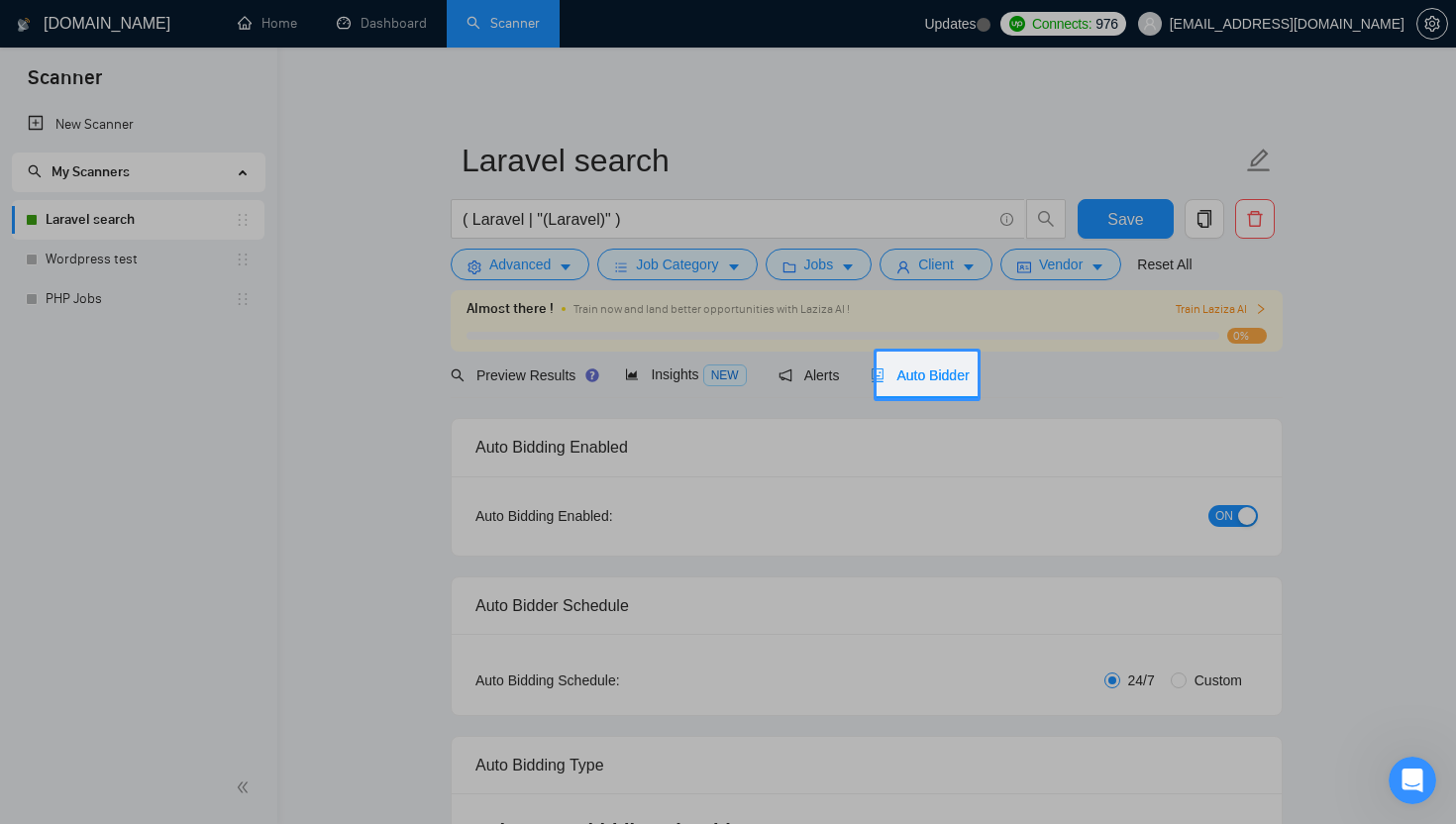 click on "Auto Bidder" at bounding box center (919, 375) 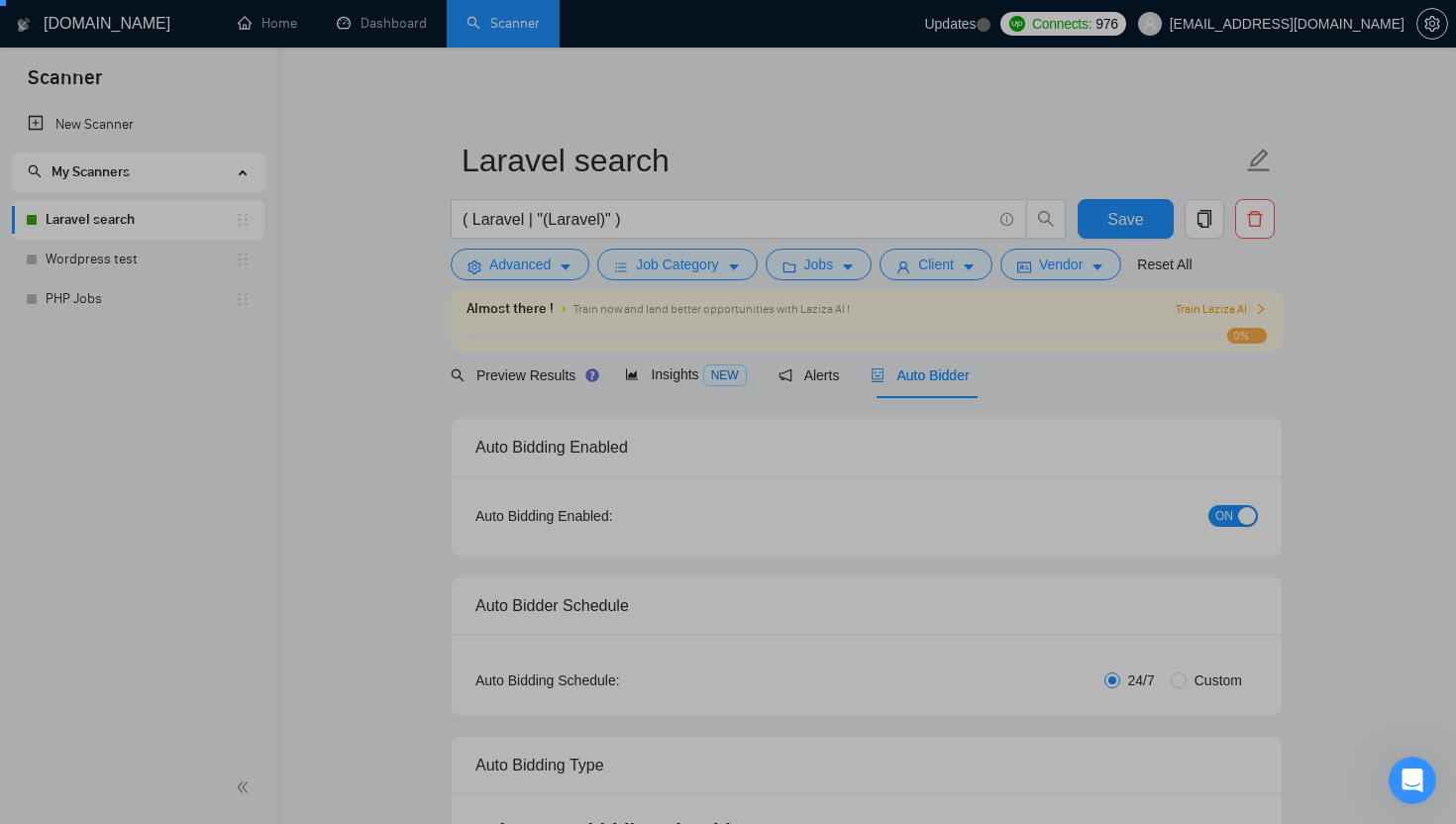 scroll, scrollTop: 0, scrollLeft: 0, axis: both 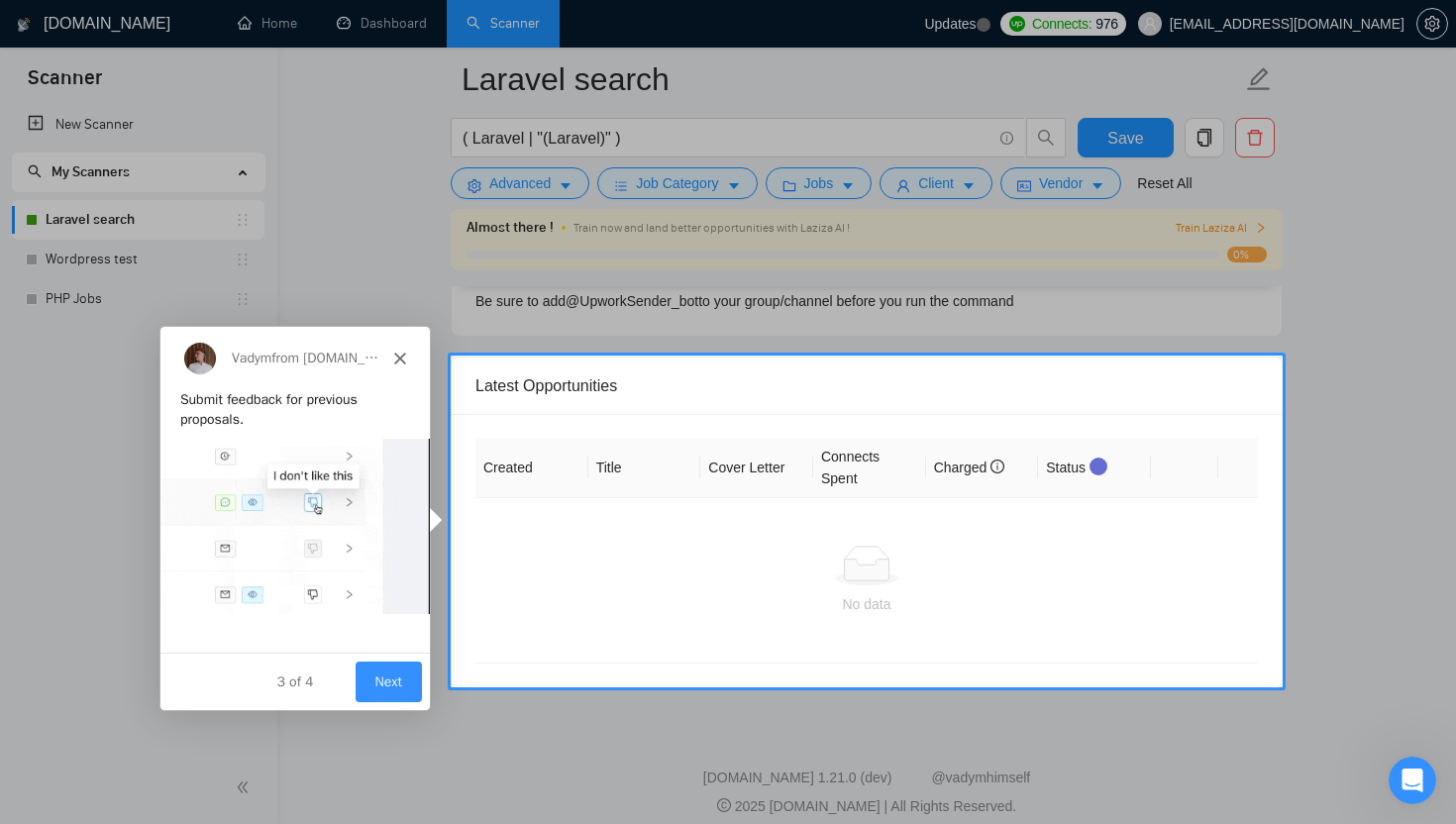 click on "Next" at bounding box center [387, 680] 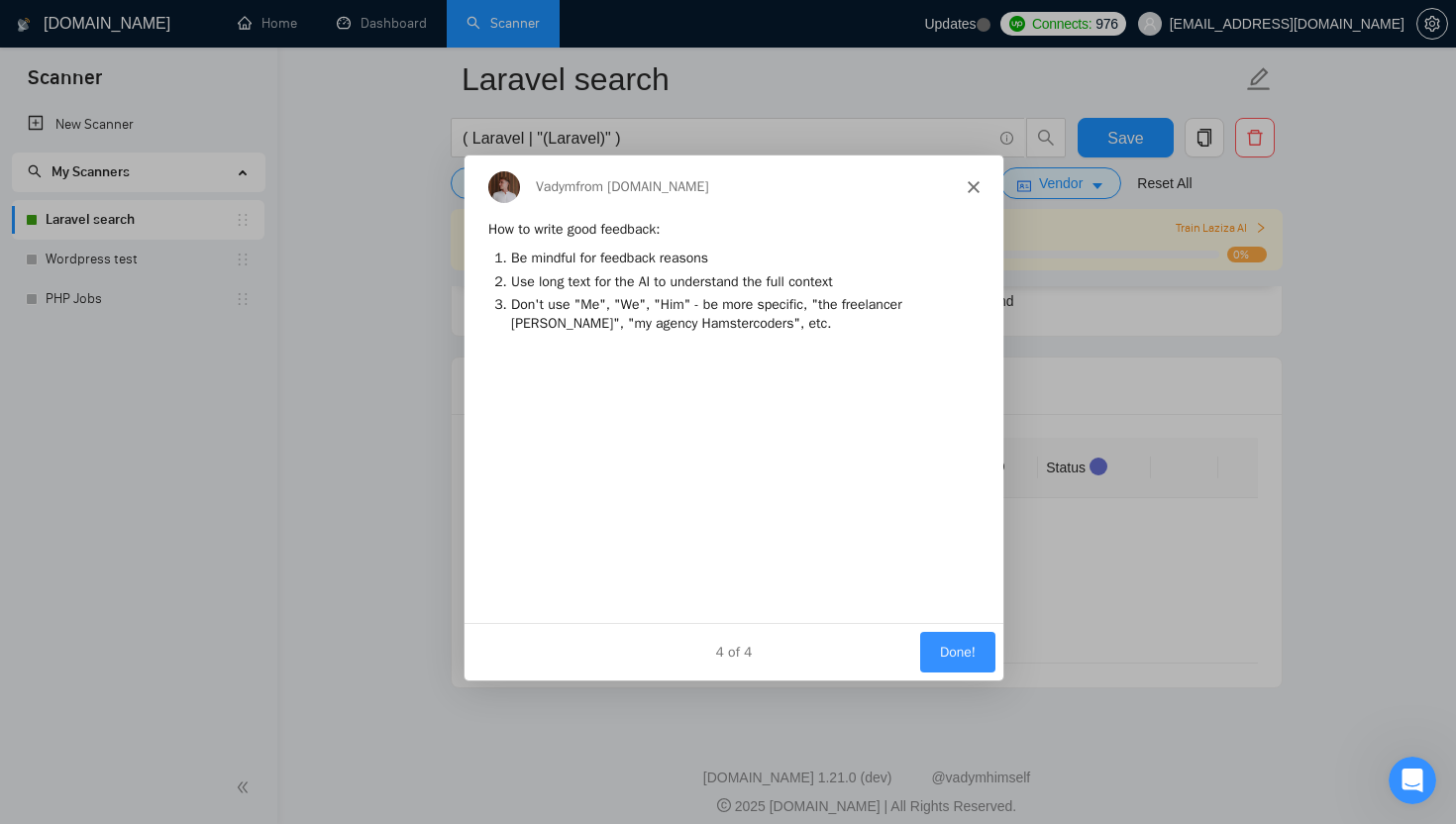 scroll, scrollTop: 0, scrollLeft: 0, axis: both 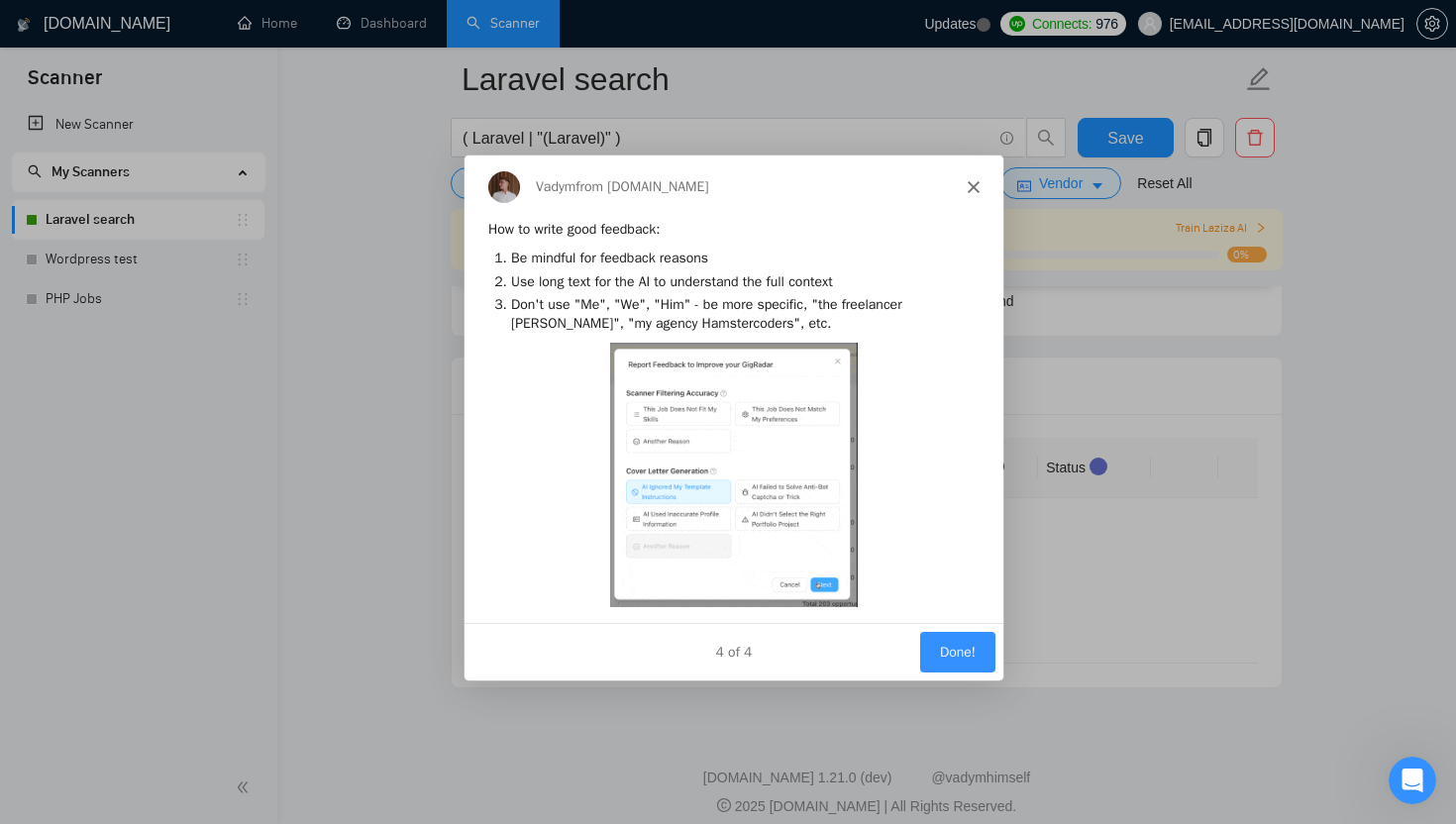 click on "Done!" at bounding box center (957, 650) 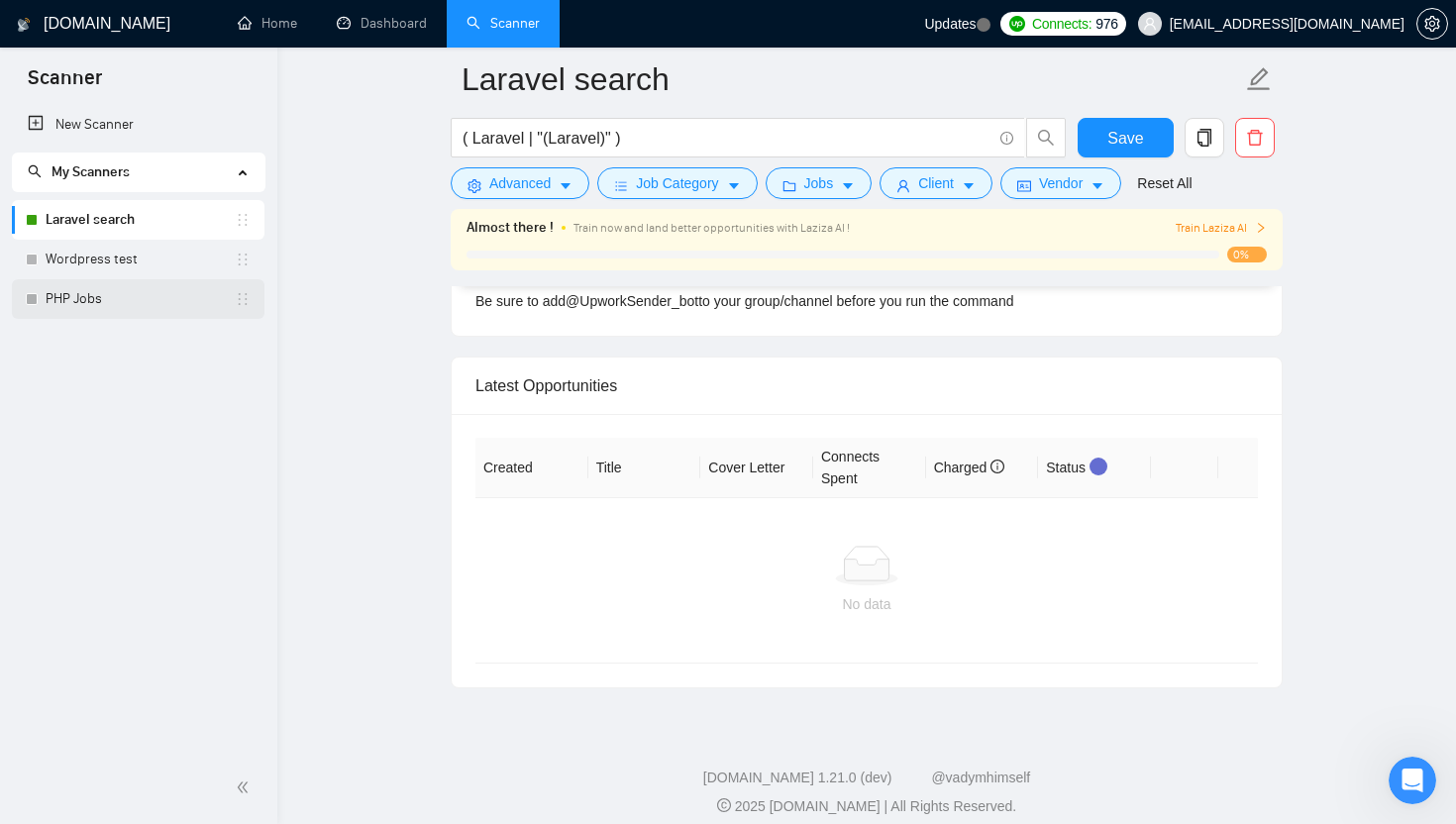 click on "PHP Jobs" at bounding box center (140, 299) 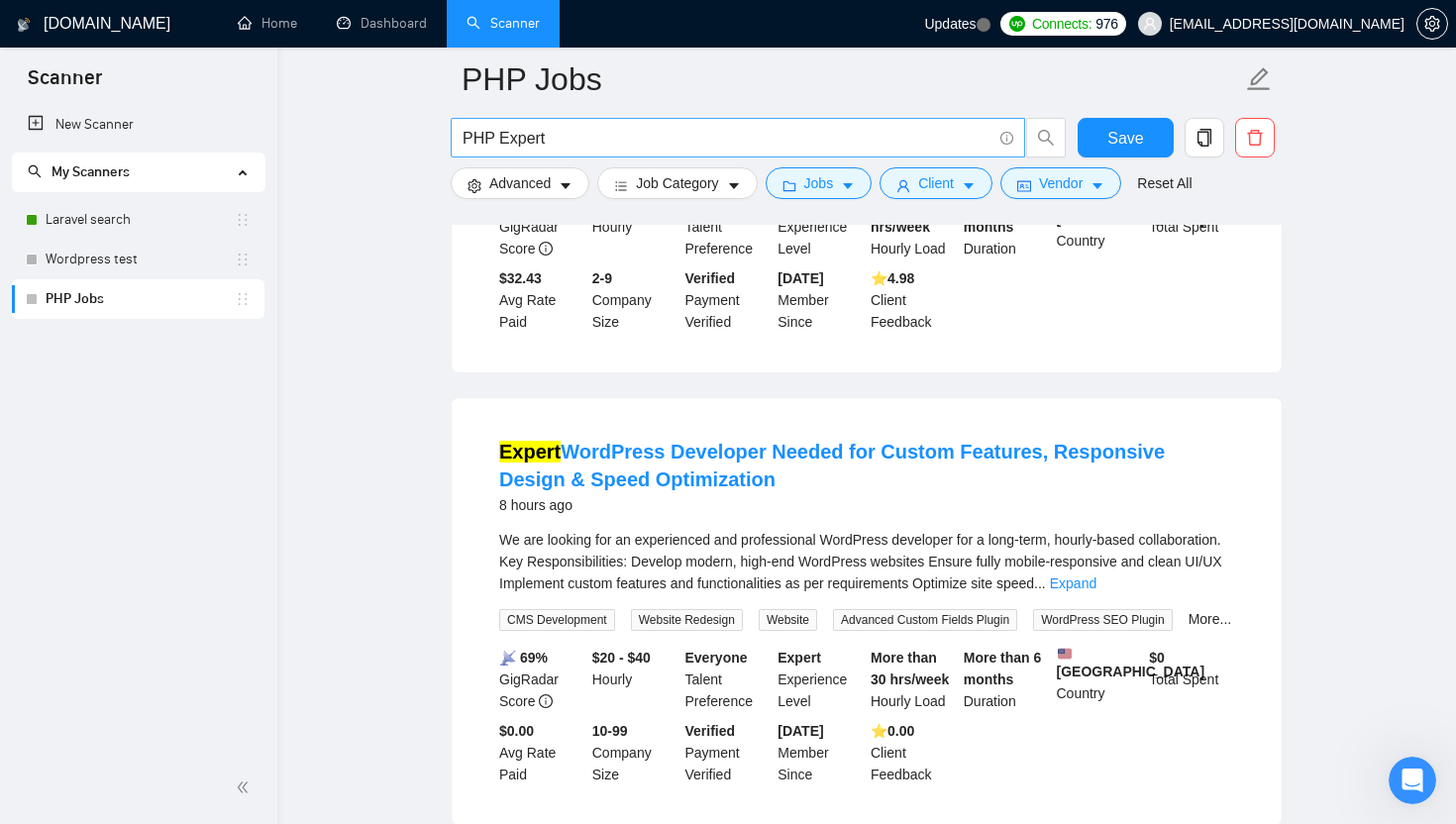 scroll, scrollTop: 466, scrollLeft: 0, axis: vertical 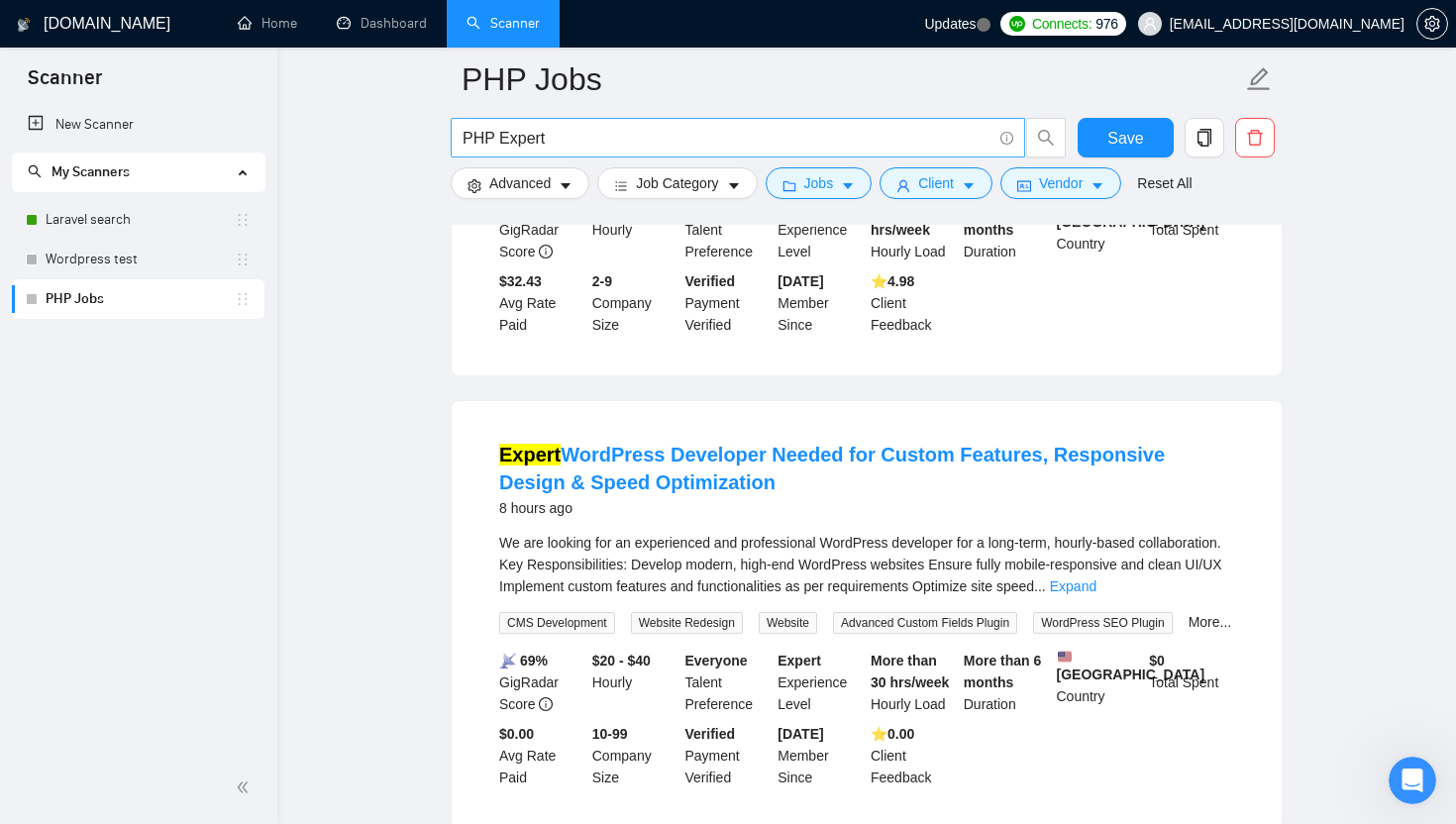 click on "PHP Expert" at bounding box center [727, 138] 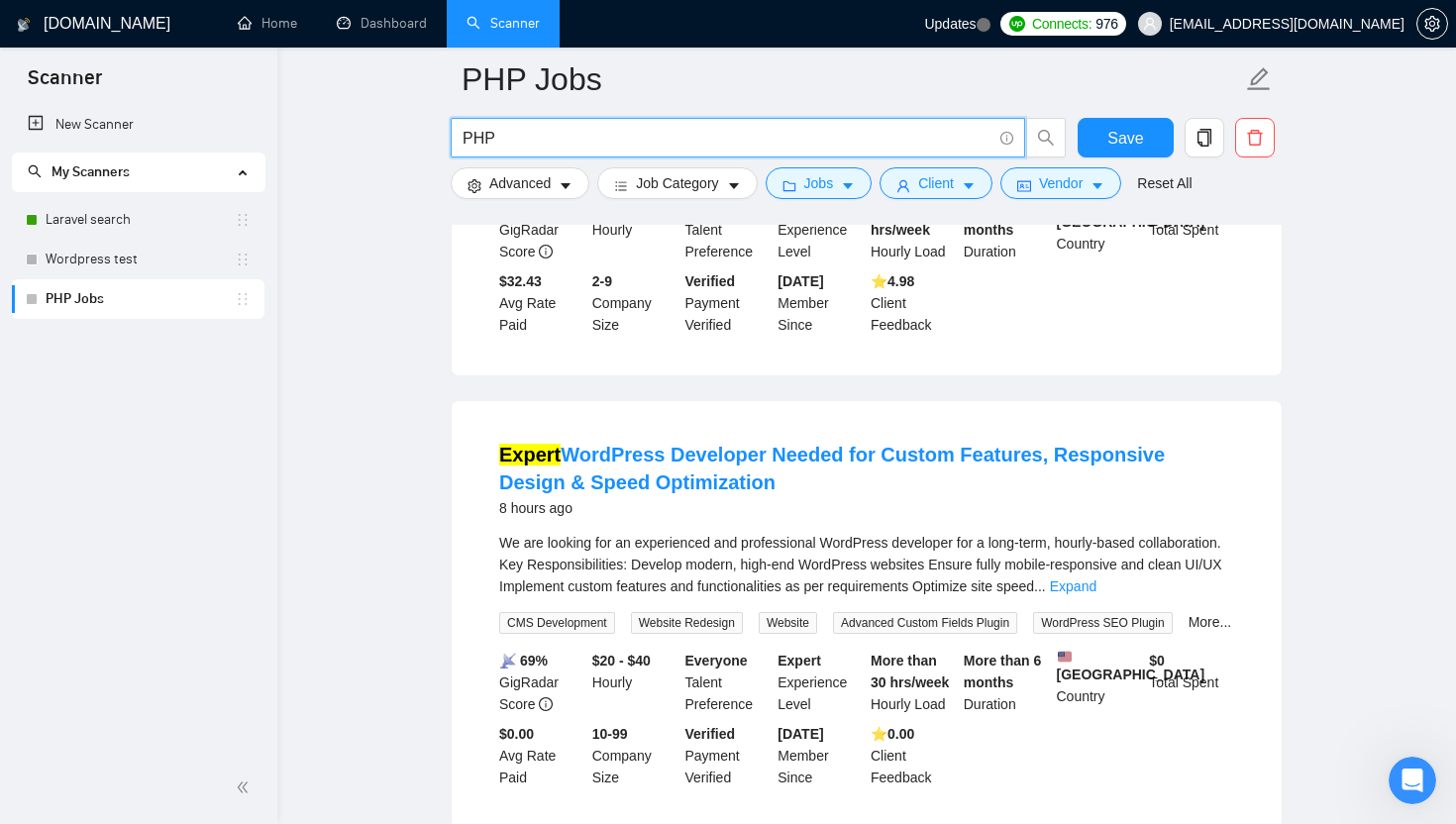 type on "PHP" 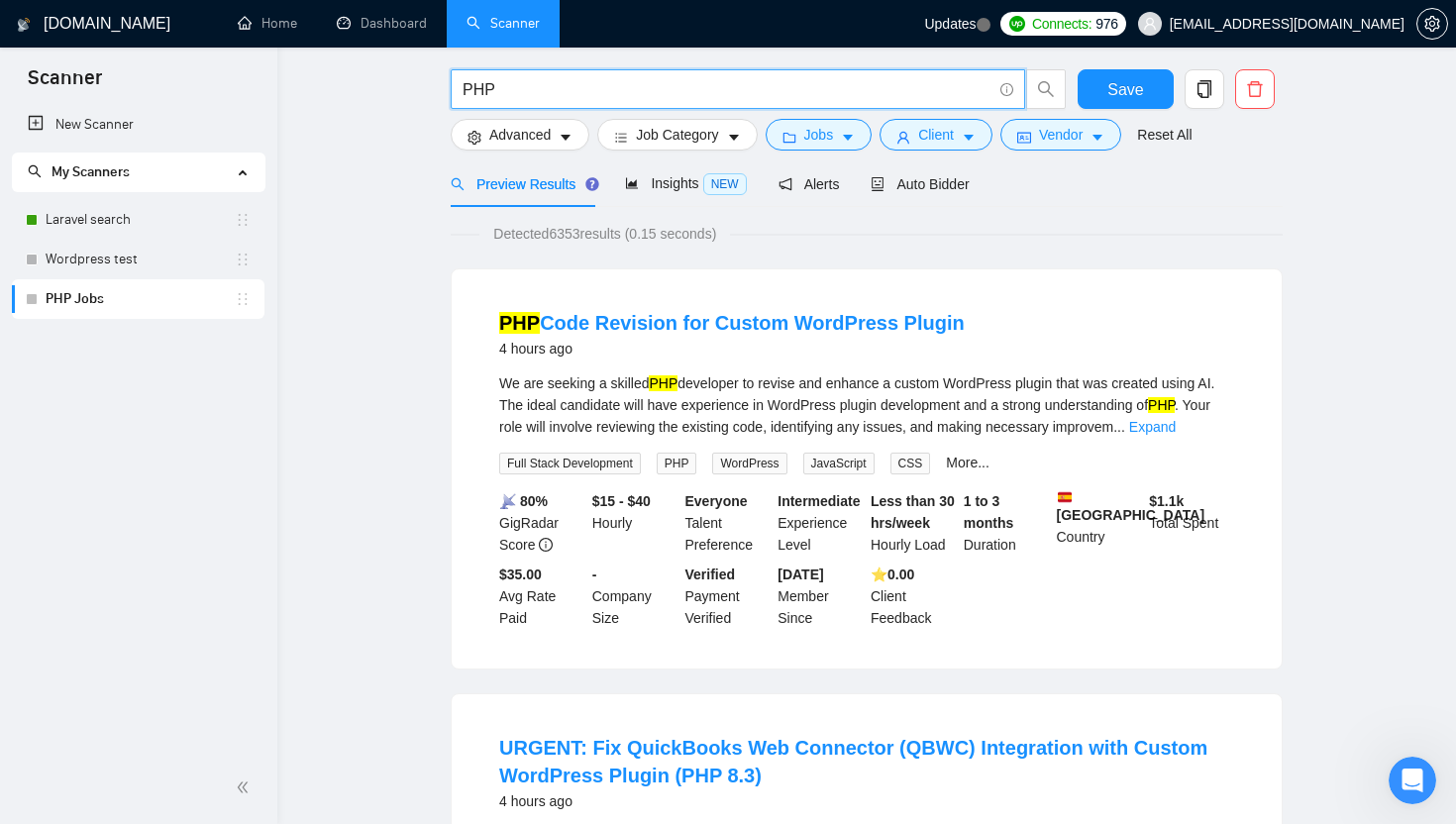 scroll, scrollTop: 0, scrollLeft: 0, axis: both 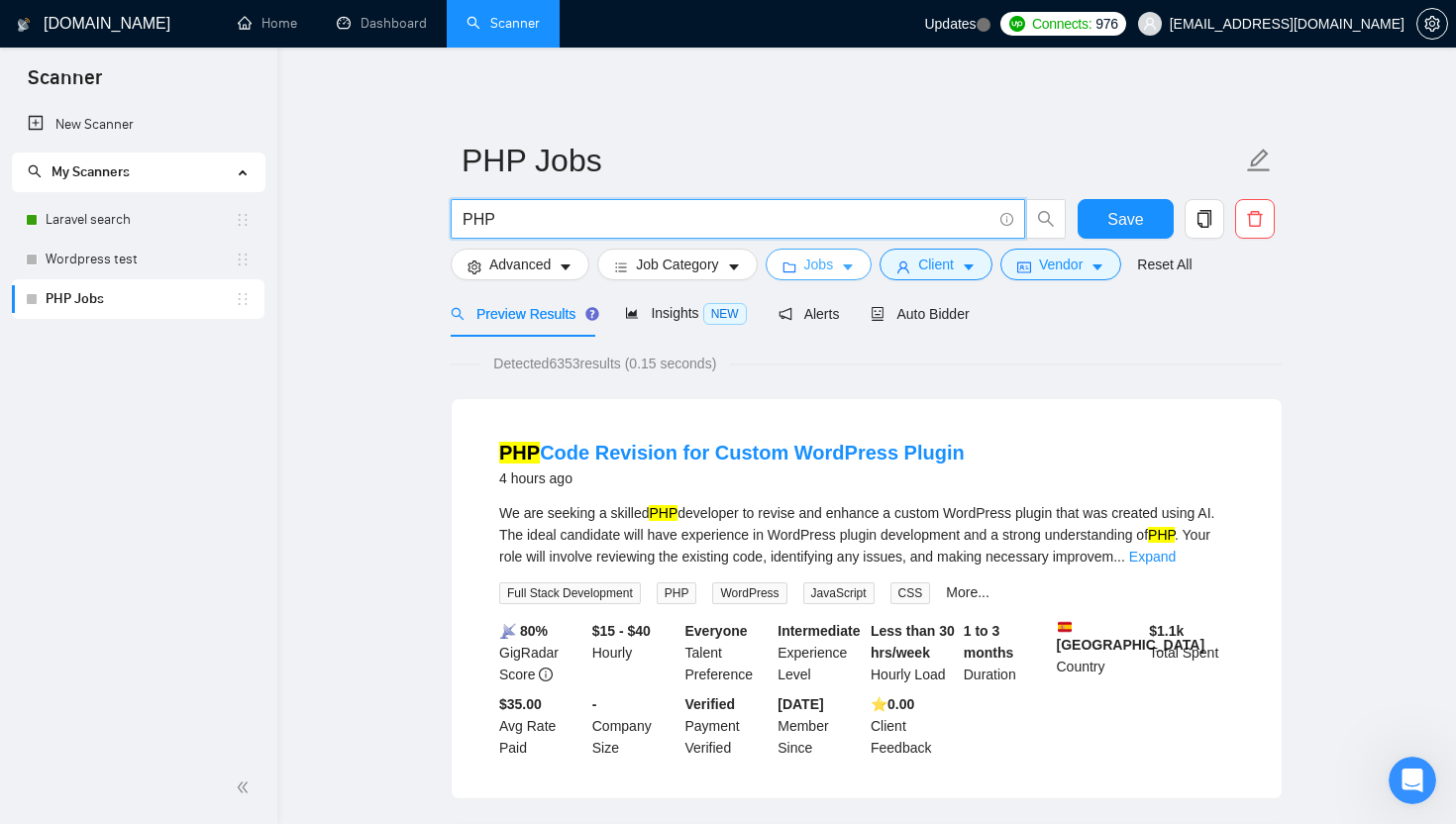 click on "Jobs" at bounding box center [819, 264] 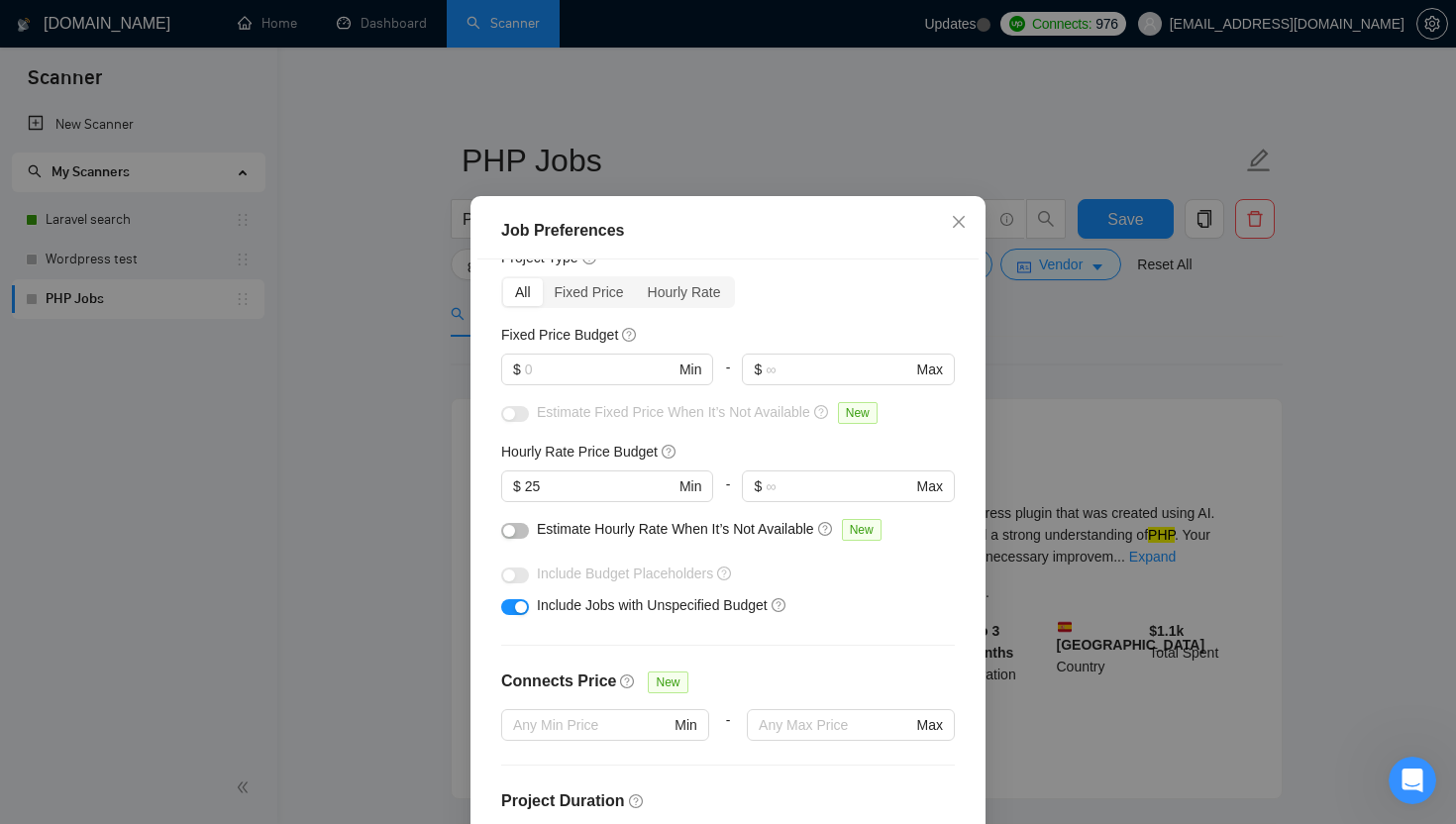 scroll, scrollTop: 0, scrollLeft: 0, axis: both 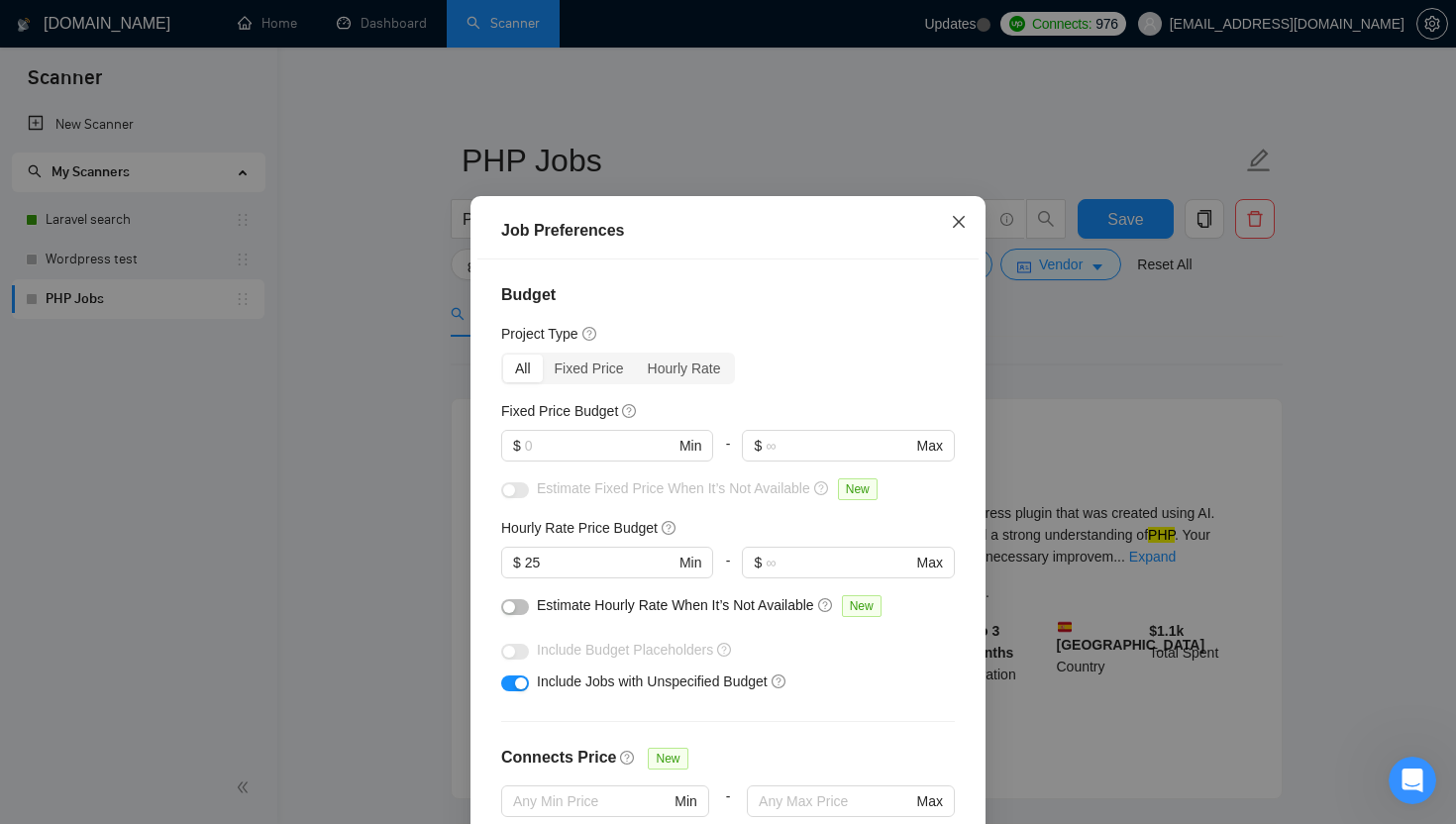 click 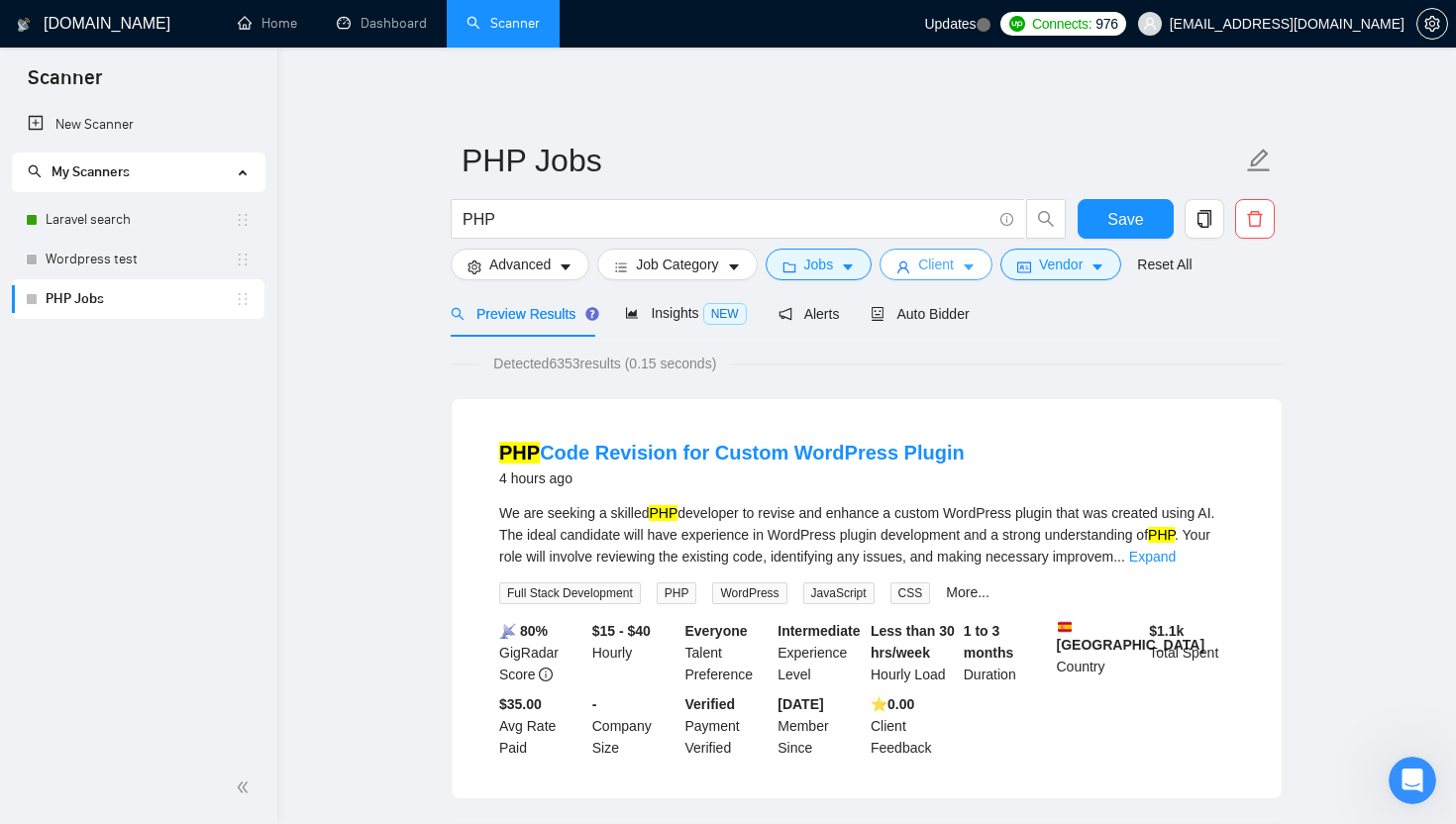 click on "Client" at bounding box center [936, 264] 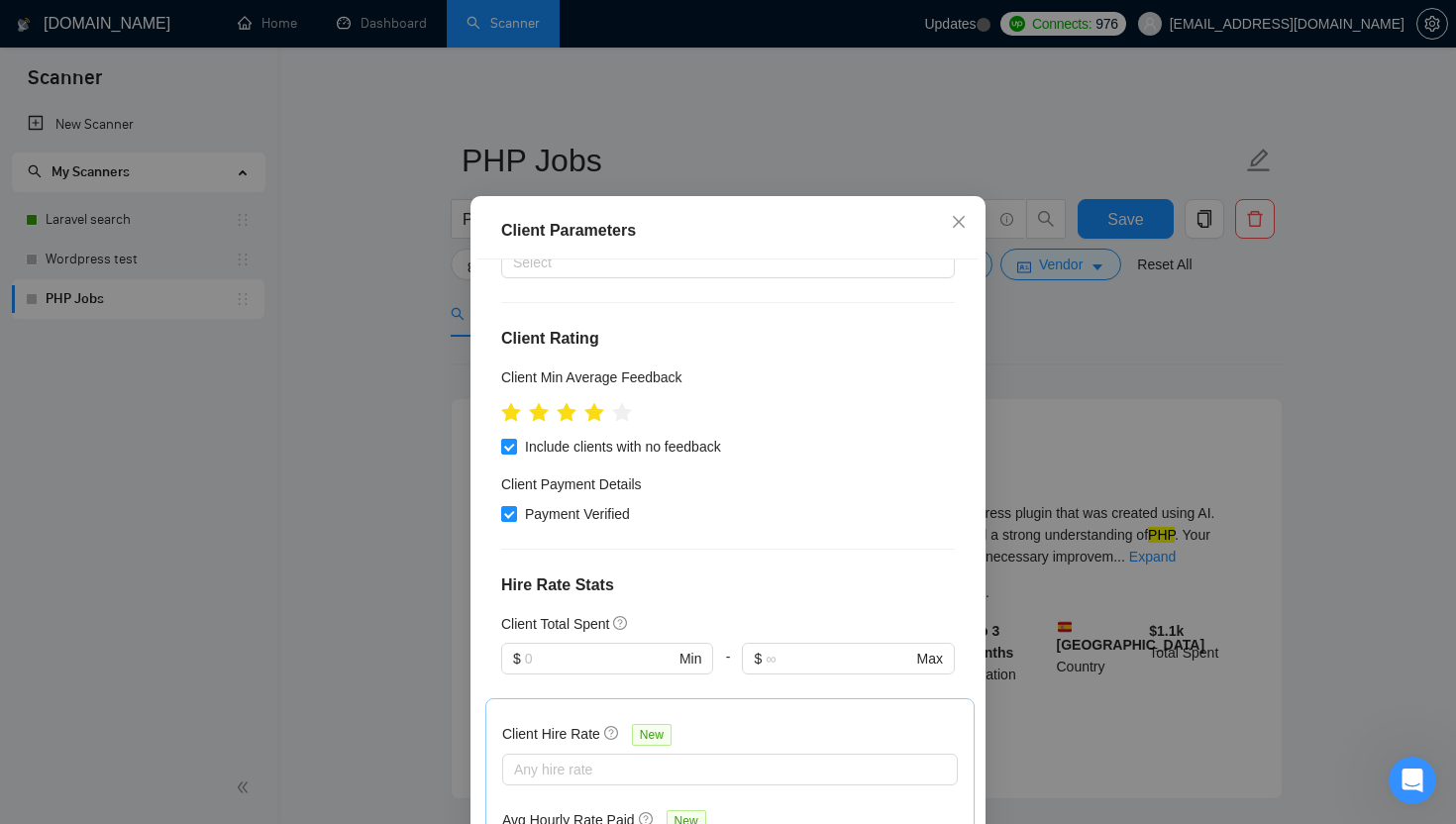 scroll, scrollTop: 0, scrollLeft: 0, axis: both 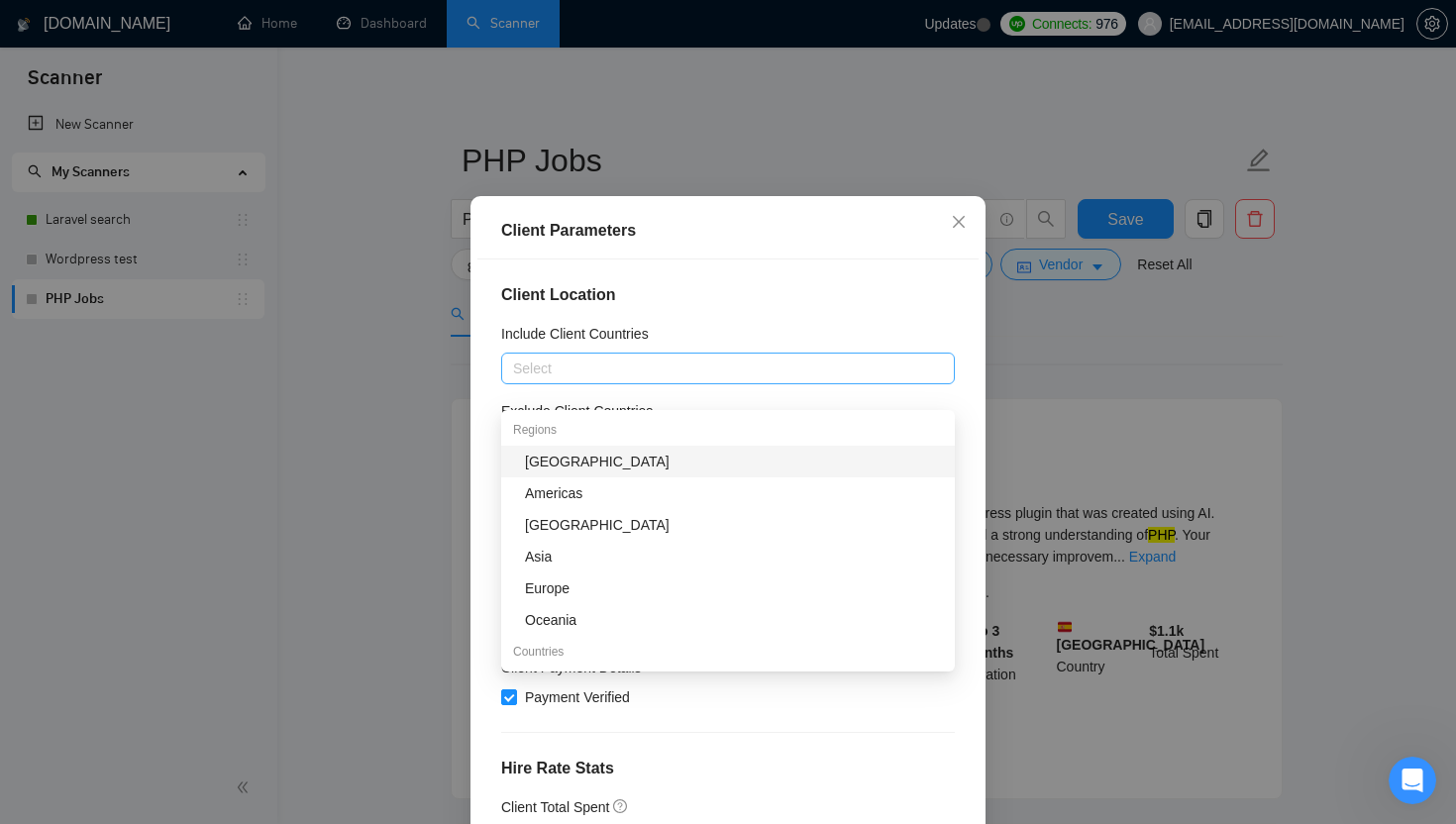click at bounding box center (718, 368) 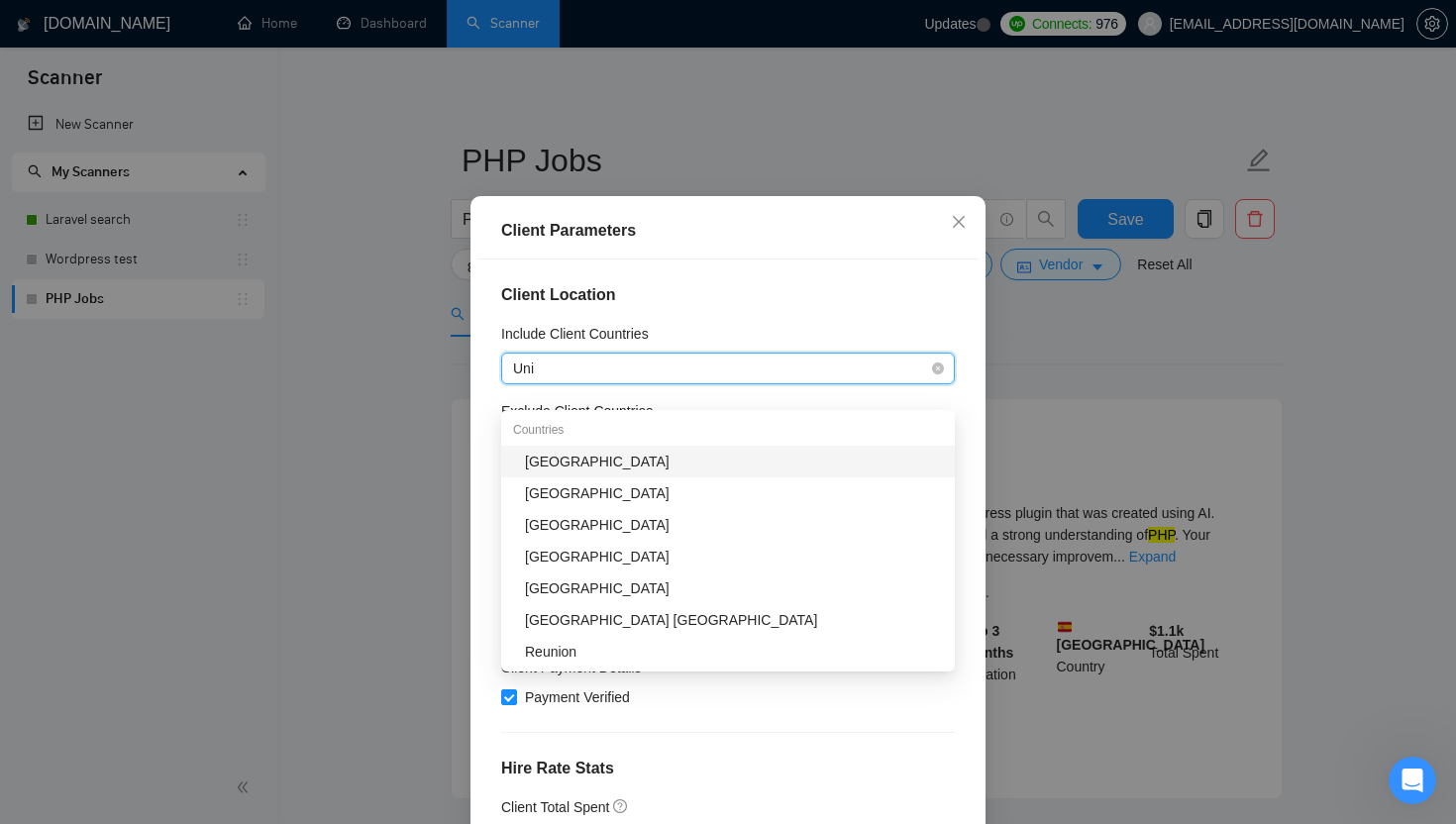 type on "Unit" 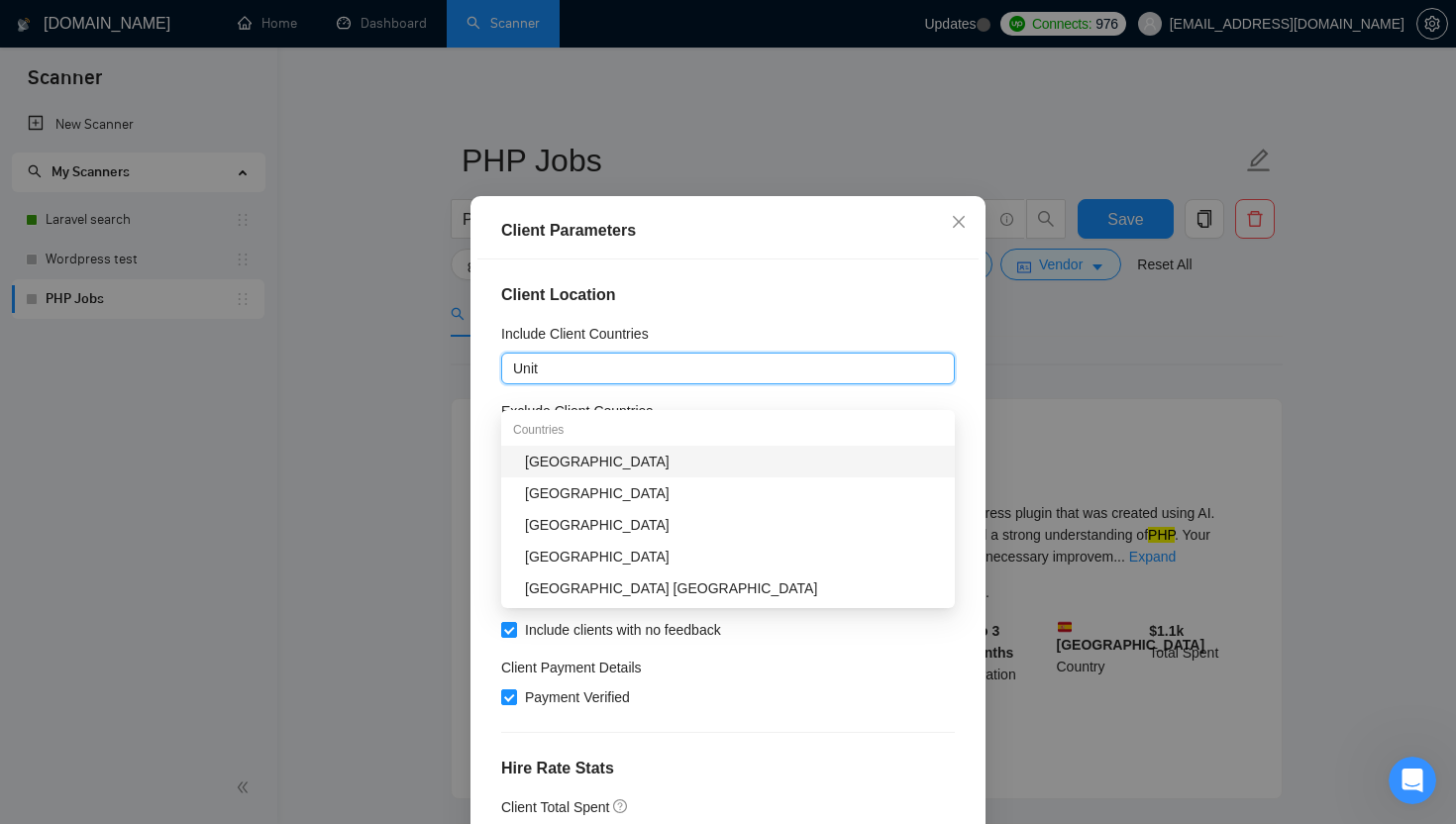 click on "[GEOGRAPHIC_DATA]" at bounding box center (734, 462) 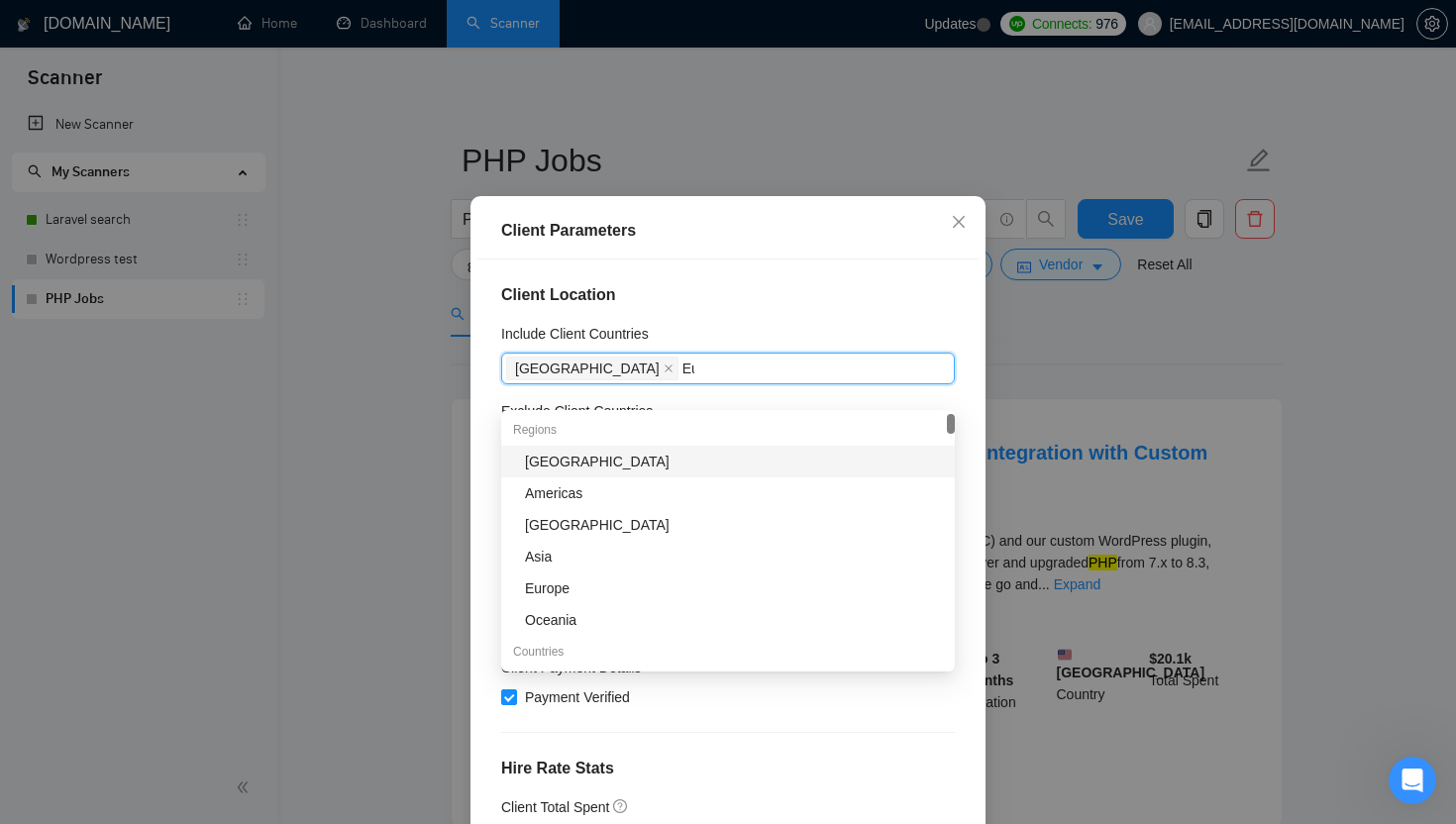 type on "Eur" 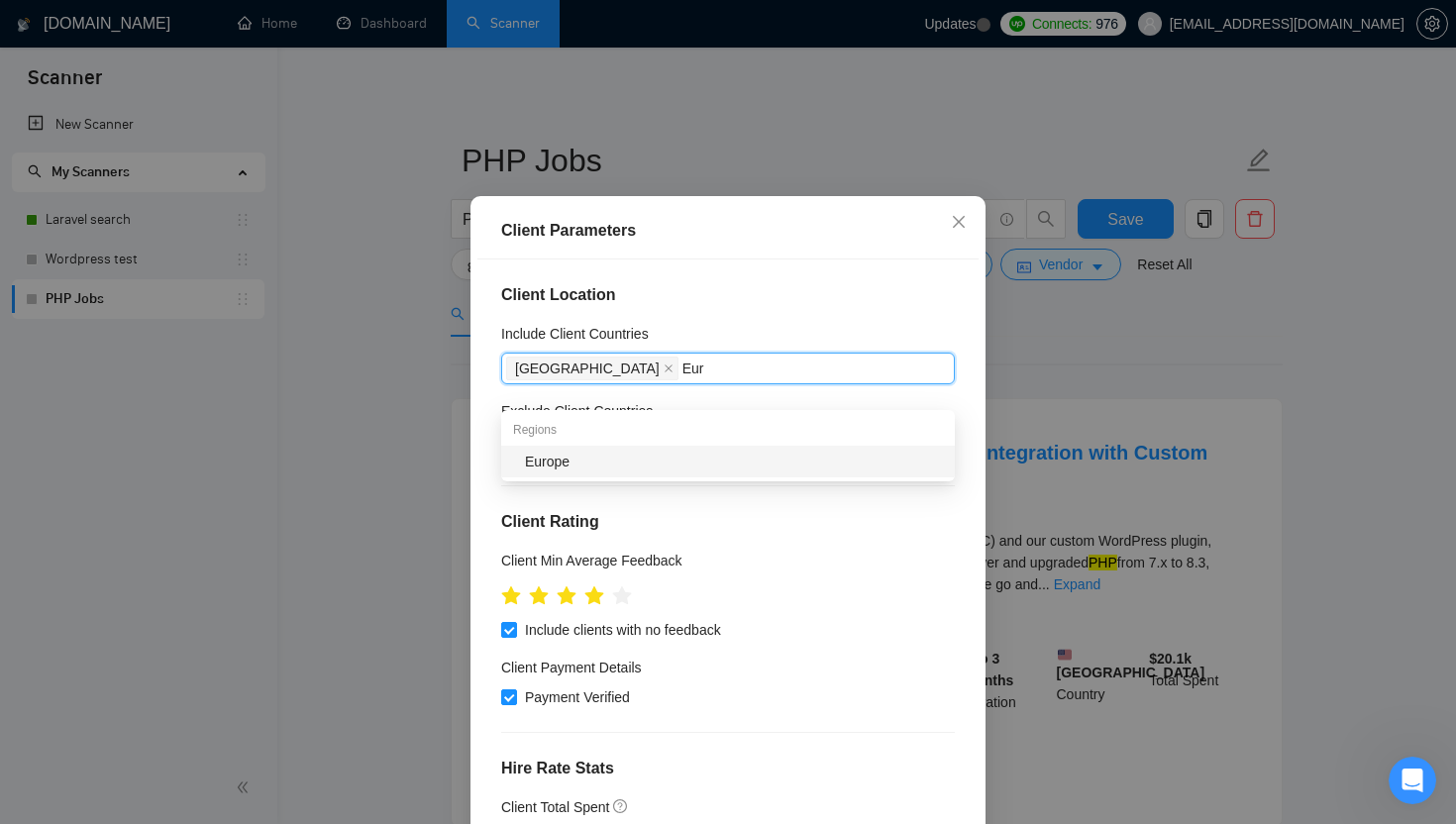 click on "Europe" at bounding box center (734, 462) 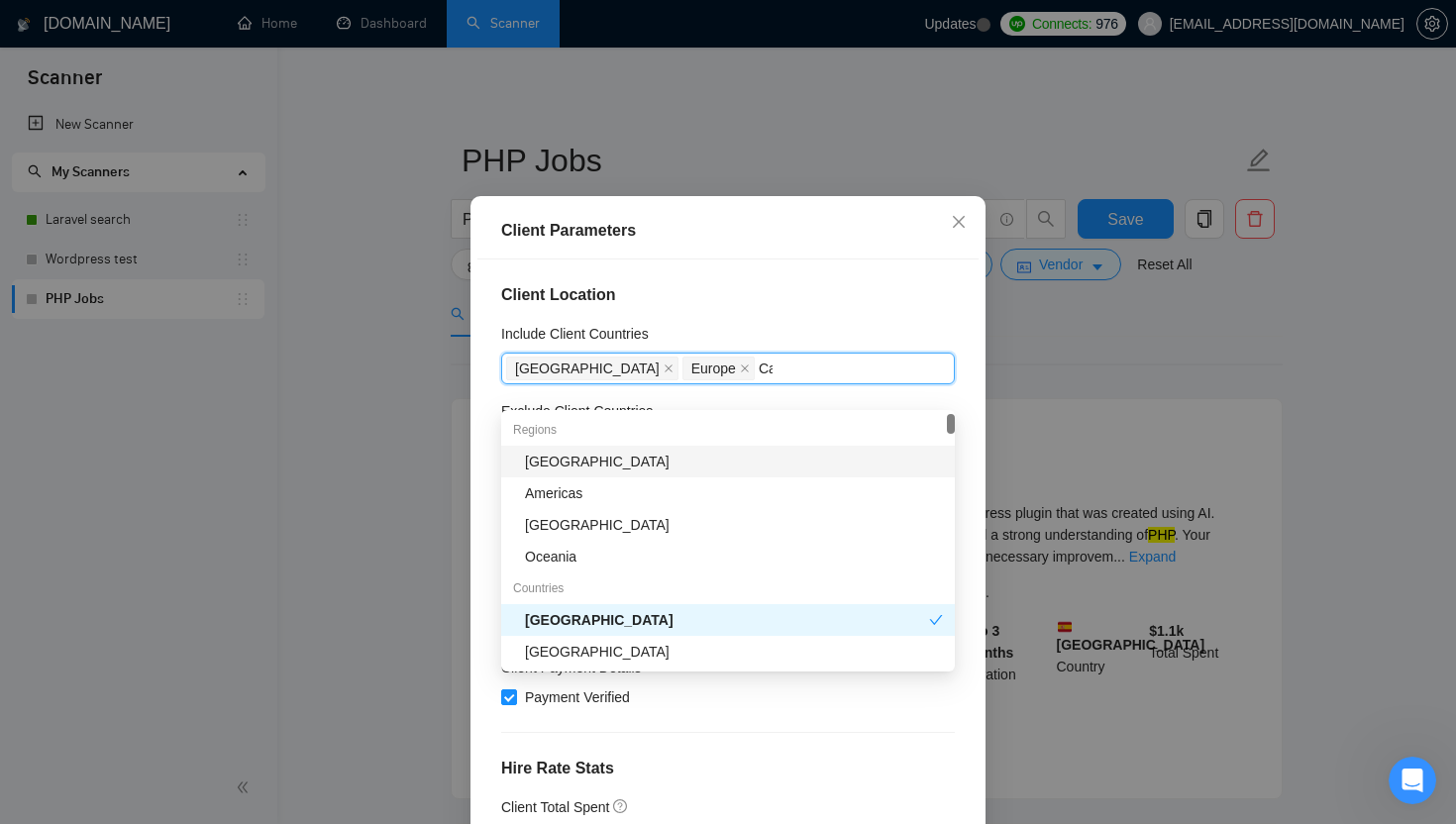 type on "Cana" 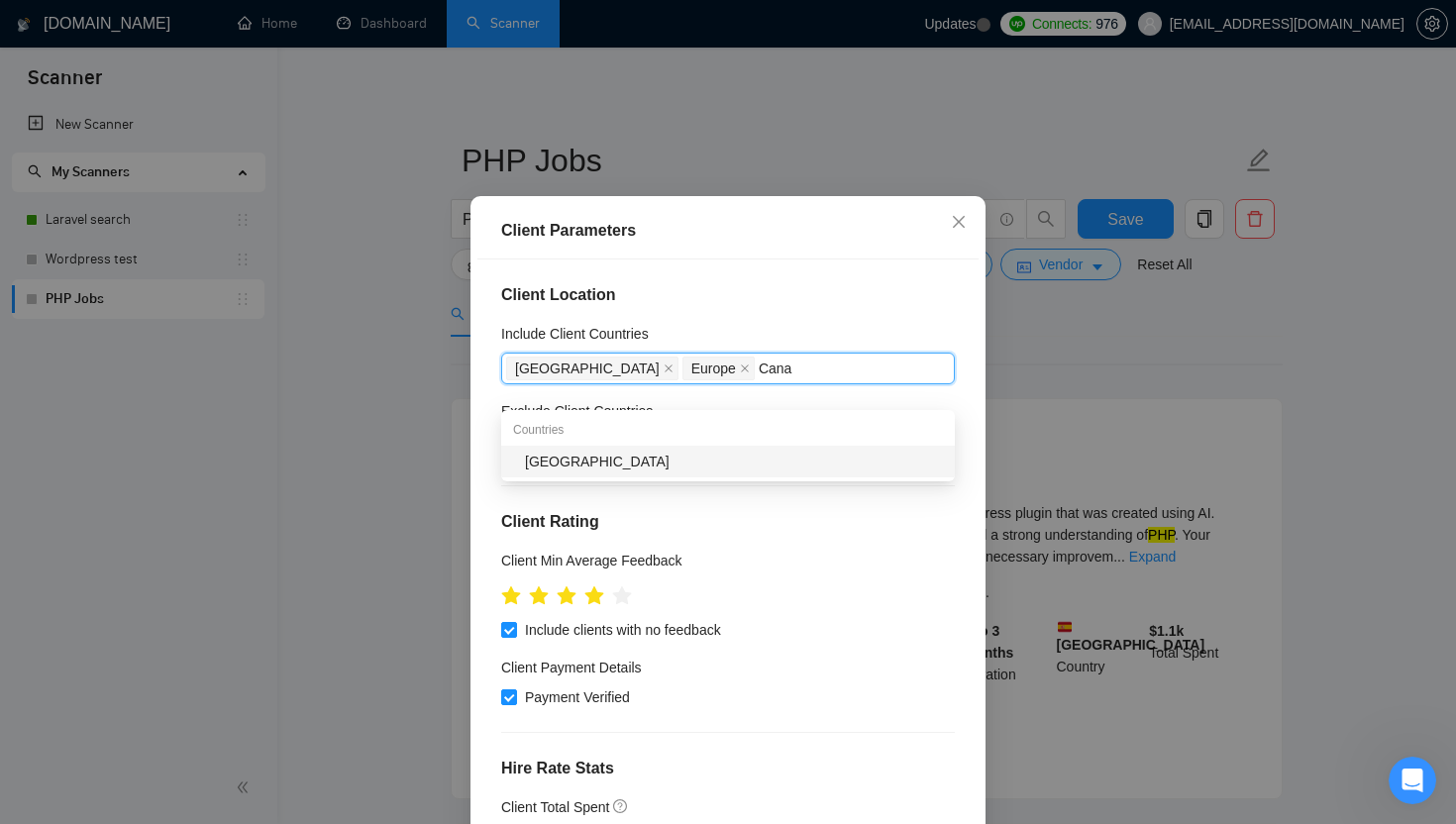 click on "[GEOGRAPHIC_DATA]" at bounding box center [734, 462] 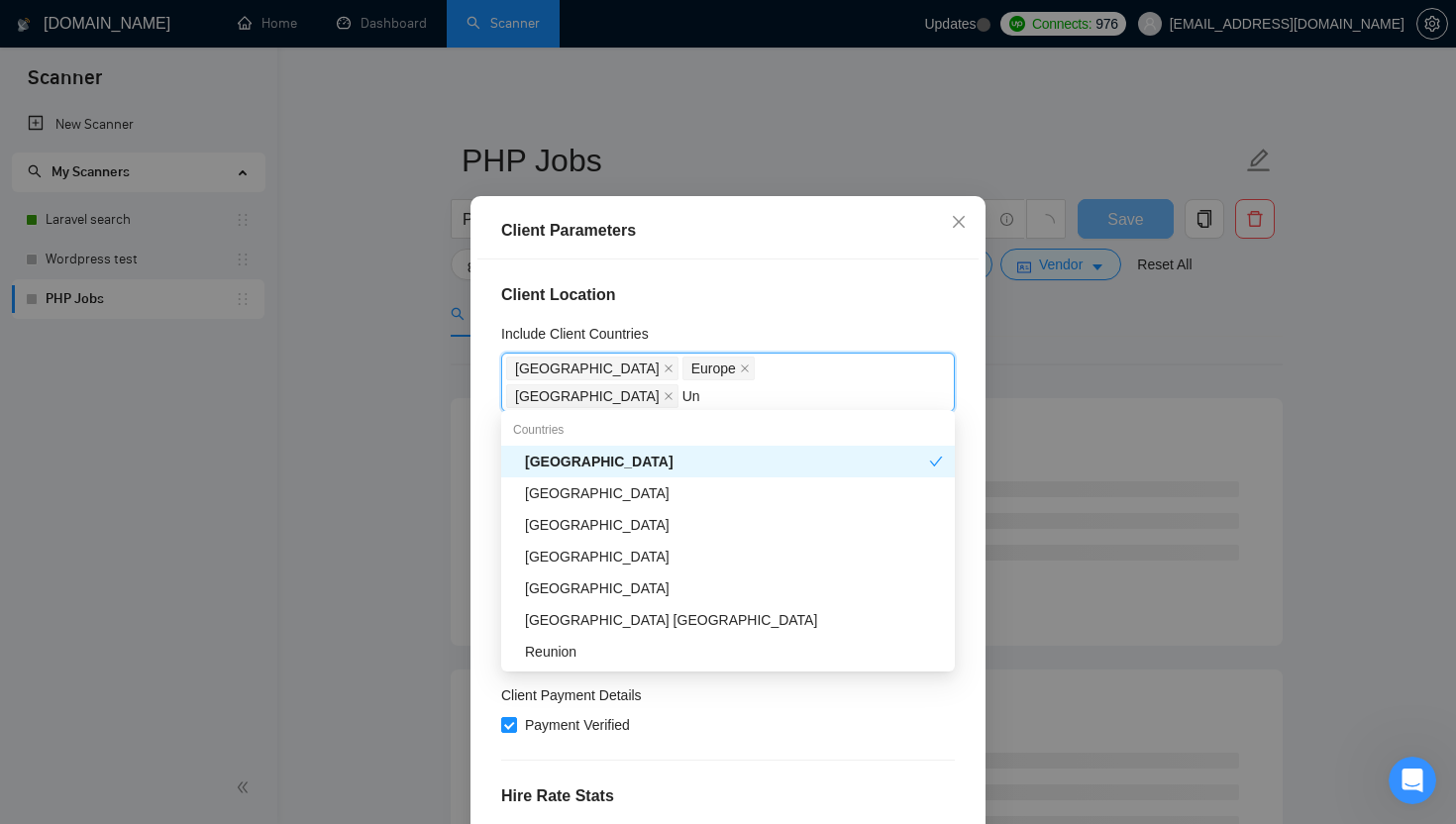 type on "Uni" 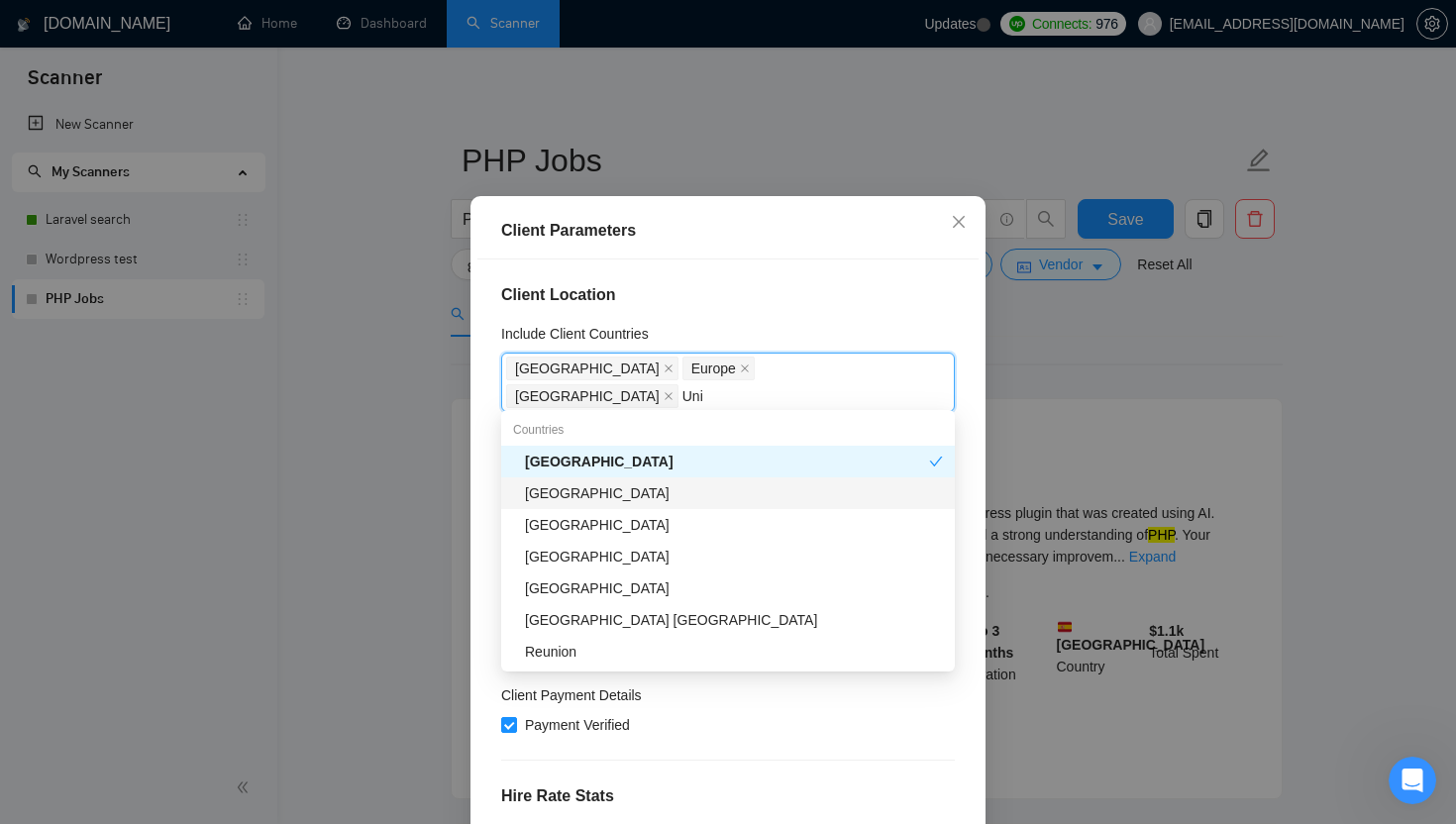 click on "[GEOGRAPHIC_DATA]" at bounding box center (734, 493) 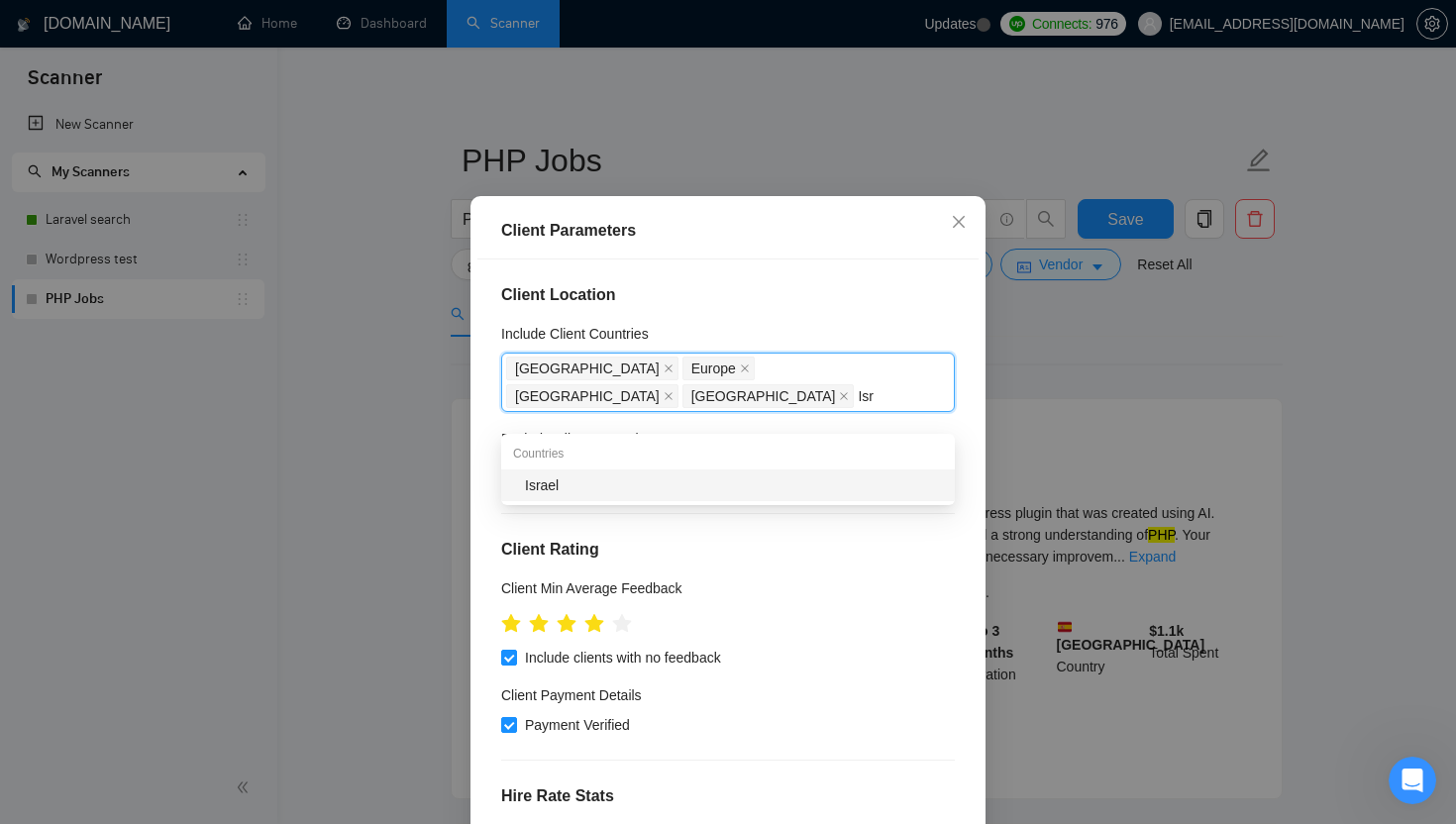 type on "Isra" 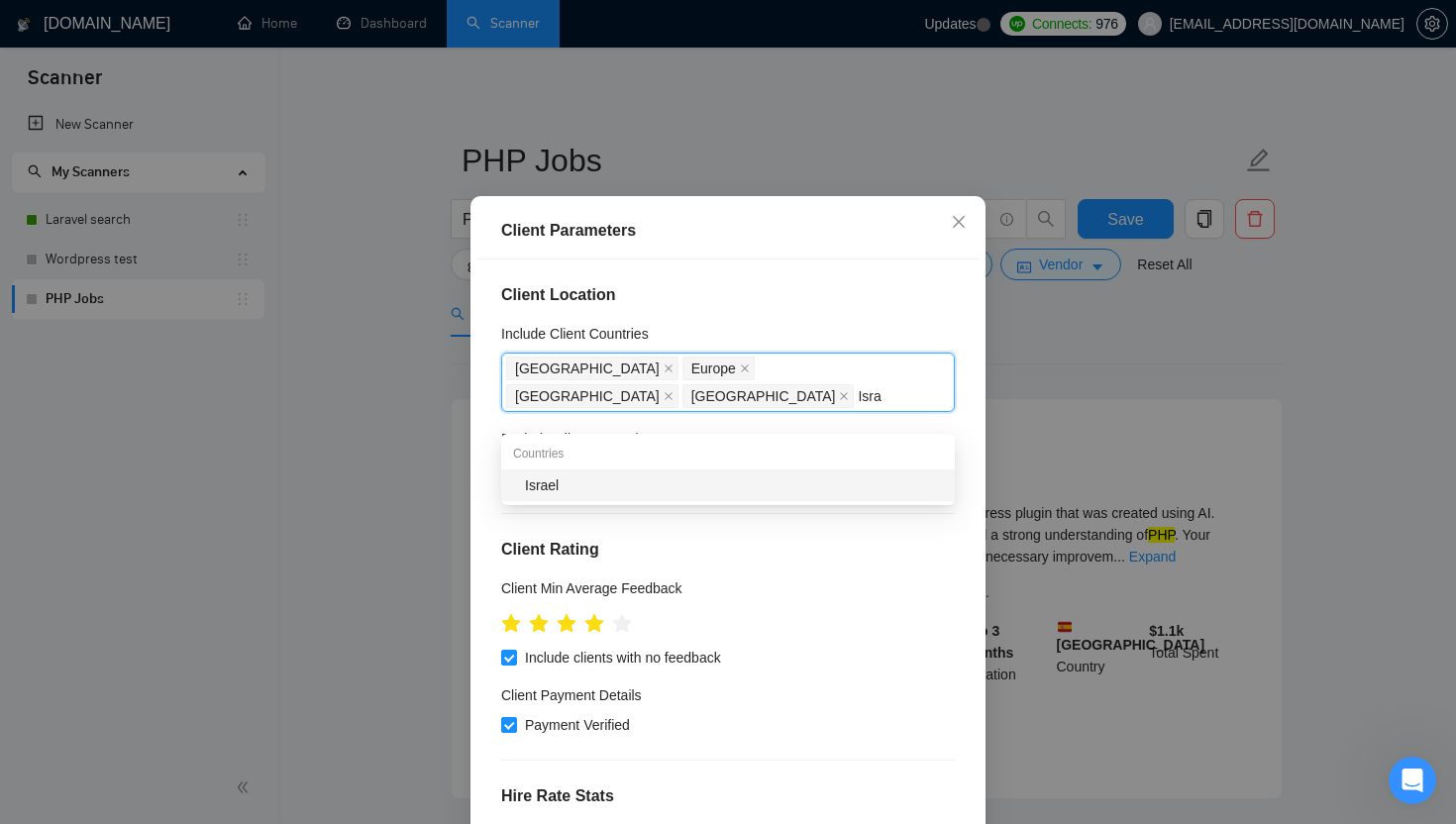 click on "Israel" at bounding box center (734, 485) 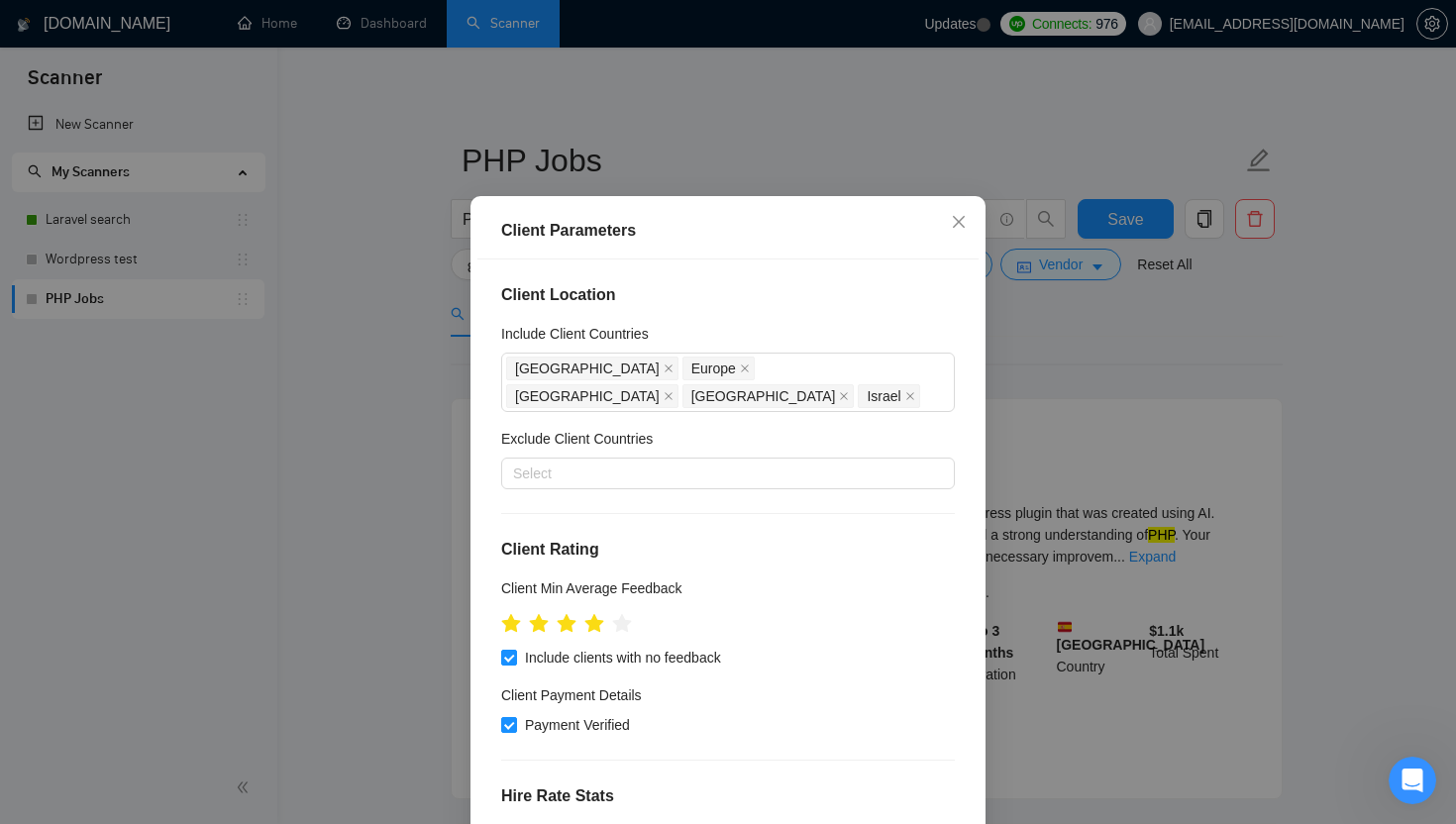 click on "Client Parameters Client Location Include Client Countries [GEOGRAPHIC_DATA] [GEOGRAPHIC_DATA] [GEOGRAPHIC_DATA] [GEOGRAPHIC_DATA] [GEOGRAPHIC_DATA]   Exclude Client Countries   Select Client Rating Client Min Average Feedback Include clients with no feedback Client Payment Details Payment Verified Hire Rate Stats   Client Total Spent $ Min - $ Max Client Hire Rate New   Any hire rate   Avg Hourly Rate Paid New $ Min - $ Max Include Clients without Sufficient History Client Profile Client Industry New   Any industry Client Company Size   Any company size Enterprise Clients New   Any clients Reset OK" at bounding box center [728, 412] 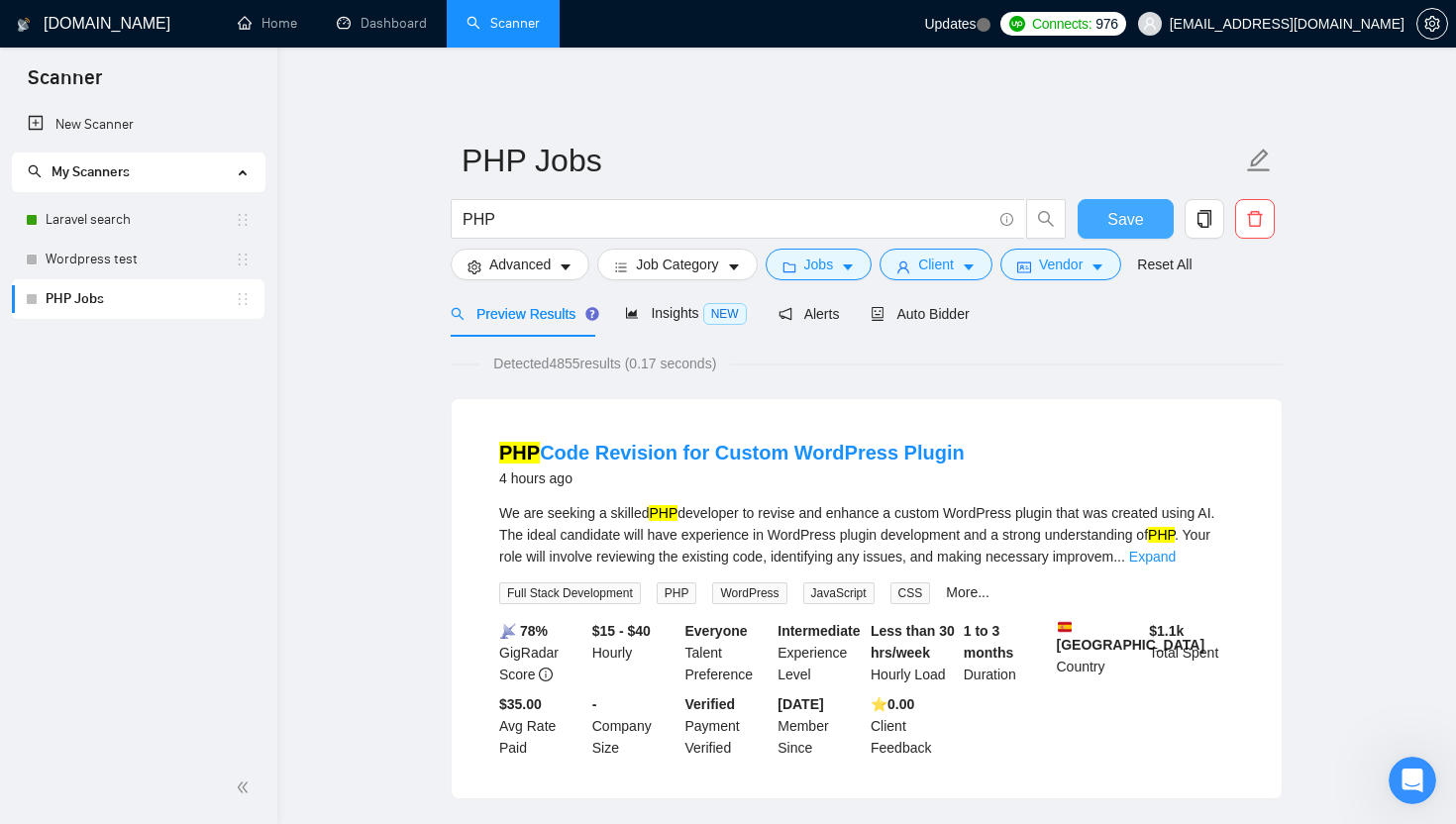 click on "Save" at bounding box center [1125, 219] 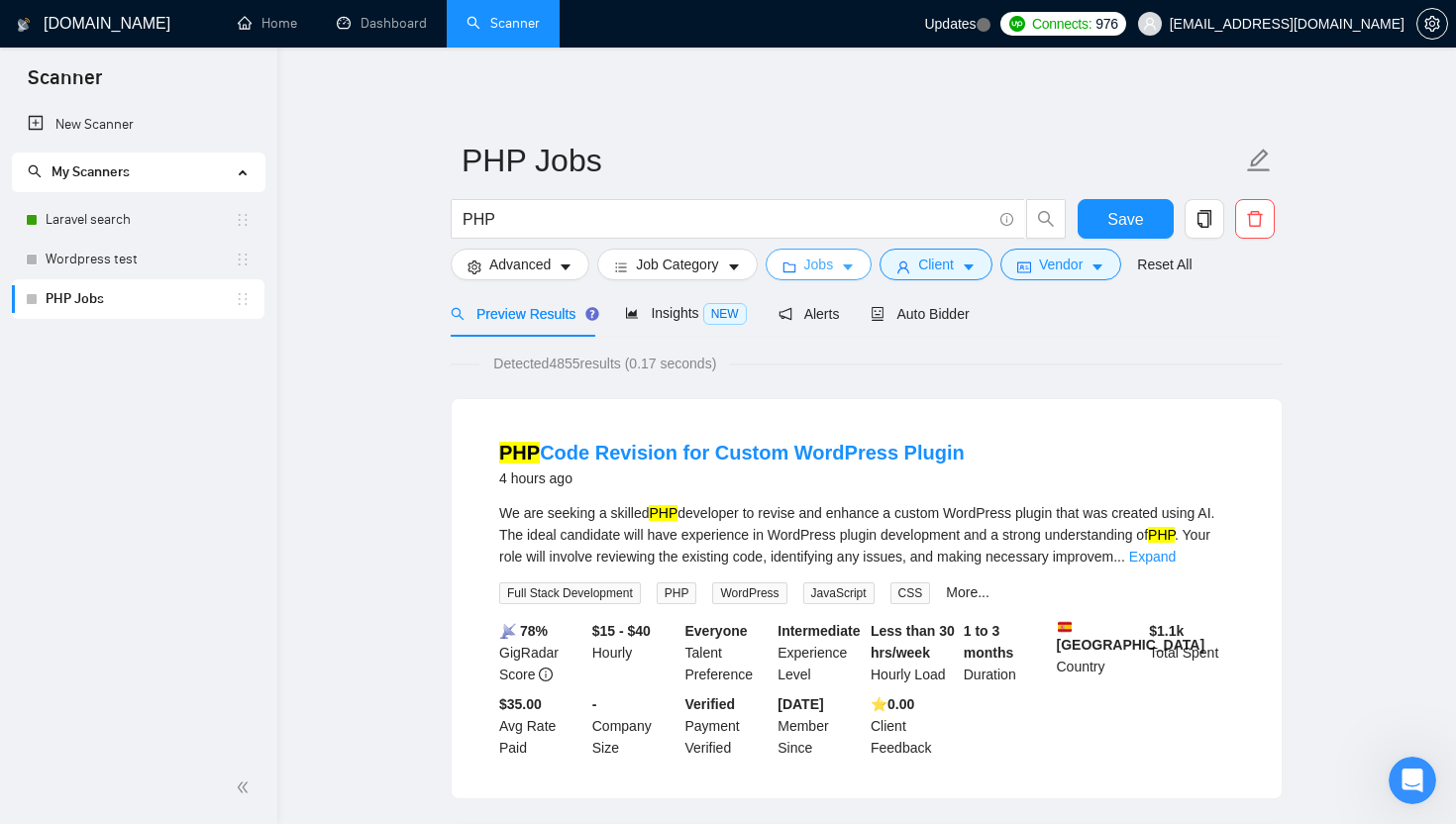 click on "Jobs" at bounding box center [819, 264] 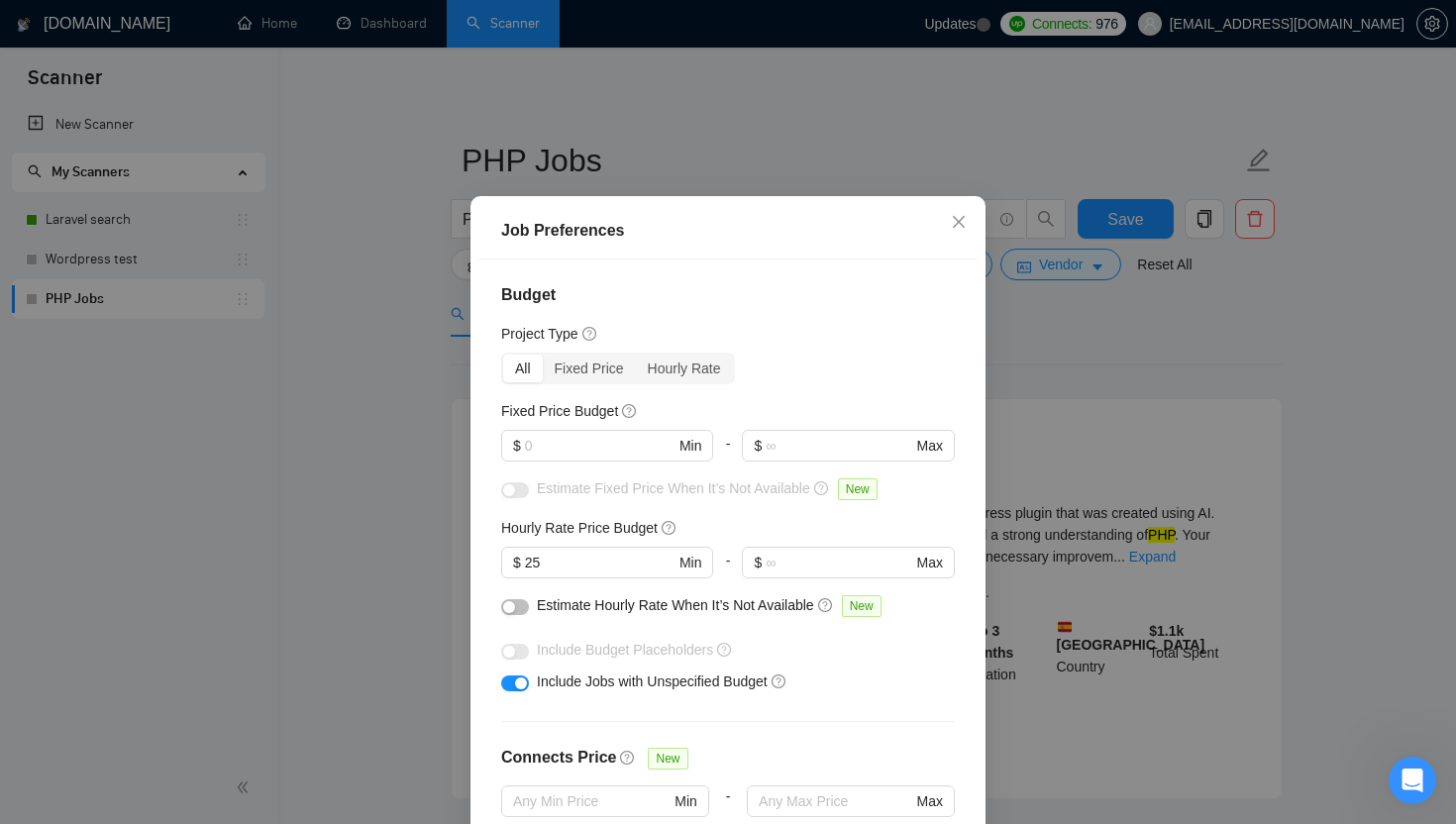 click on "Job Preferences Budget Project Type All Fixed Price Hourly Rate   Fixed Price Budget $ Min - $ Max Estimate Fixed Price When It’s Not Available New   Hourly Rate Price Budget $ 25 Min - $ Max Estimate Hourly Rate When It’s Not Available New Include Budget Placeholders Include Jobs with Unspecified Budget   Connects Price New Min - Max Project Duration   Unspecified Less than 1 month 1 to 3 months 3 to 6 months More than 6 months Hourly Workload   Unspecified <30 hrs/week >30 hrs/week Hours TBD Unsure Job Posting Questions New   Any posting questions Description Preferences Description Size New   Any description size Reset OK" at bounding box center [728, 412] 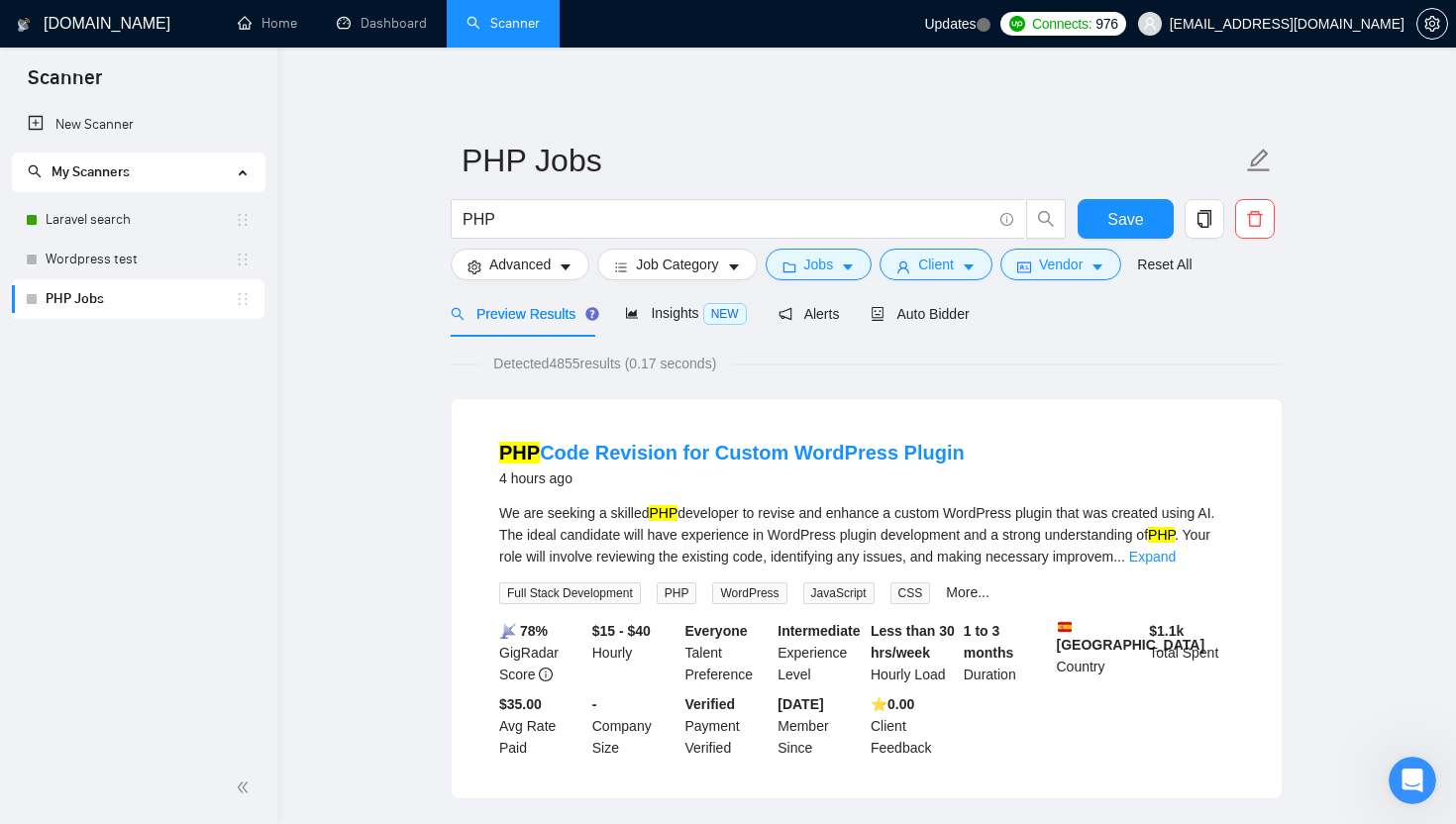 click on "Client" at bounding box center (936, 264) 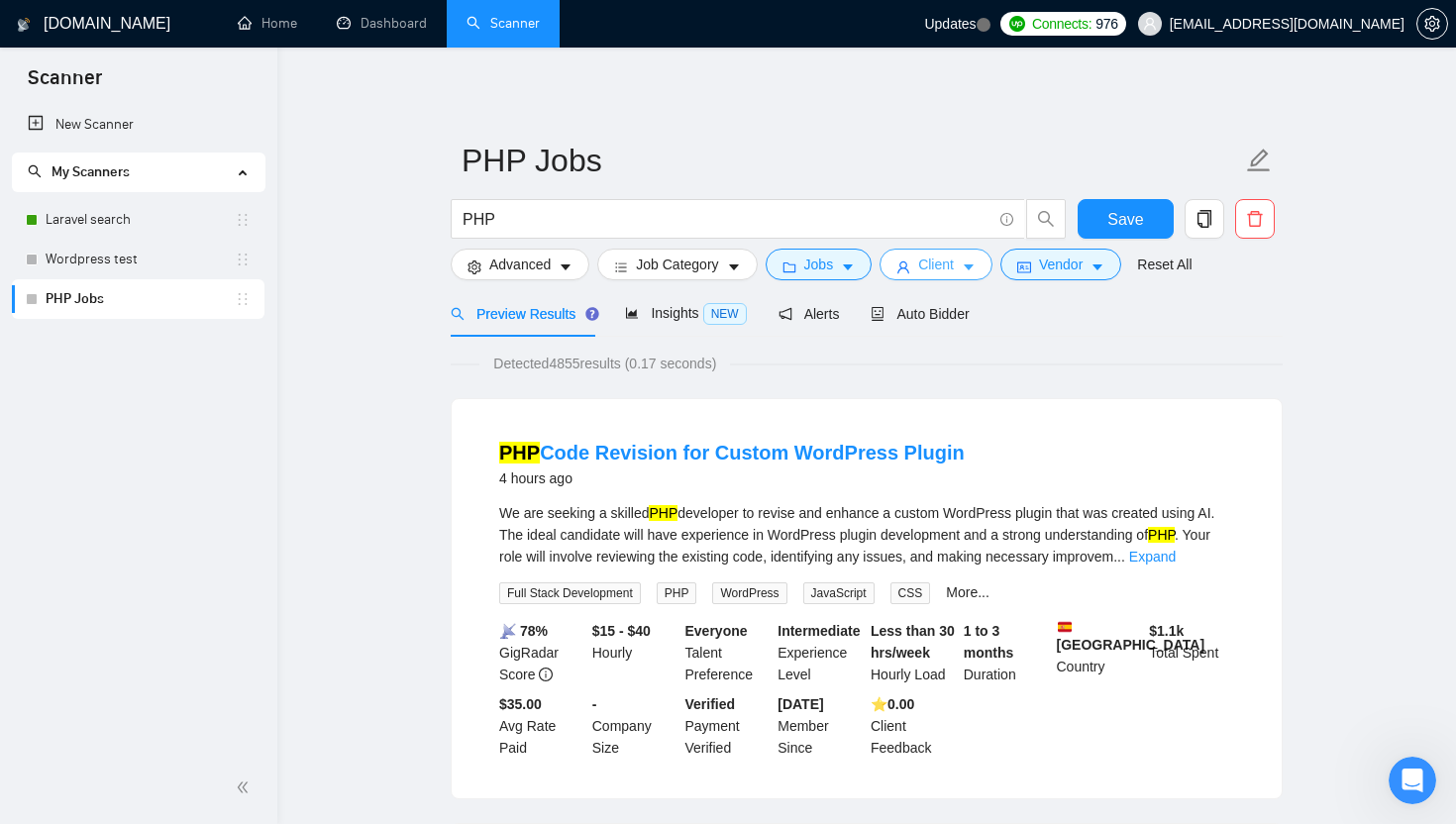 click on "Client" at bounding box center (936, 264) 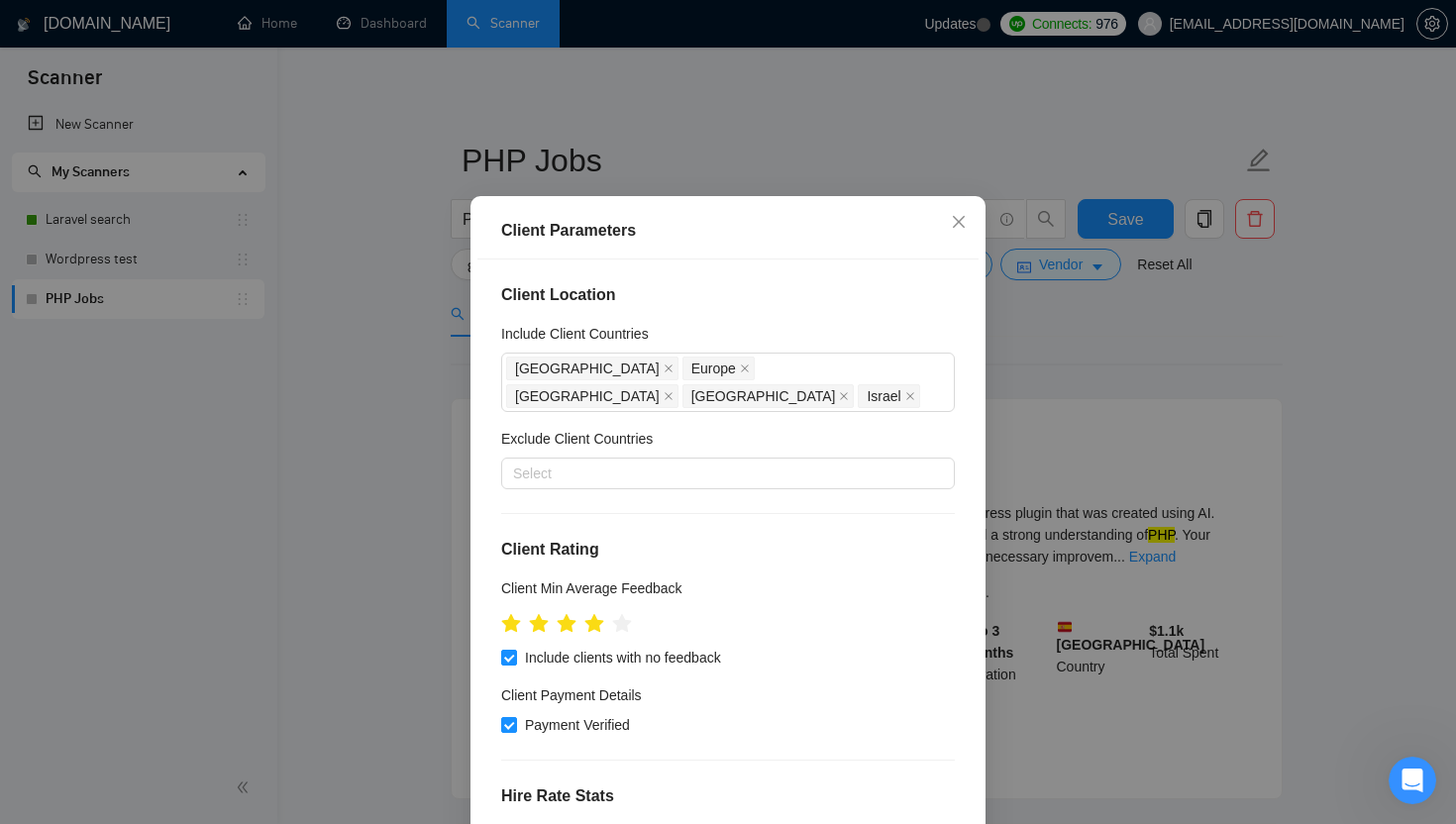 click on "Client Parameters Client Location Include Client Countries [GEOGRAPHIC_DATA] [GEOGRAPHIC_DATA] [GEOGRAPHIC_DATA] [GEOGRAPHIC_DATA] [GEOGRAPHIC_DATA]   Exclude Client Countries   Select Client Rating Client Min Average Feedback Include clients with no feedback Client Payment Details Payment Verified Hire Rate Stats   Client Total Spent $ Min - $ Max Client Hire Rate New   Any hire rate   Avg Hourly Rate Paid New $ Min - $ Max Include Clients without Sufficient History Client Profile Client Industry New   Any industry Client Company Size   Any company size Enterprise Clients New   Any clients Reset OK" at bounding box center (728, 412) 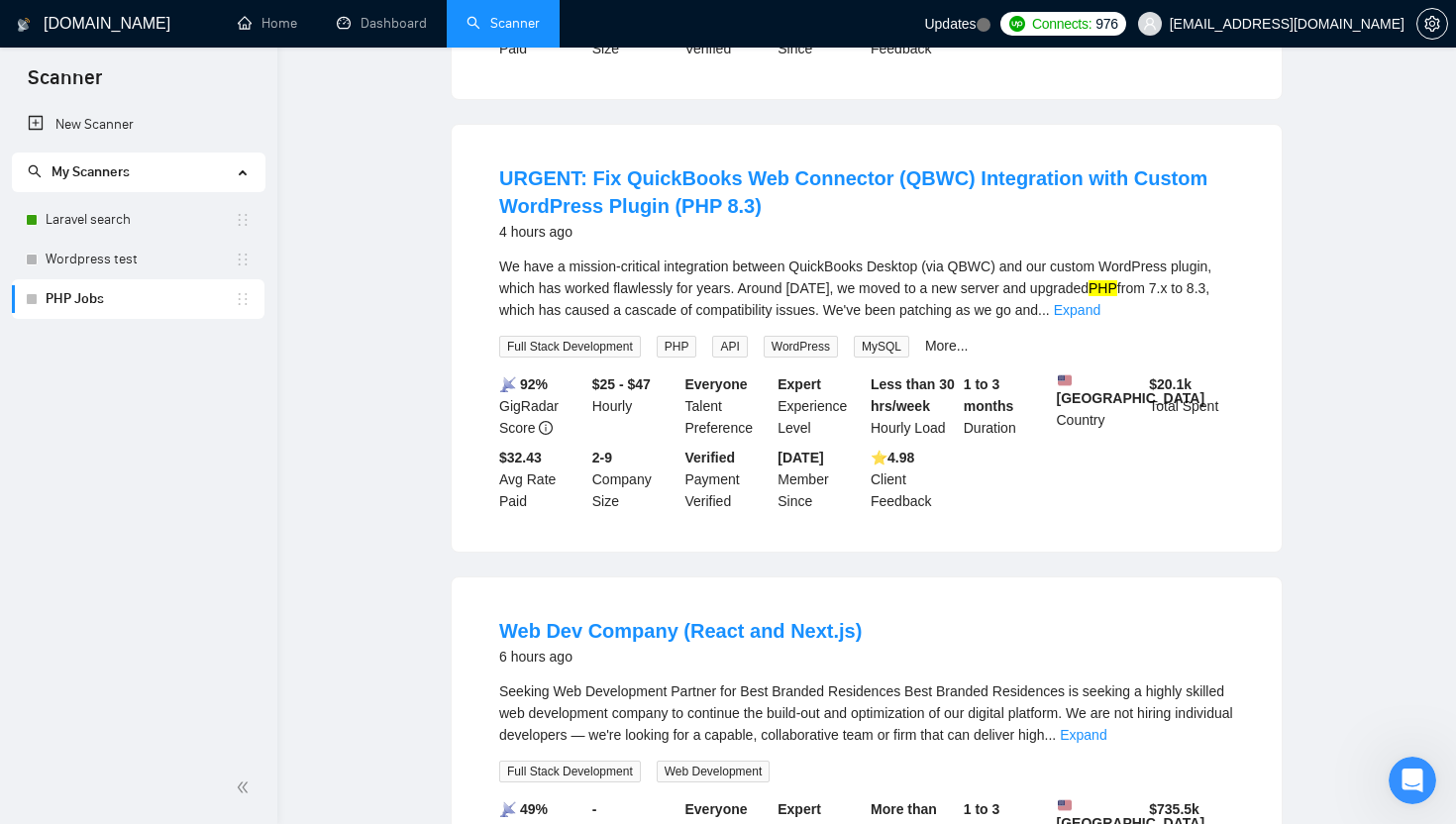 scroll, scrollTop: 0, scrollLeft: 0, axis: both 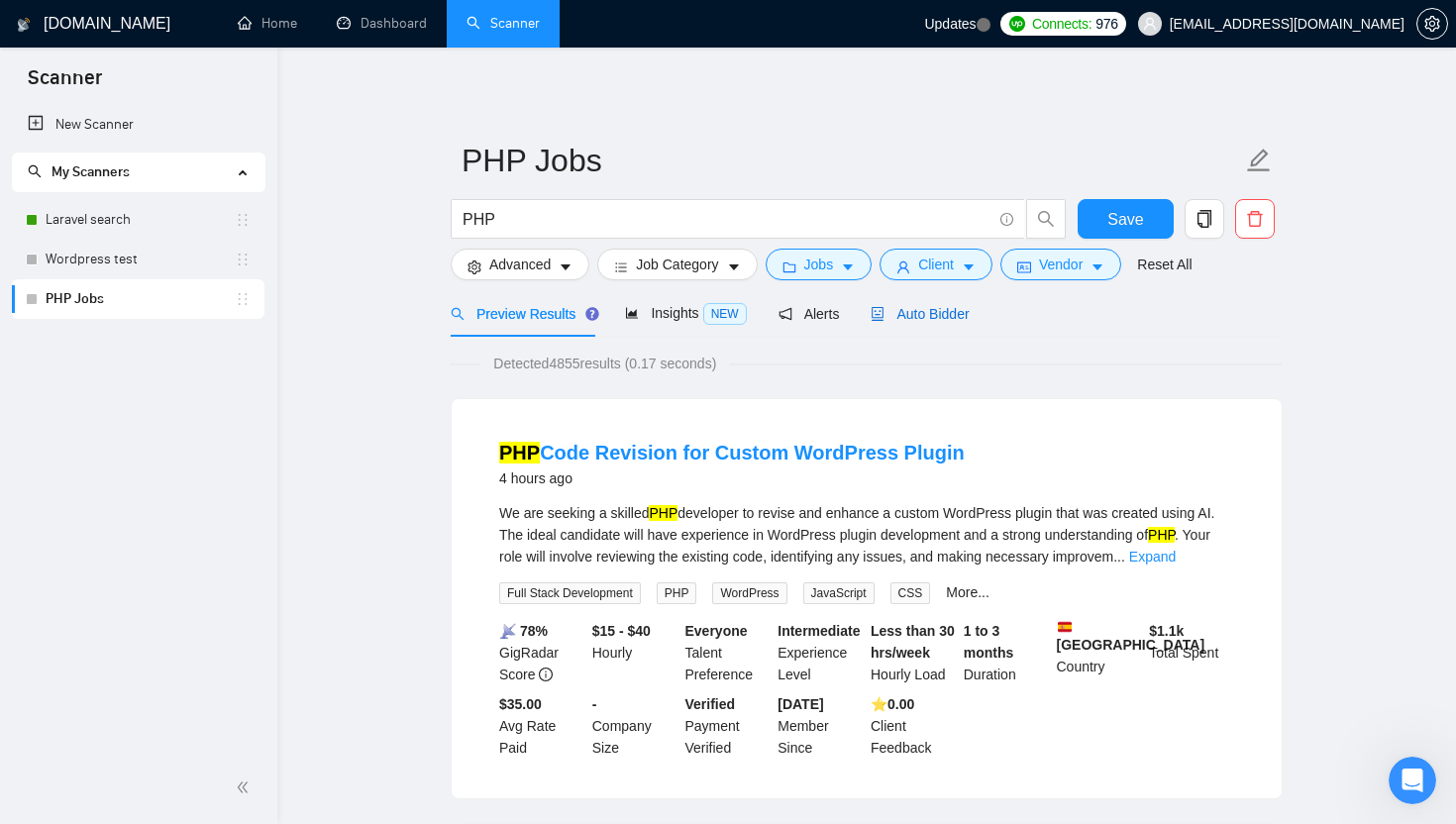 click on "Auto Bidder" at bounding box center [919, 314] 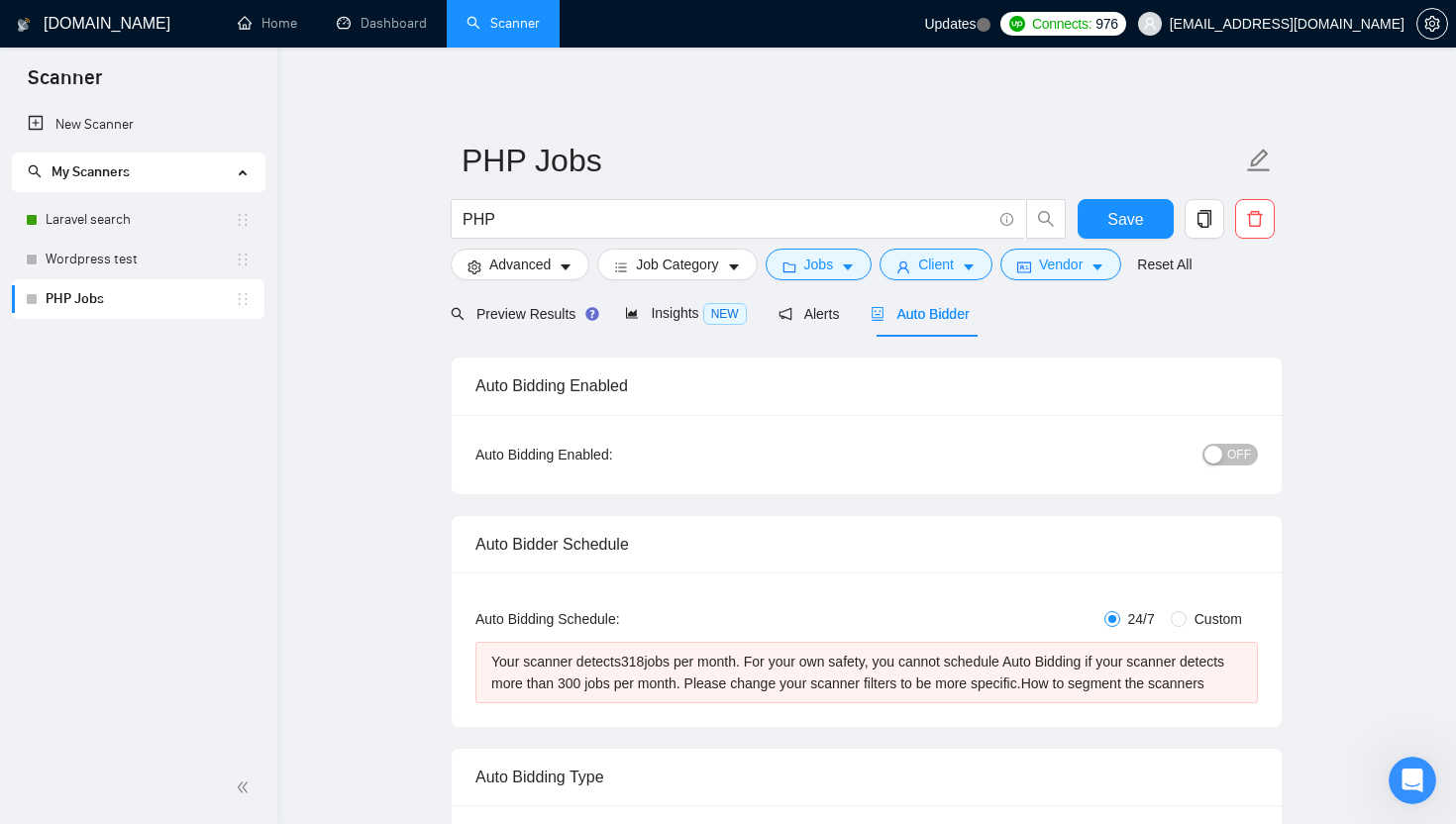 type 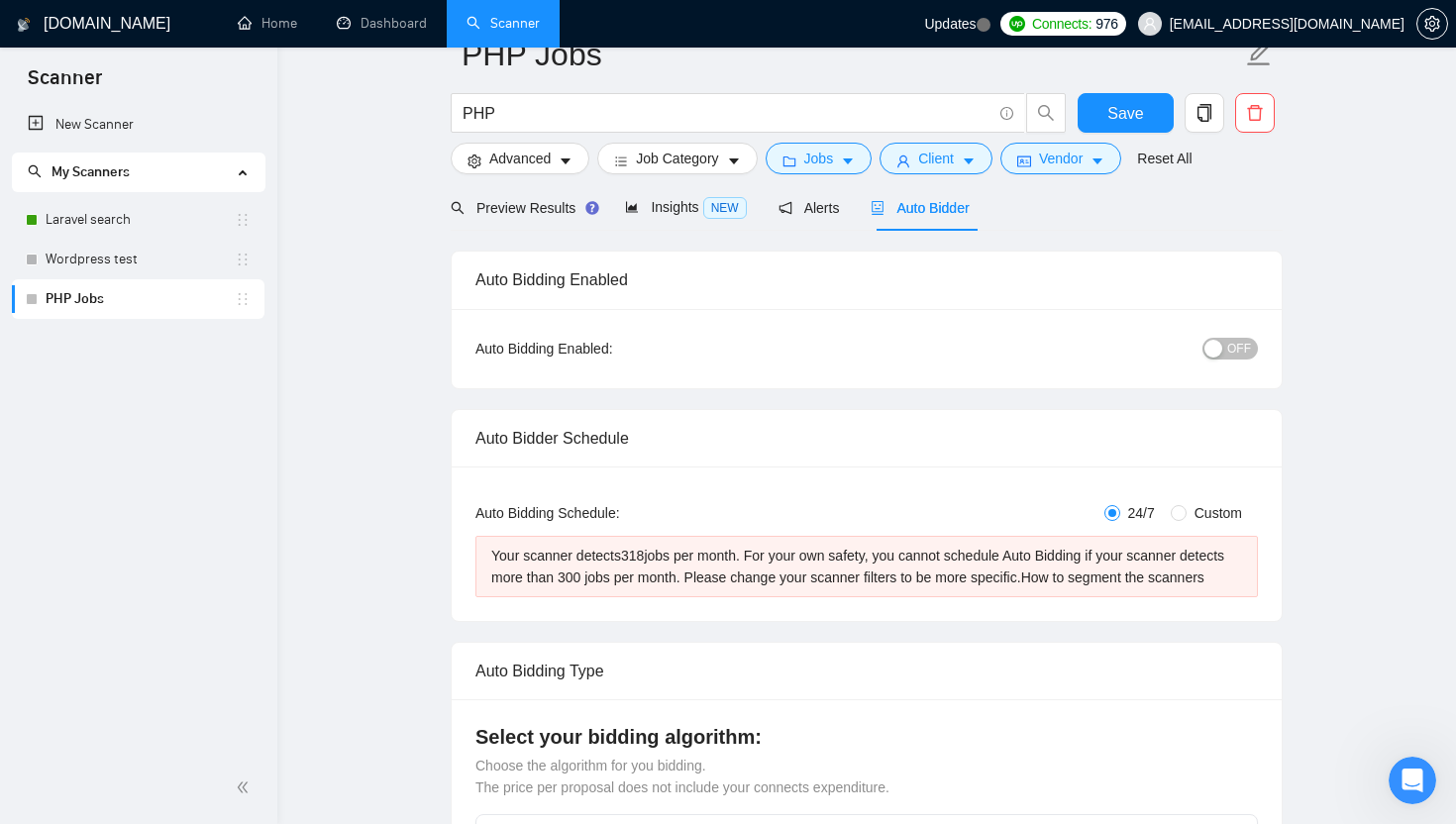 scroll, scrollTop: 0, scrollLeft: 0, axis: both 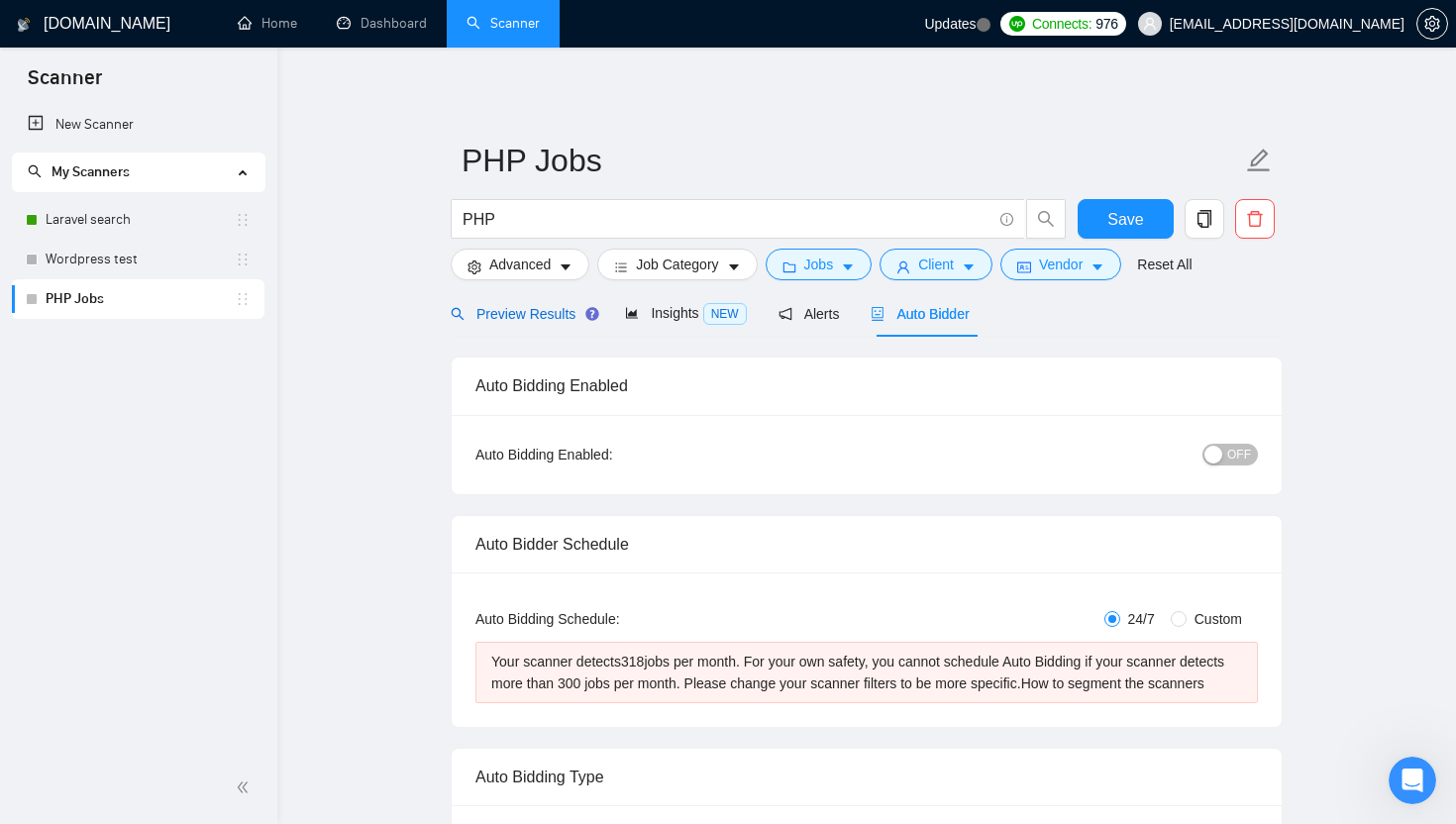 click on "Preview Results" at bounding box center [522, 314] 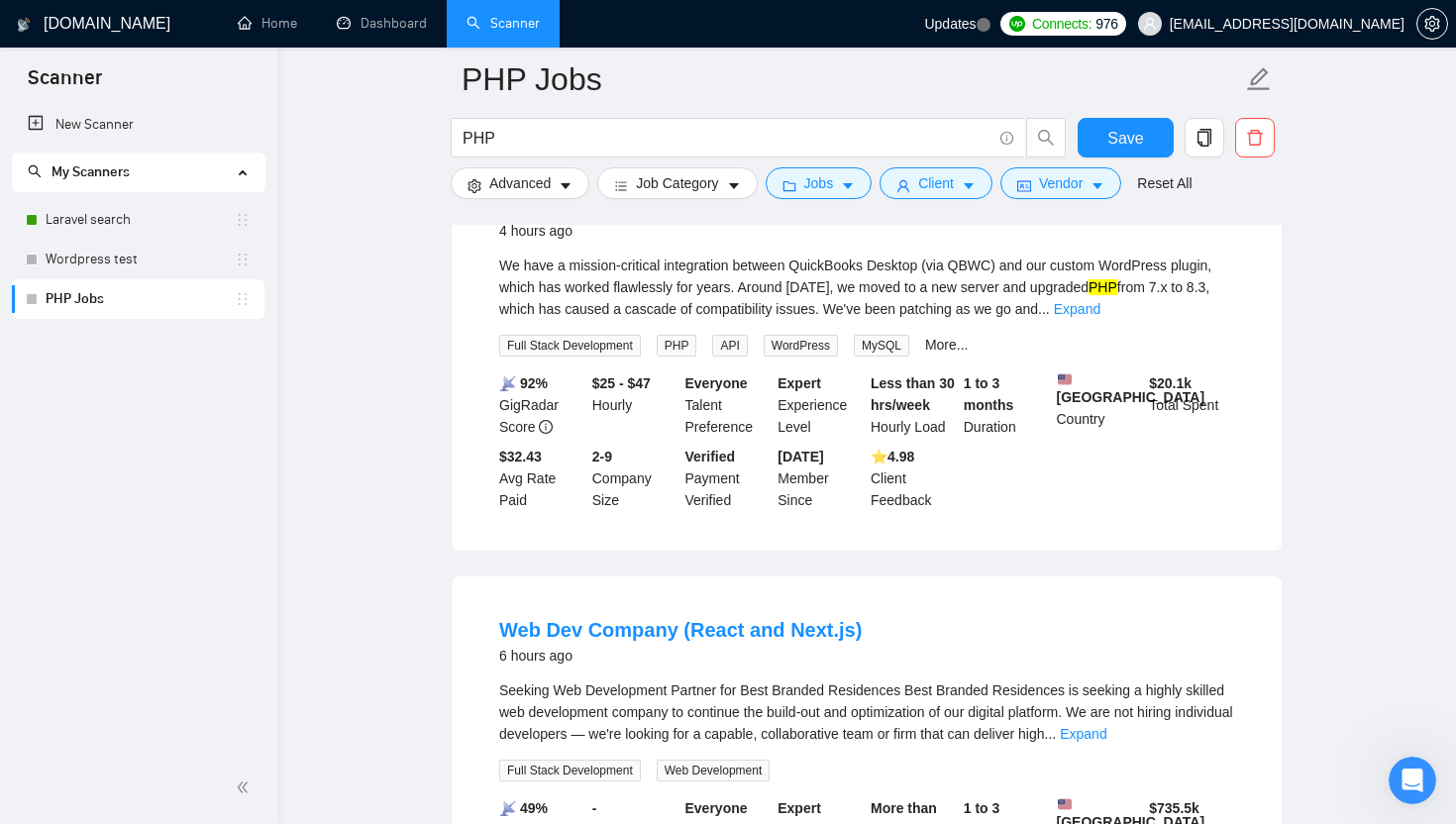 scroll, scrollTop: 712, scrollLeft: 0, axis: vertical 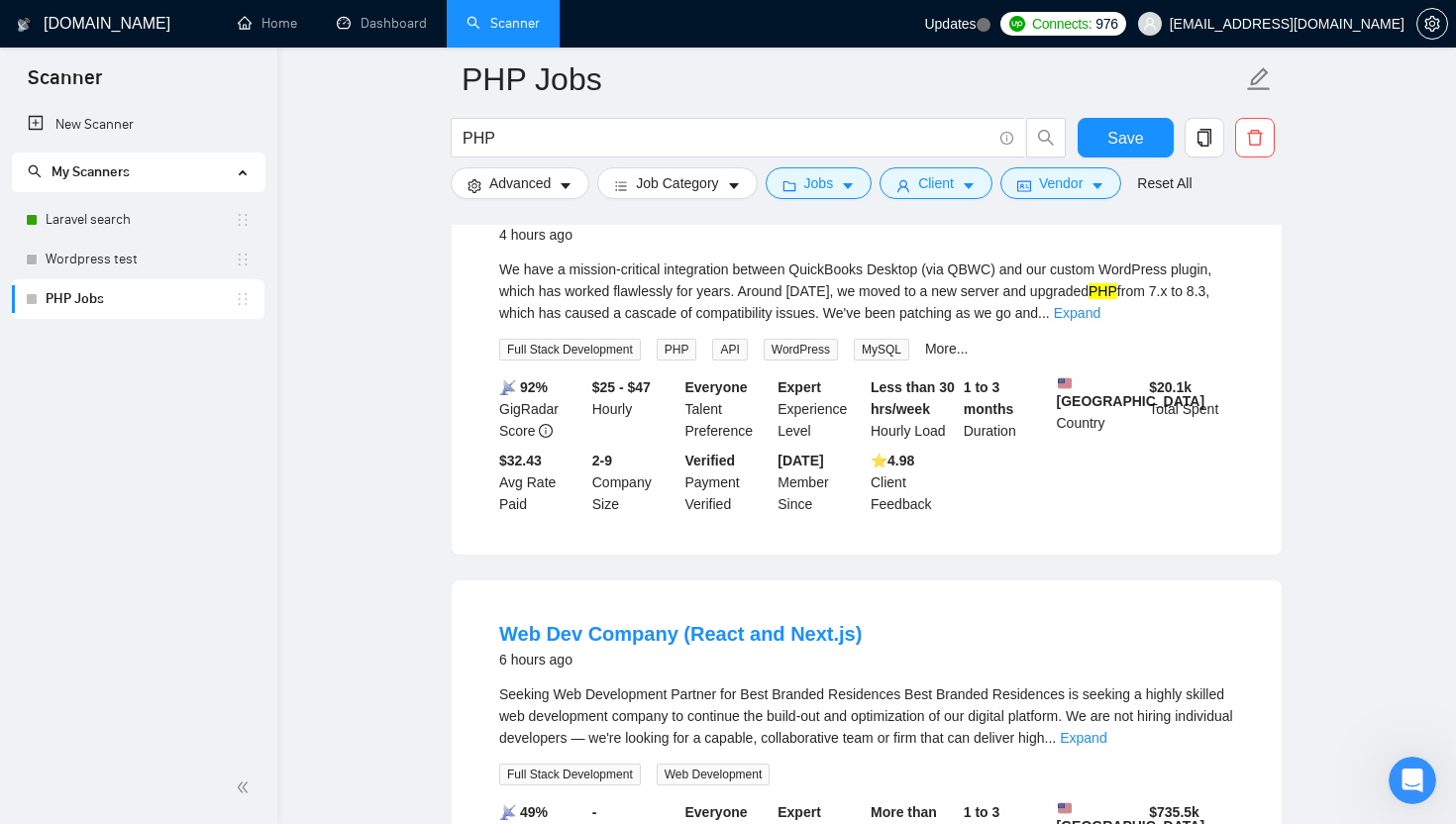 click on "Expand" at bounding box center [1077, 313] 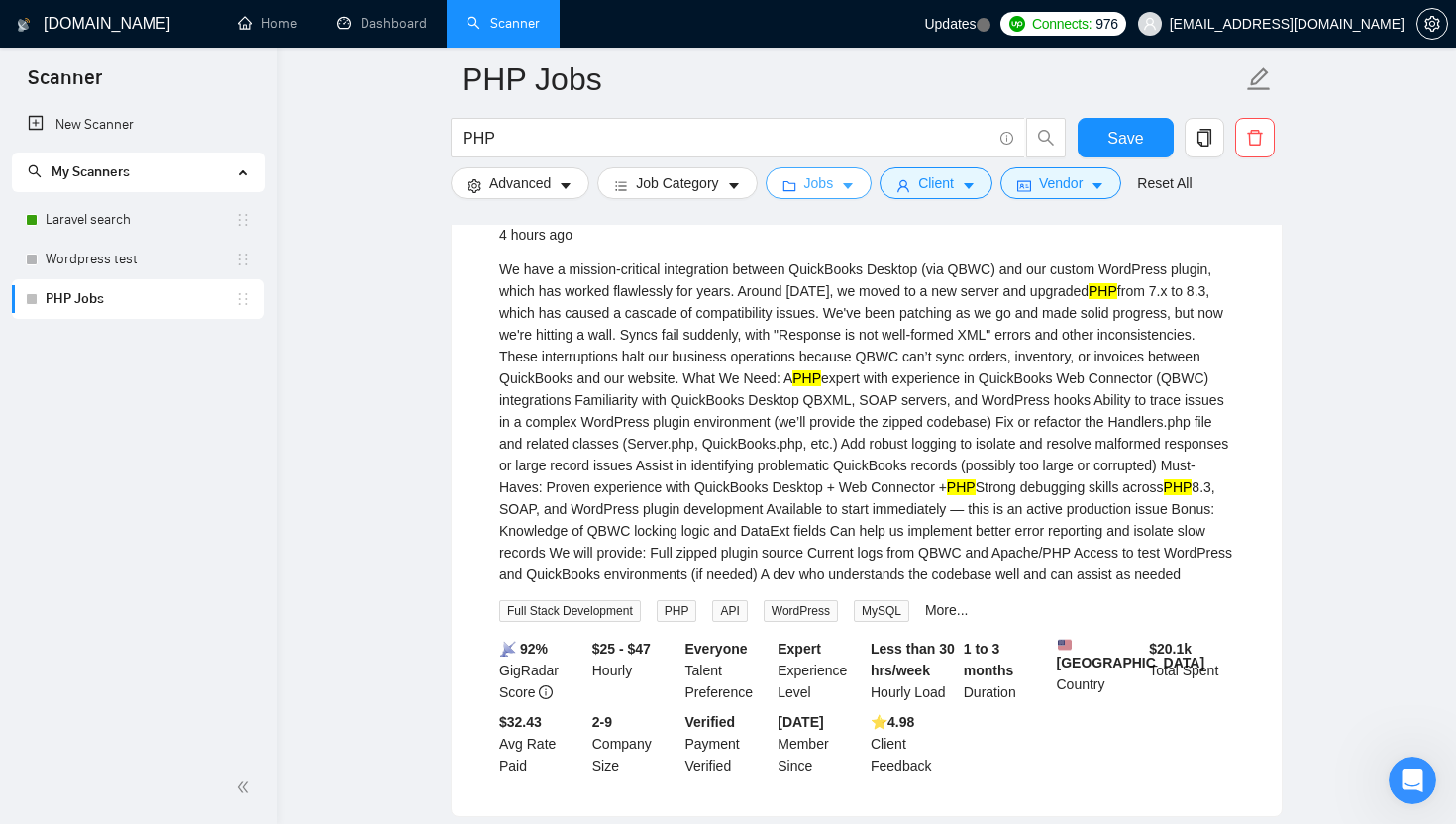 click 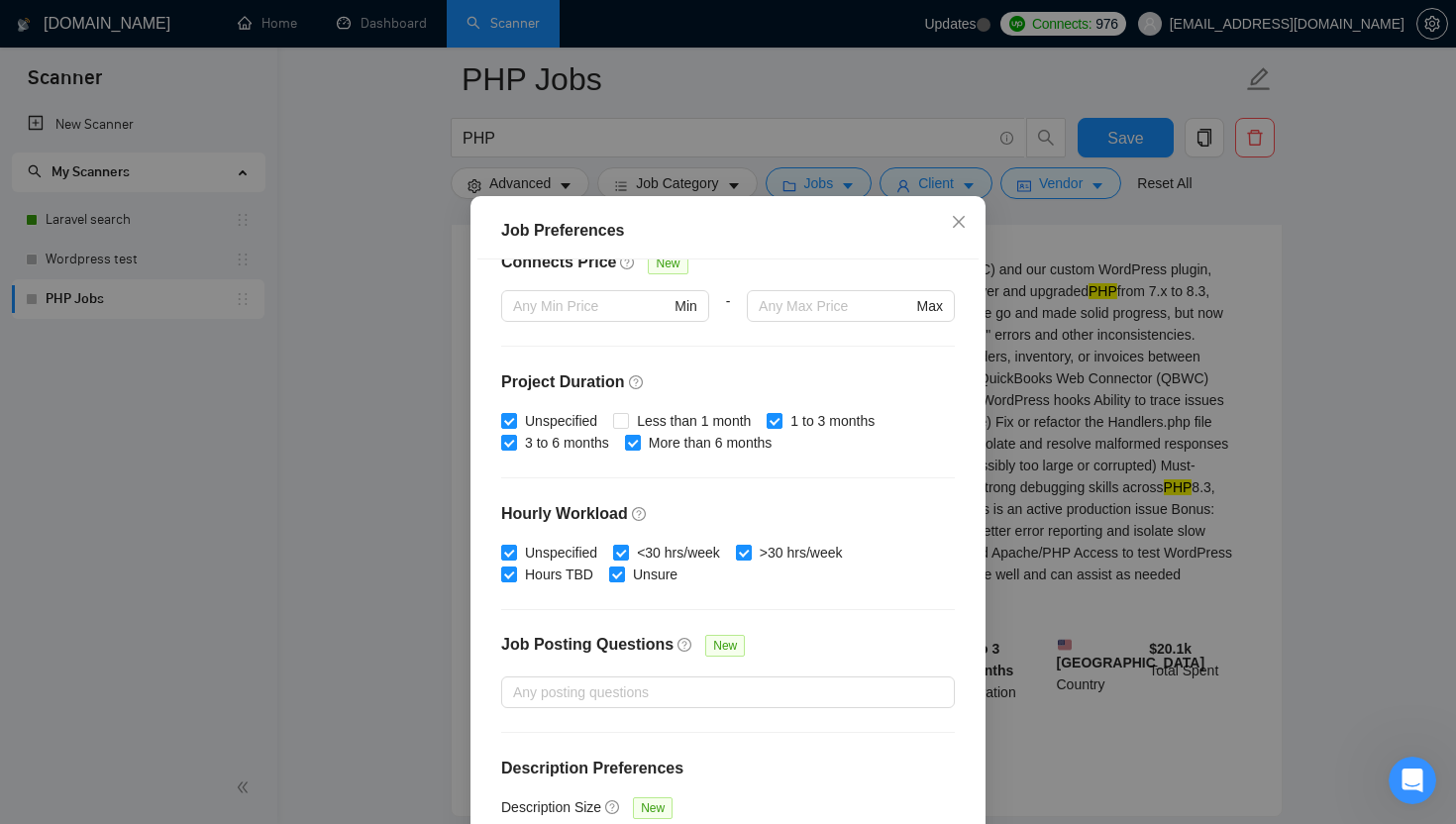 scroll, scrollTop: 540, scrollLeft: 0, axis: vertical 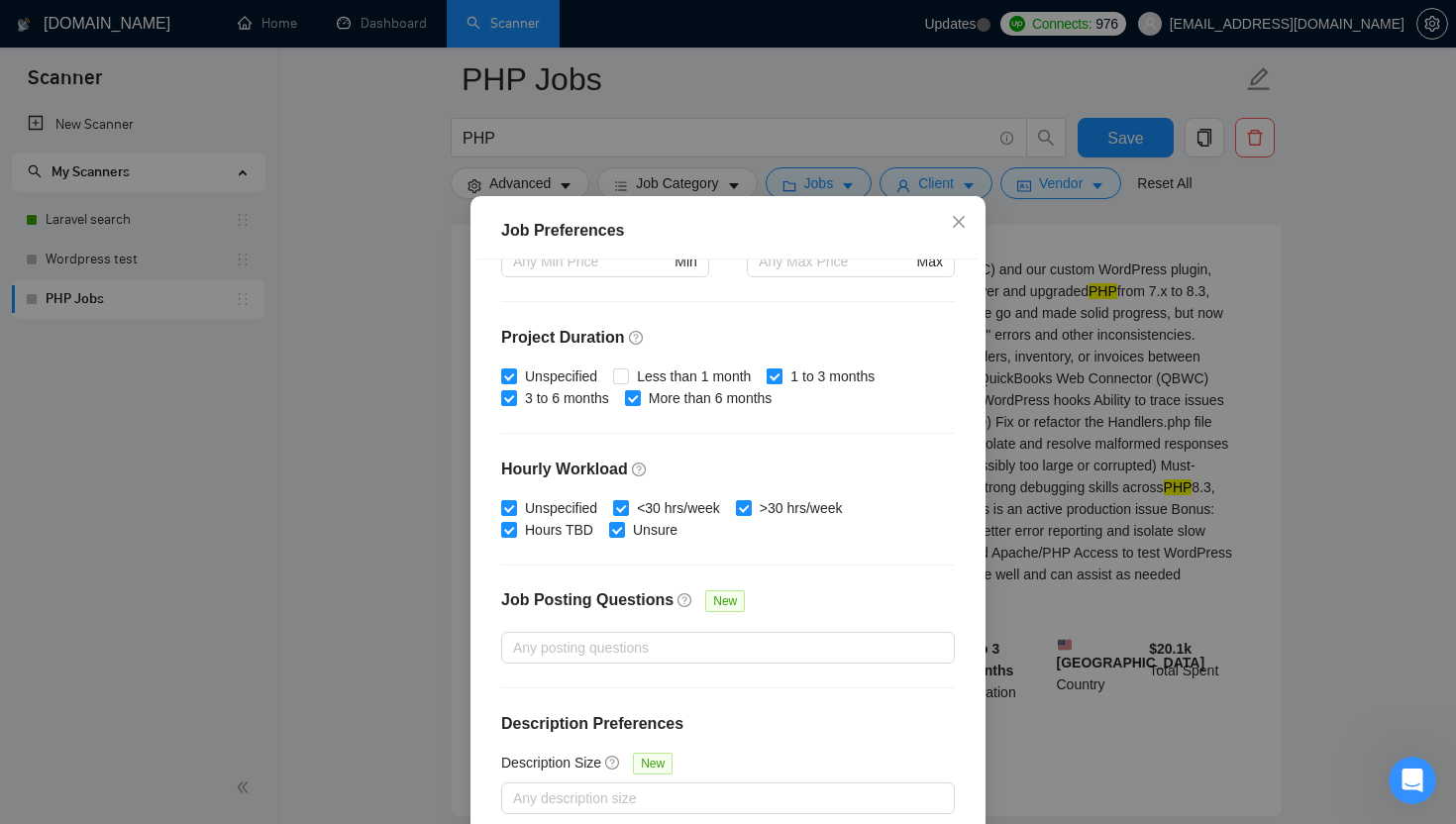 click on "1 to 3 months" at bounding box center [832, 376] 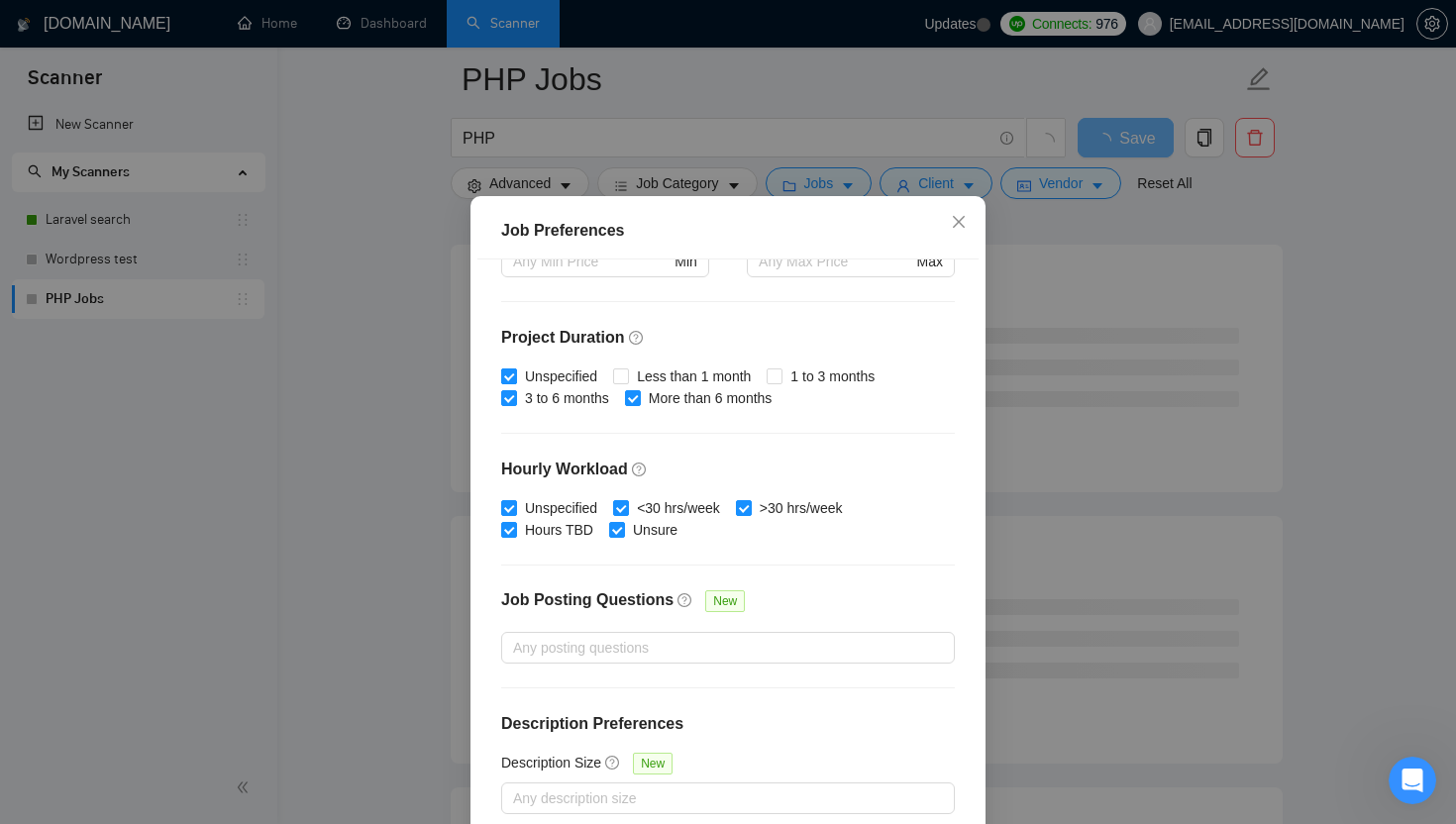 click on "Unspecified" at bounding box center [561, 376] 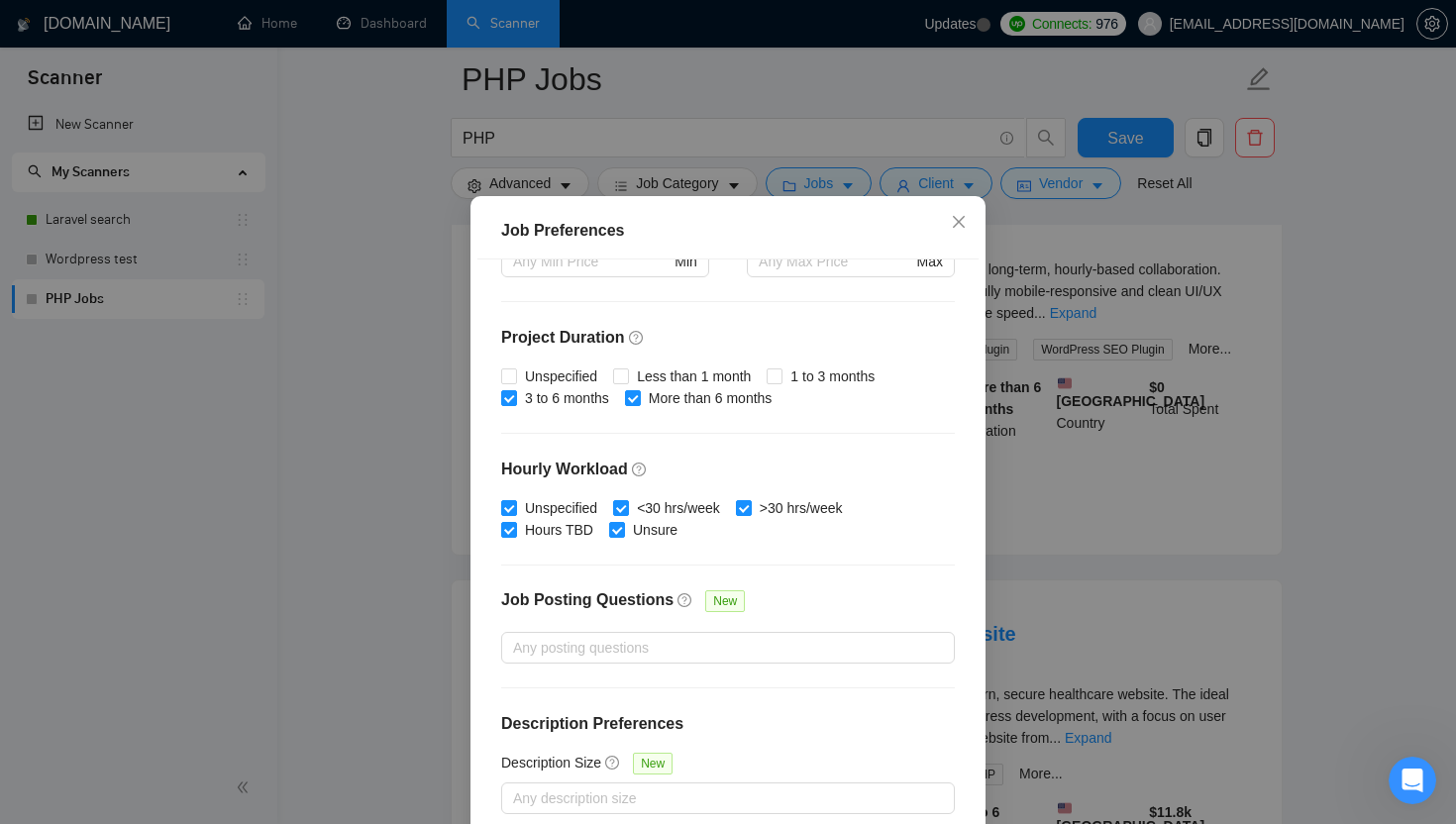 click on "Unspecified Less than 1 month 1 to 3 months 3 to 6 months More than 6 months" at bounding box center (728, 387) 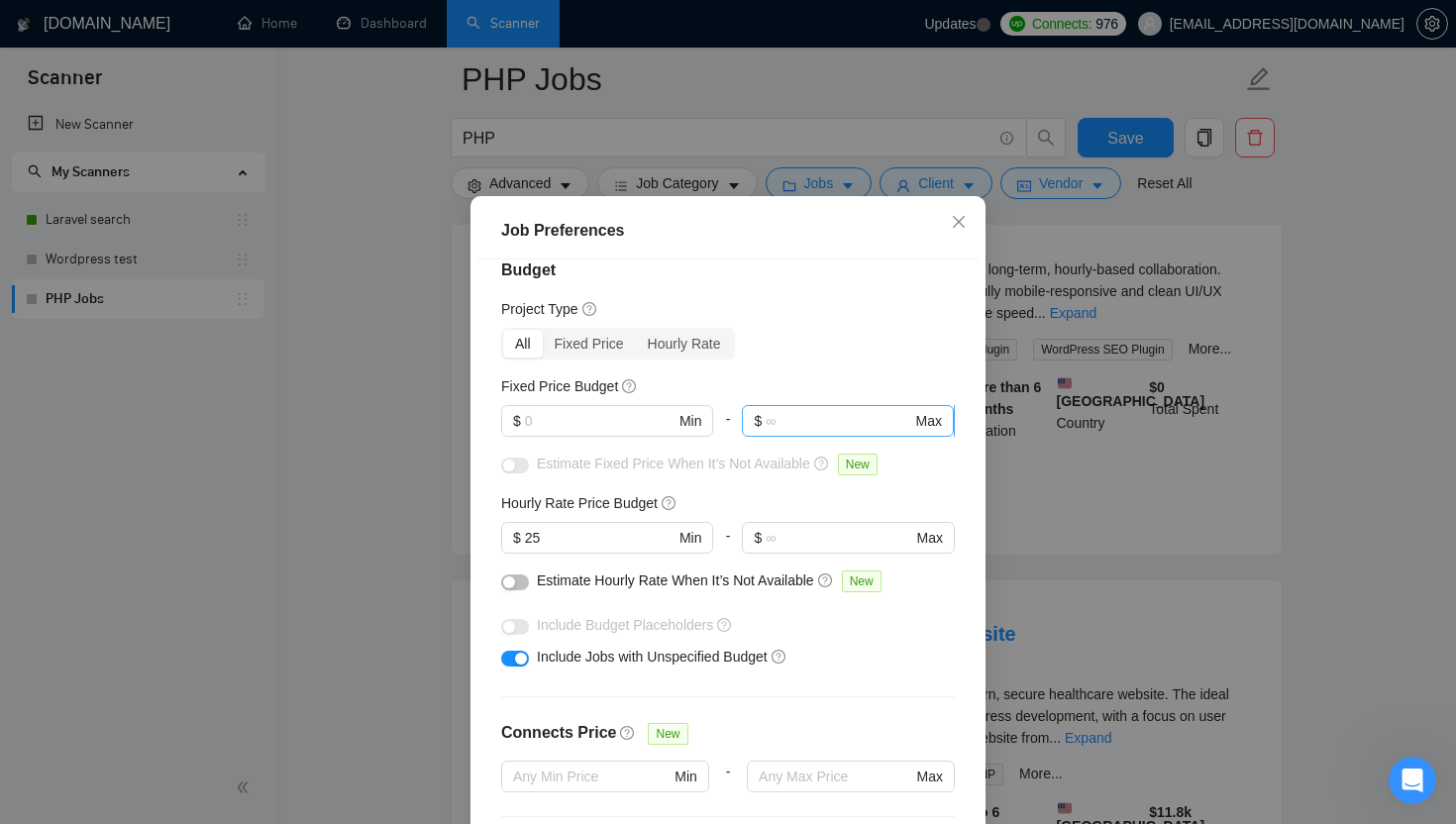 scroll, scrollTop: 540, scrollLeft: 0, axis: vertical 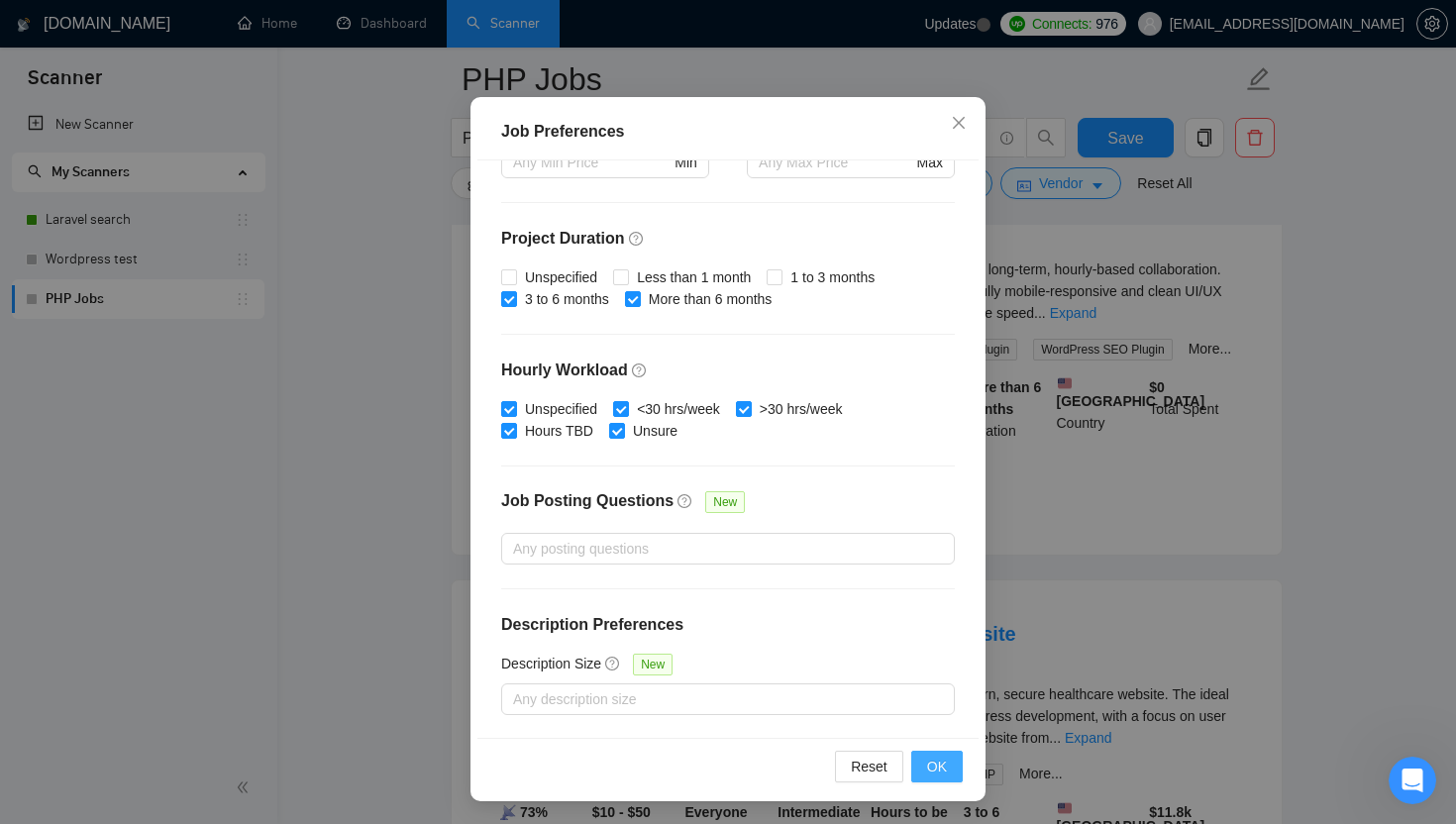 click on "OK" at bounding box center [937, 767] 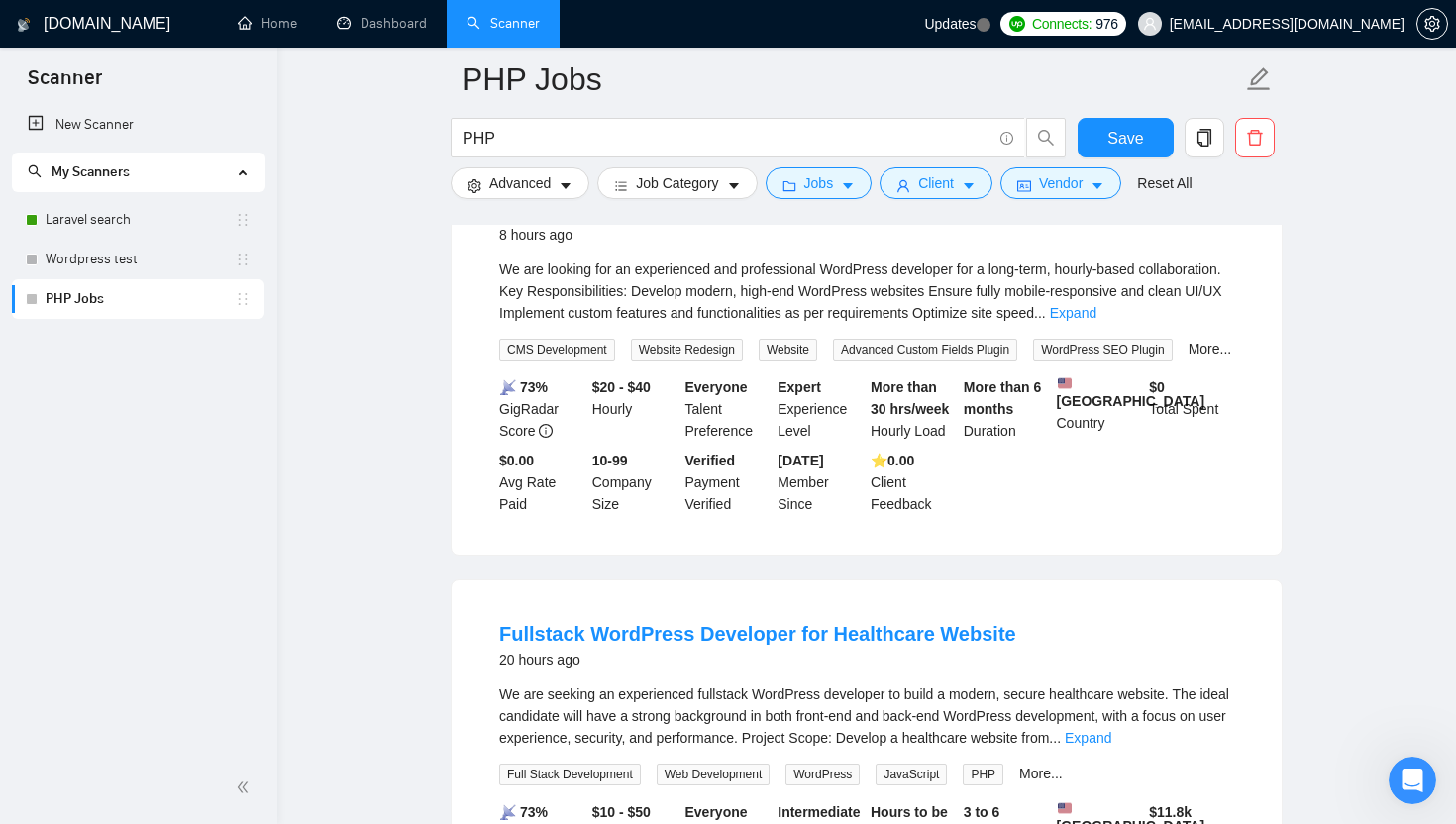 scroll, scrollTop: 22, scrollLeft: 0, axis: vertical 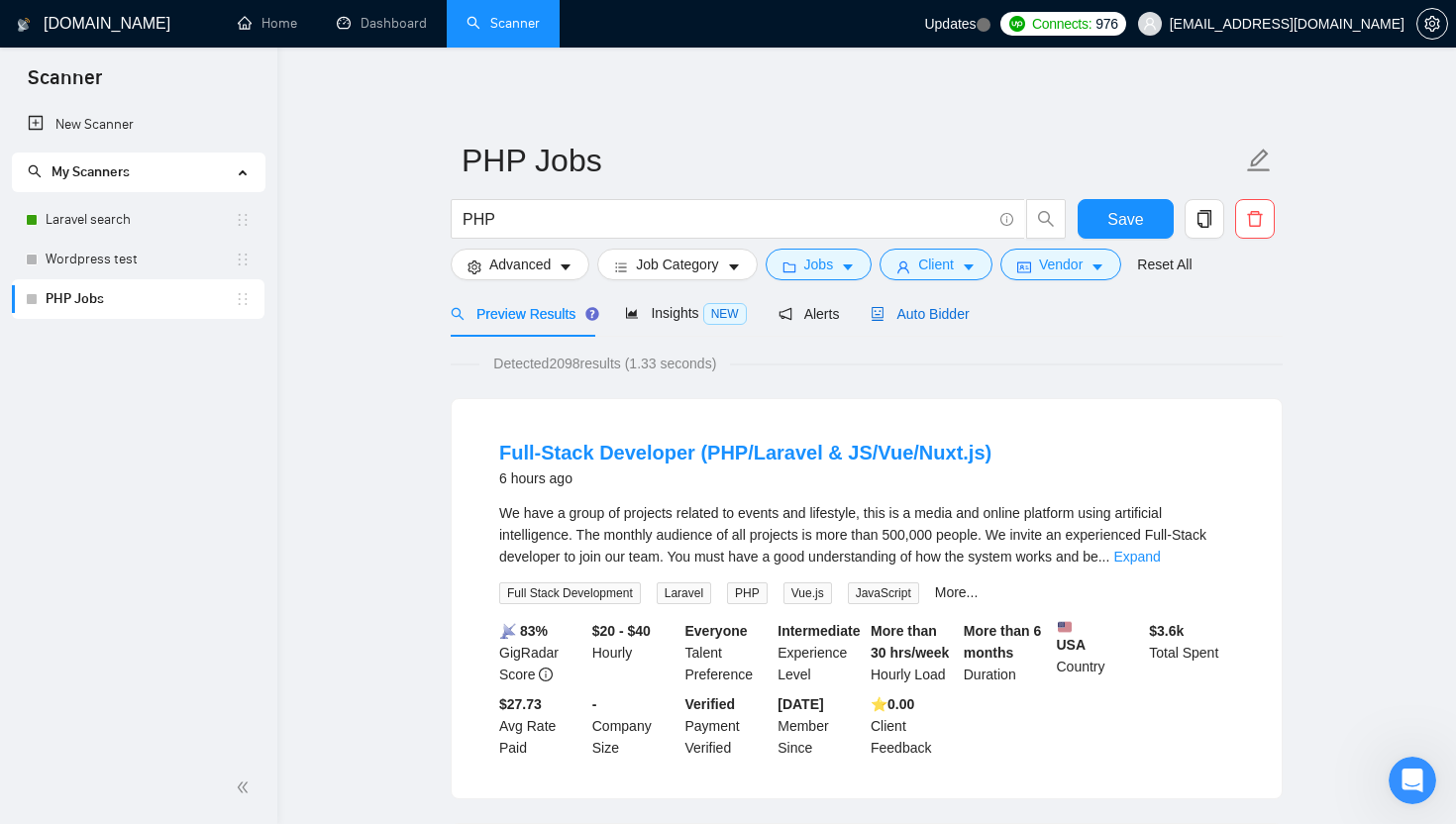 drag, startPoint x: 925, startPoint y: 316, endPoint x: 919, endPoint y: 342, distance: 26.683328 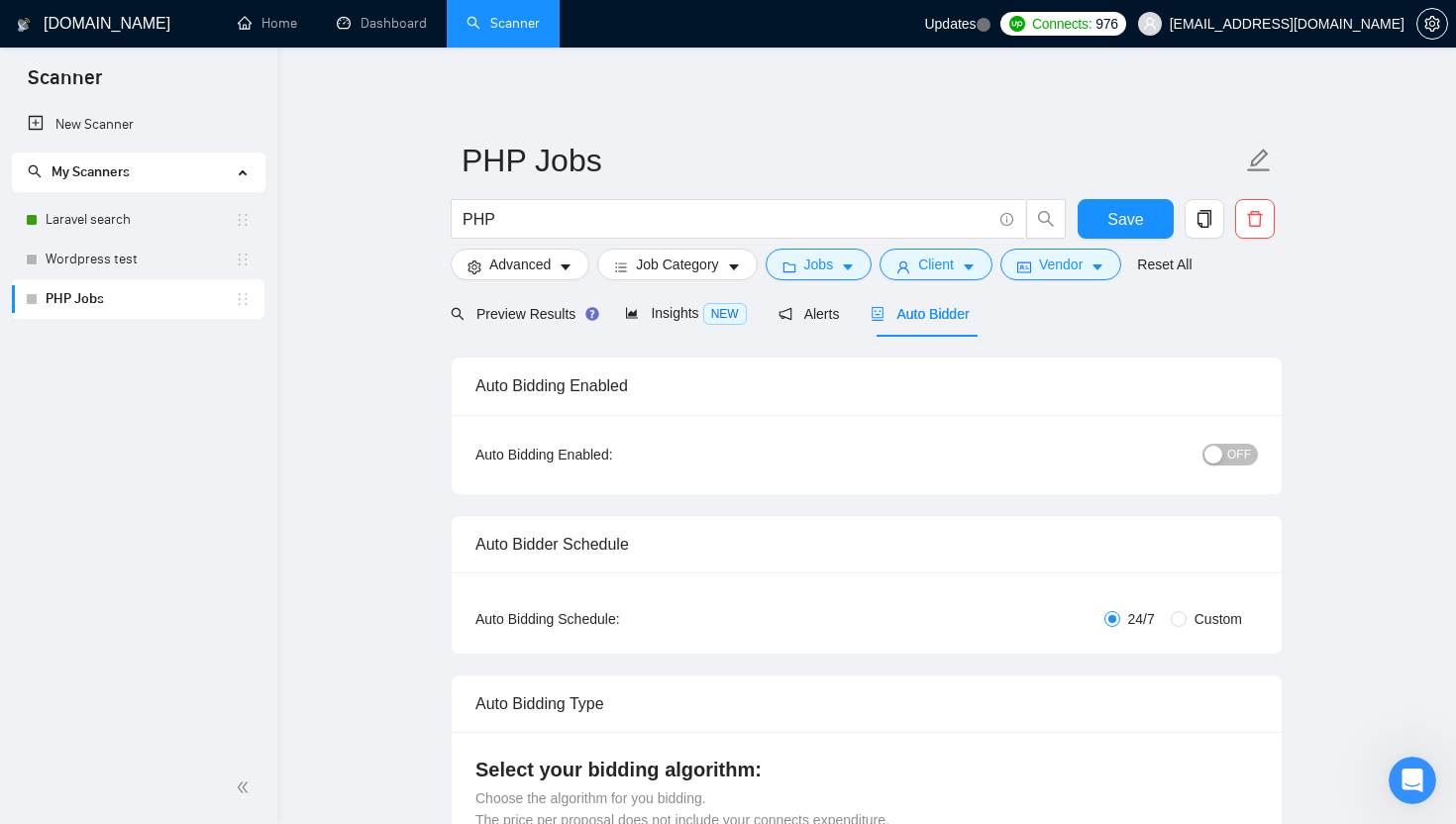 type 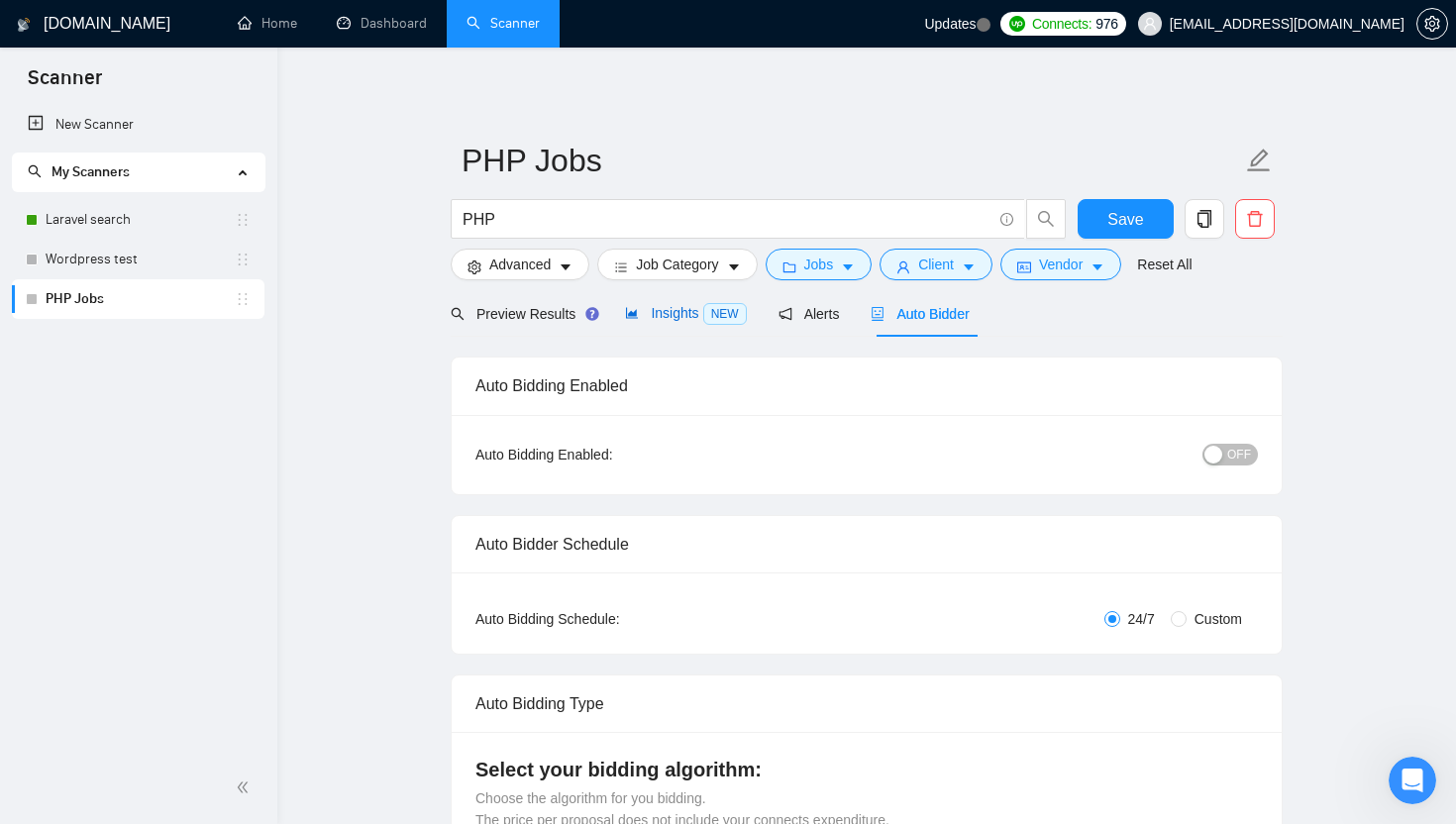 click on "Insights NEW" at bounding box center [685, 313] 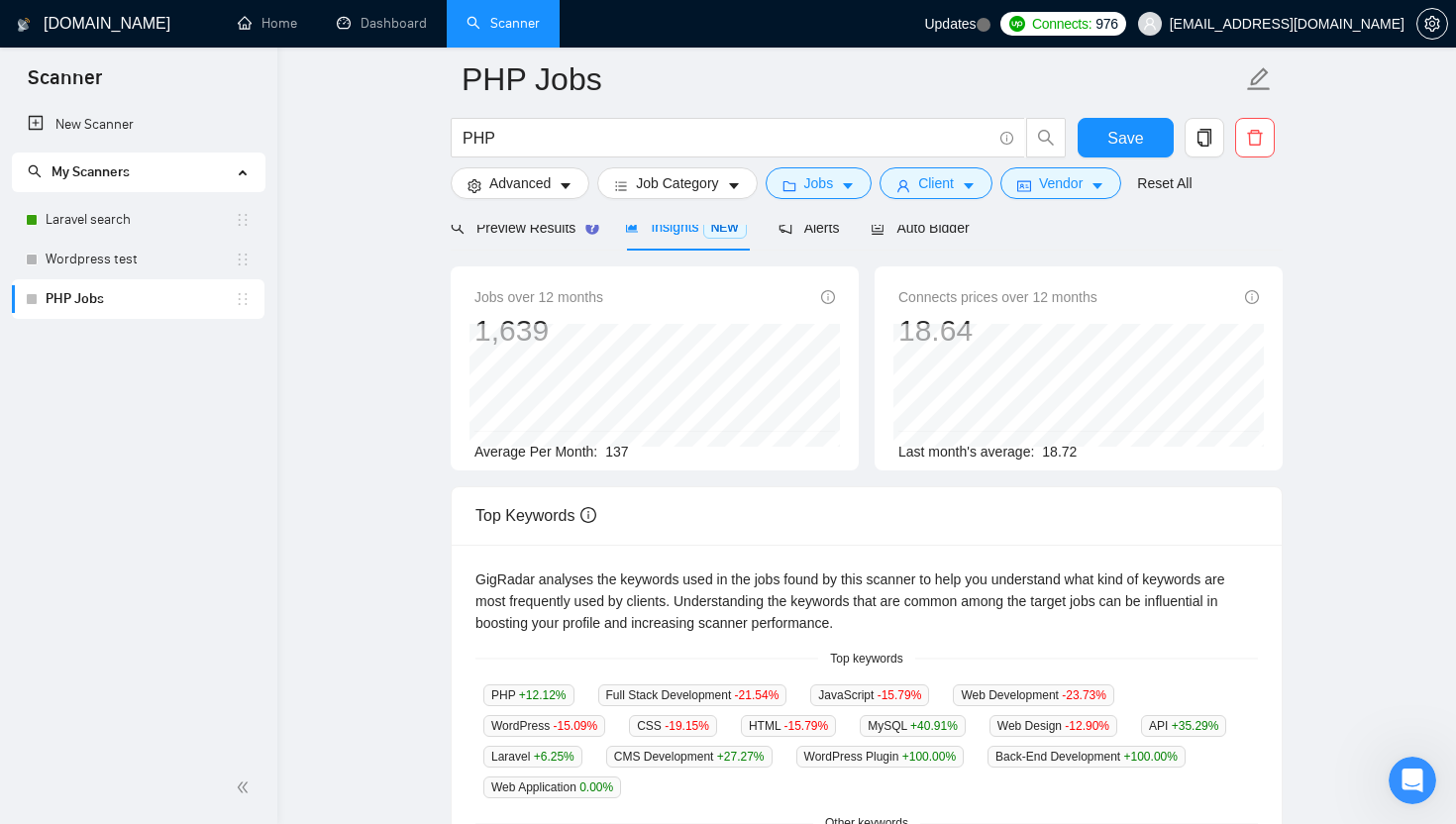 scroll, scrollTop: 0, scrollLeft: 0, axis: both 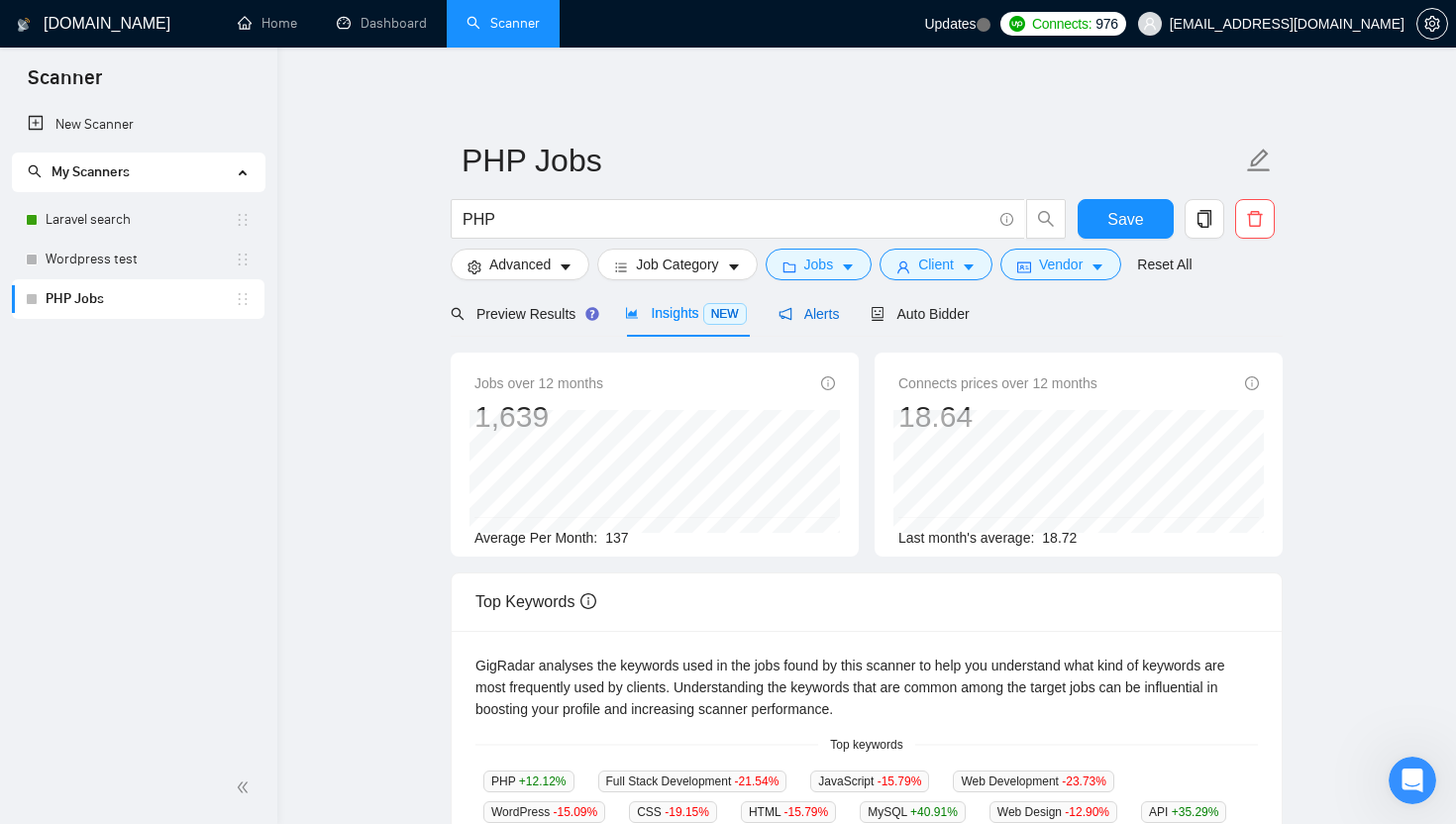 drag, startPoint x: 833, startPoint y: 310, endPoint x: 831, endPoint y: 320, distance: 10.198039 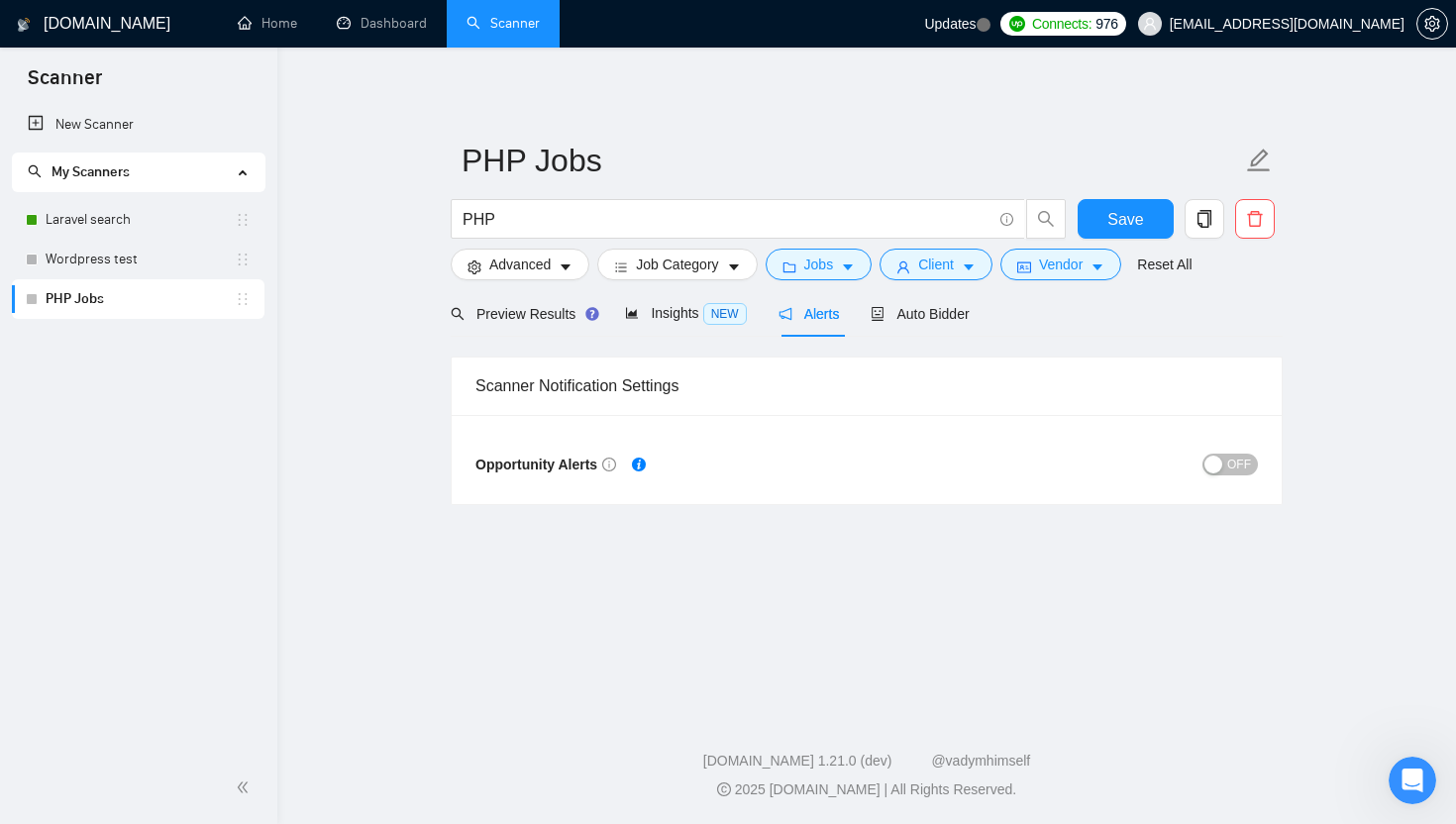 click at bounding box center (1213, 464) 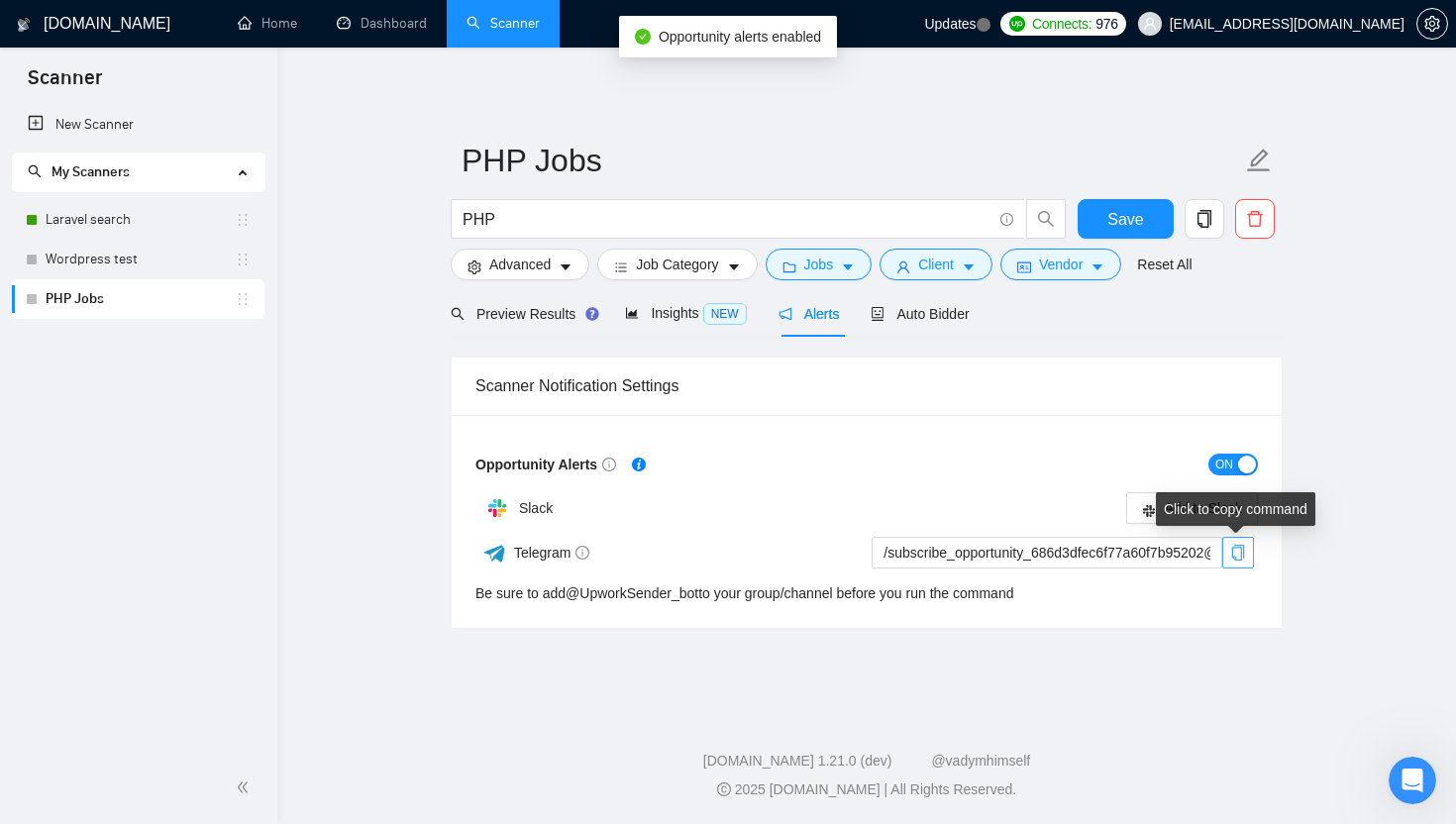 click 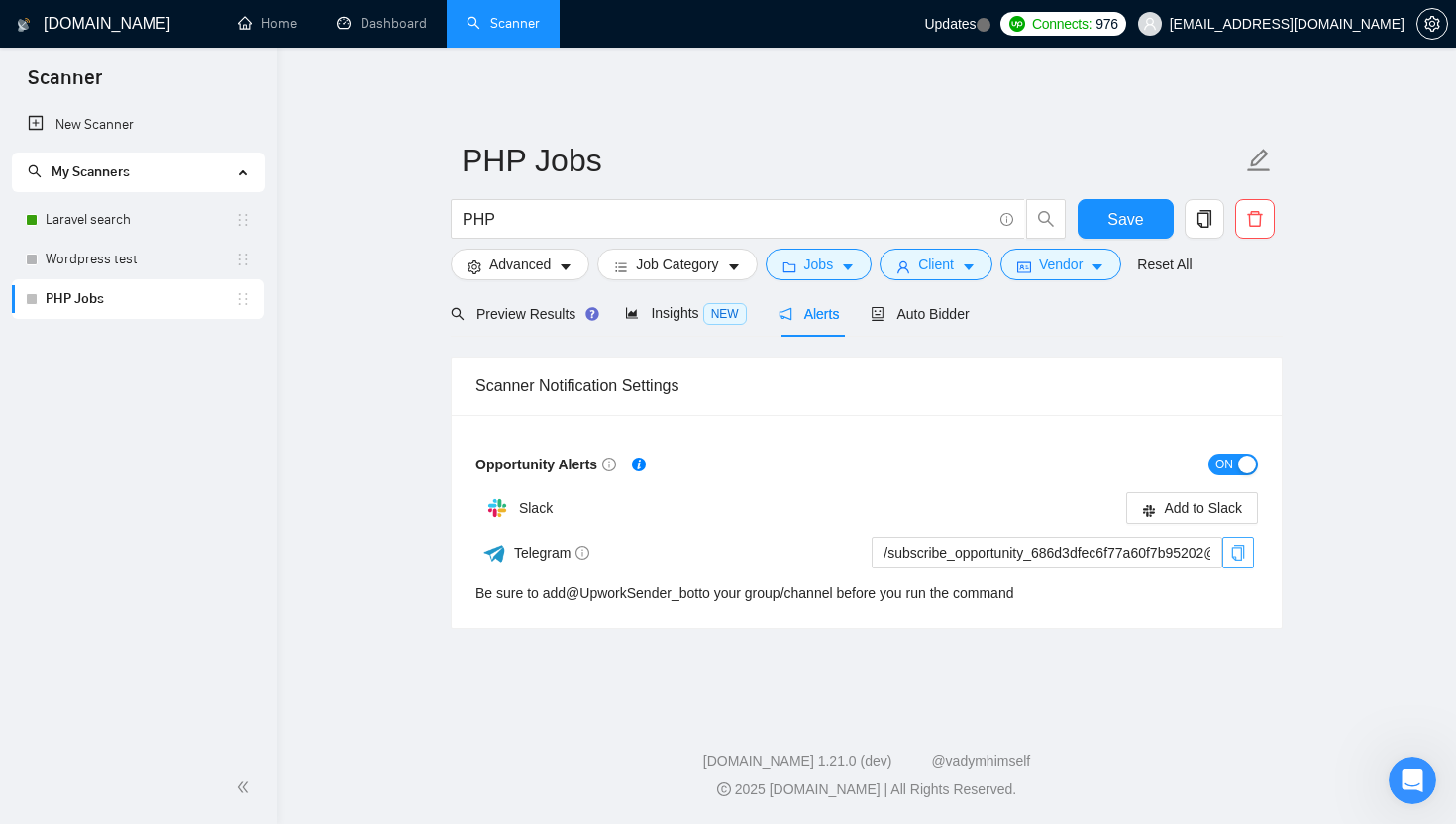 type 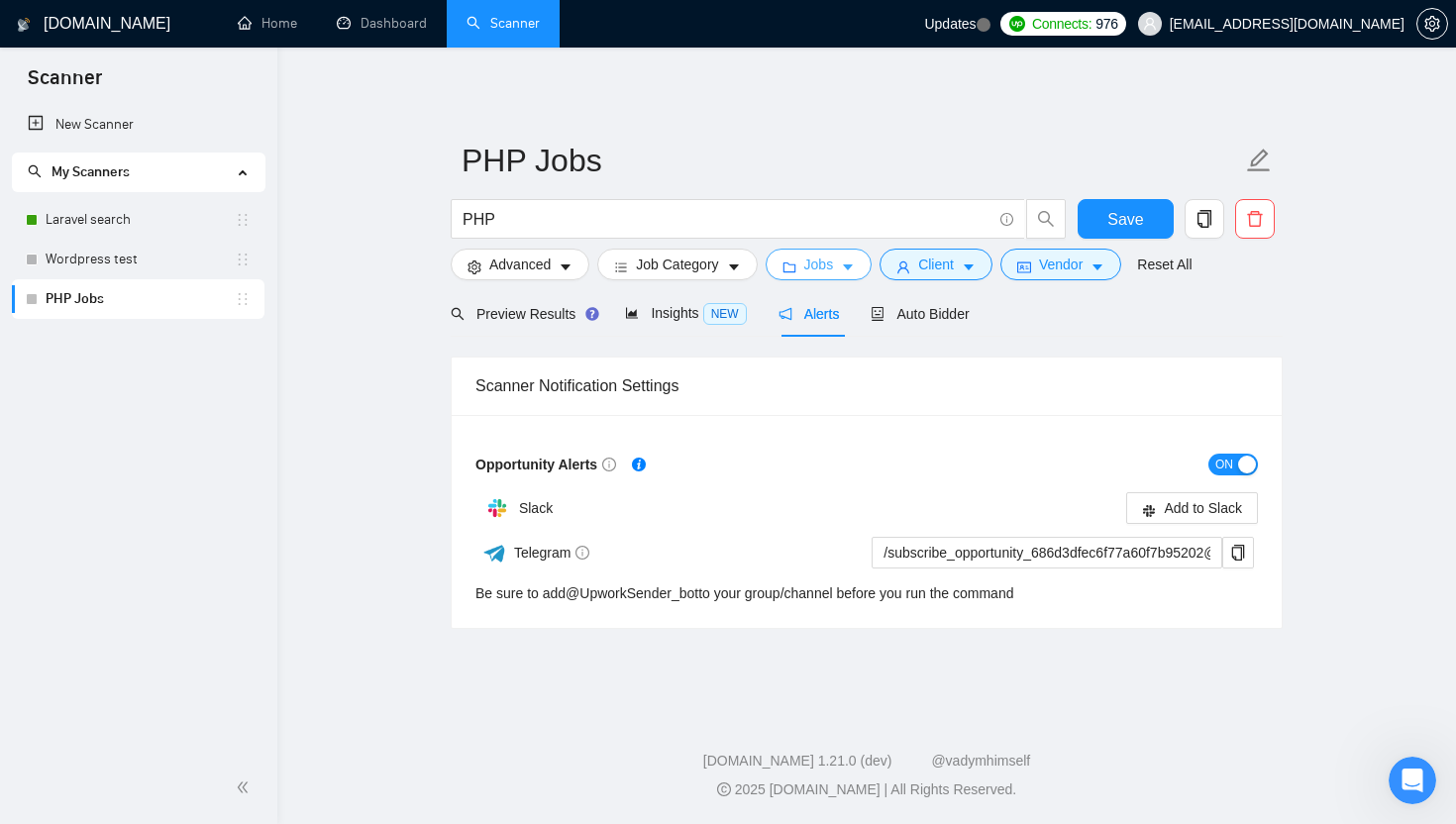 click on "Jobs" at bounding box center [819, 264] 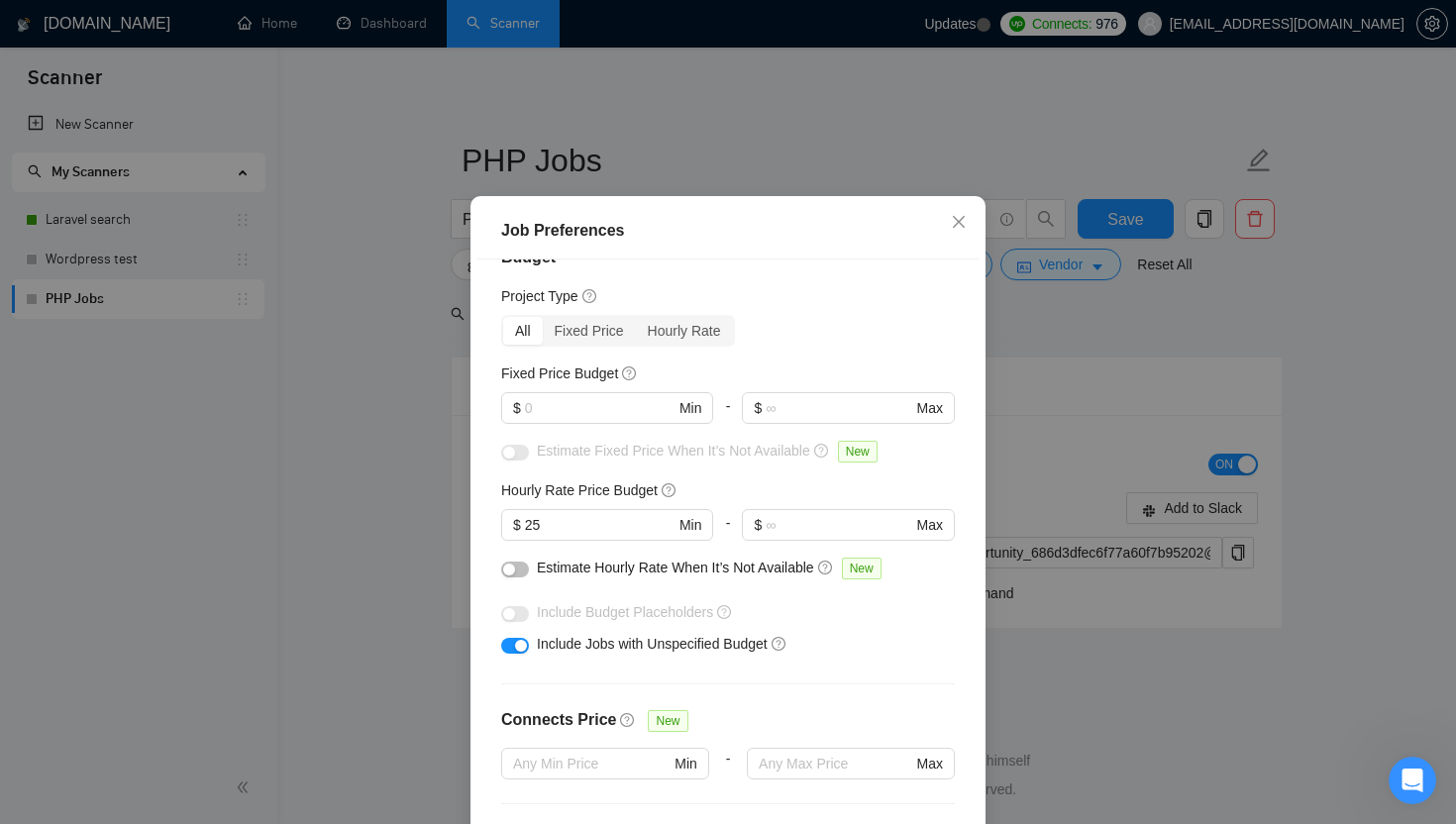 scroll, scrollTop: 36, scrollLeft: 0, axis: vertical 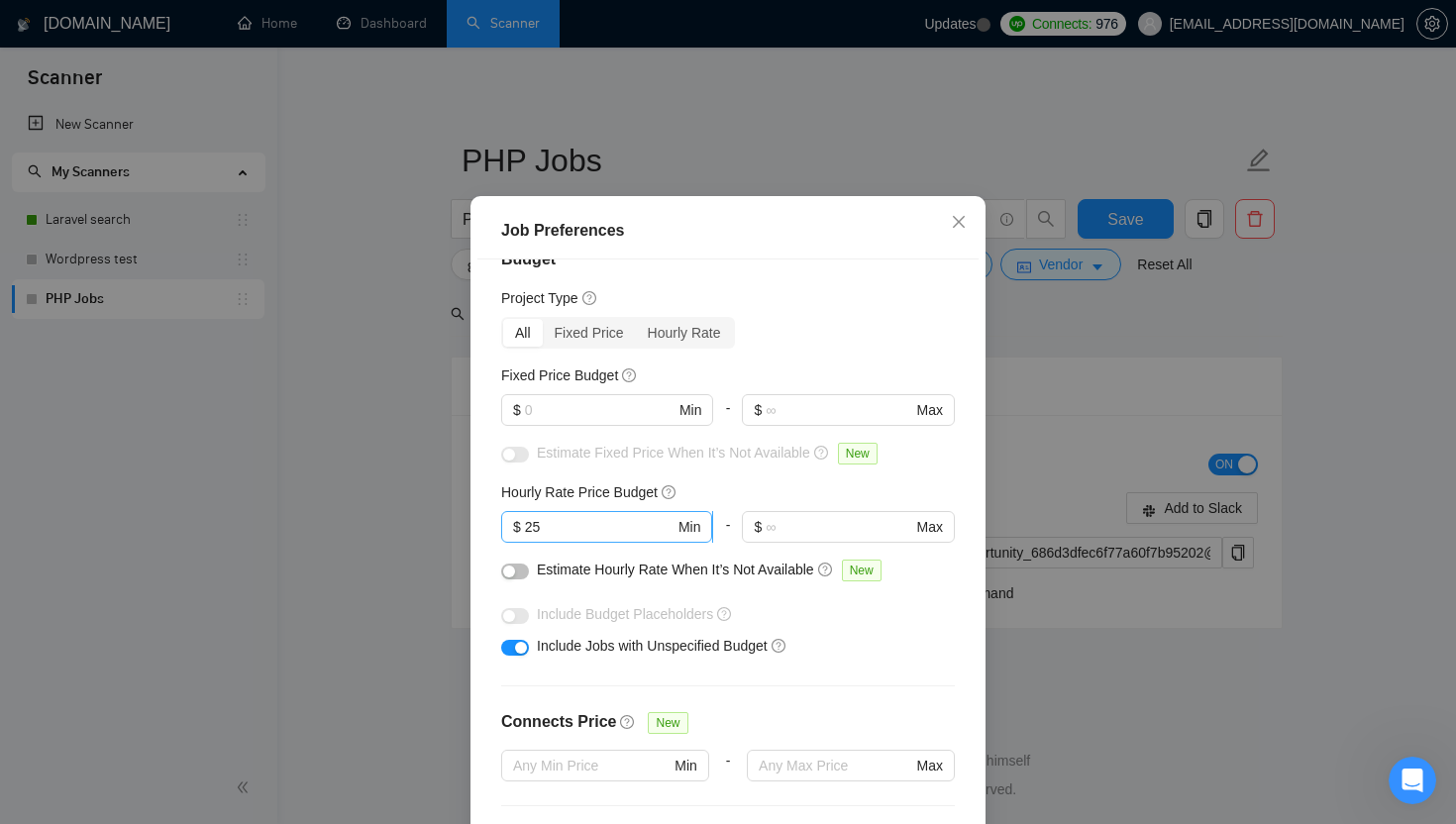 click on "25" at bounding box center [599, 527] 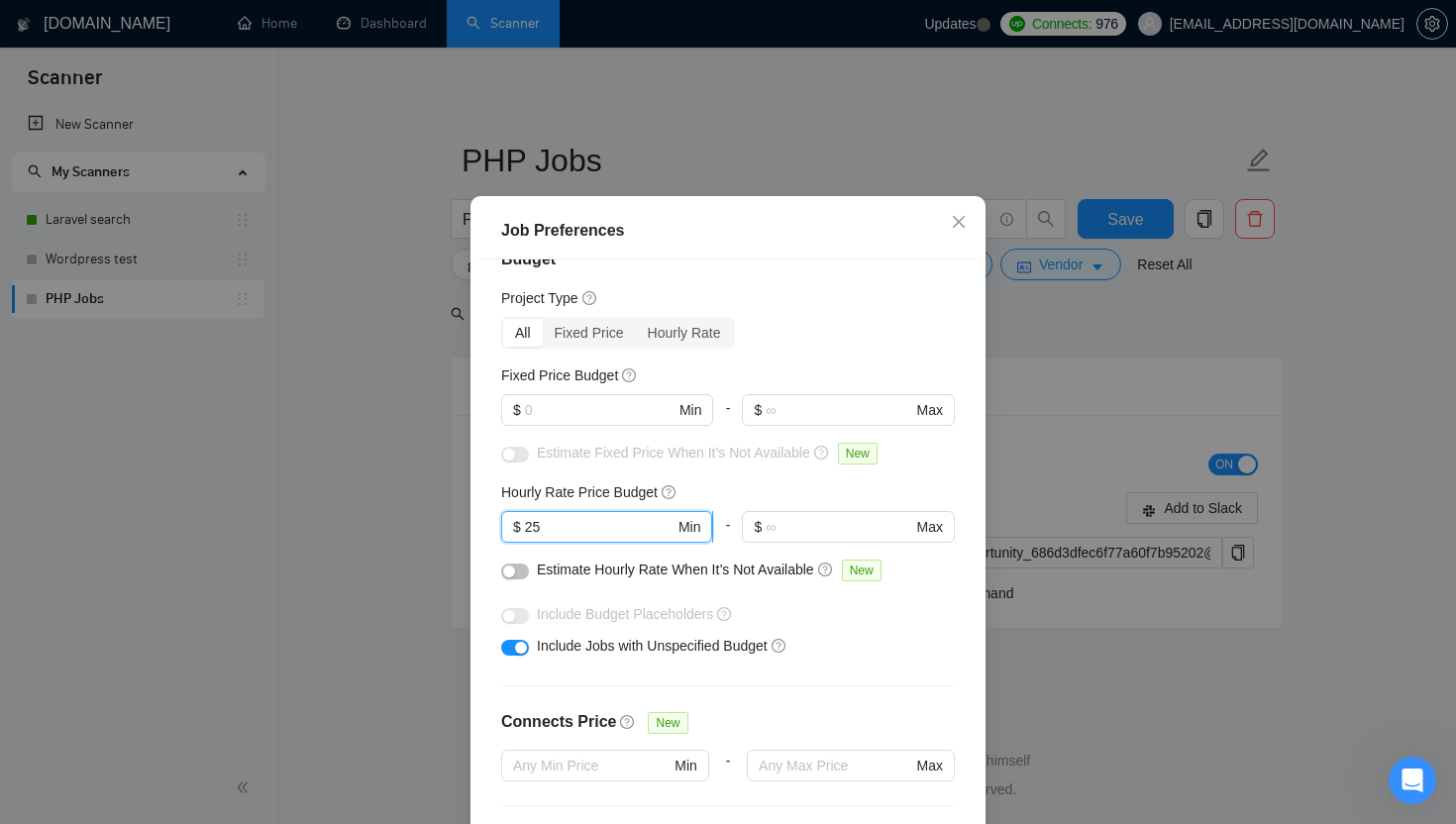 click on "25" at bounding box center (599, 527) 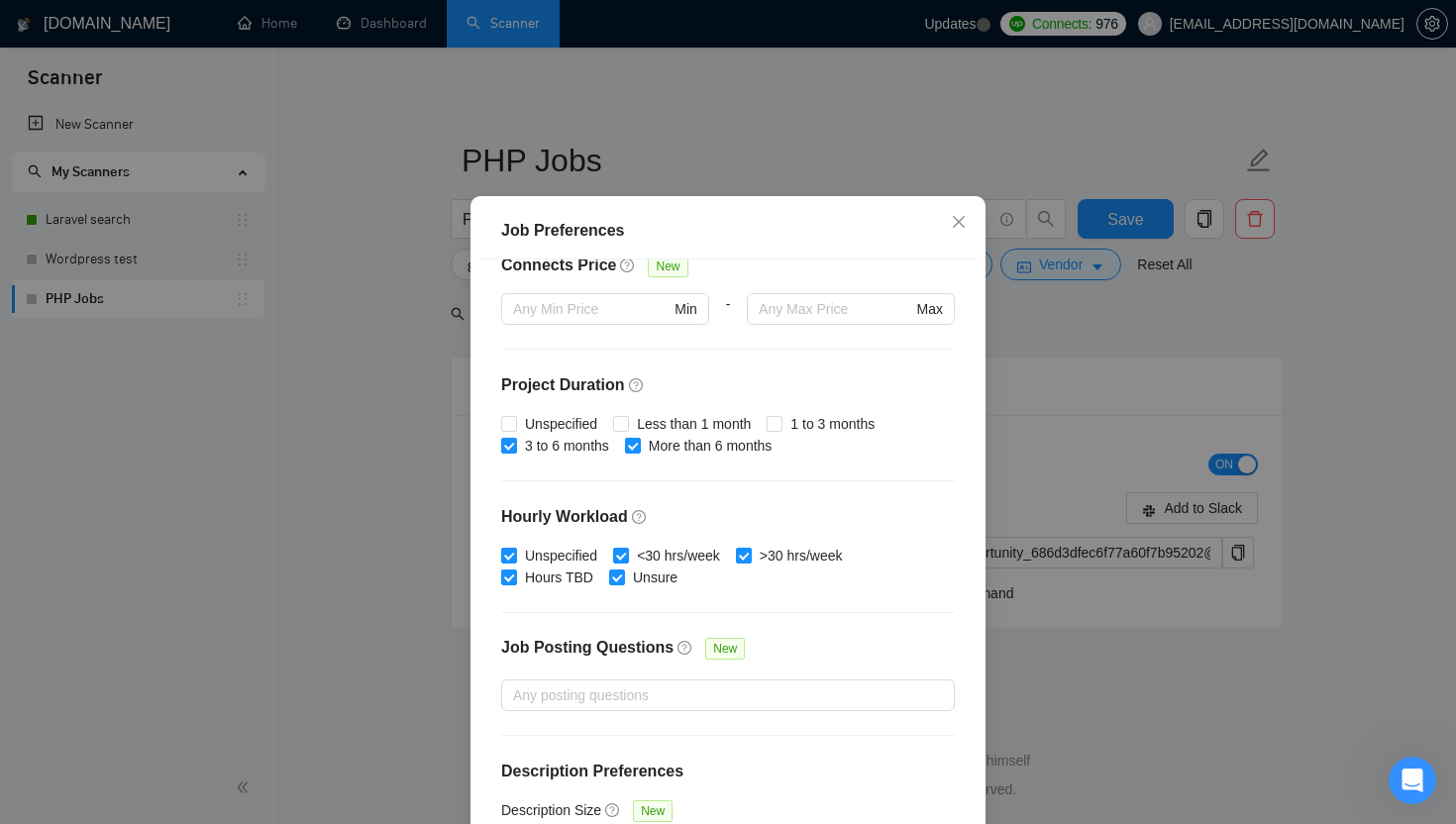 scroll, scrollTop: 540, scrollLeft: 0, axis: vertical 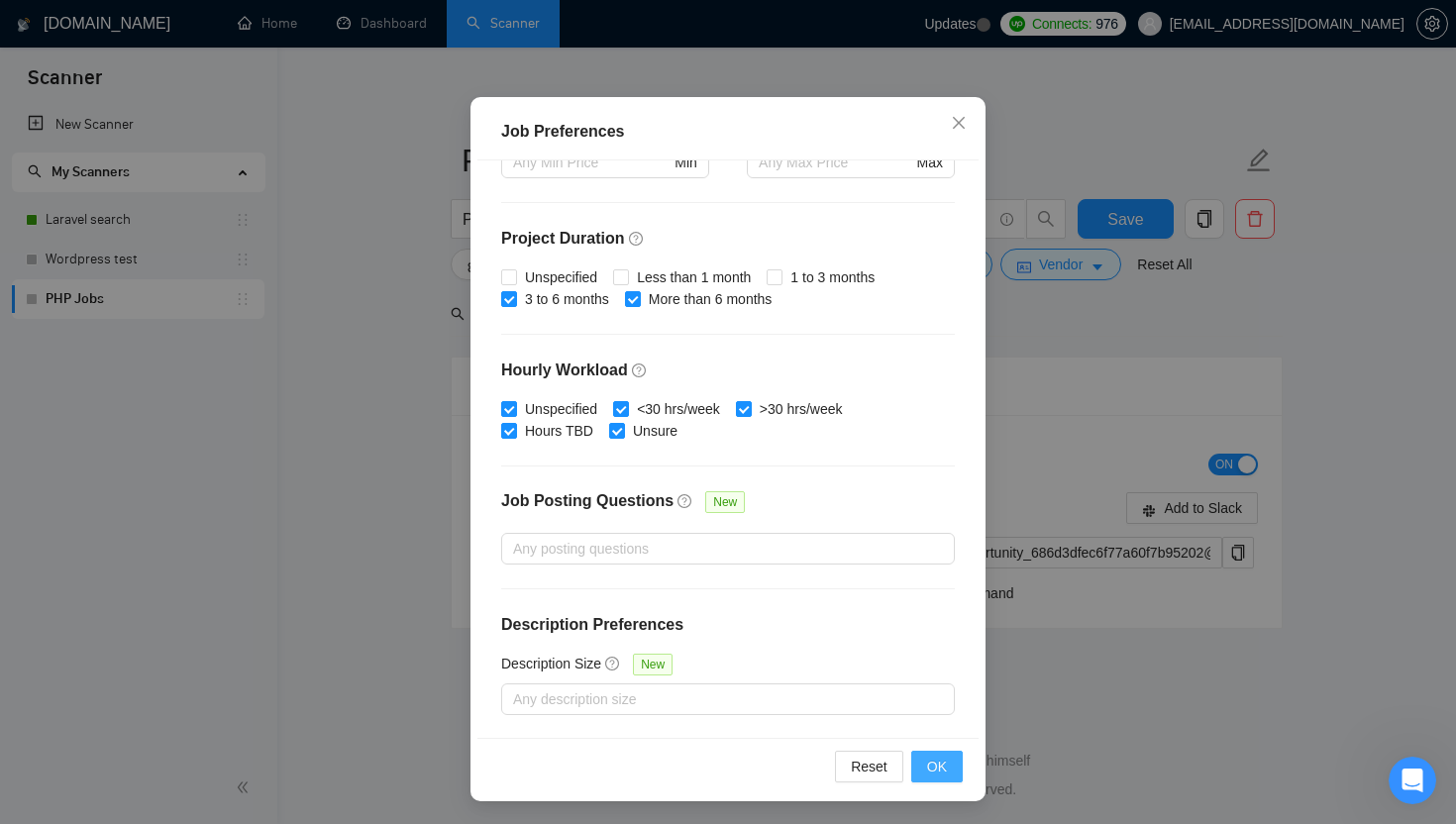 type on "30" 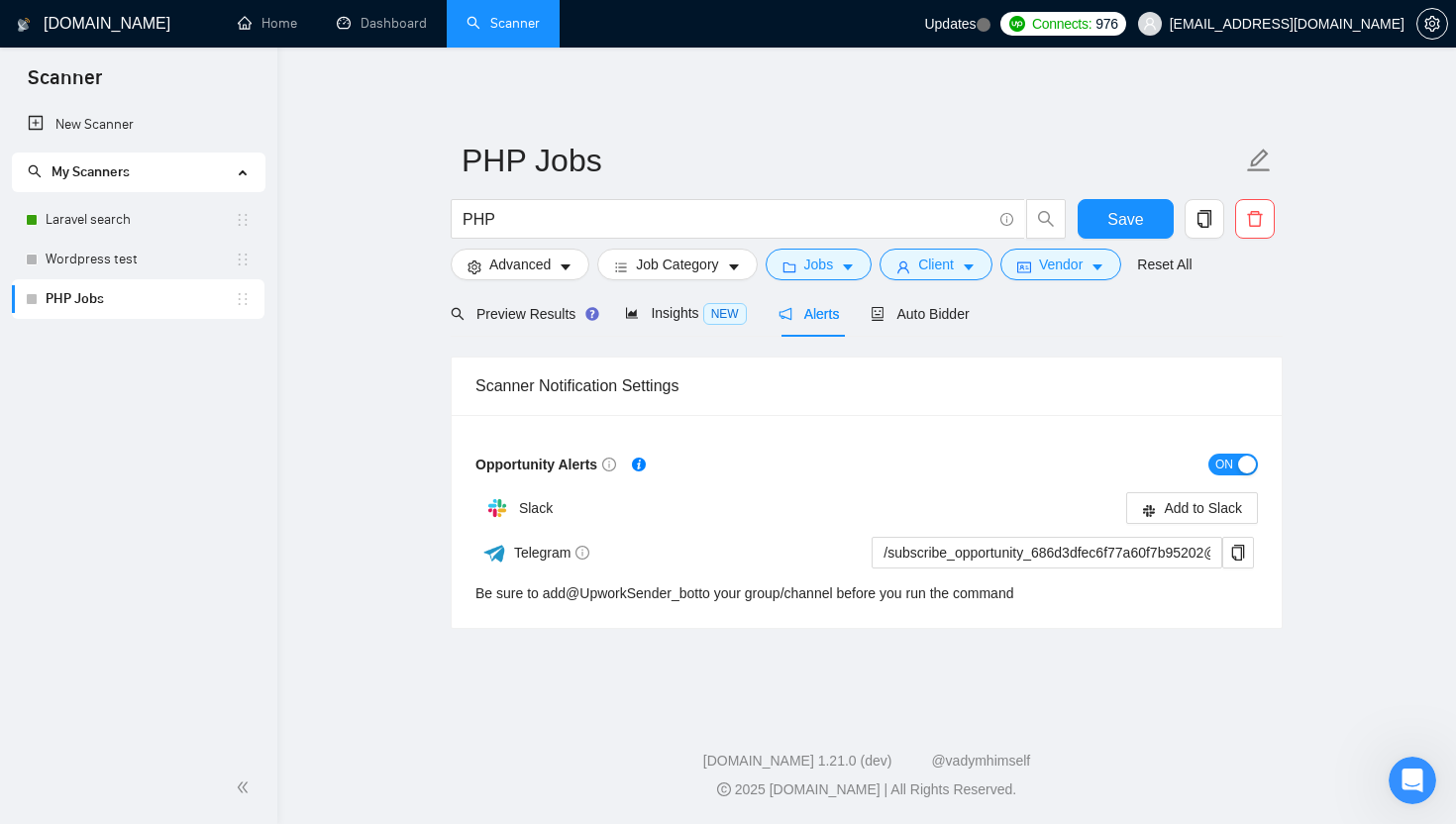 scroll, scrollTop: 22, scrollLeft: 0, axis: vertical 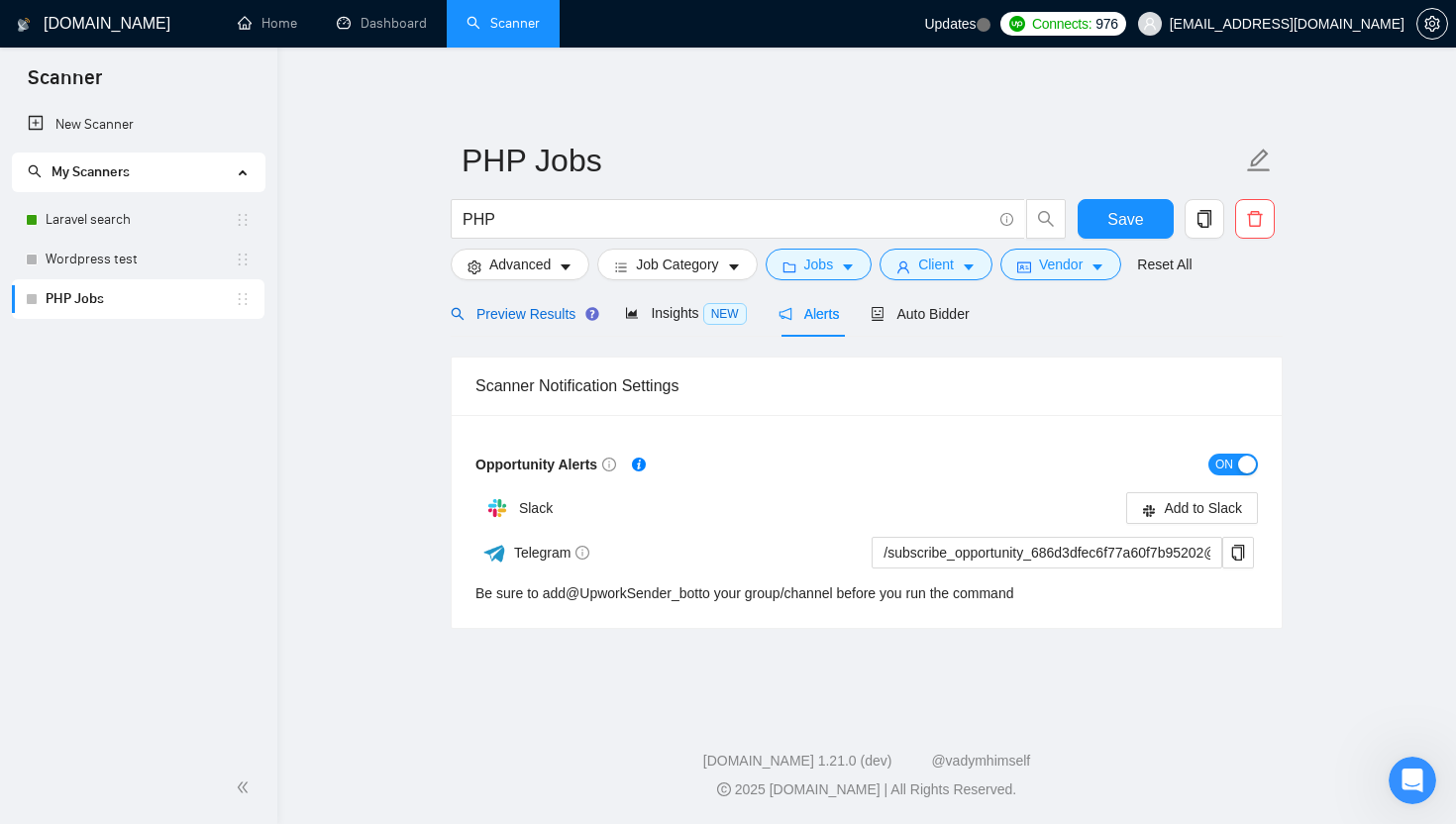 click on "Preview Results" at bounding box center (522, 314) 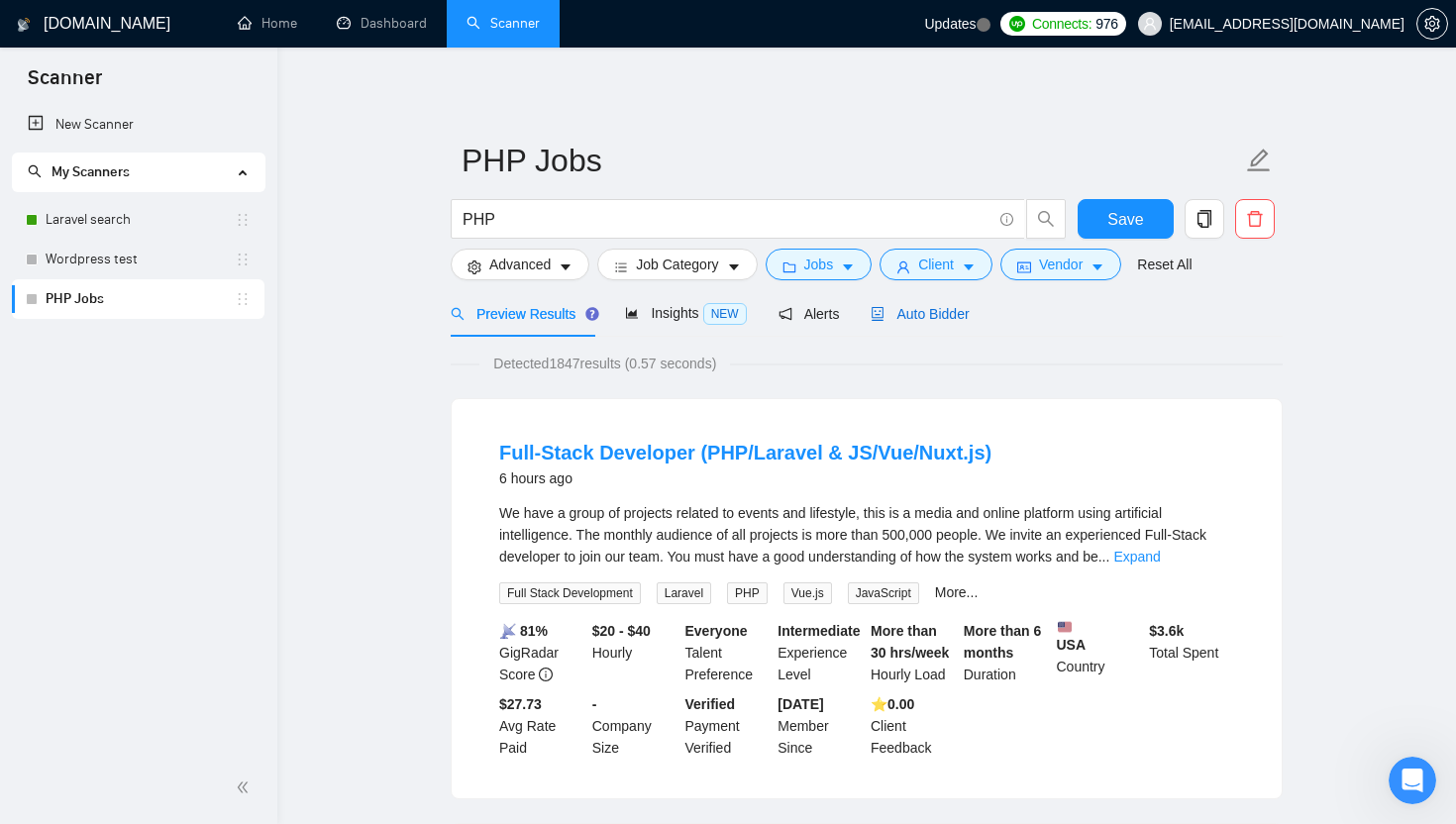 click on "Auto Bidder" at bounding box center [919, 314] 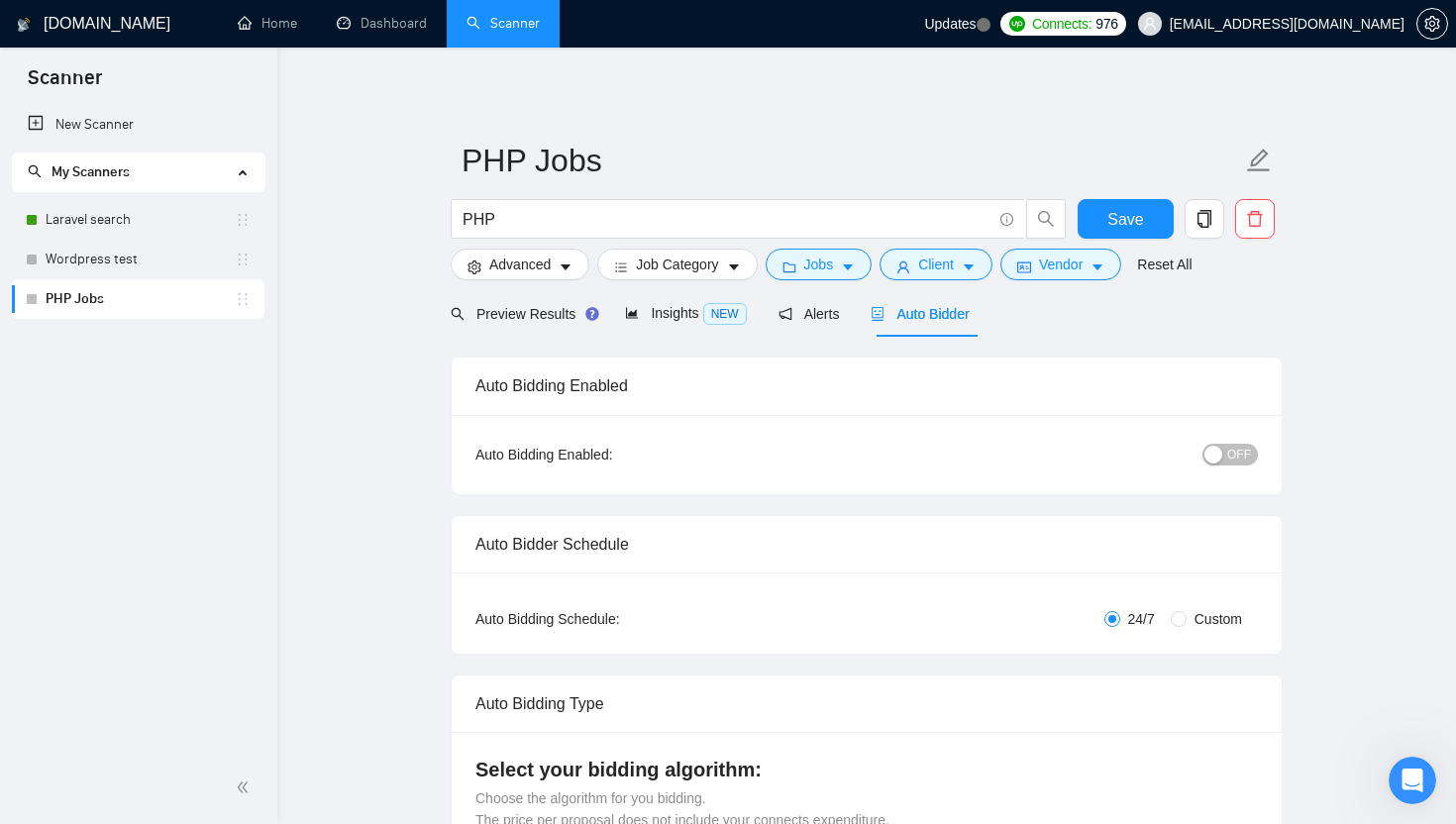 type 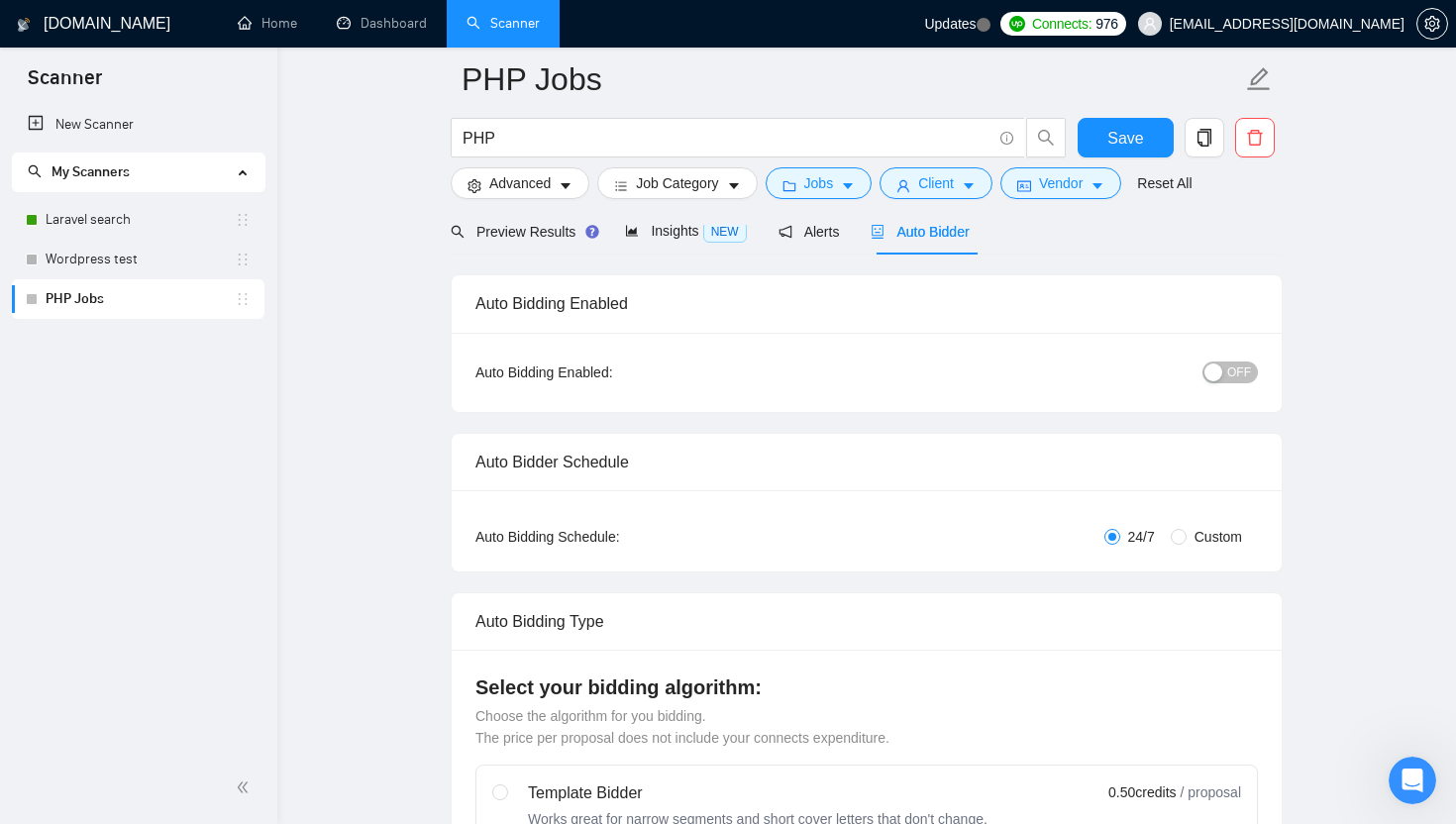 scroll, scrollTop: 101, scrollLeft: 0, axis: vertical 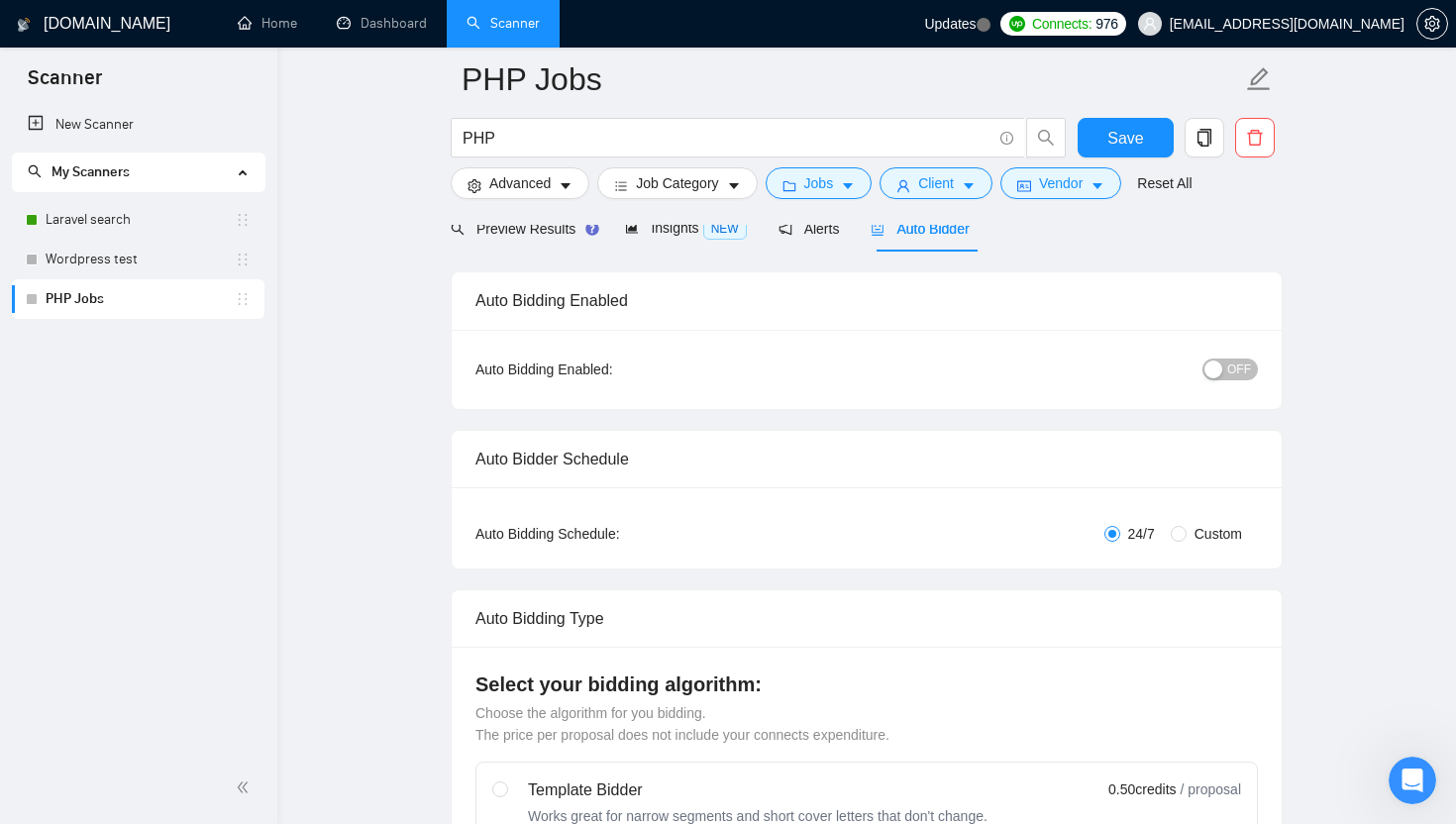 click on "Custom" at bounding box center [1218, 534] 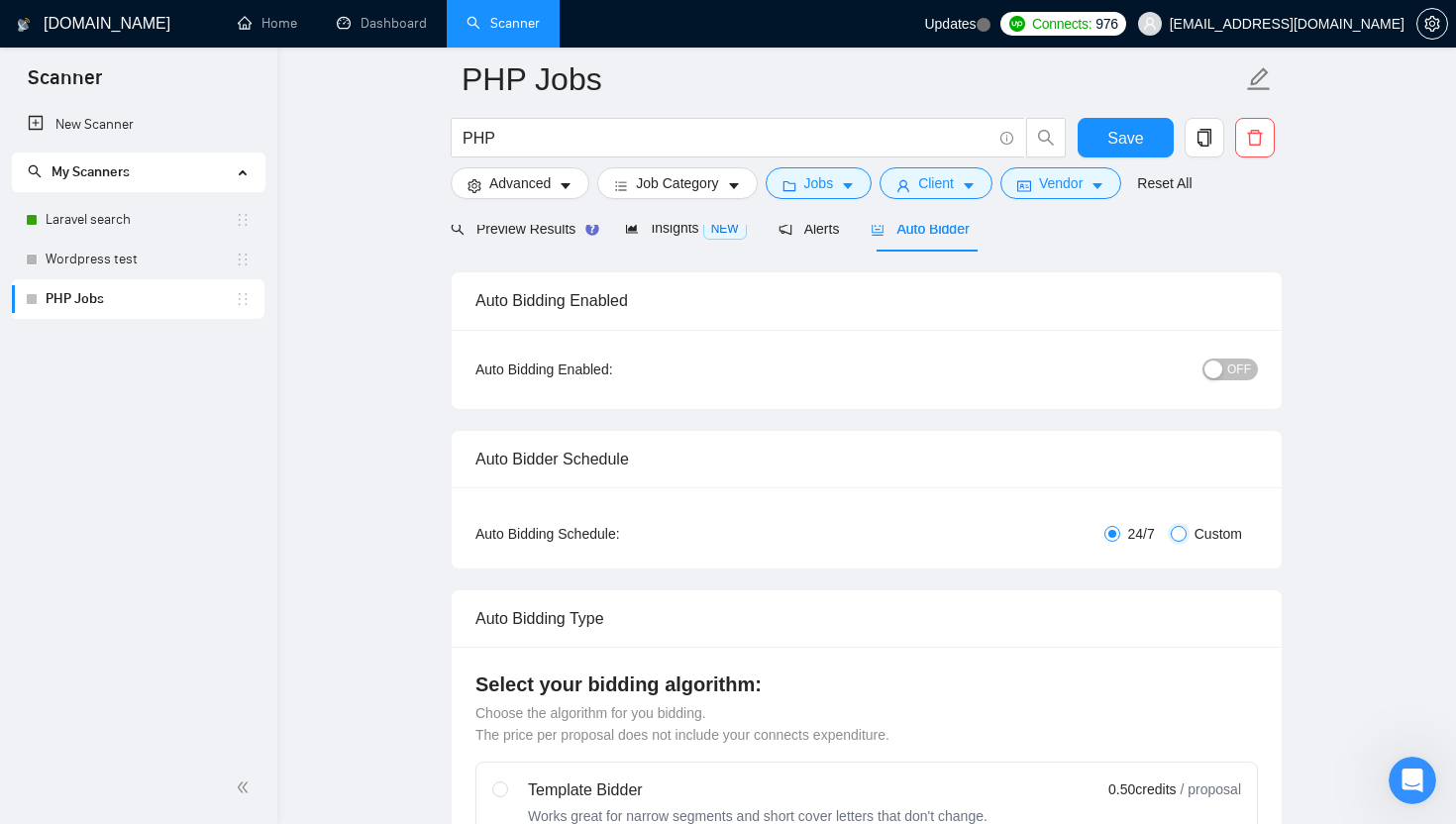 click on "Custom" at bounding box center [1179, 534] 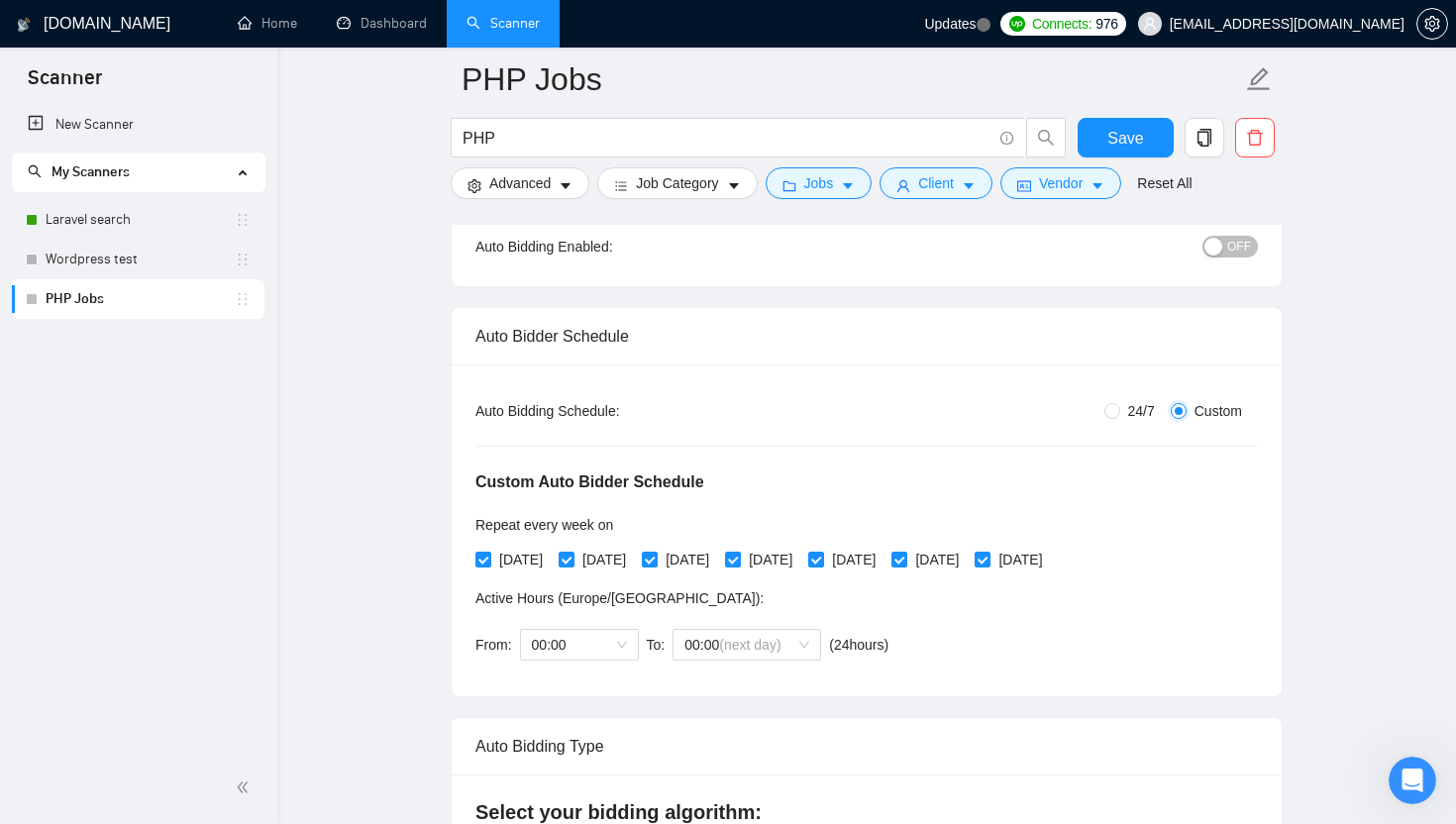 scroll, scrollTop: 221, scrollLeft: 0, axis: vertical 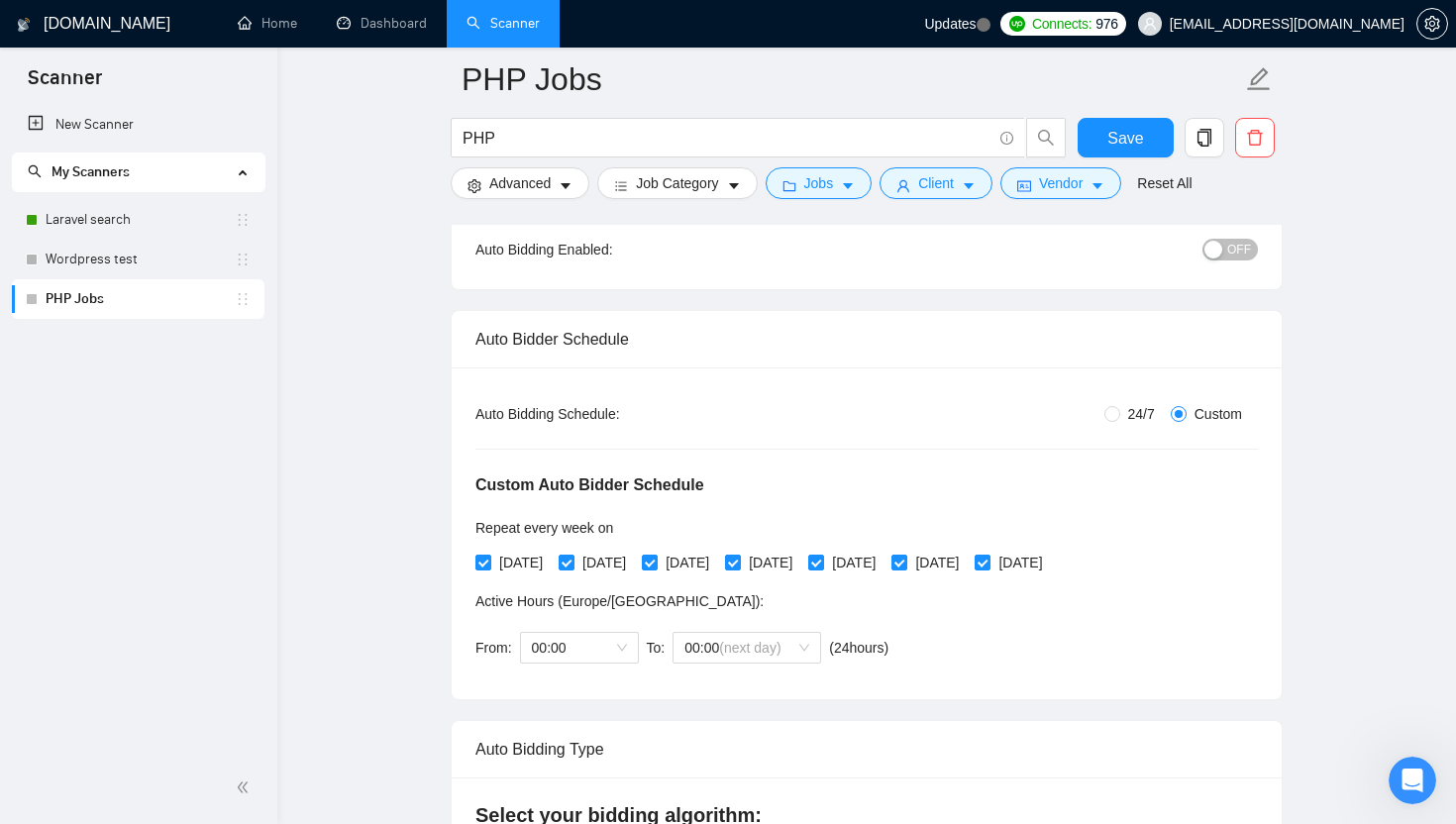 click on "24/7" at bounding box center (1141, 414) 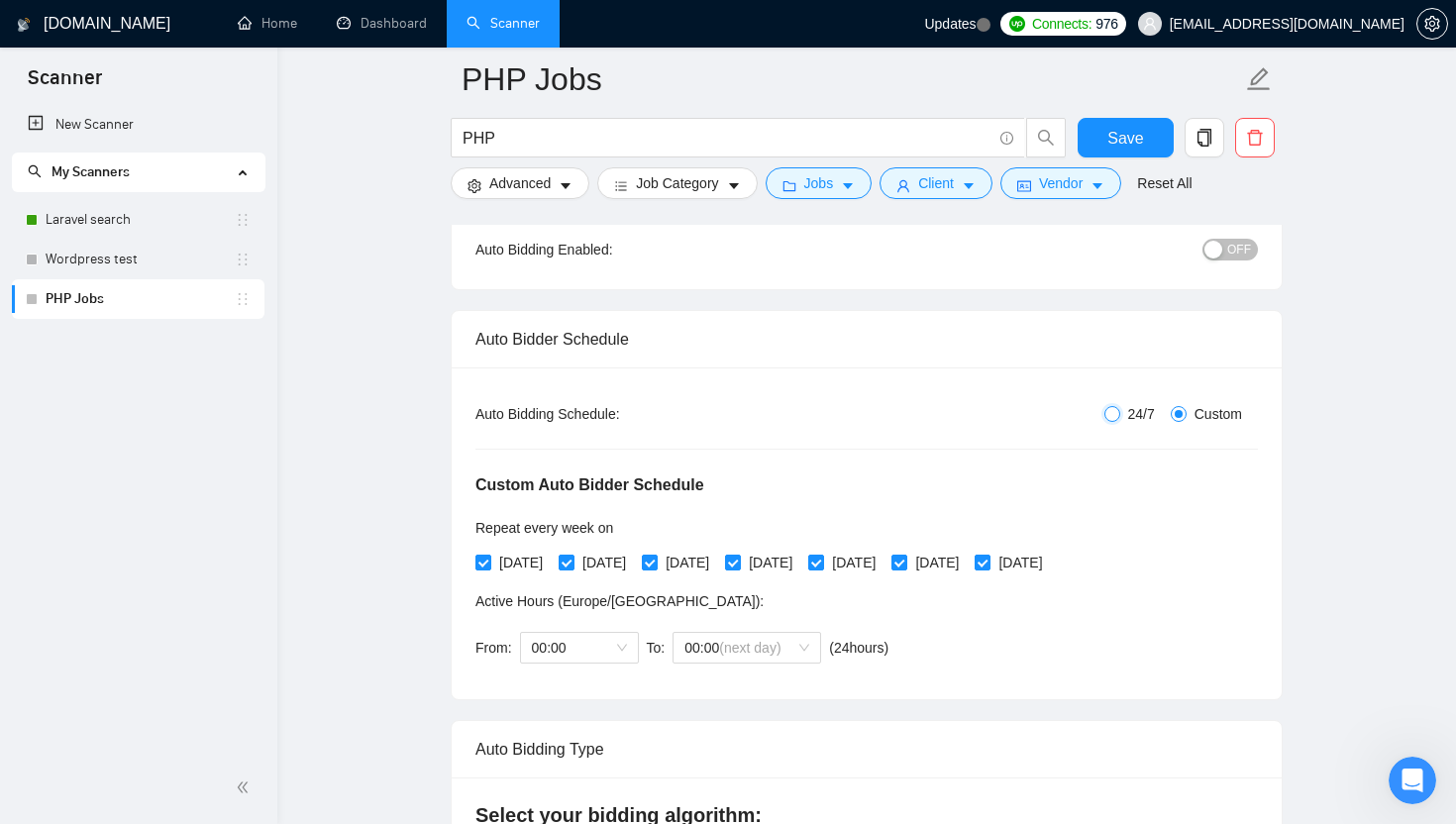 radio on "true" 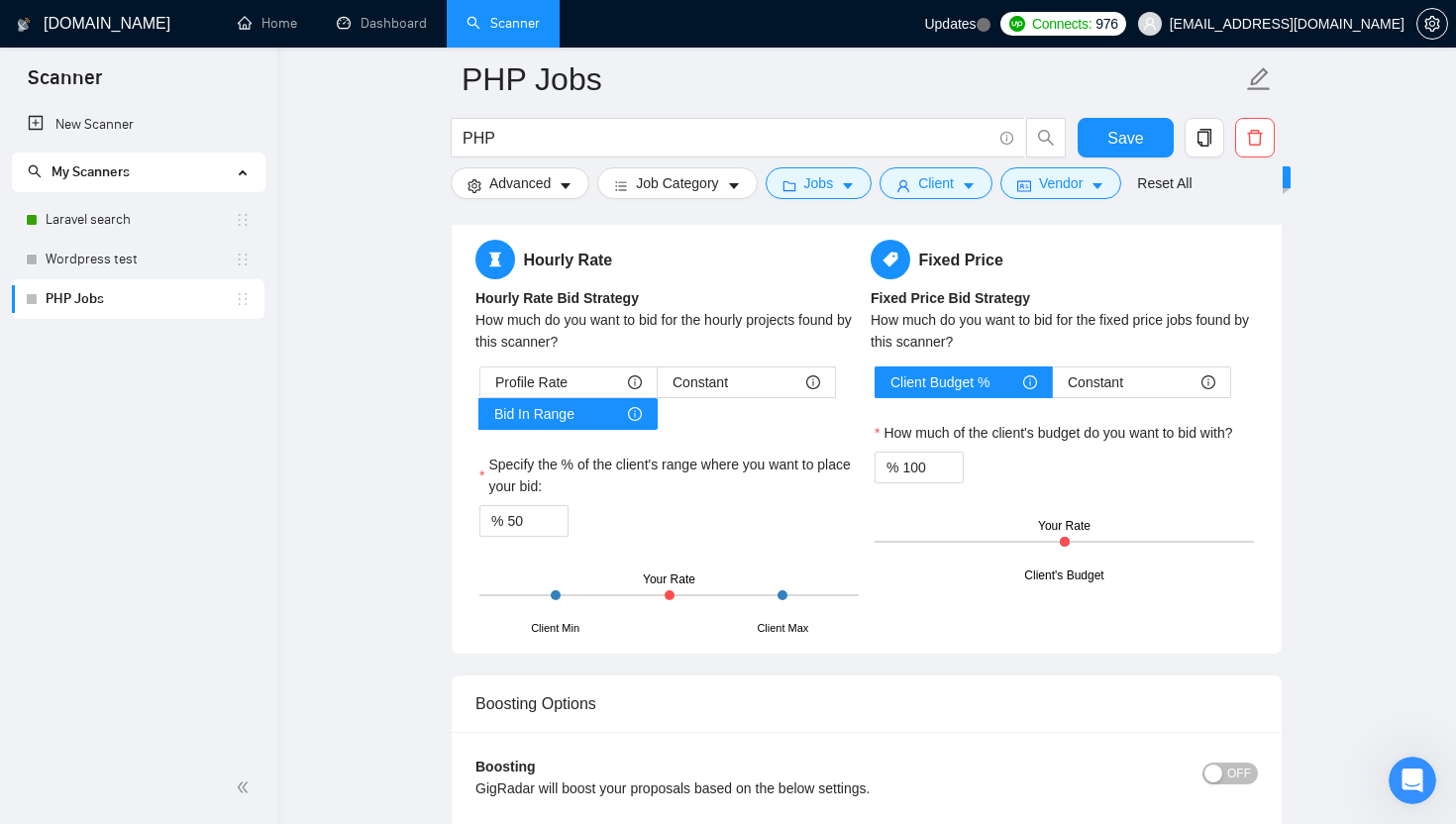 scroll, scrollTop: 2589, scrollLeft: 0, axis: vertical 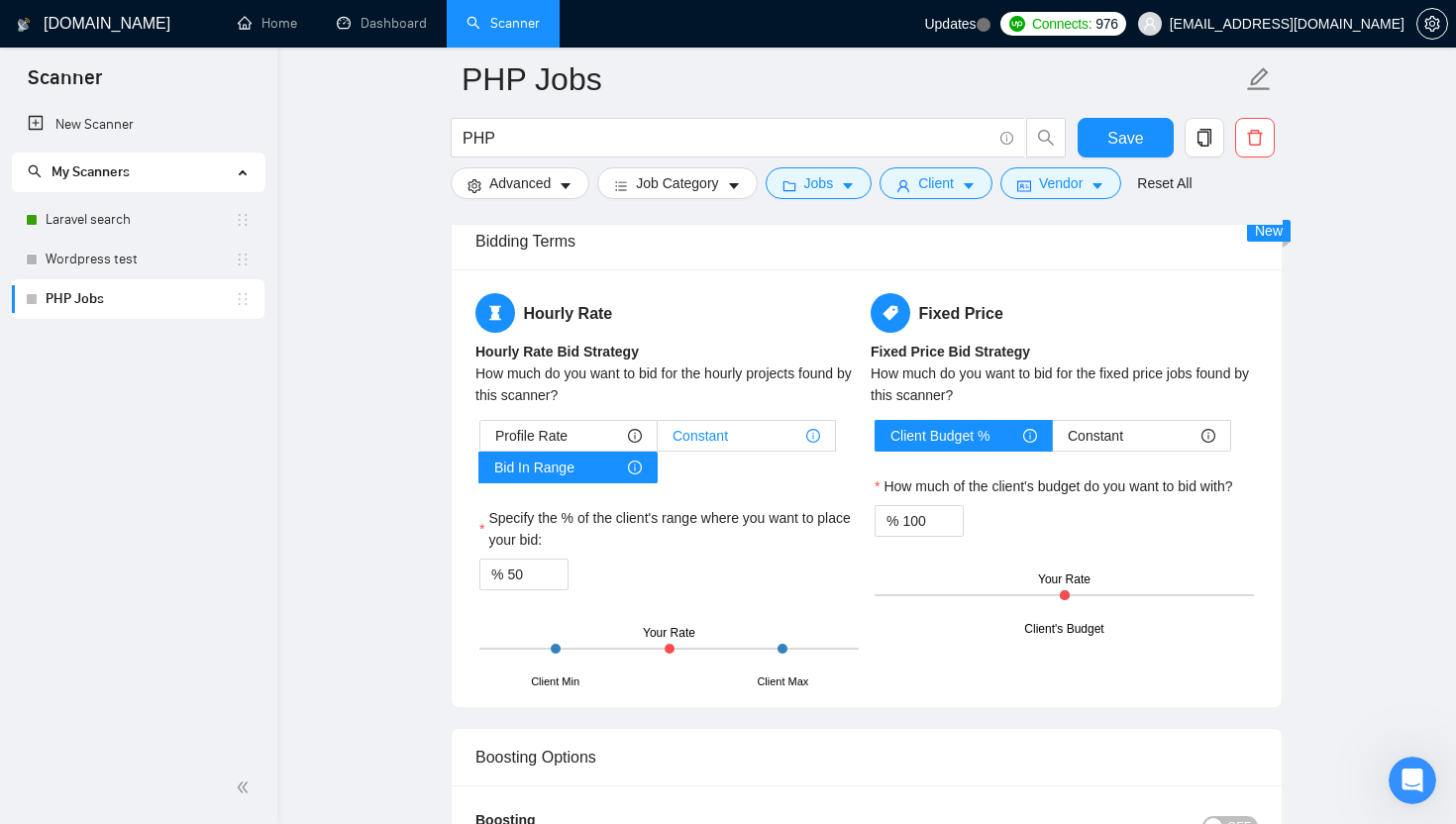 click on "Constant" at bounding box center [700, 436] 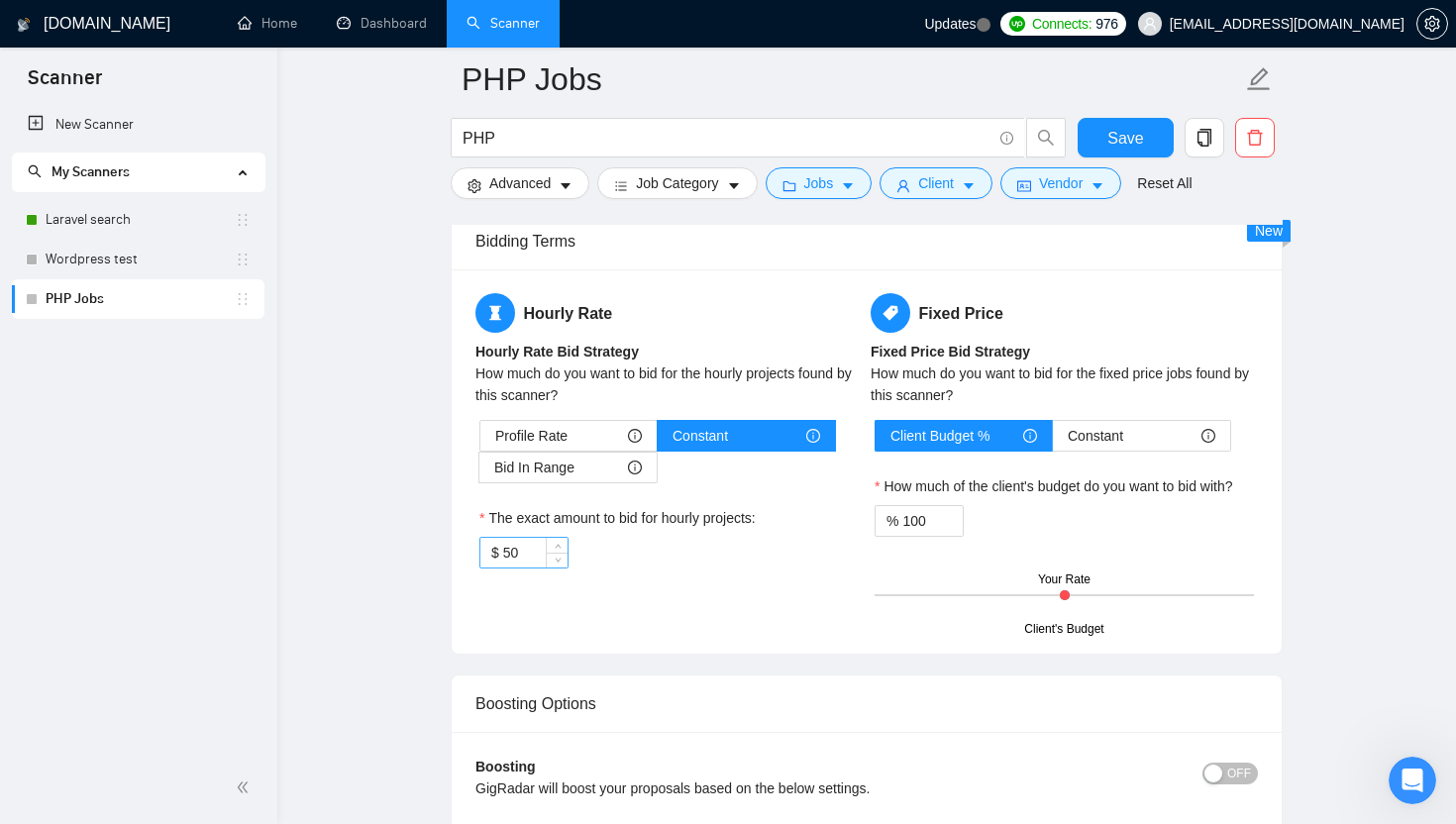 click on "50" at bounding box center (535, 553) 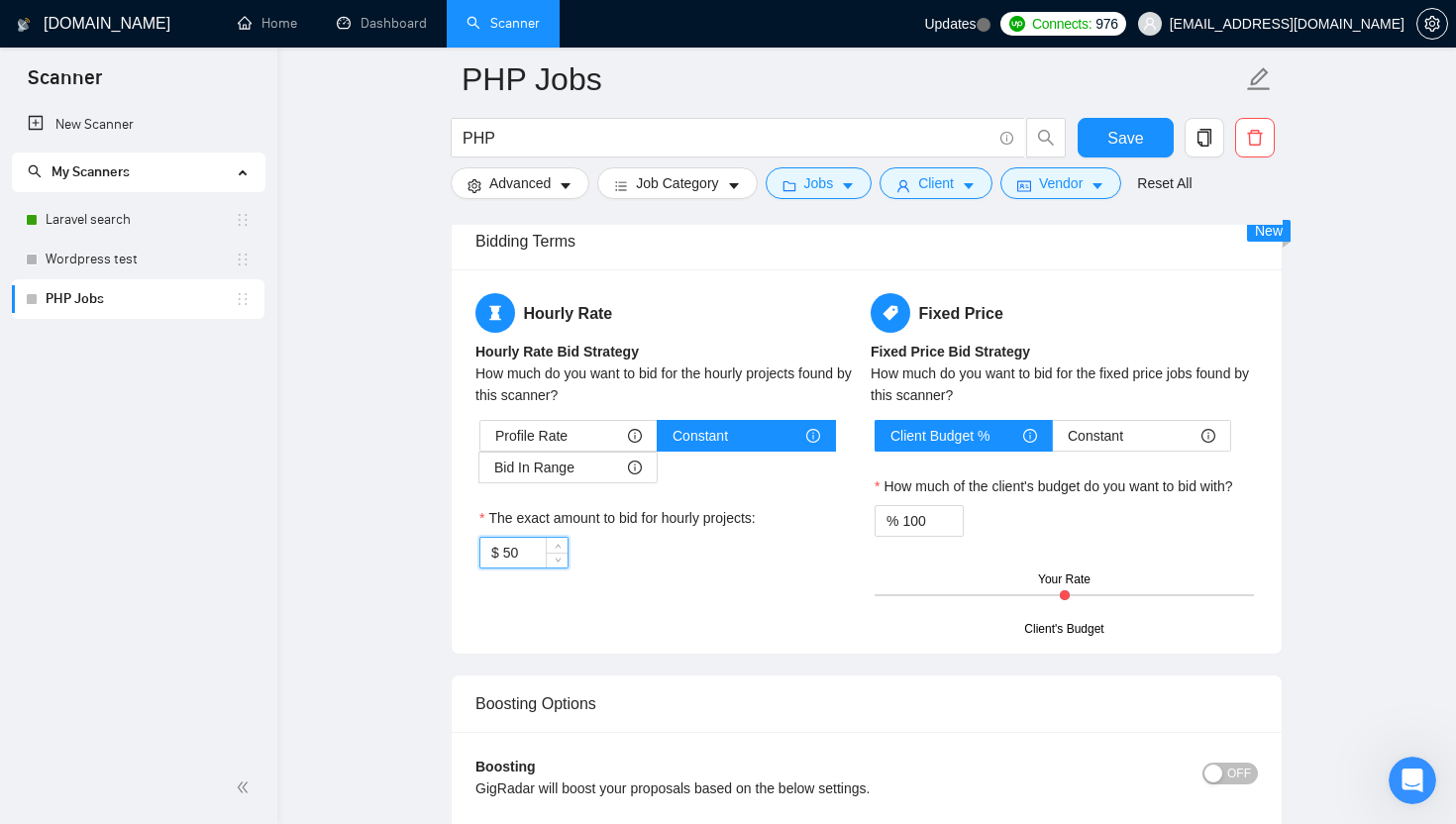 click on "50" at bounding box center [535, 553] 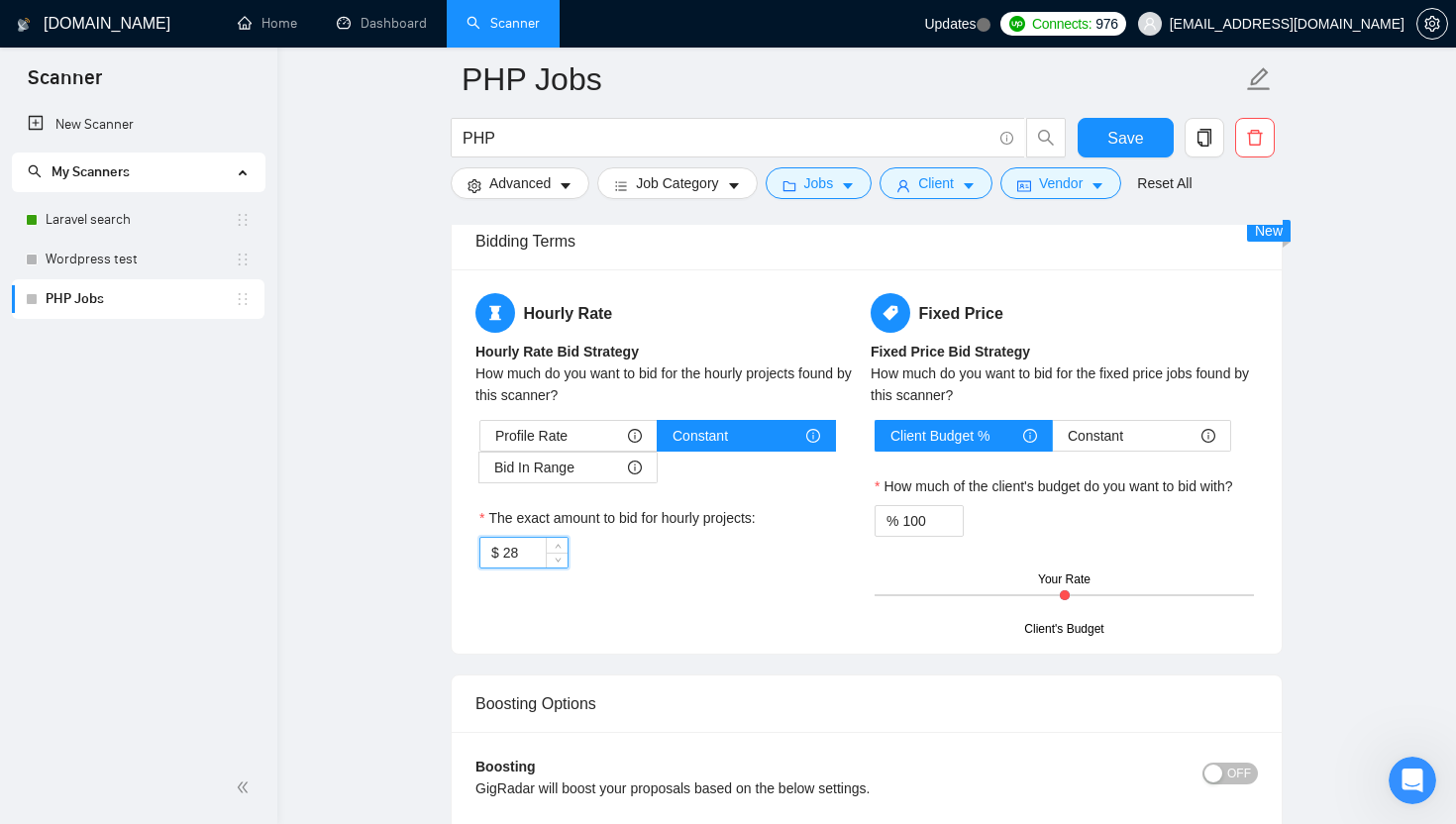 type on "28" 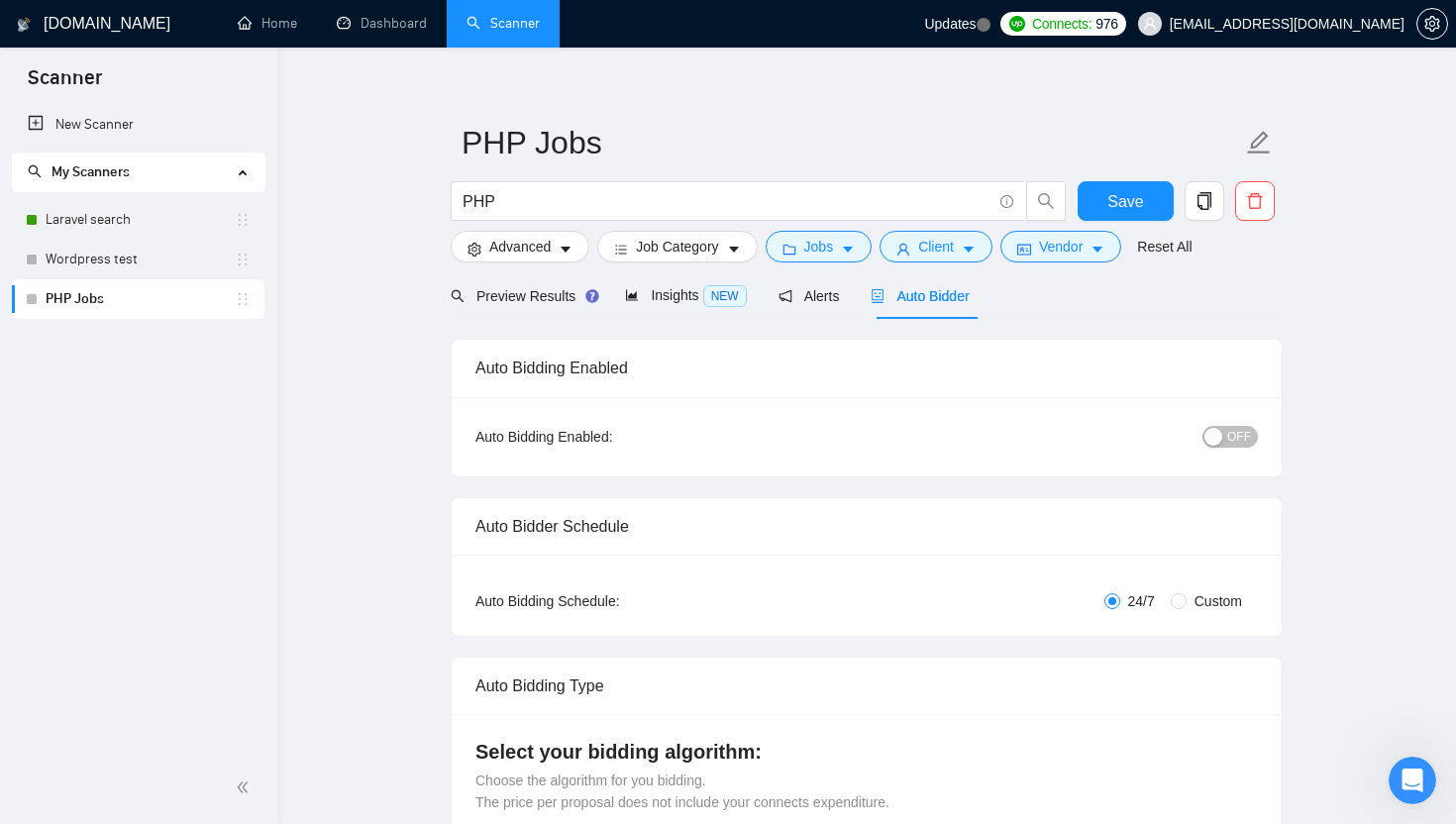 scroll, scrollTop: 0, scrollLeft: 0, axis: both 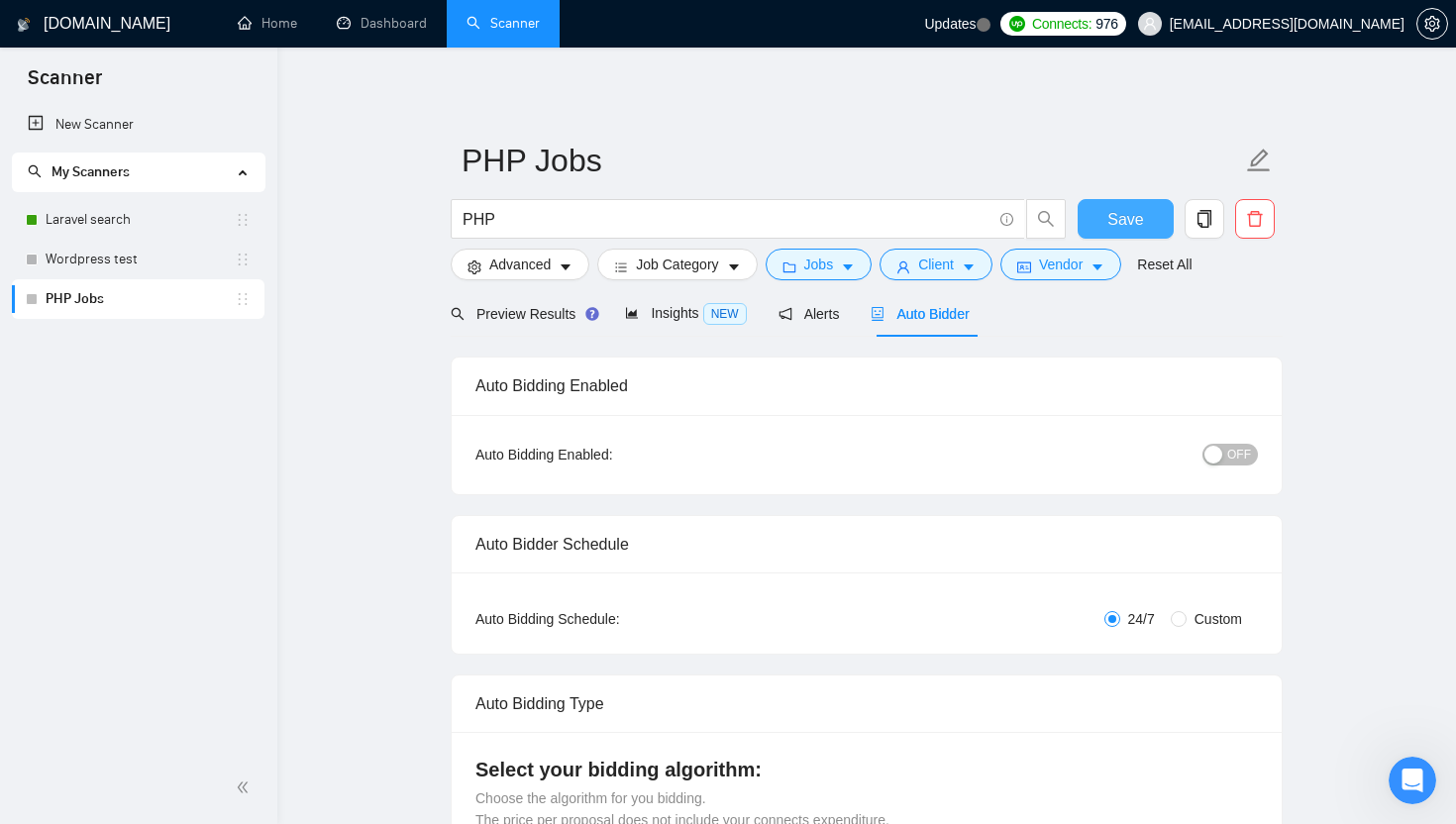 drag, startPoint x: 1111, startPoint y: 207, endPoint x: 1084, endPoint y: 229, distance: 34.82815 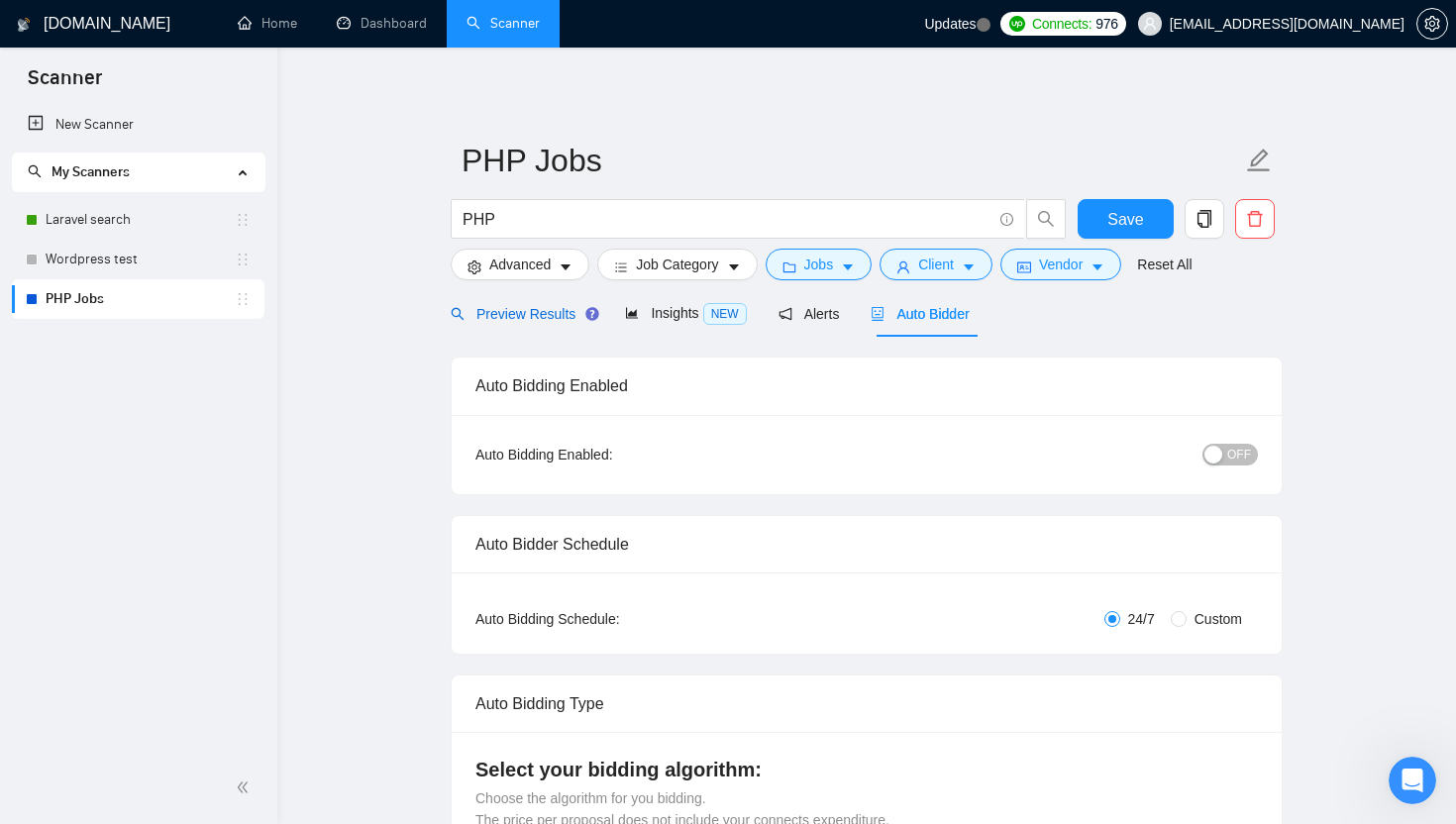 click on "Preview Results" at bounding box center (522, 314) 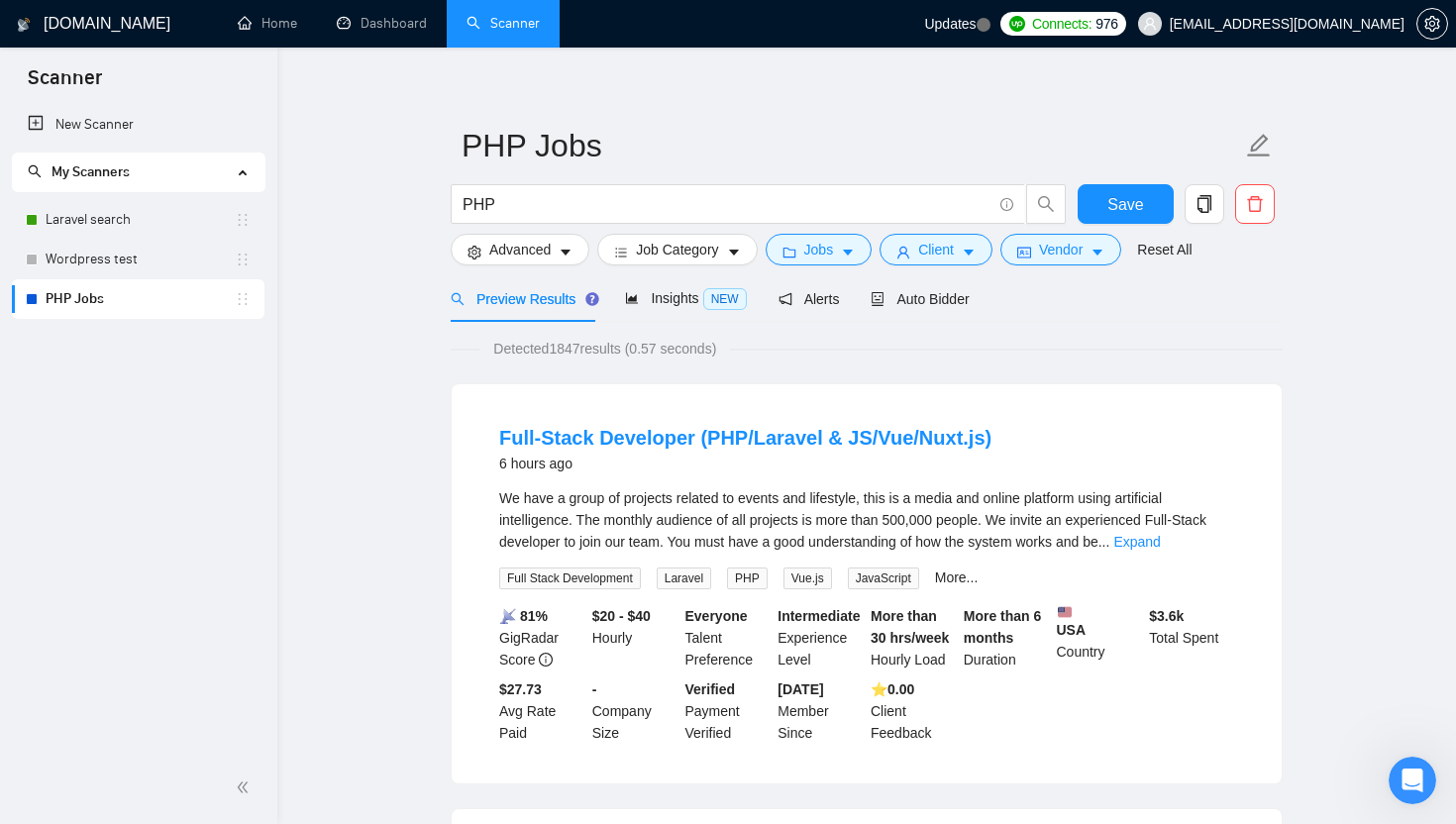 scroll, scrollTop: 0, scrollLeft: 0, axis: both 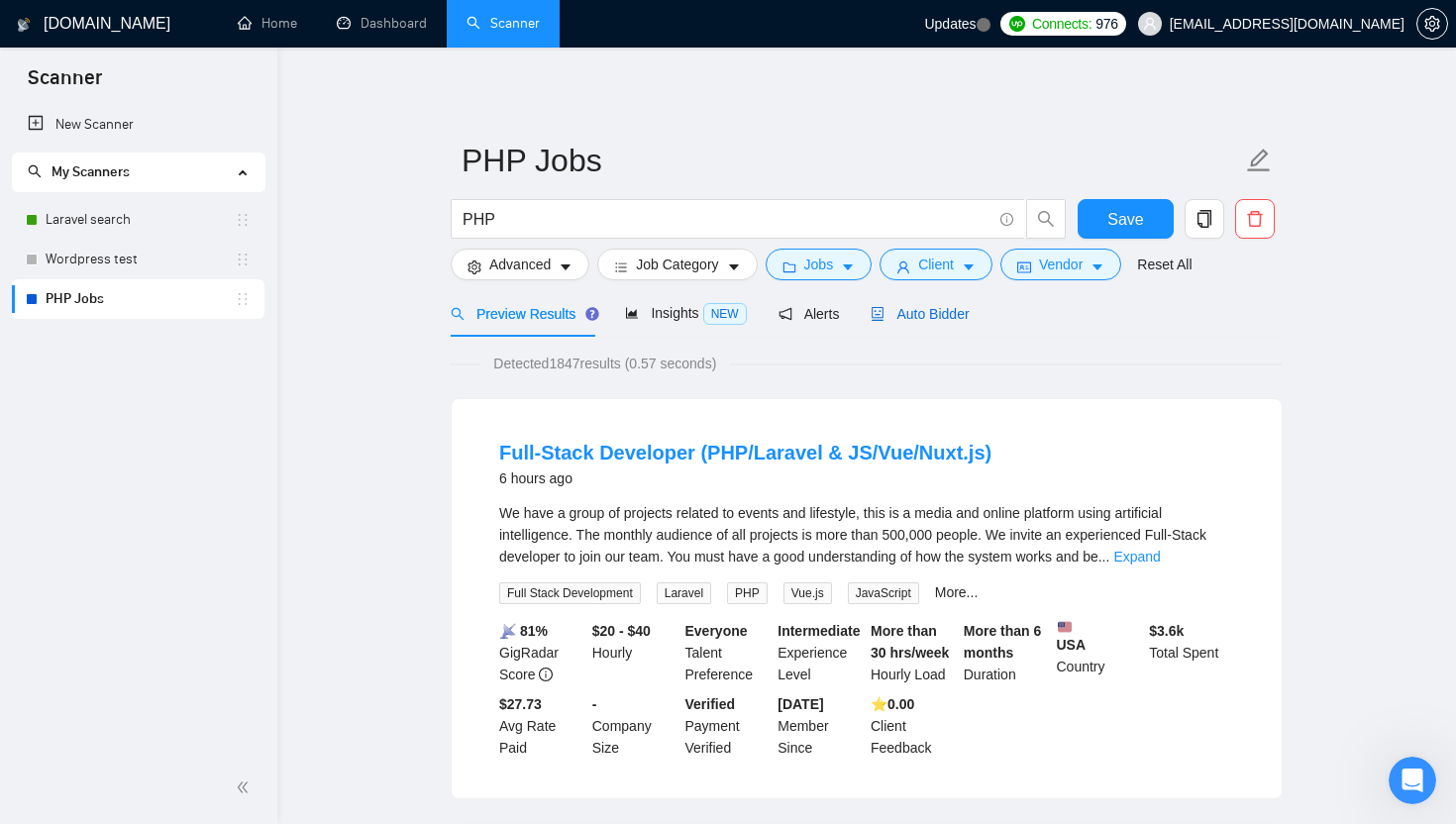 click on "Auto Bidder" at bounding box center (919, 314) 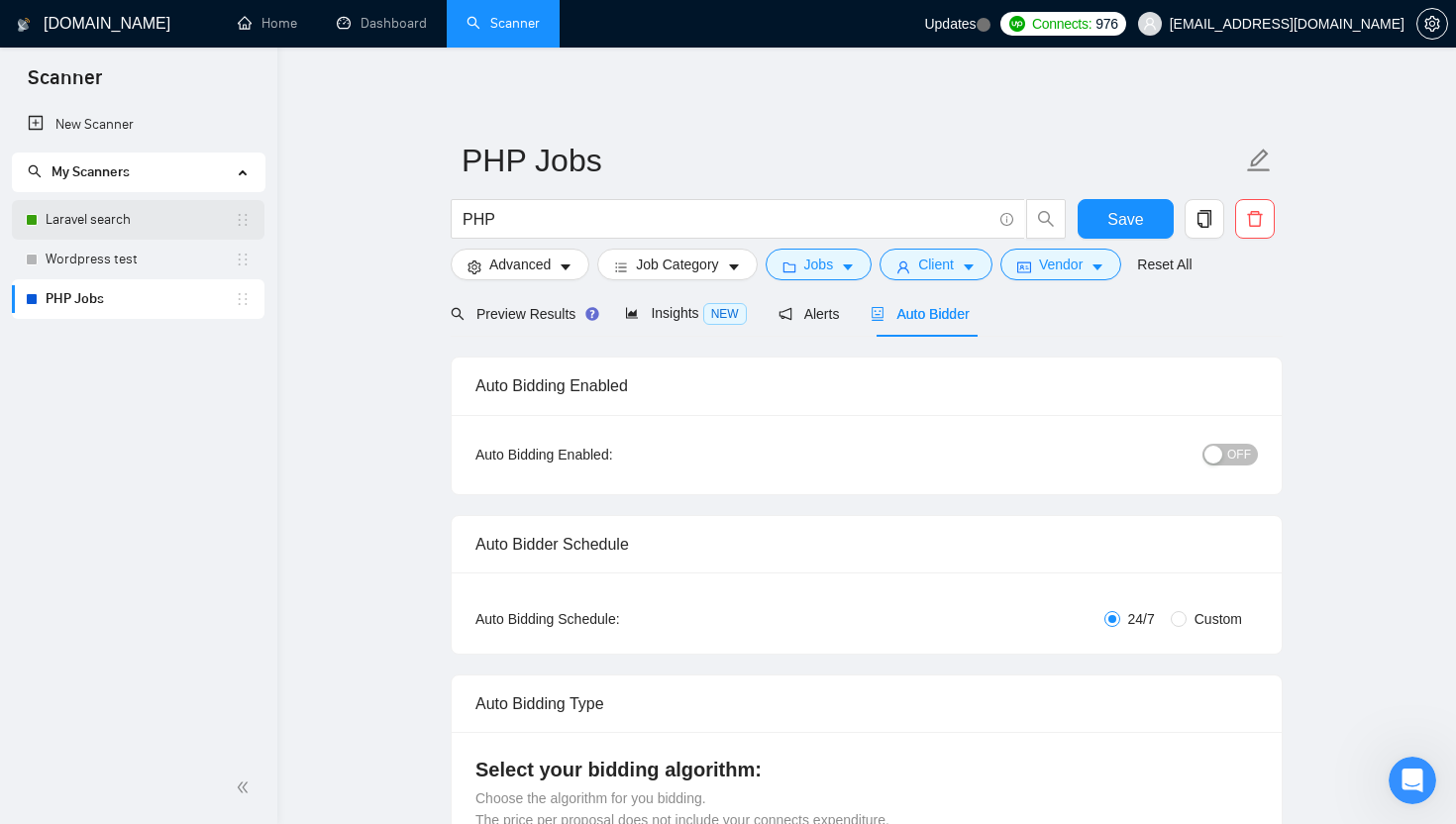 click on "Laravel search" at bounding box center (140, 220) 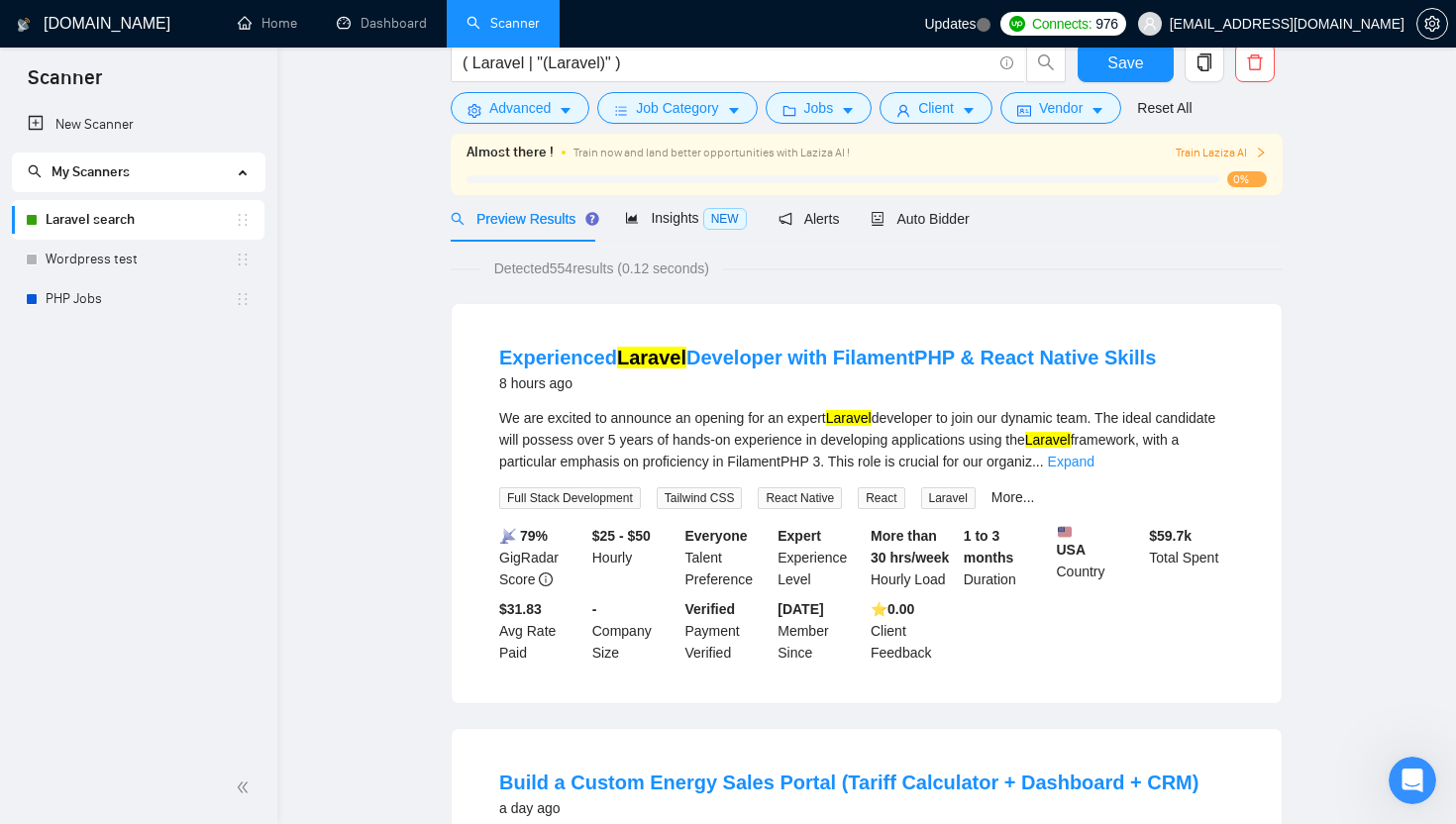 scroll, scrollTop: 186, scrollLeft: 0, axis: vertical 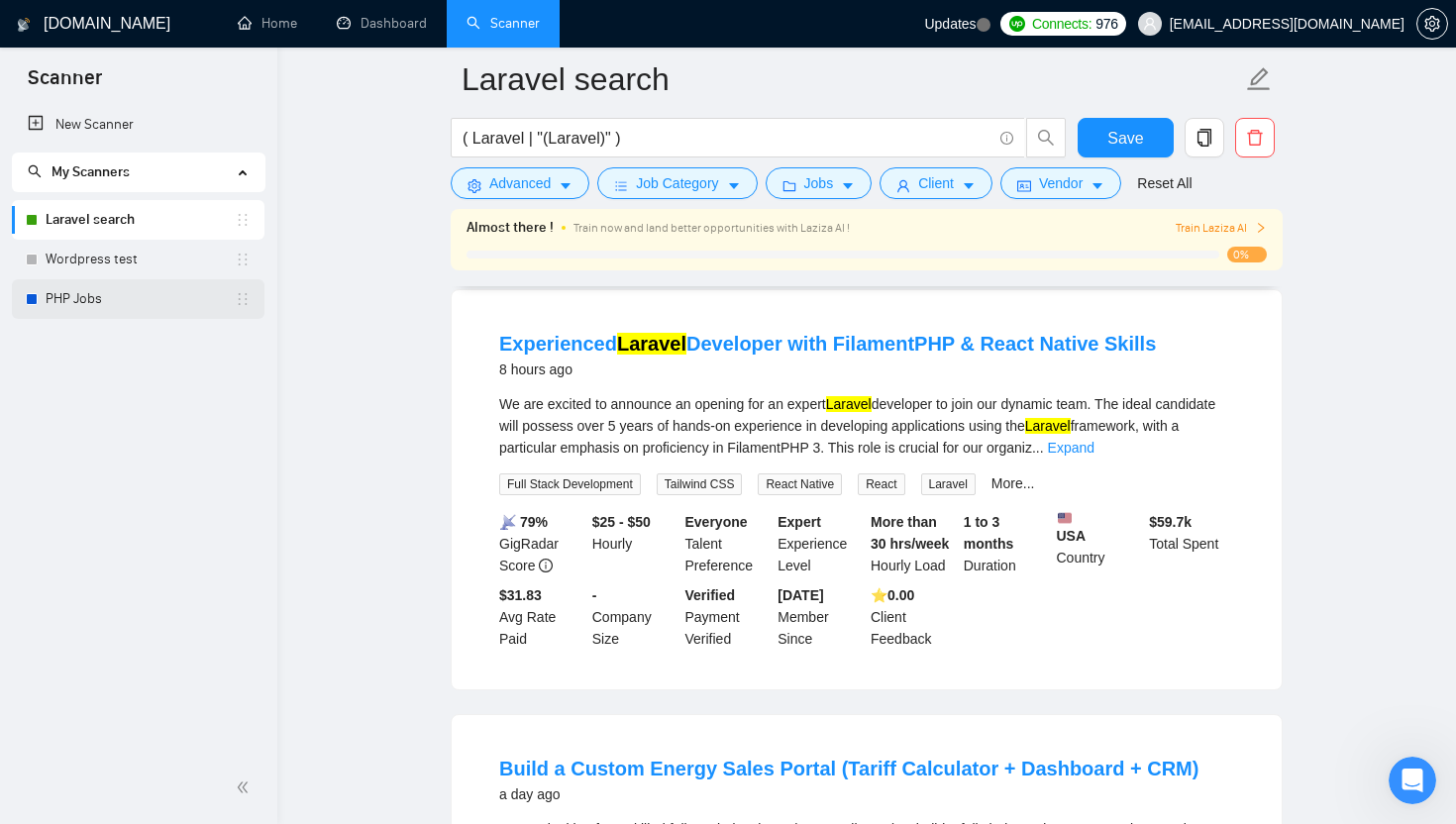 click on "PHP Jobs" at bounding box center [140, 299] 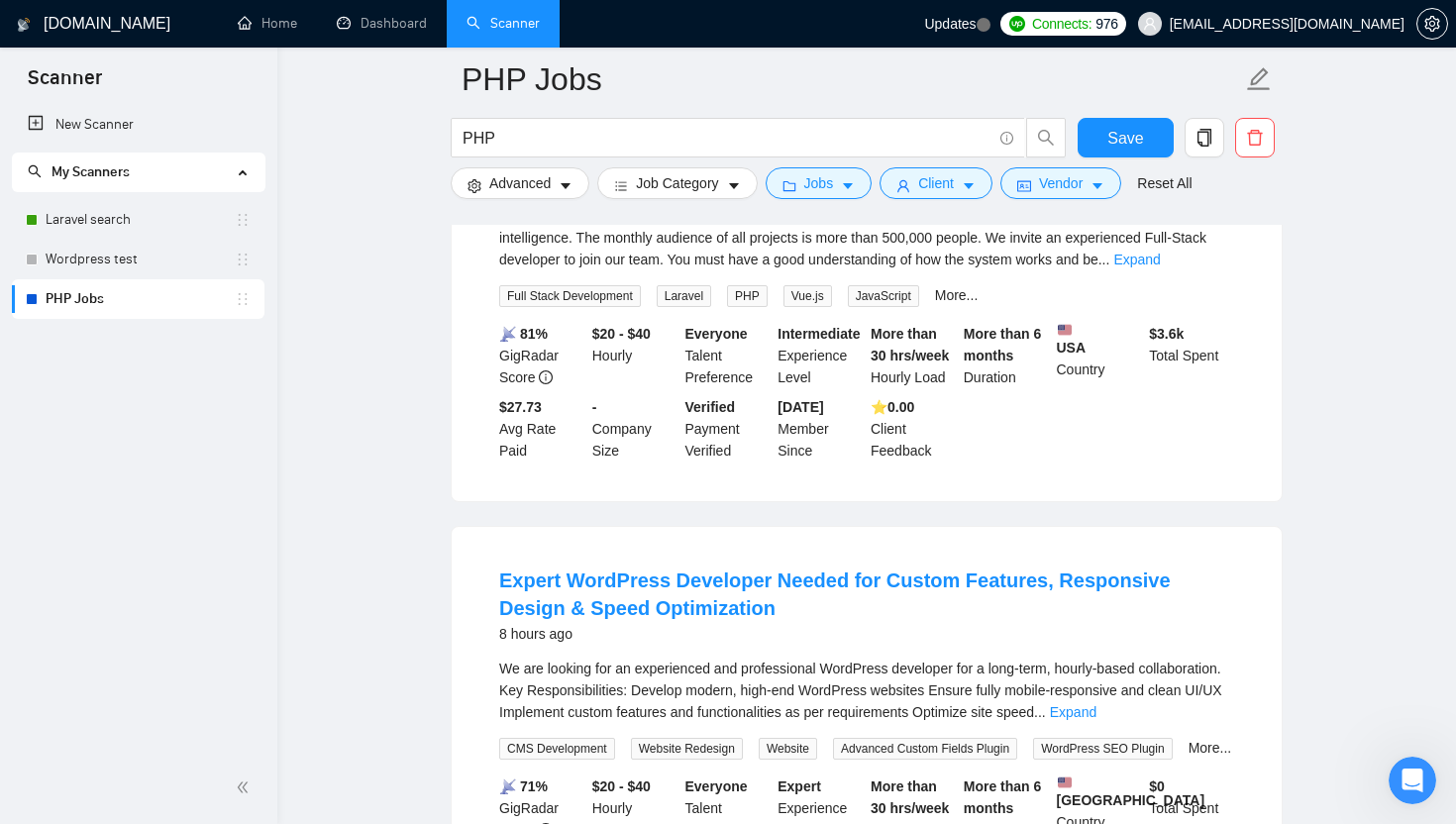 scroll, scrollTop: 0, scrollLeft: 0, axis: both 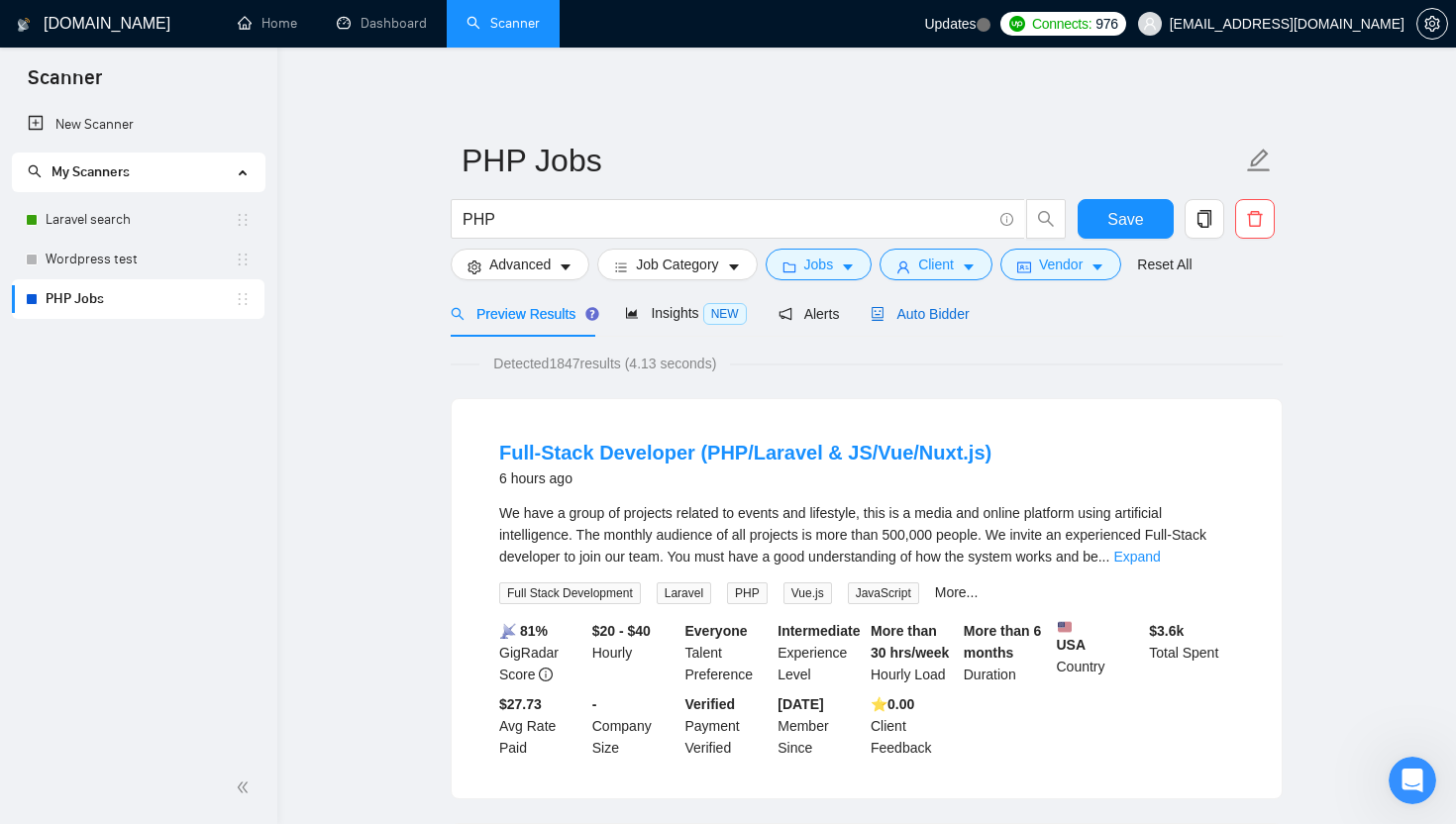 click on "Auto Bidder" at bounding box center (919, 314) 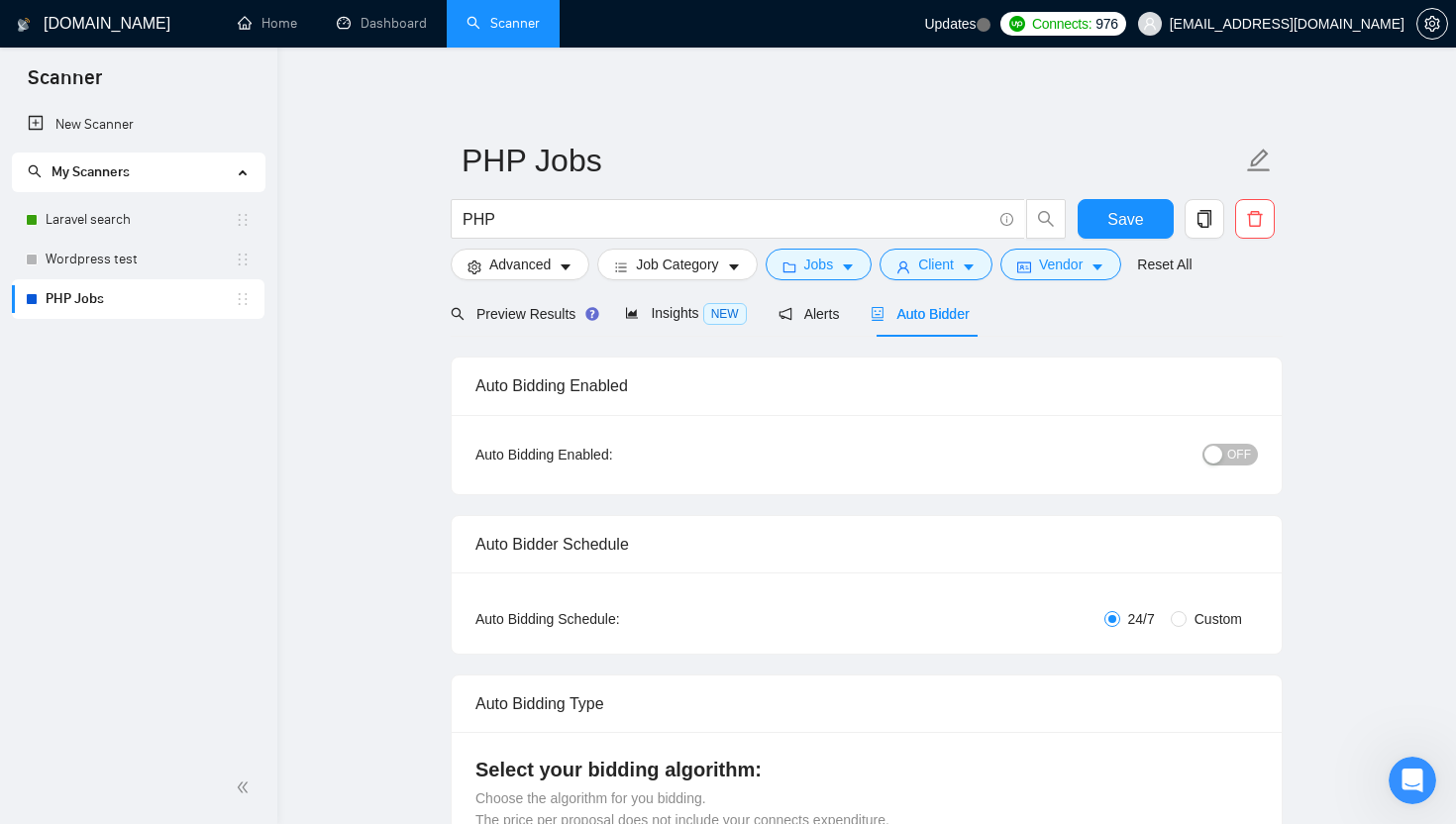 click on "OFF" at bounding box center [1230, 455] 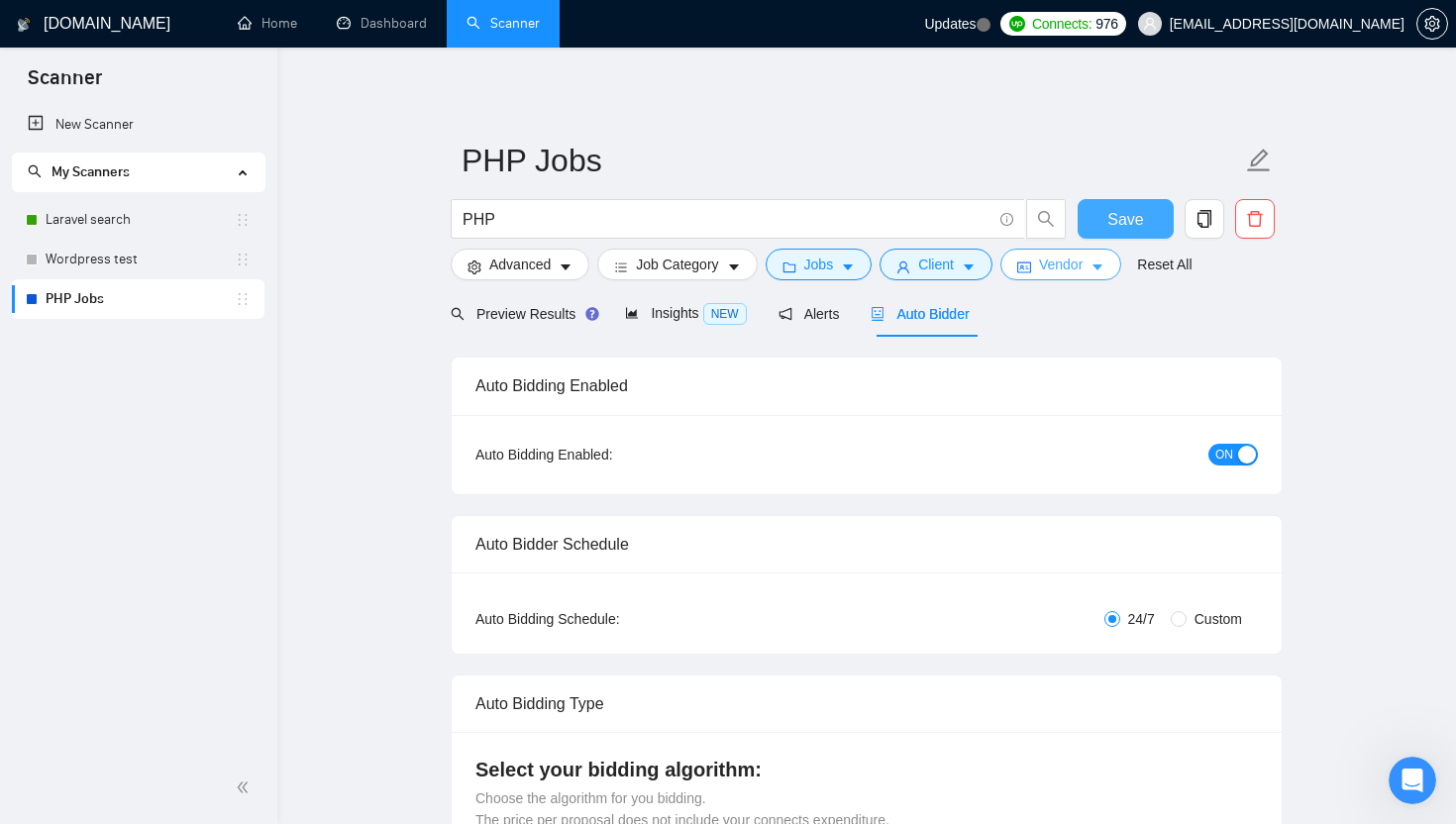 drag, startPoint x: 1142, startPoint y: 234, endPoint x: 1130, endPoint y: 265, distance: 33.24154 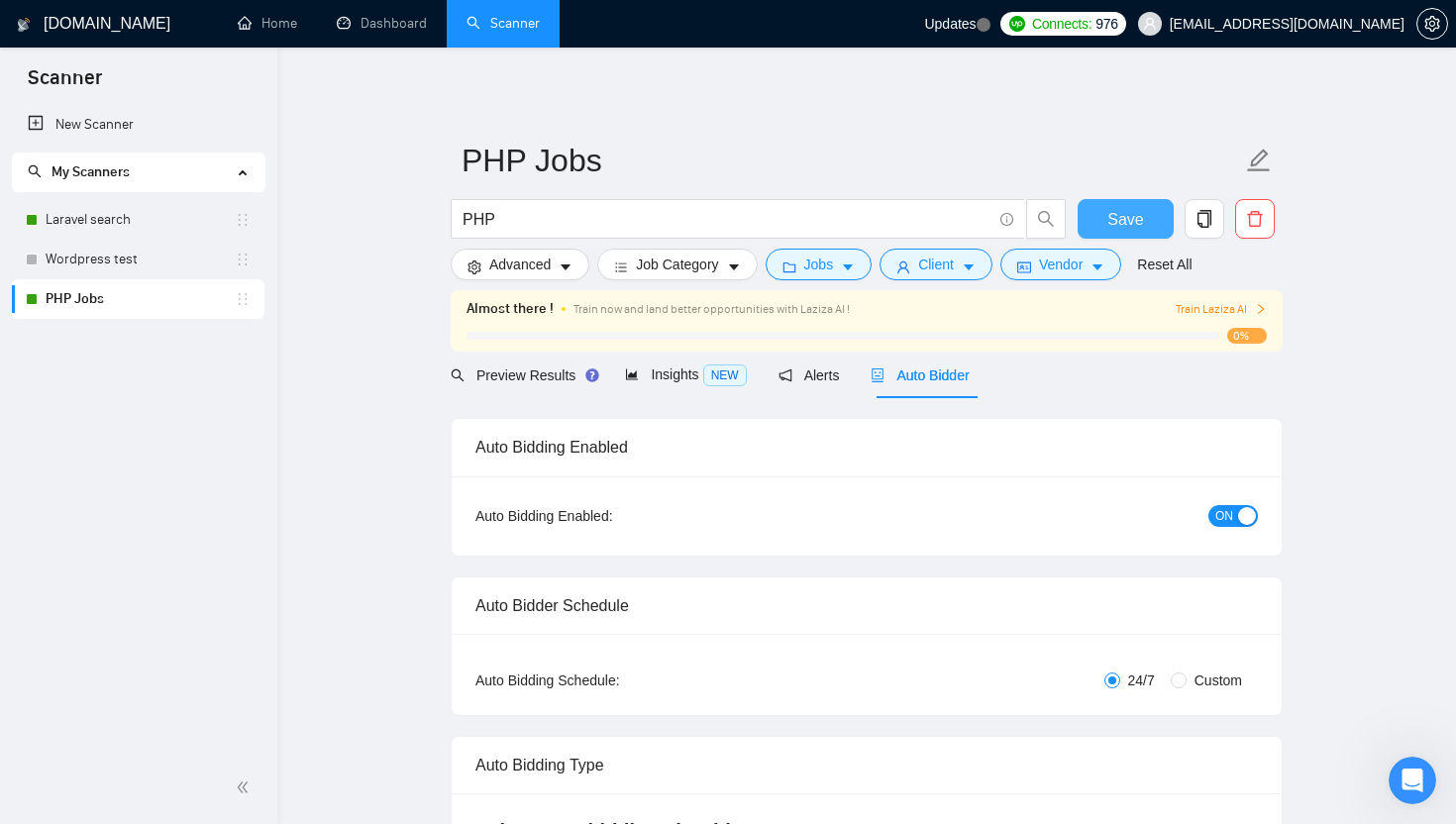 type 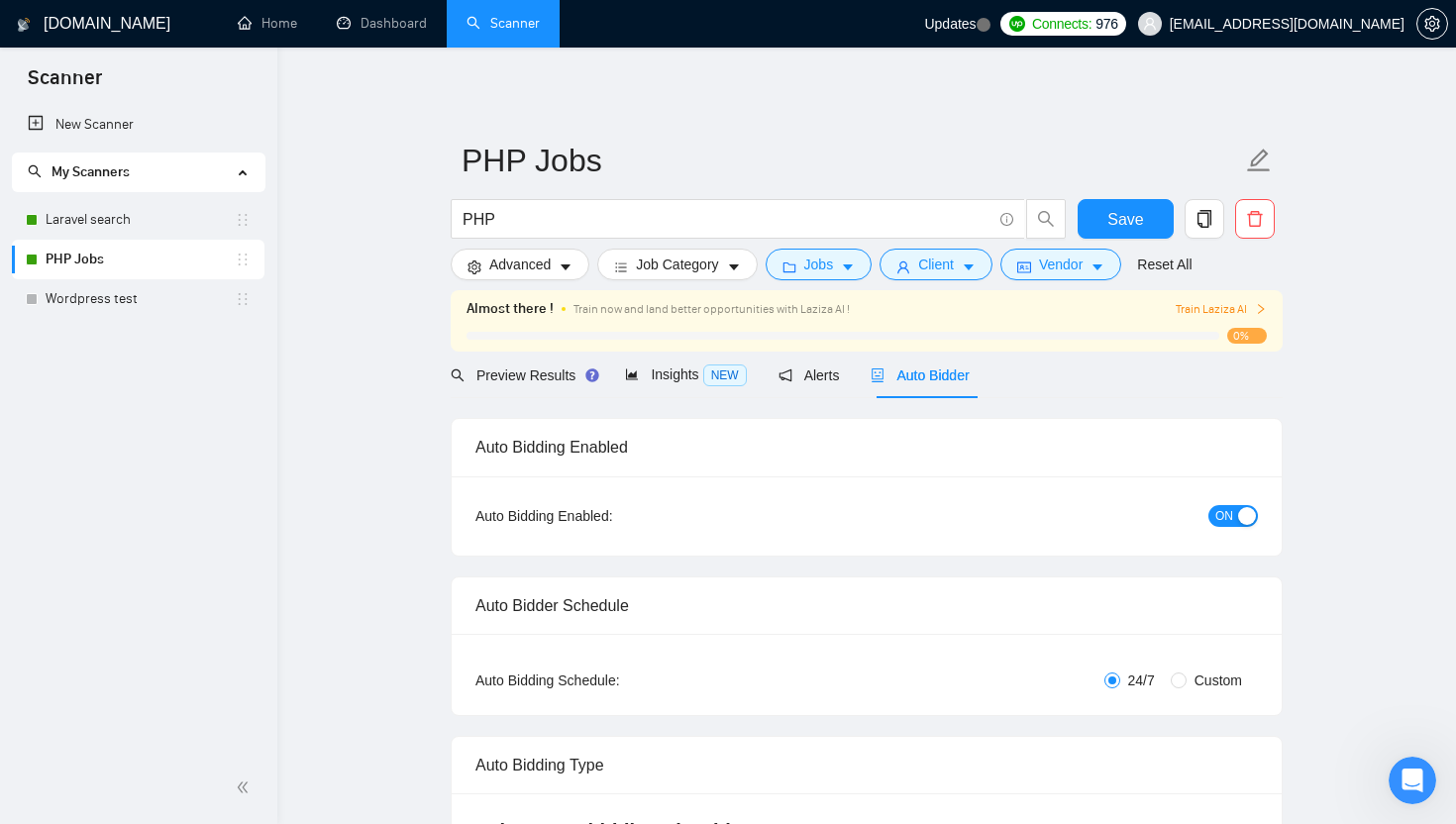 click on "New Scanner My Scanners Laravel search PHP Jobs Wordpress test" at bounding box center (139, 428) 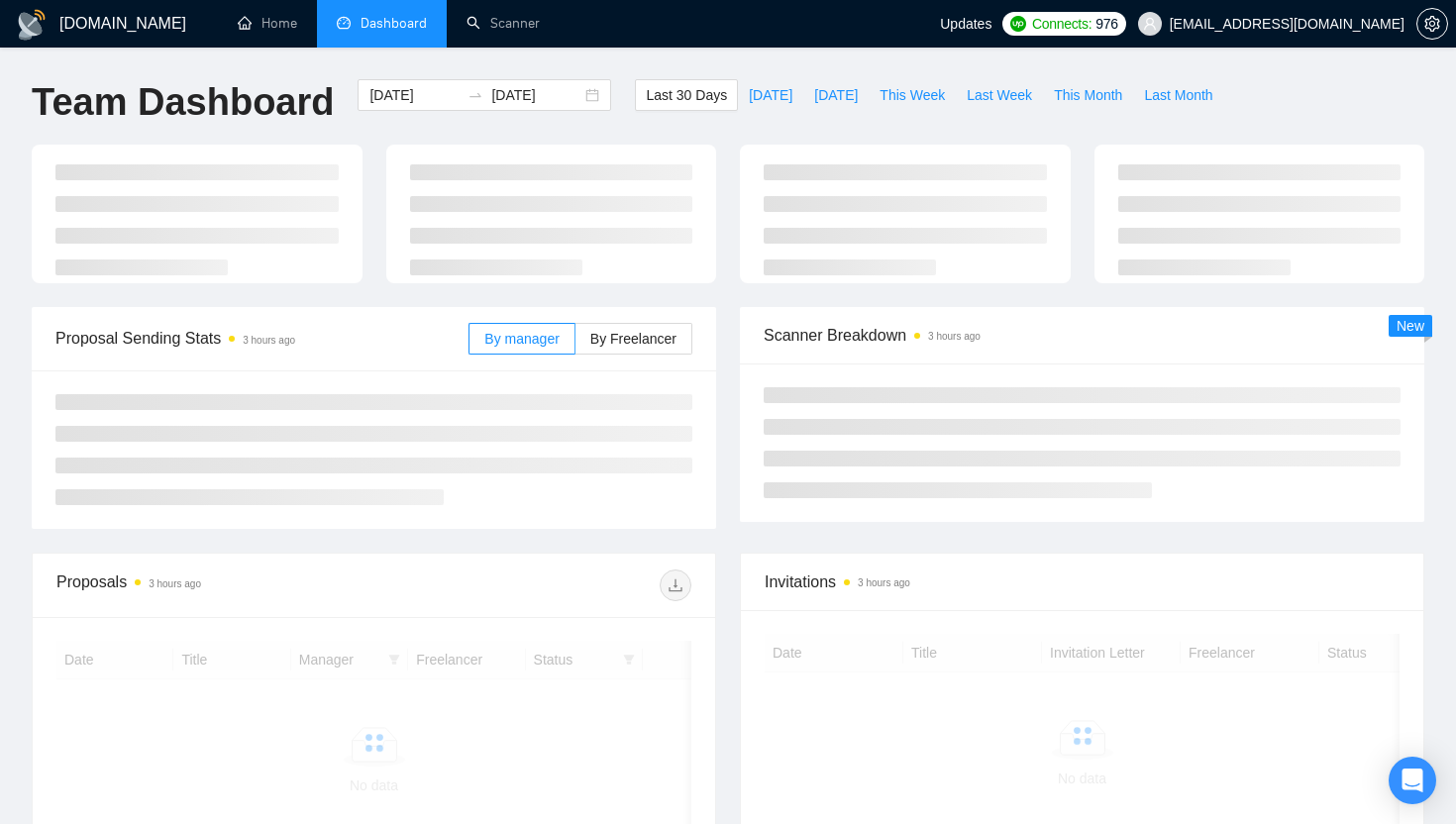 scroll, scrollTop: 0, scrollLeft: 0, axis: both 